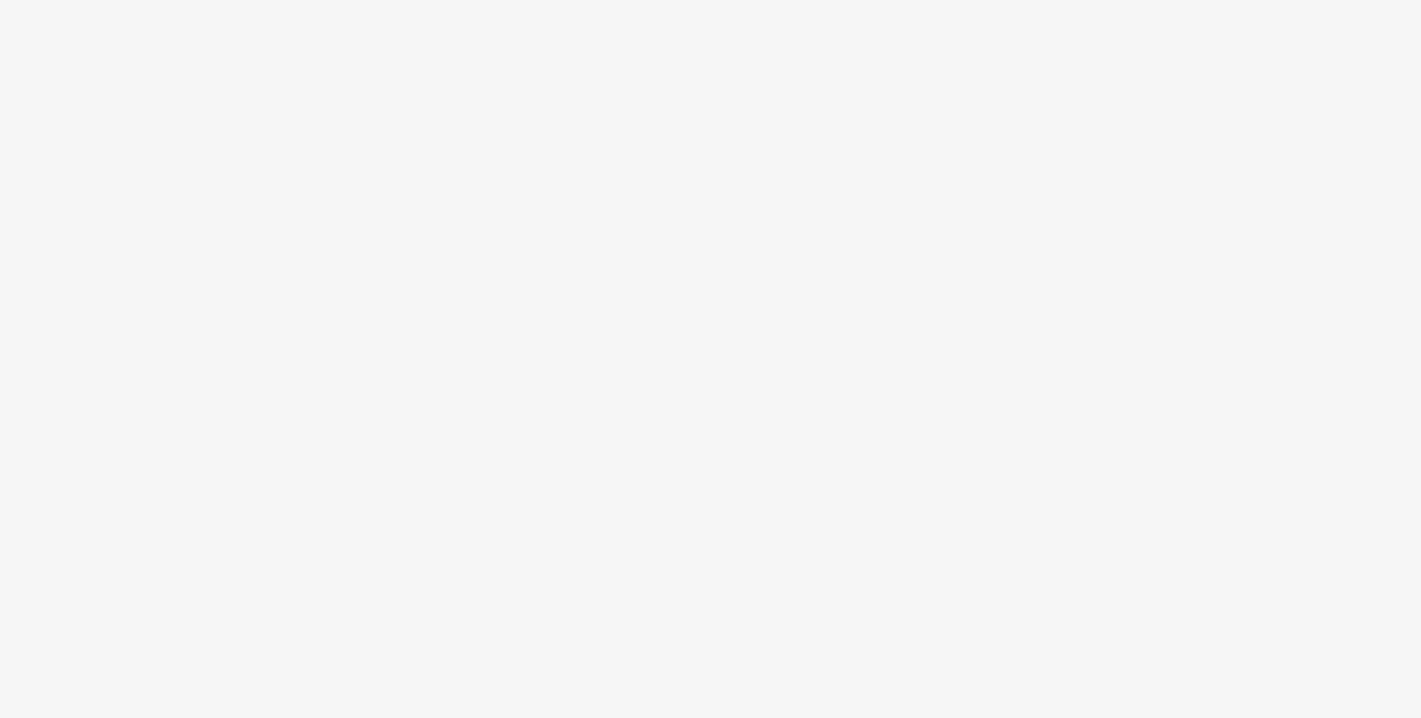 scroll, scrollTop: 0, scrollLeft: 0, axis: both 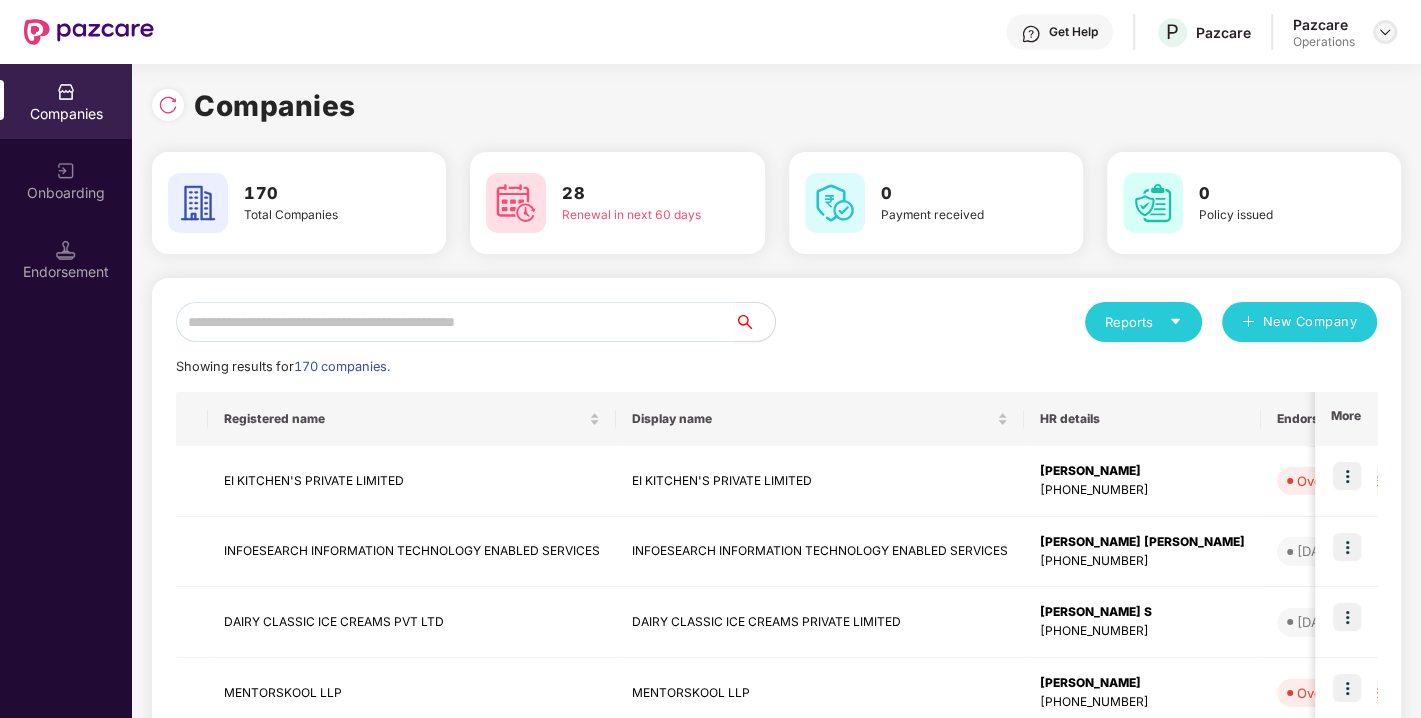 click at bounding box center (1385, 32) 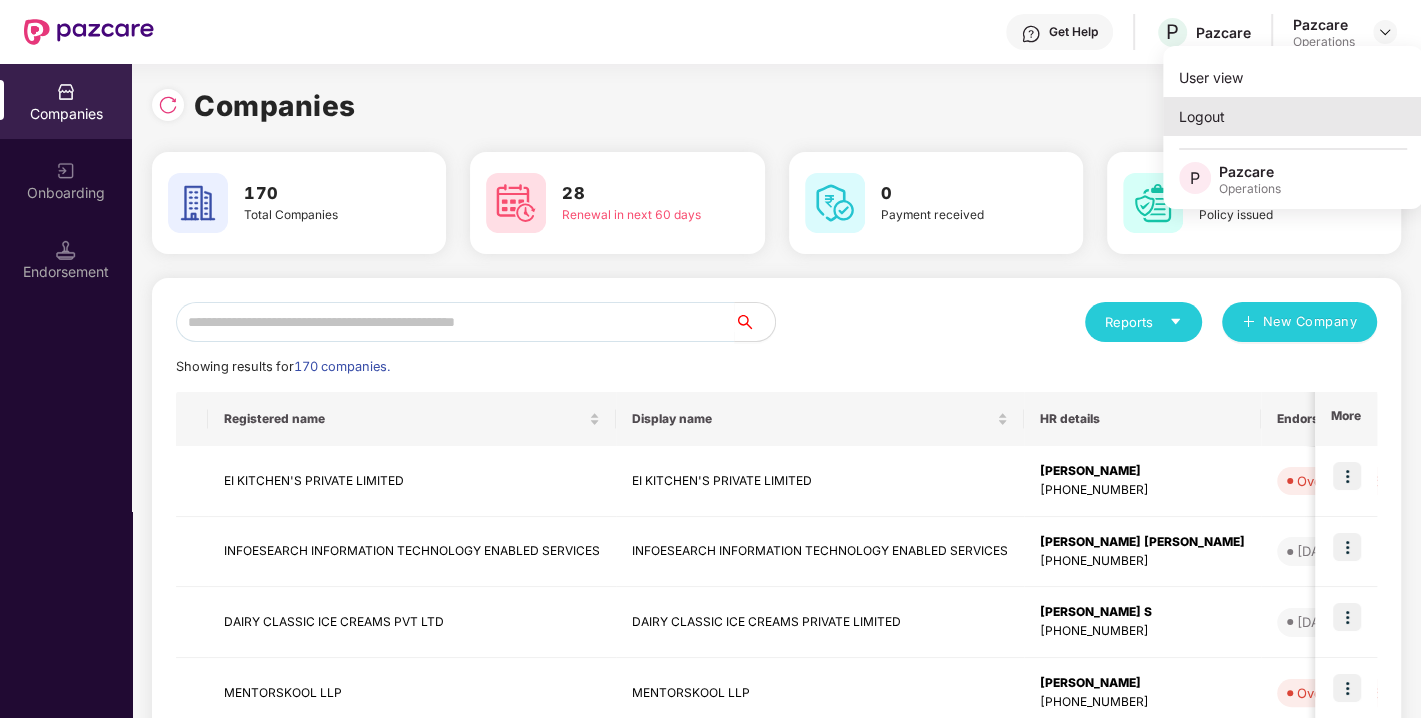 click on "Logout" at bounding box center (1293, 116) 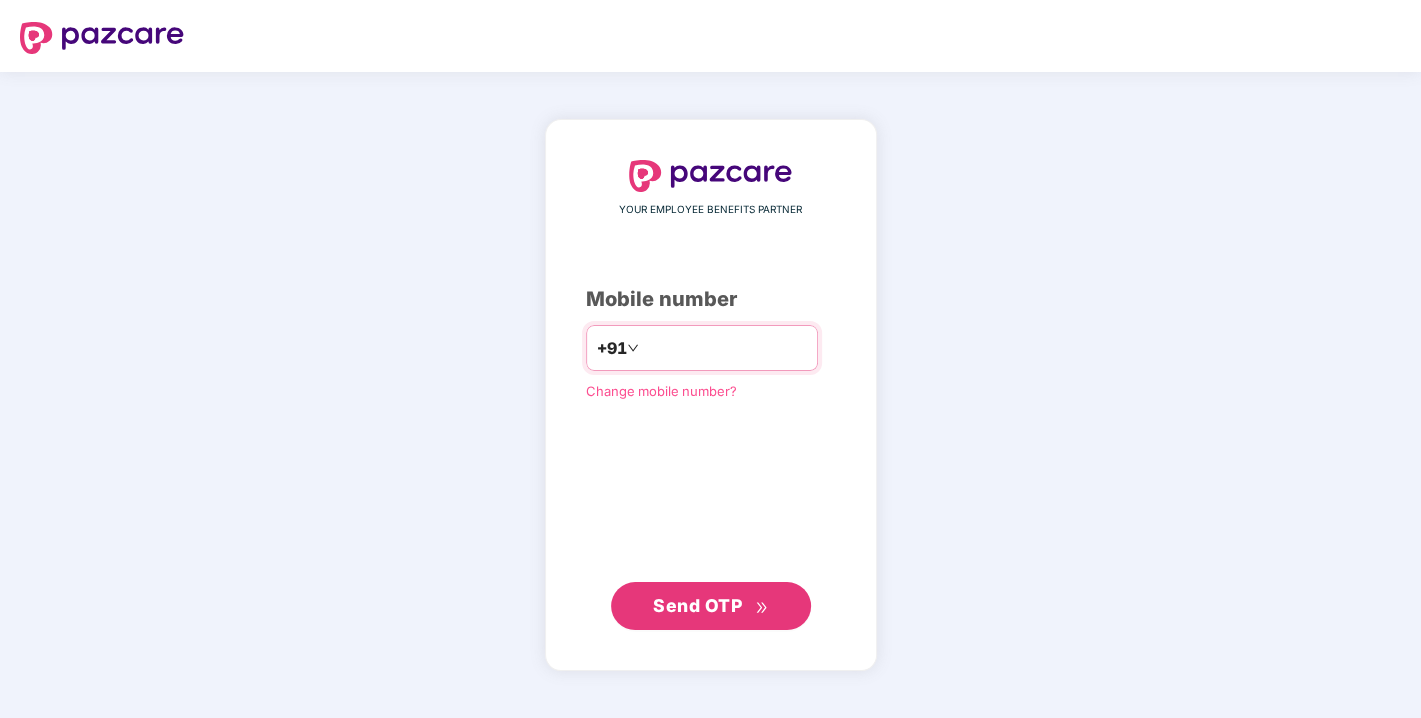 click at bounding box center (725, 348) 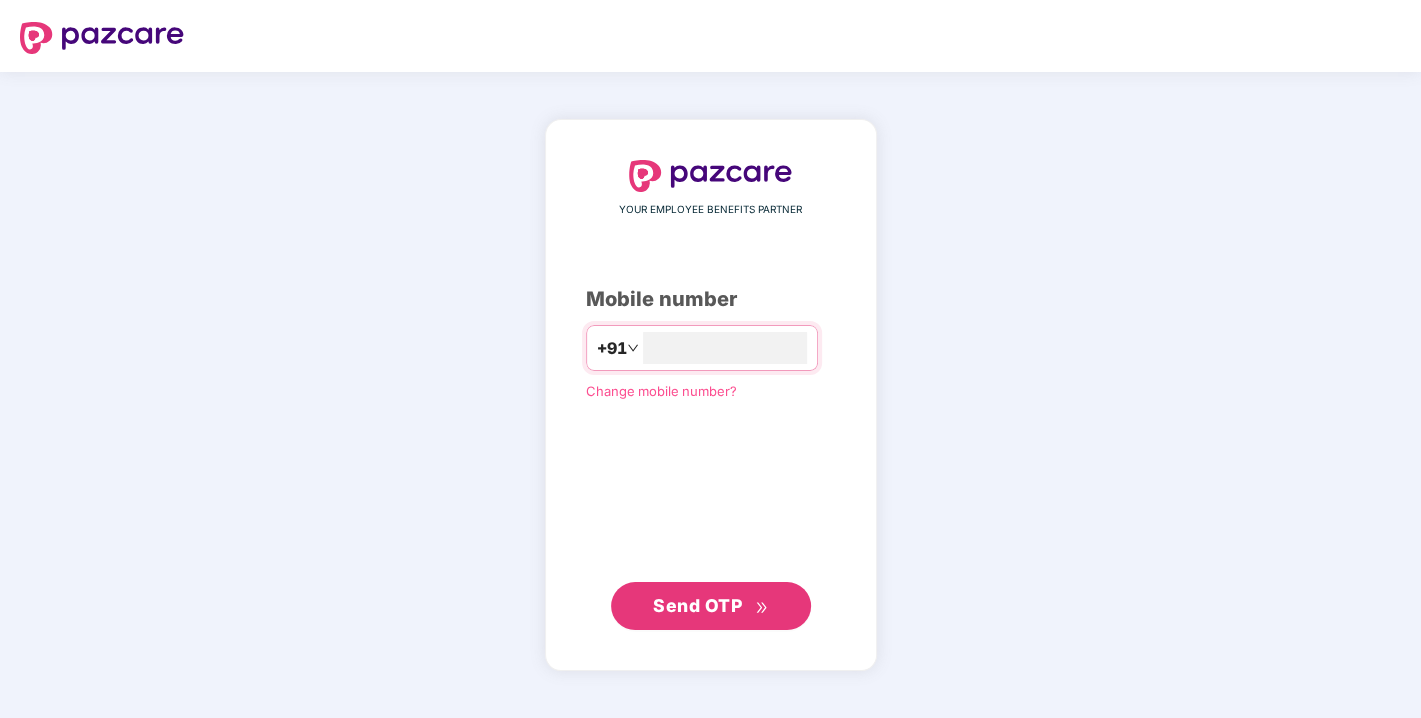 type on "**********" 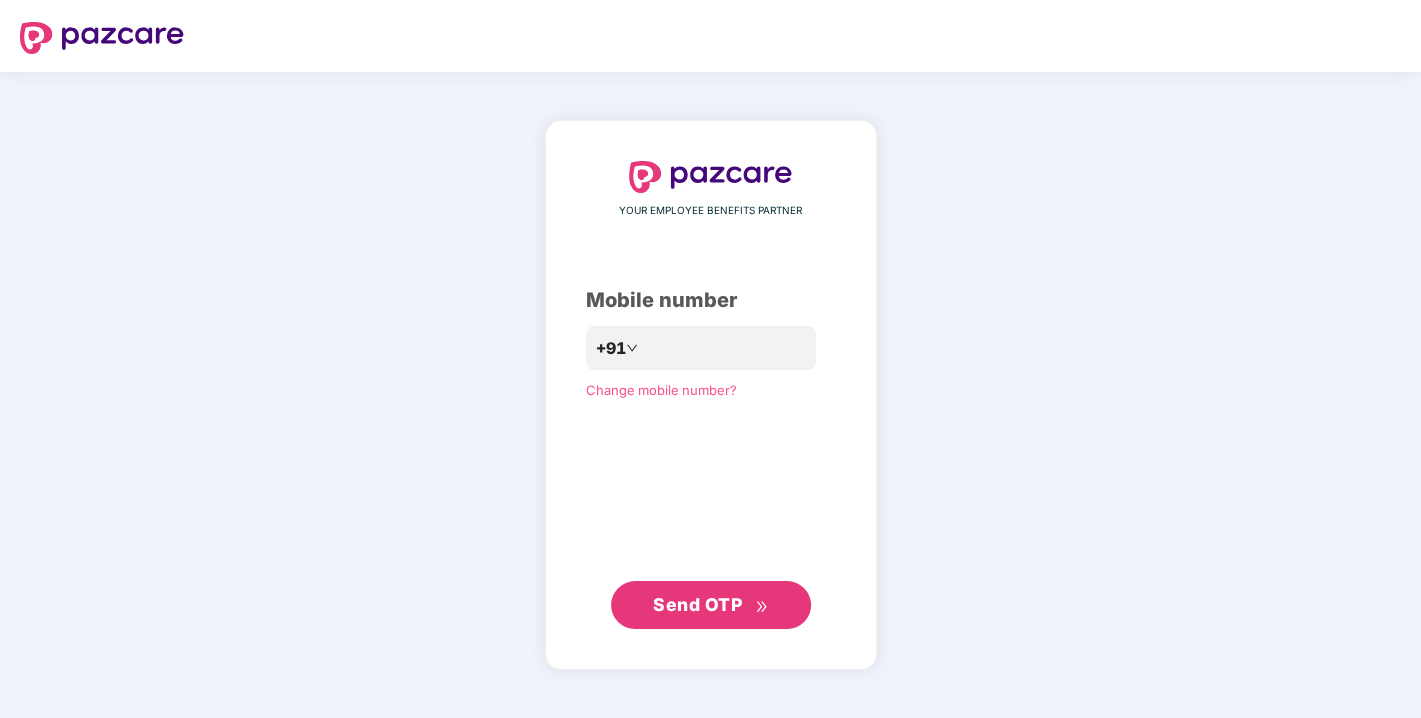 click on "Send OTP" at bounding box center [697, 604] 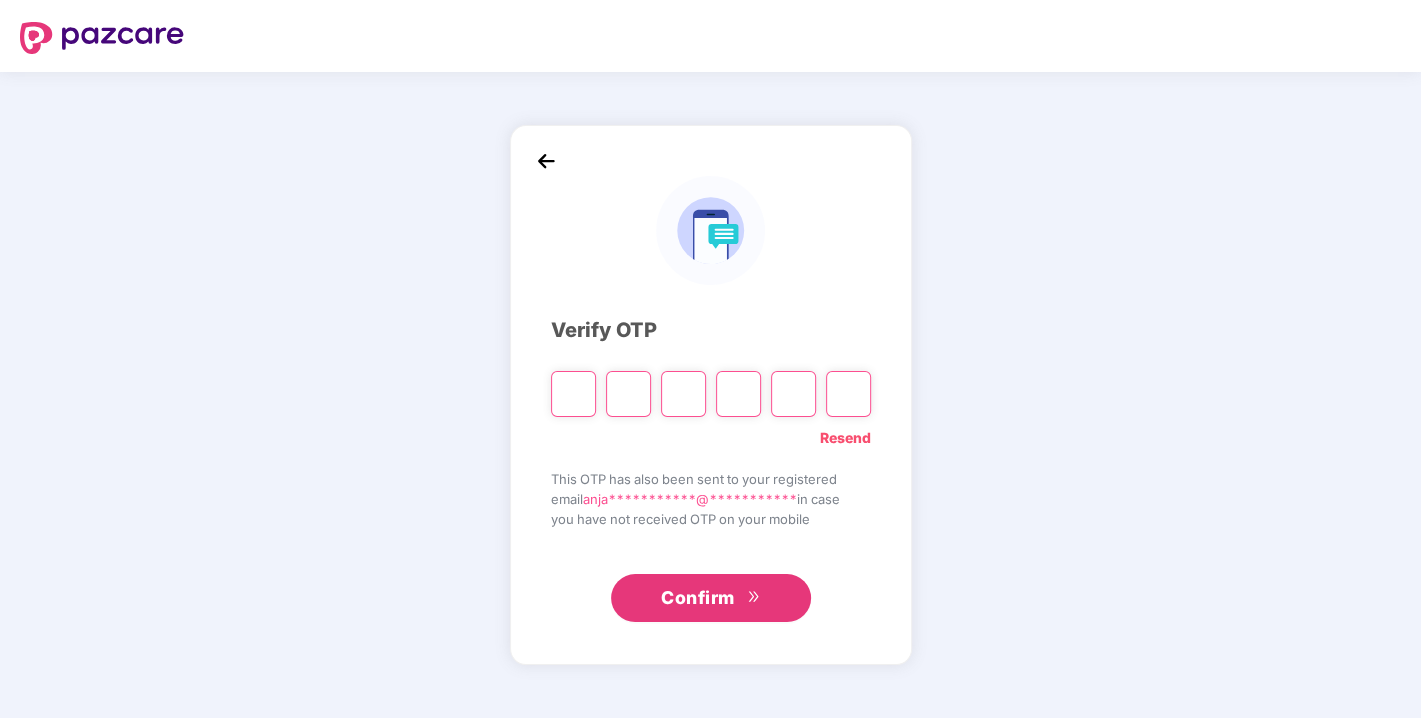 type on "*" 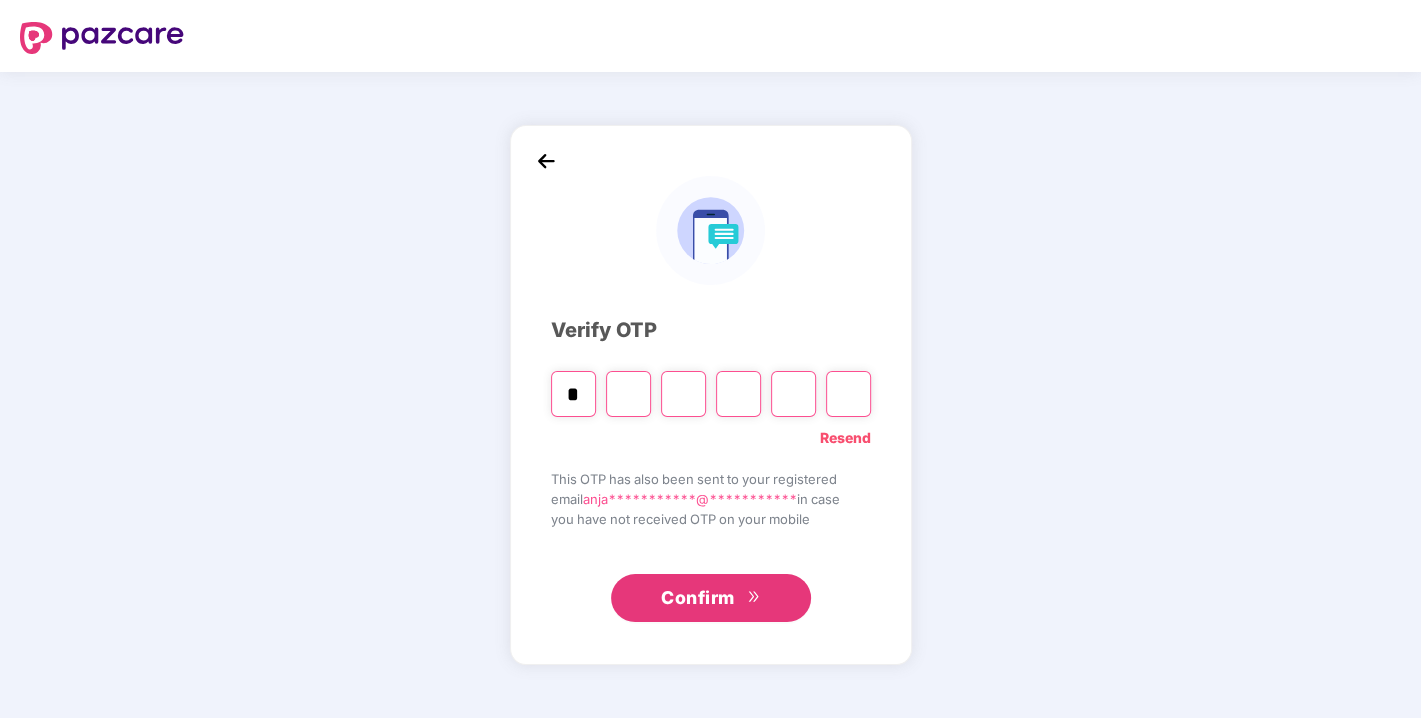 type on "*" 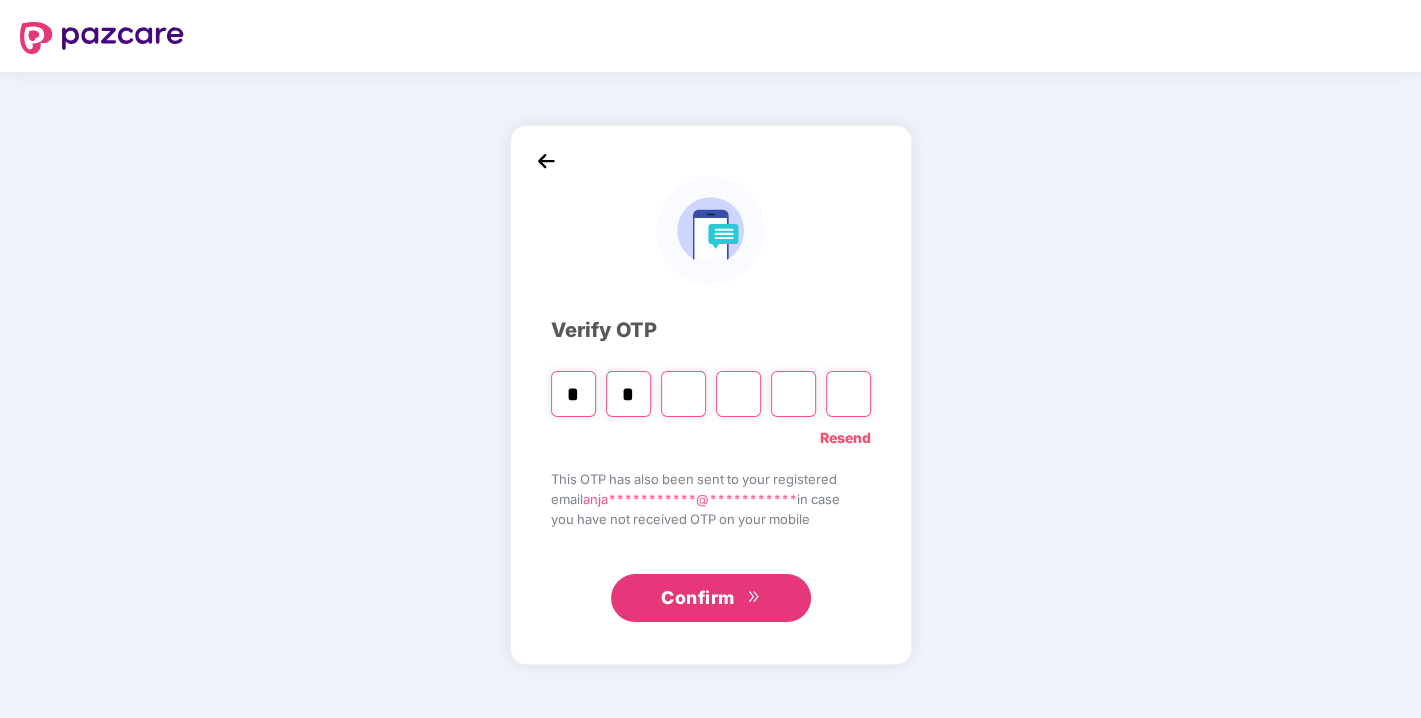 type on "*" 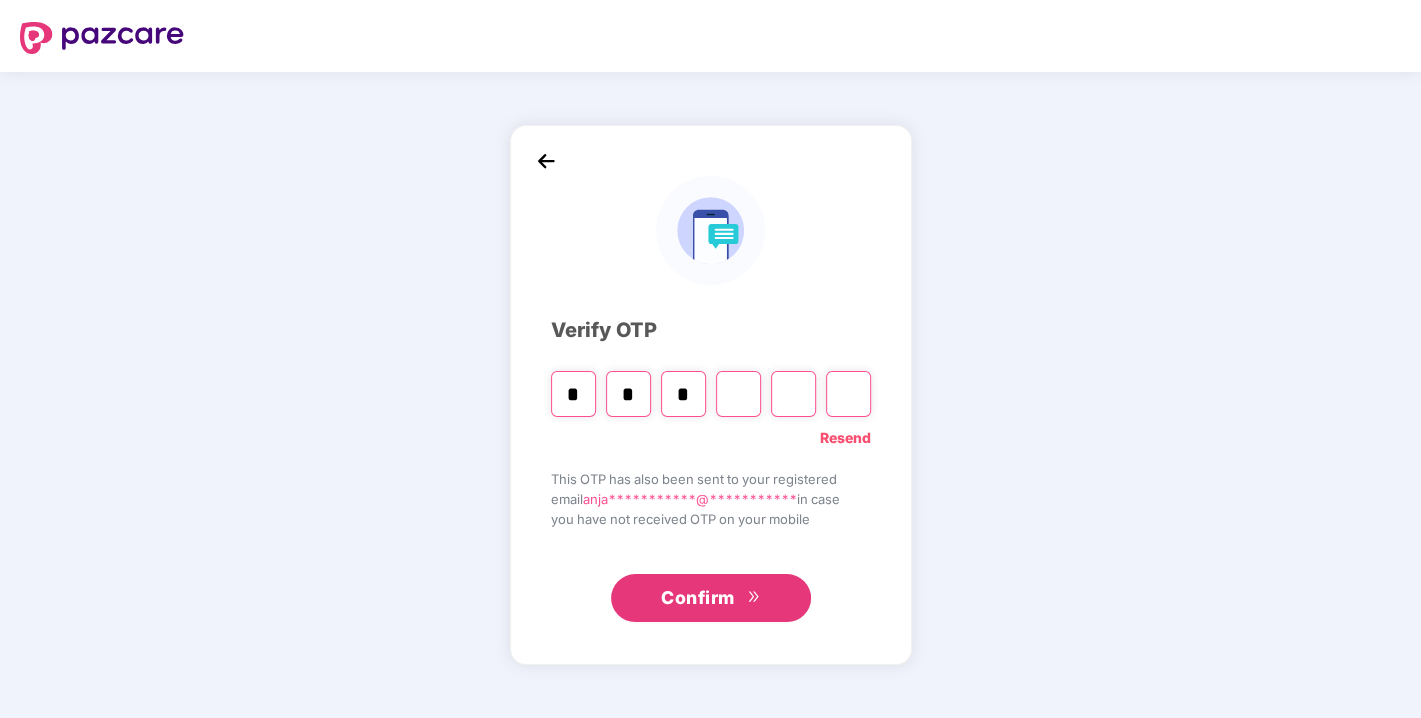 type on "*" 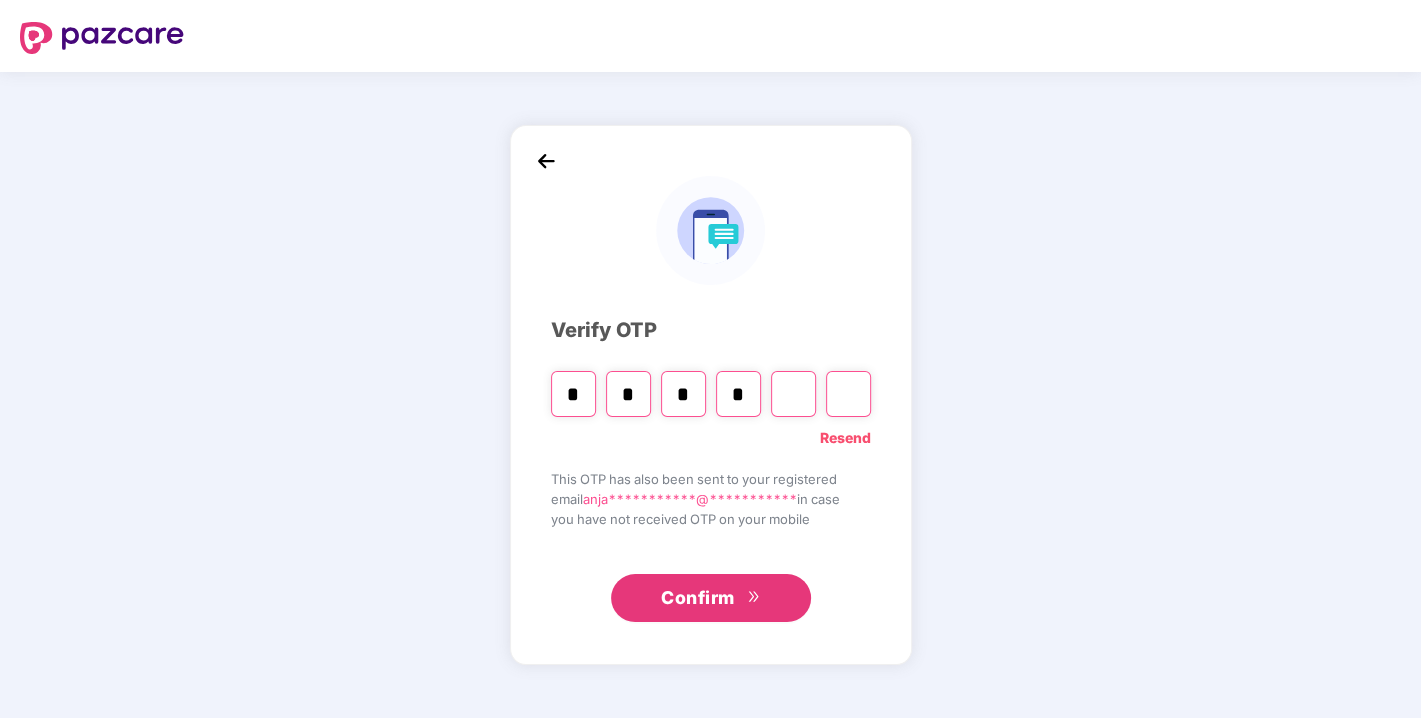 type on "*" 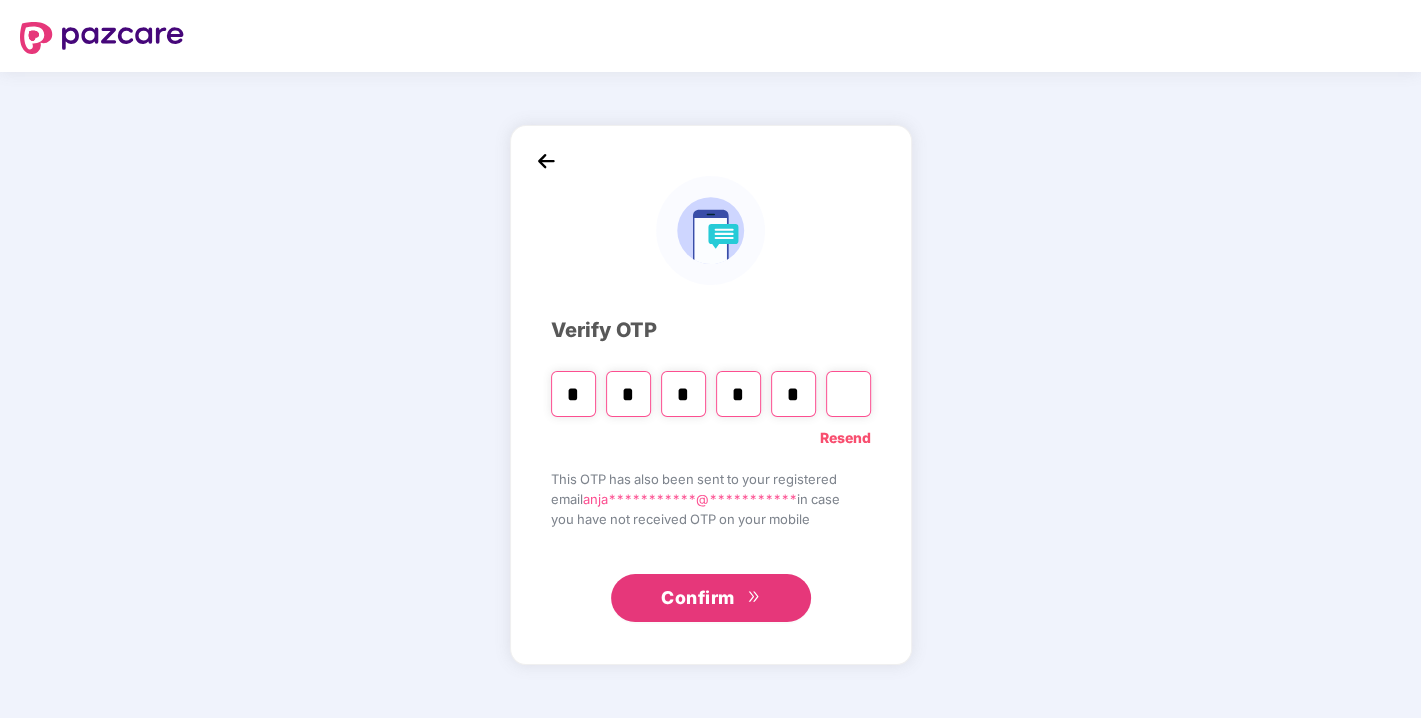 type on "*" 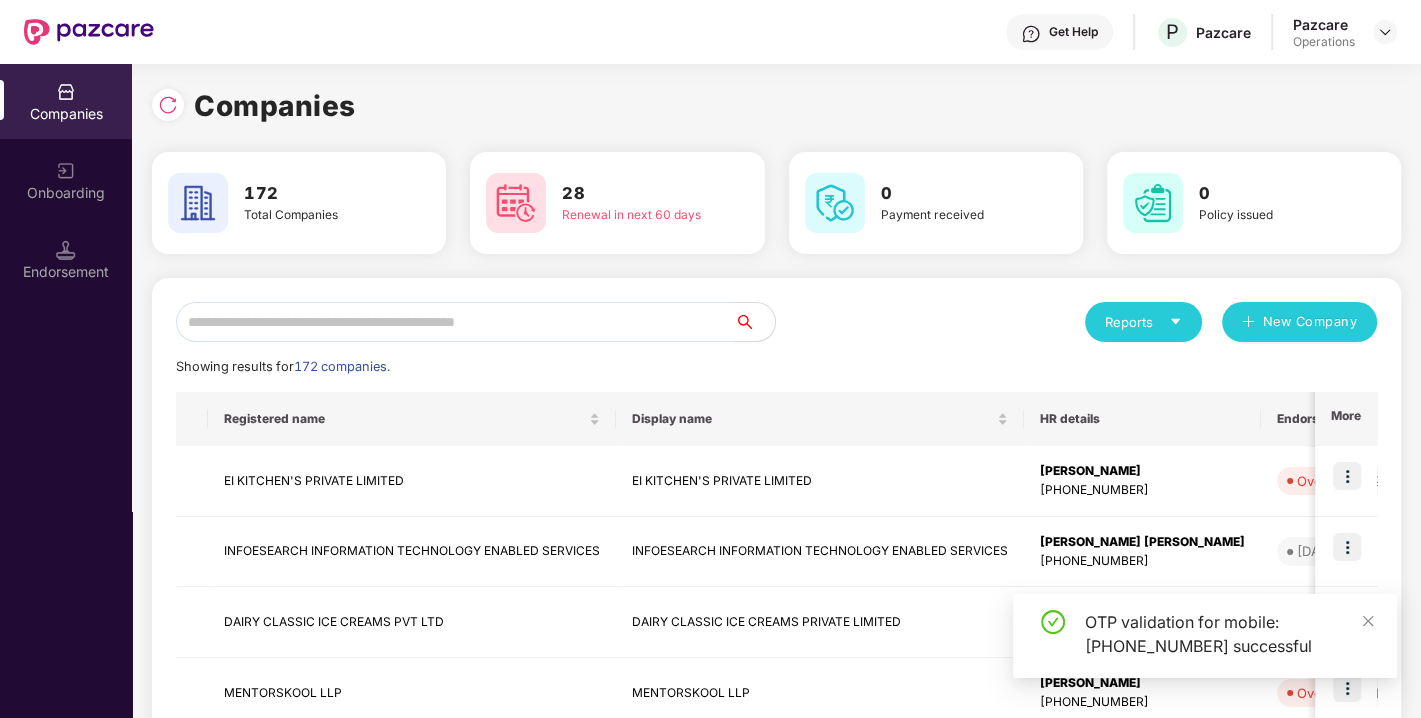 click at bounding box center (455, 322) 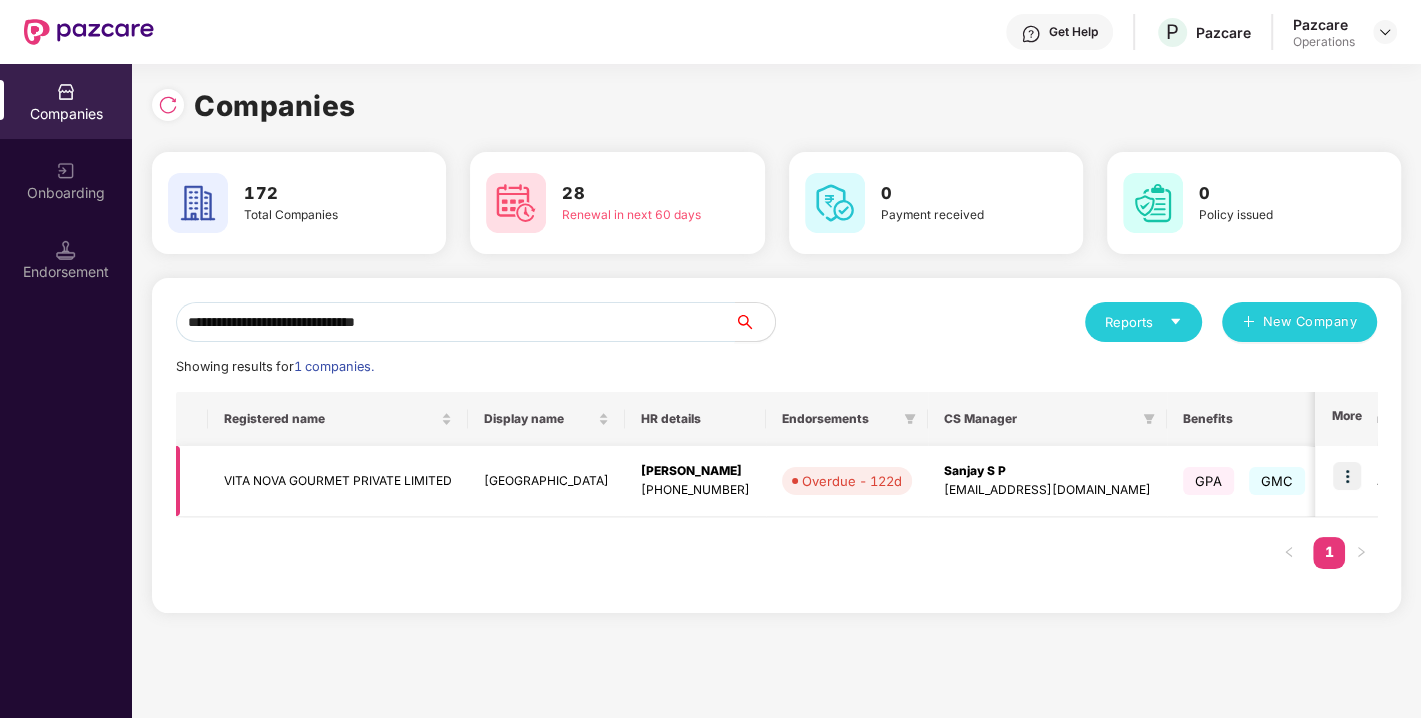 type on "**********" 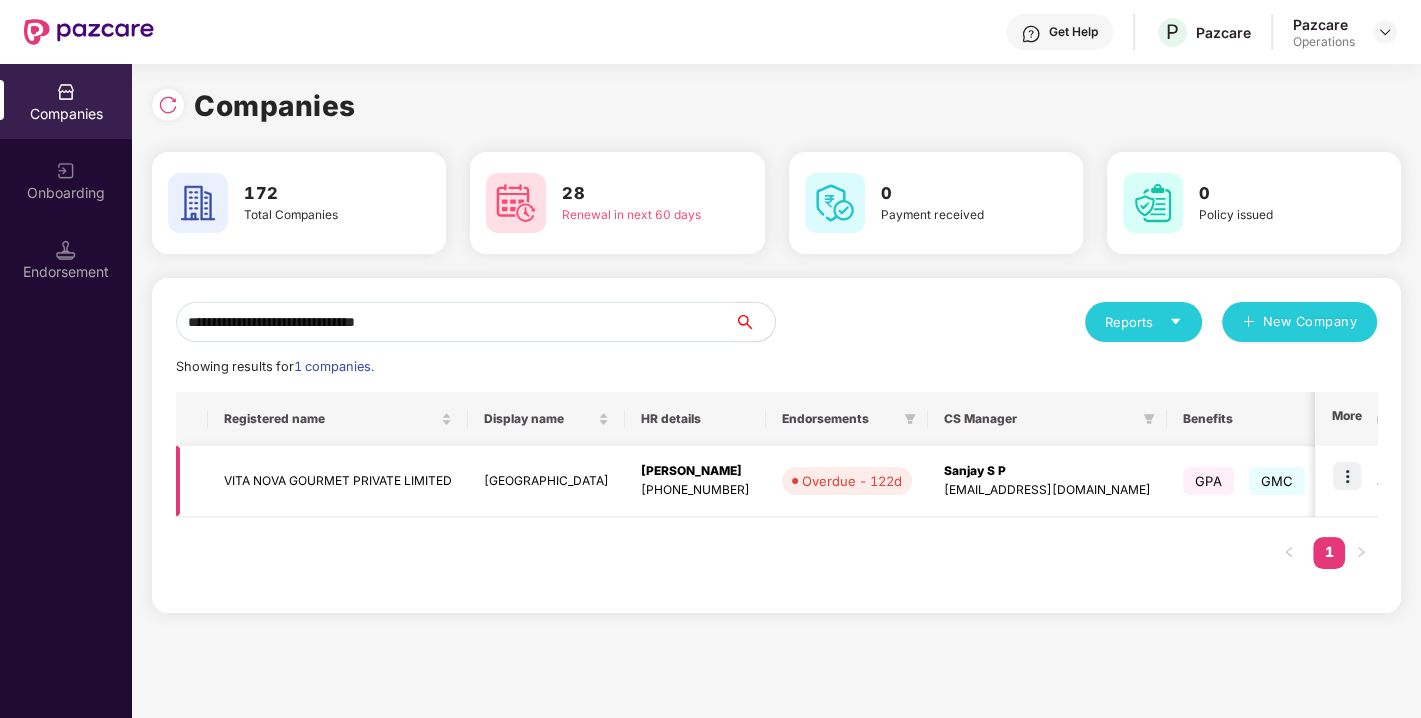 click at bounding box center (1347, 476) 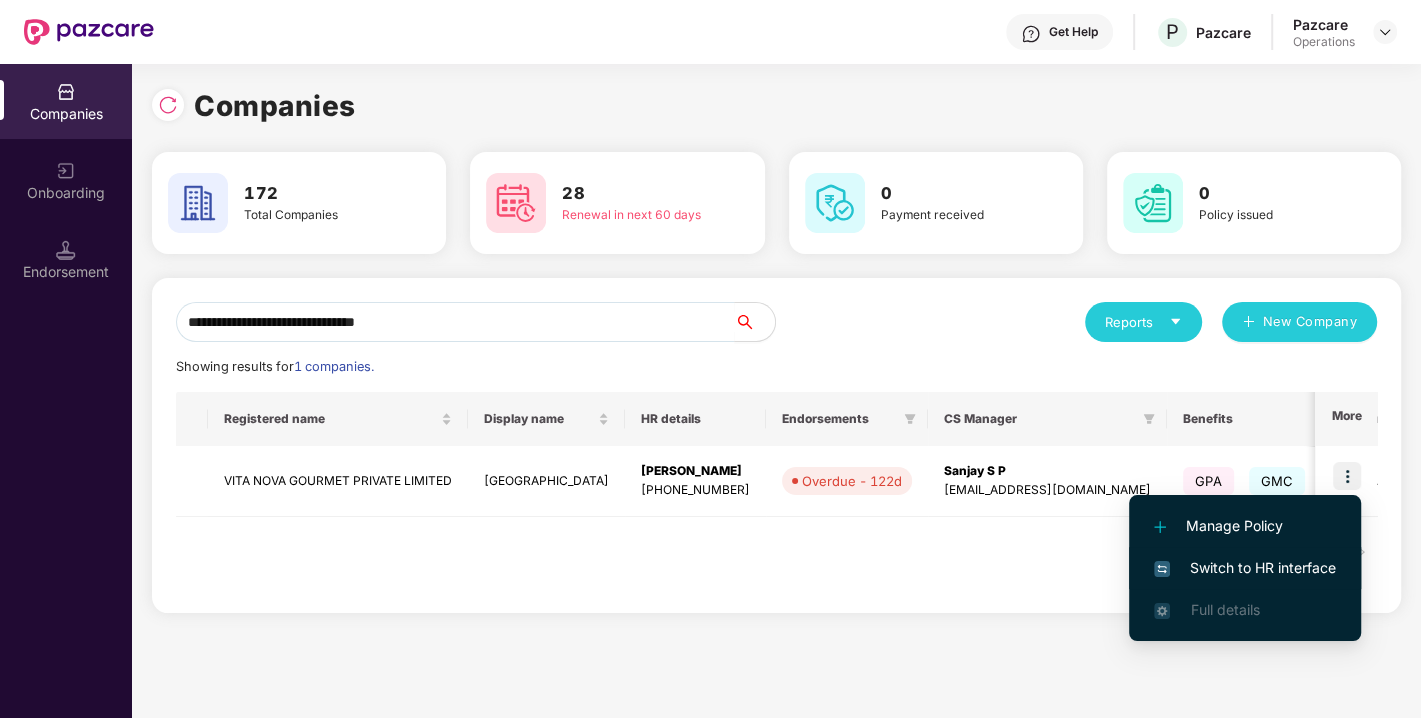 click on "Switch to HR interface" at bounding box center (1245, 568) 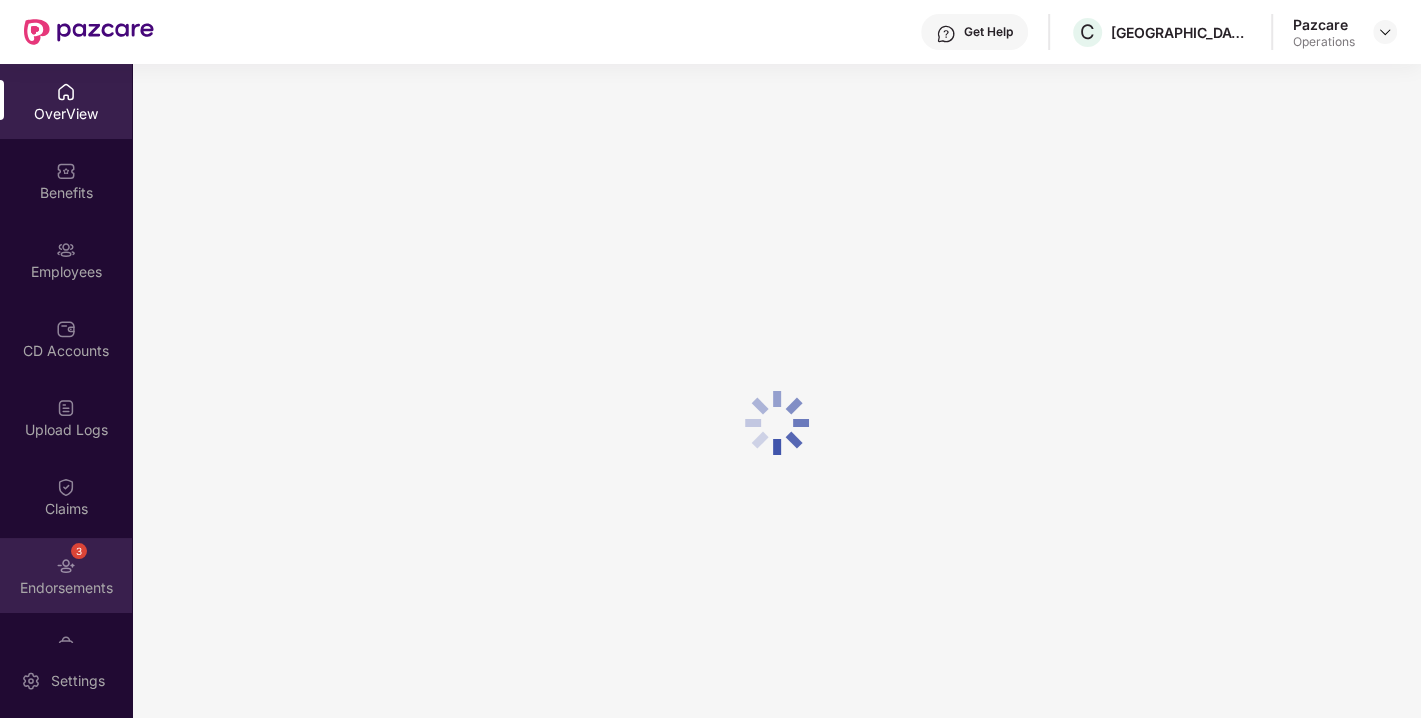 click at bounding box center [66, 566] 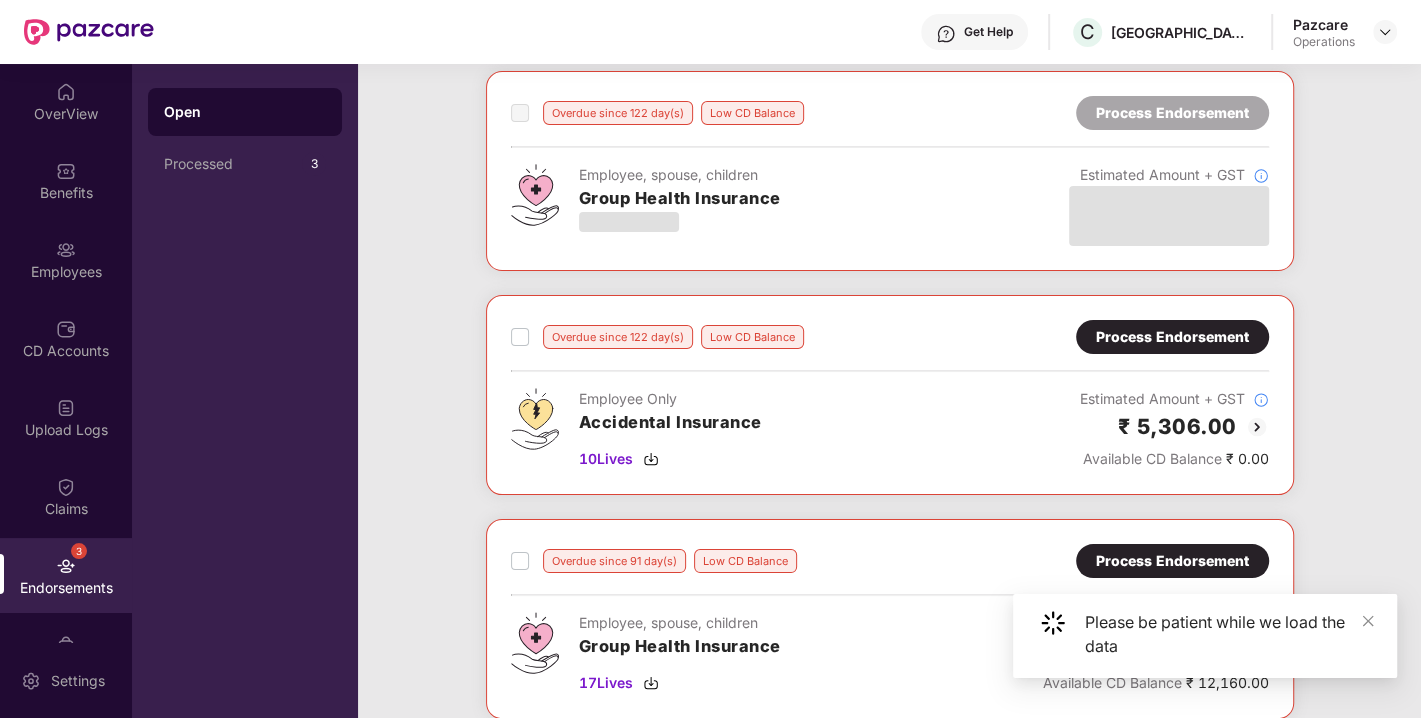 scroll, scrollTop: 0, scrollLeft: 0, axis: both 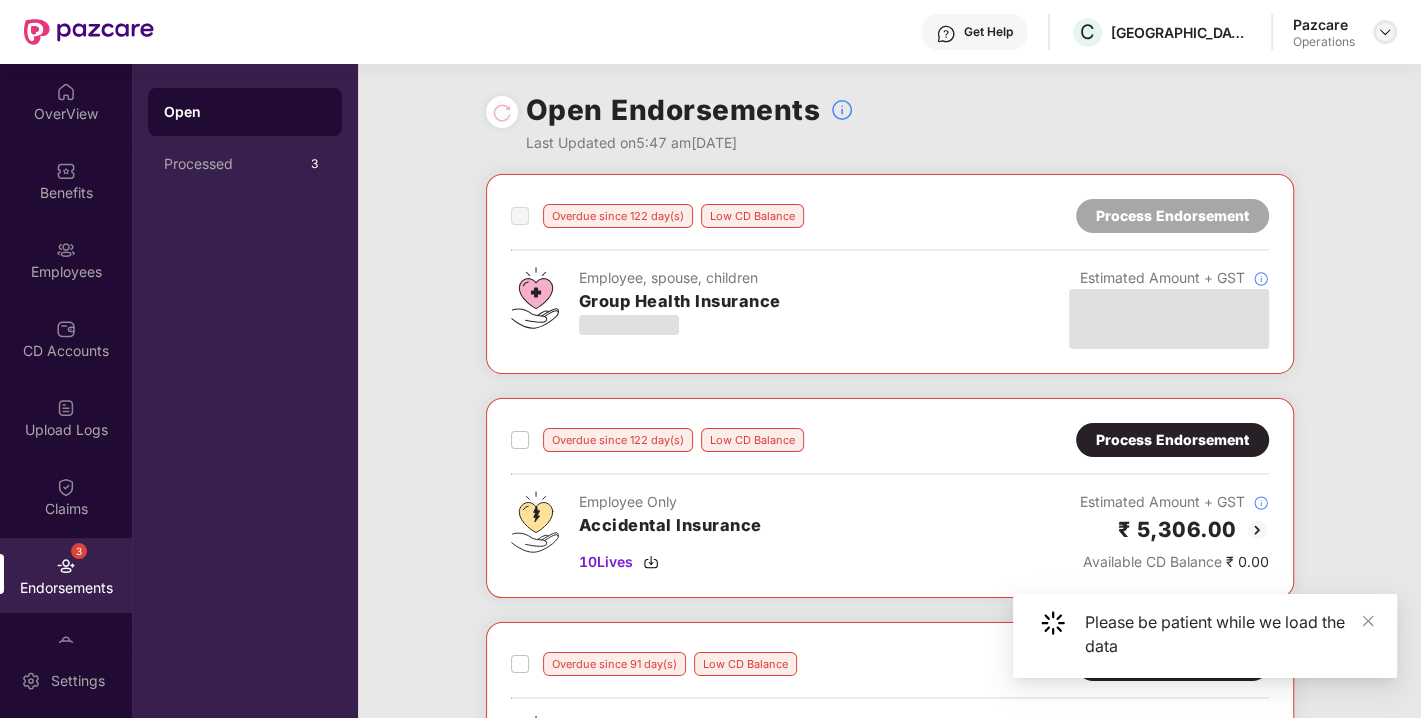 click at bounding box center [1385, 32] 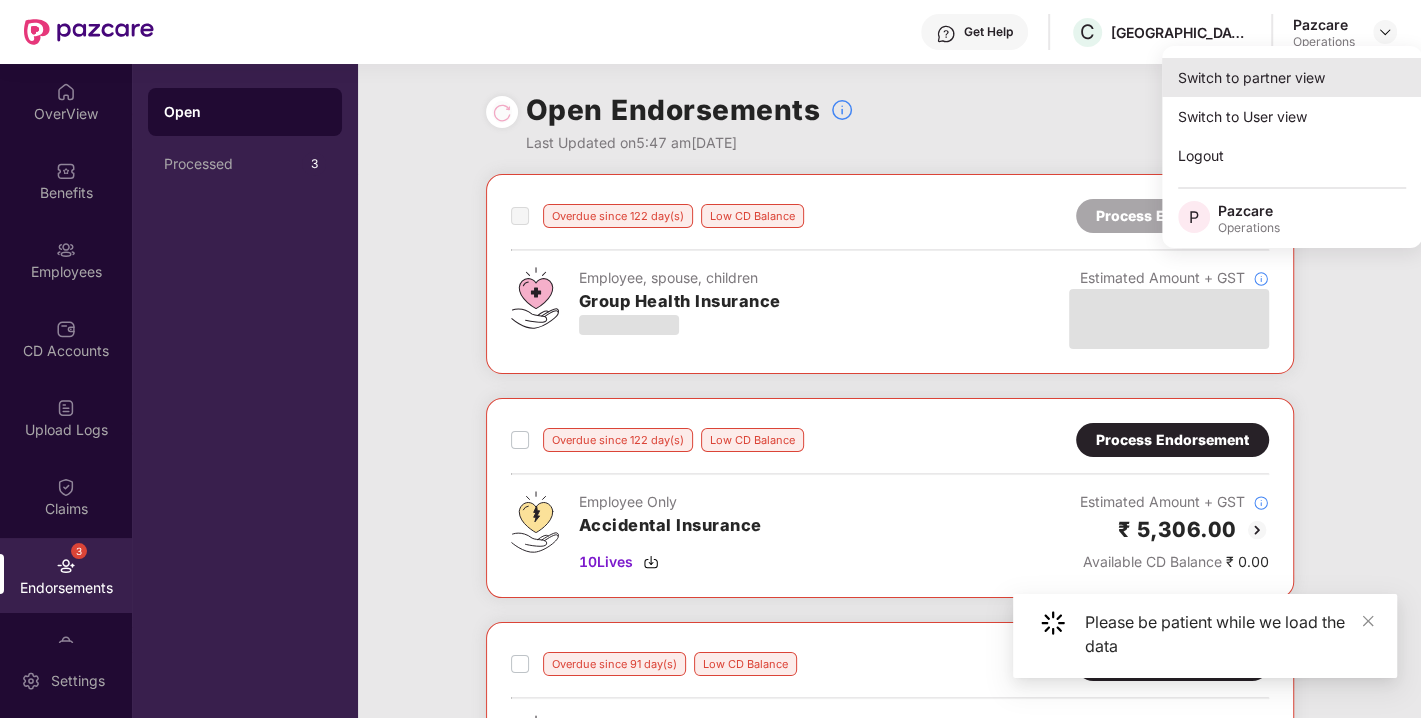 click on "Switch to partner view" at bounding box center [1292, 77] 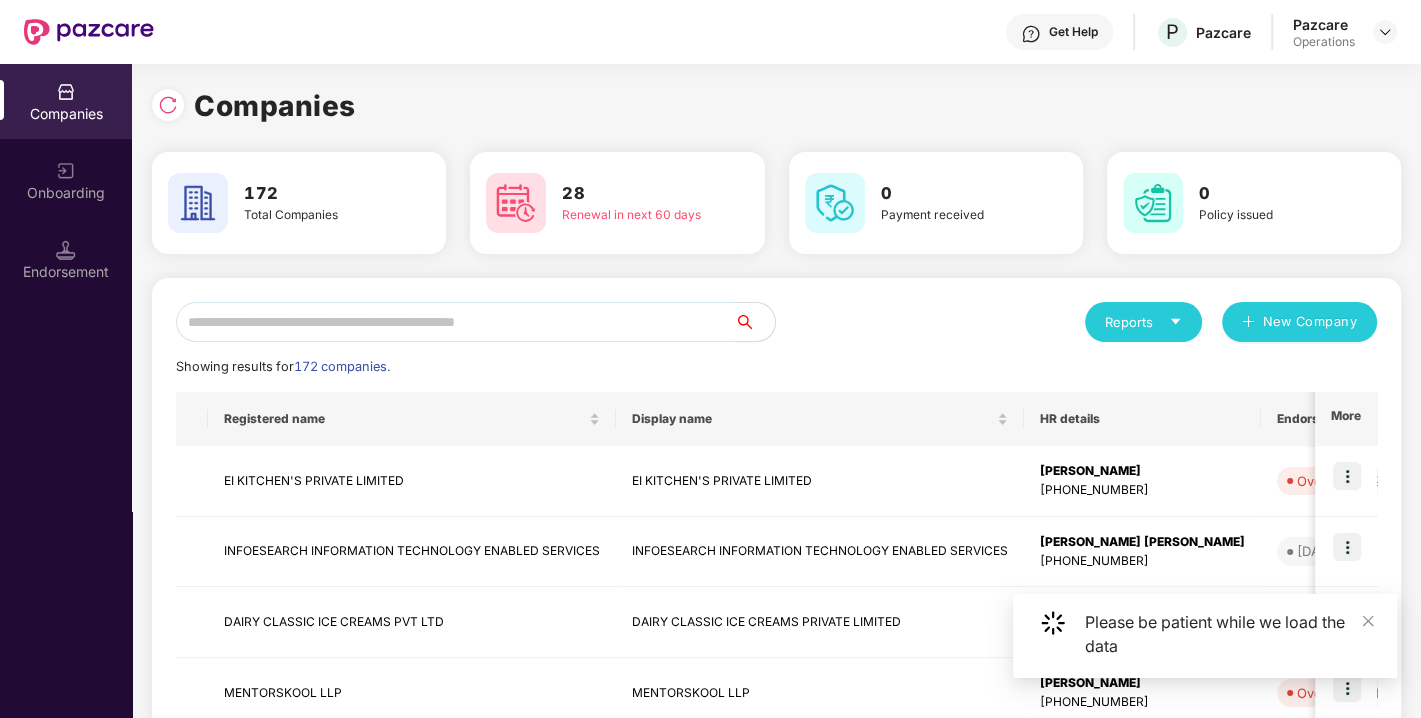 click at bounding box center (455, 322) 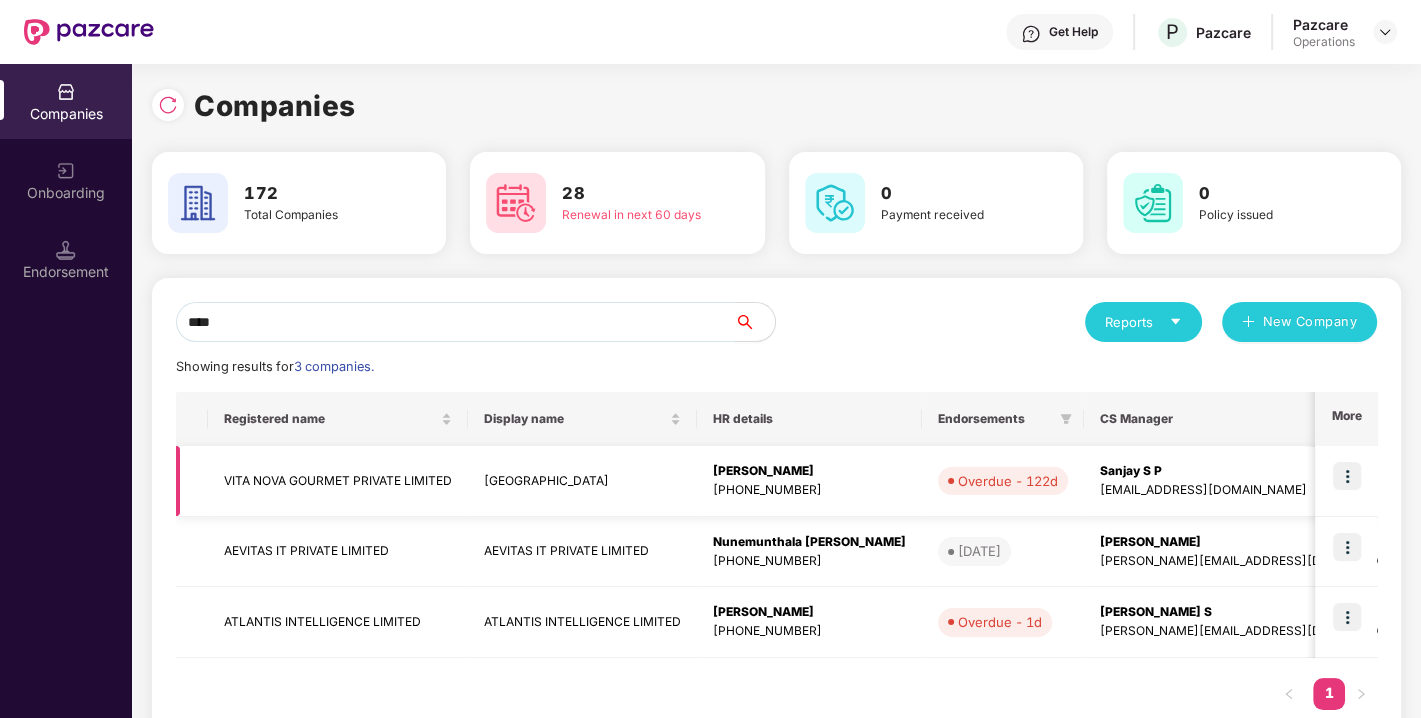type on "****" 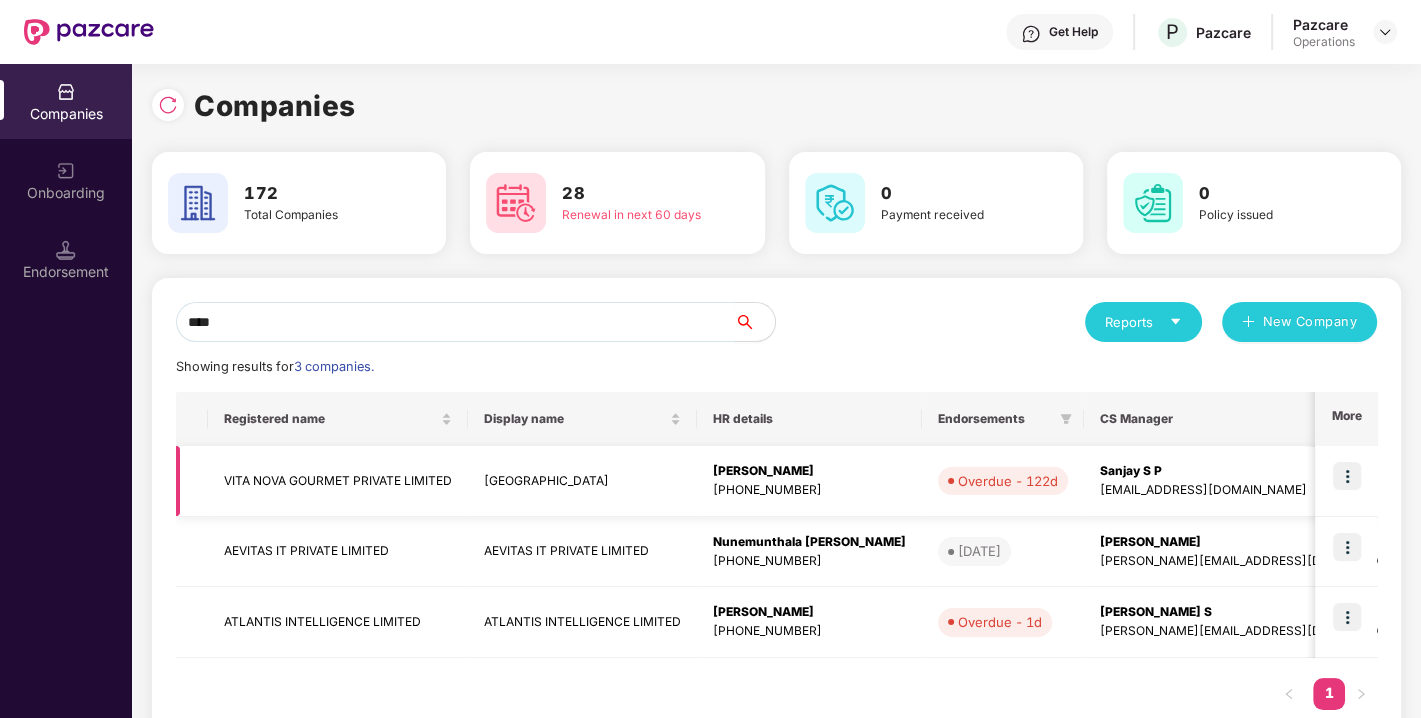 click on "VITA NOVA GOURMET PRIVATE LIMITED" at bounding box center [338, 481] 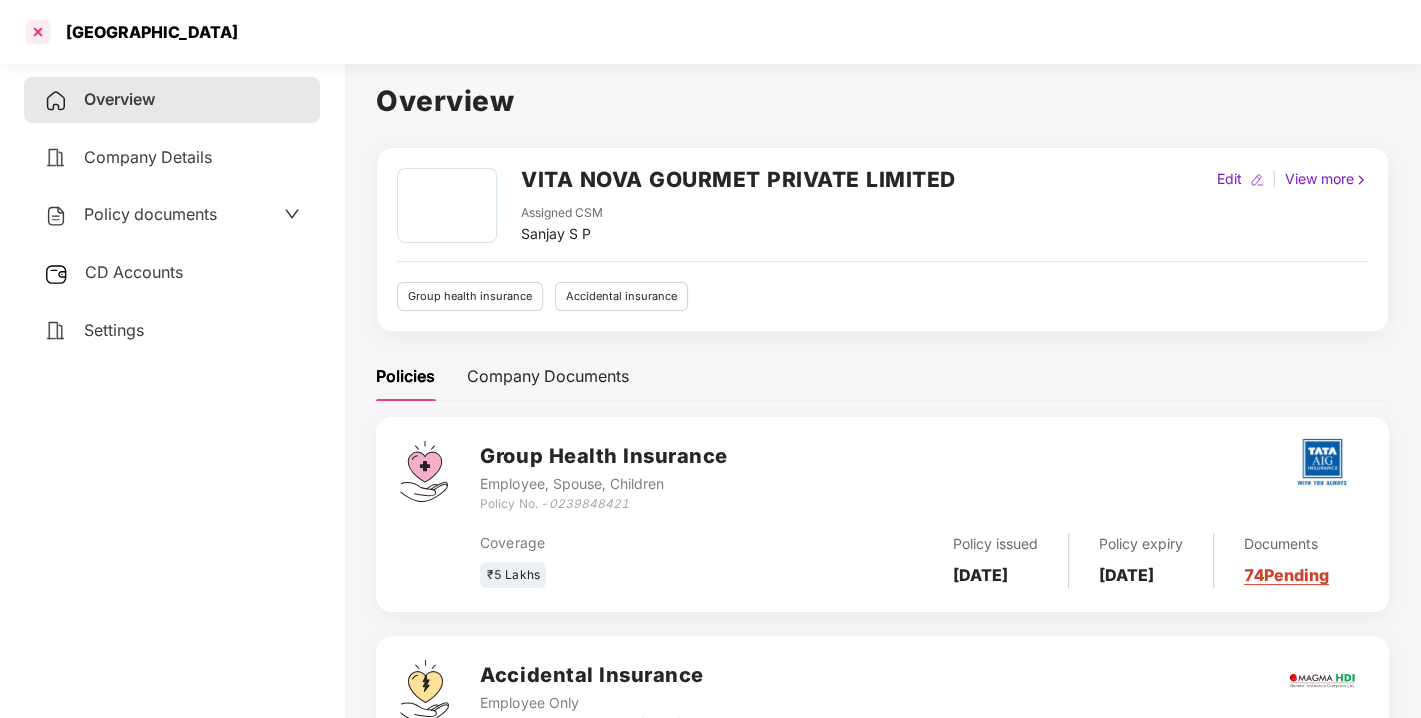 click at bounding box center (38, 32) 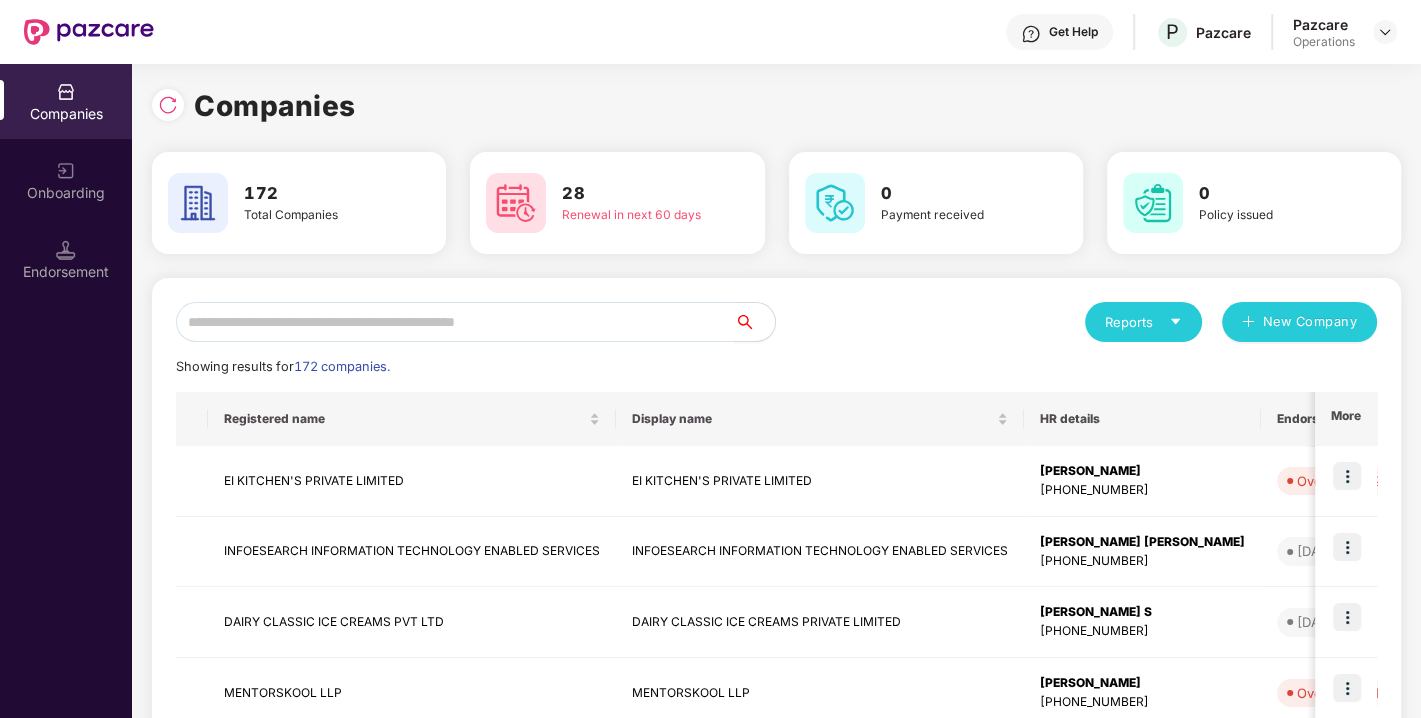 click at bounding box center (455, 322) 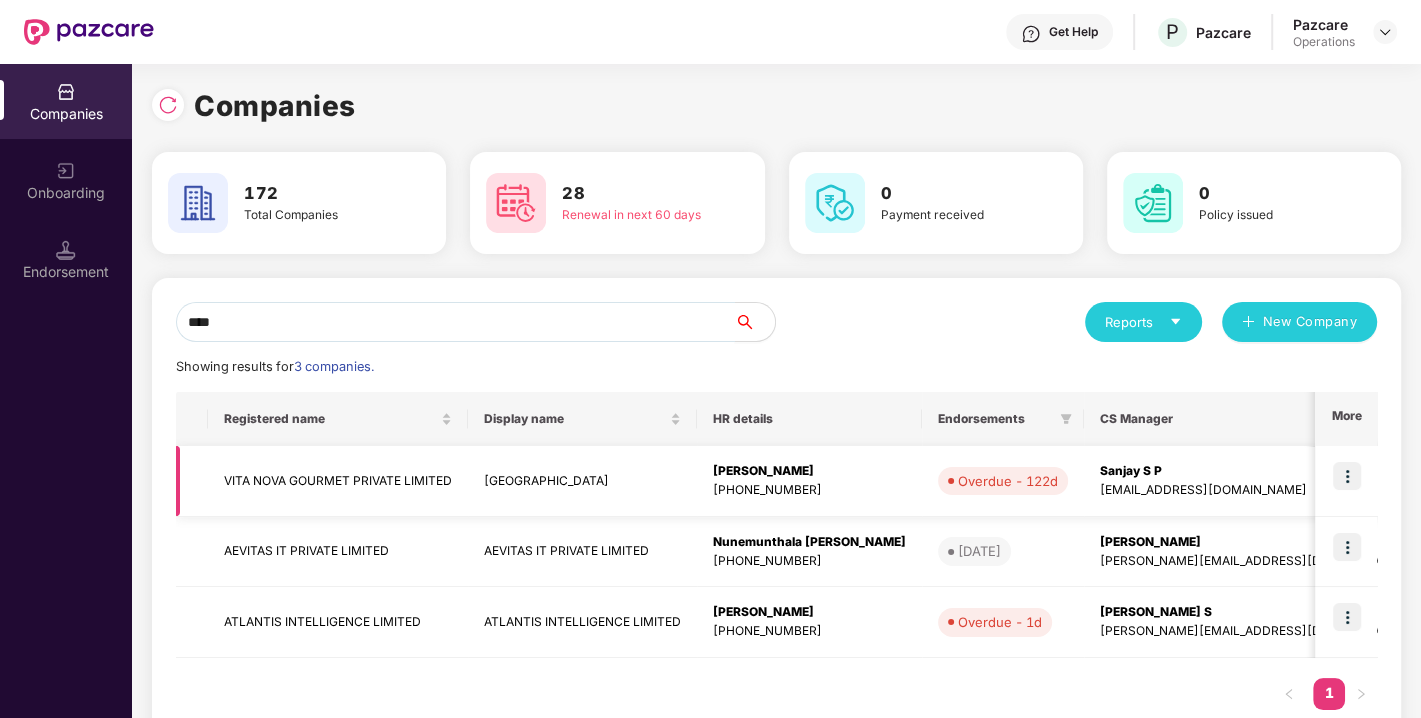 type on "****" 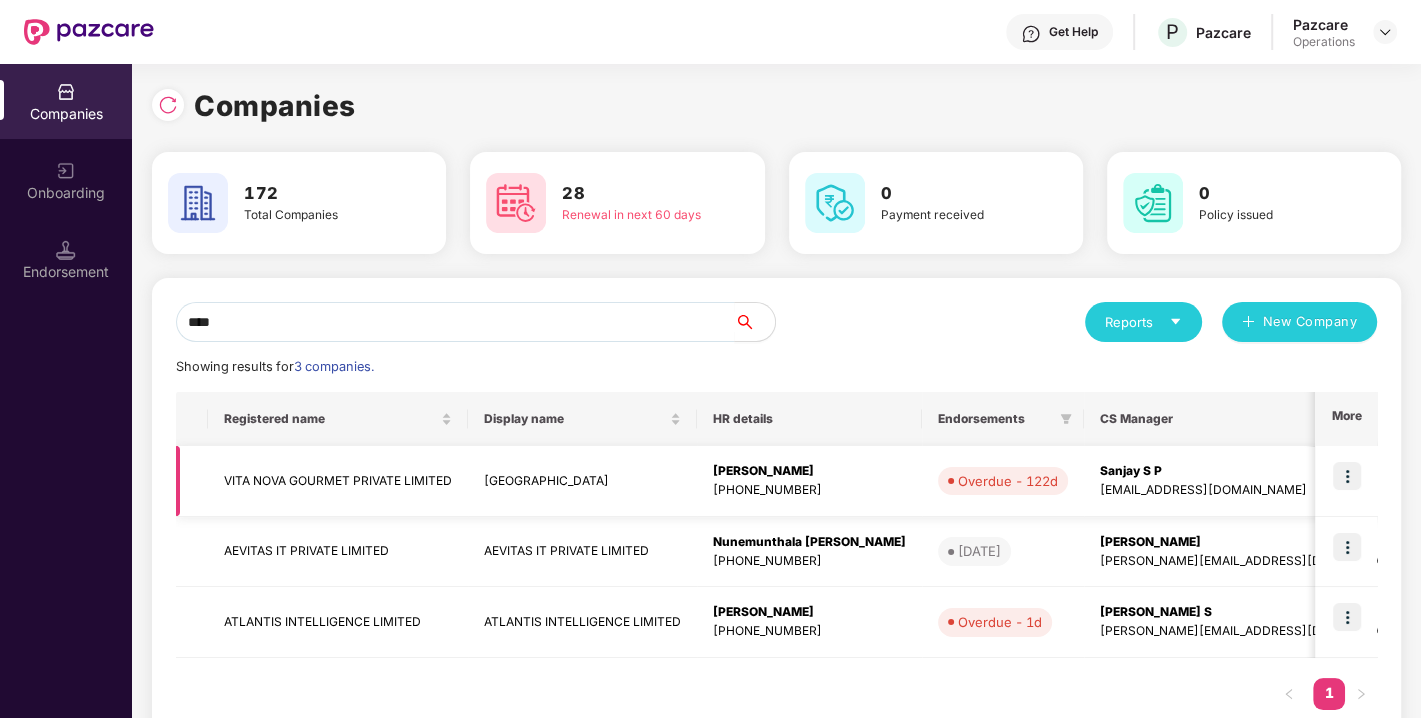 click at bounding box center (1347, 476) 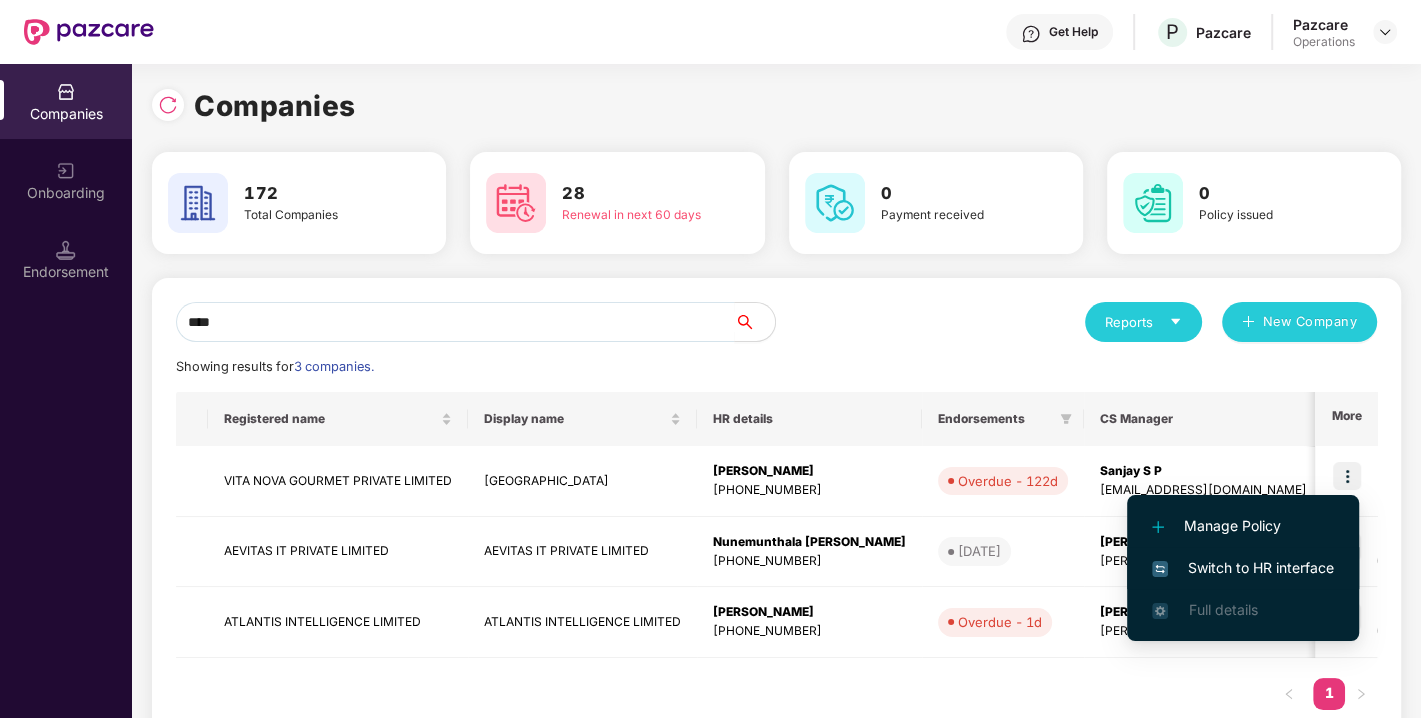 click on "Switch to HR interface" at bounding box center [1243, 568] 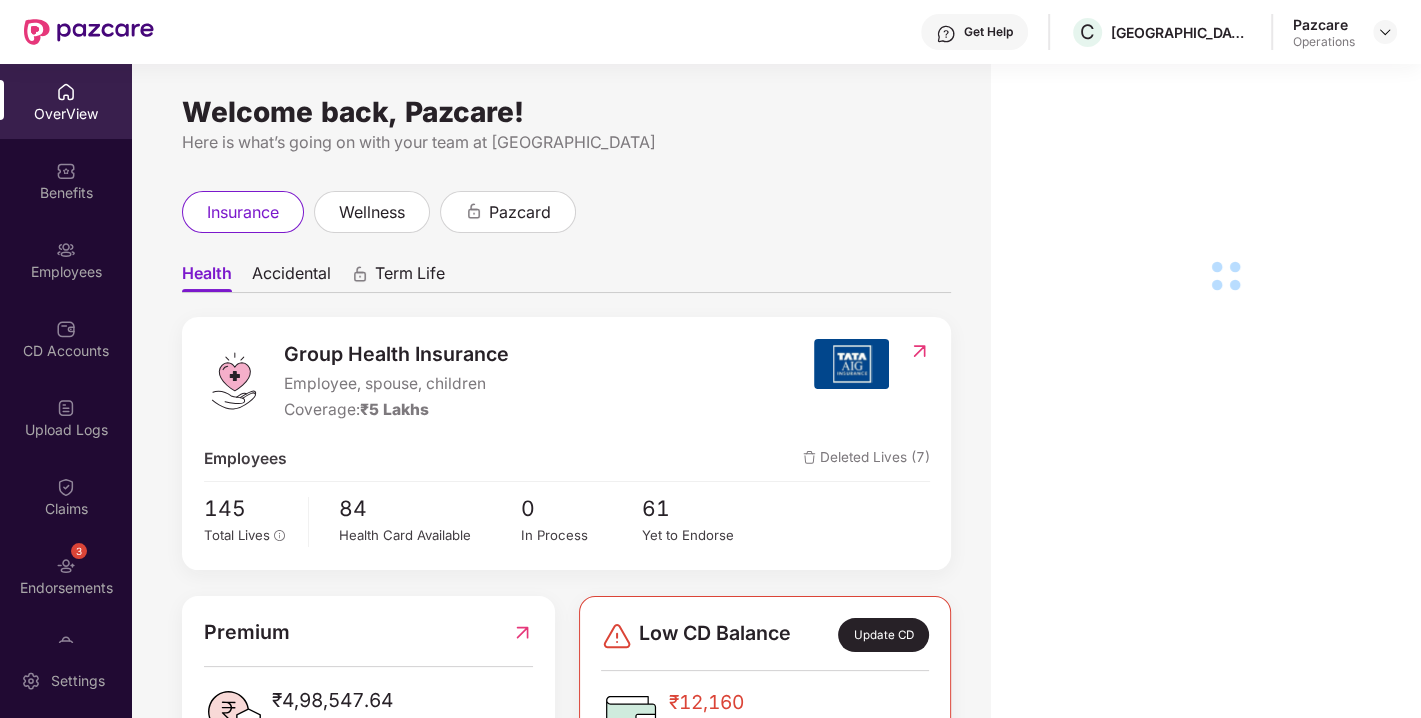 click on "3 Endorsements" at bounding box center [66, 575] 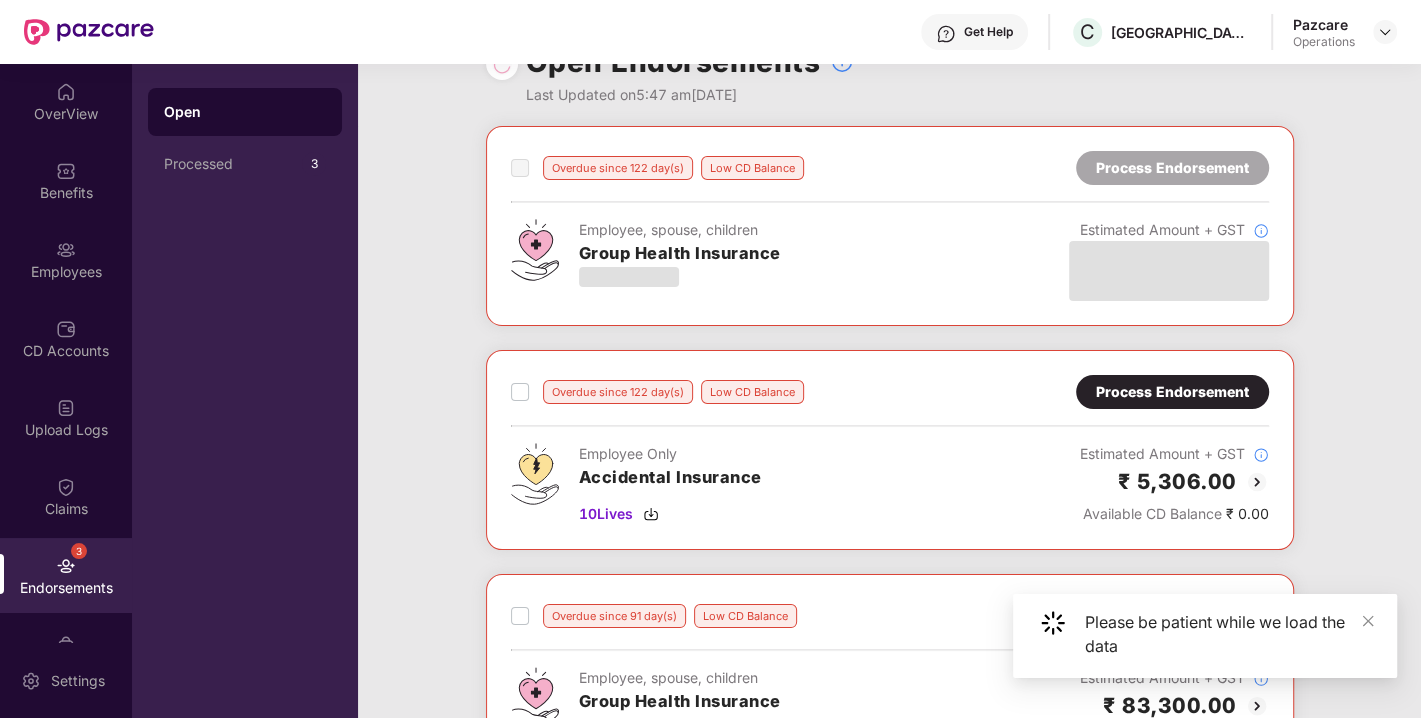 scroll, scrollTop: 0, scrollLeft: 0, axis: both 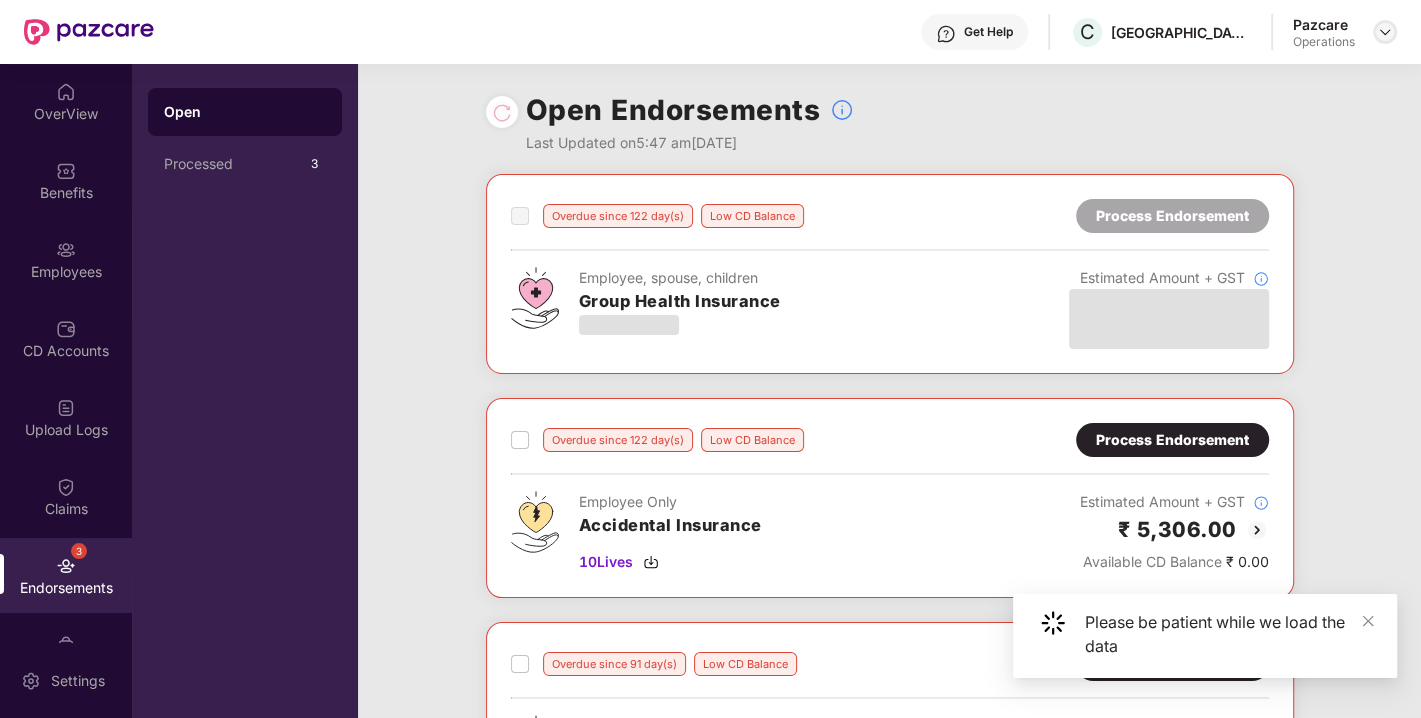 click at bounding box center [1385, 32] 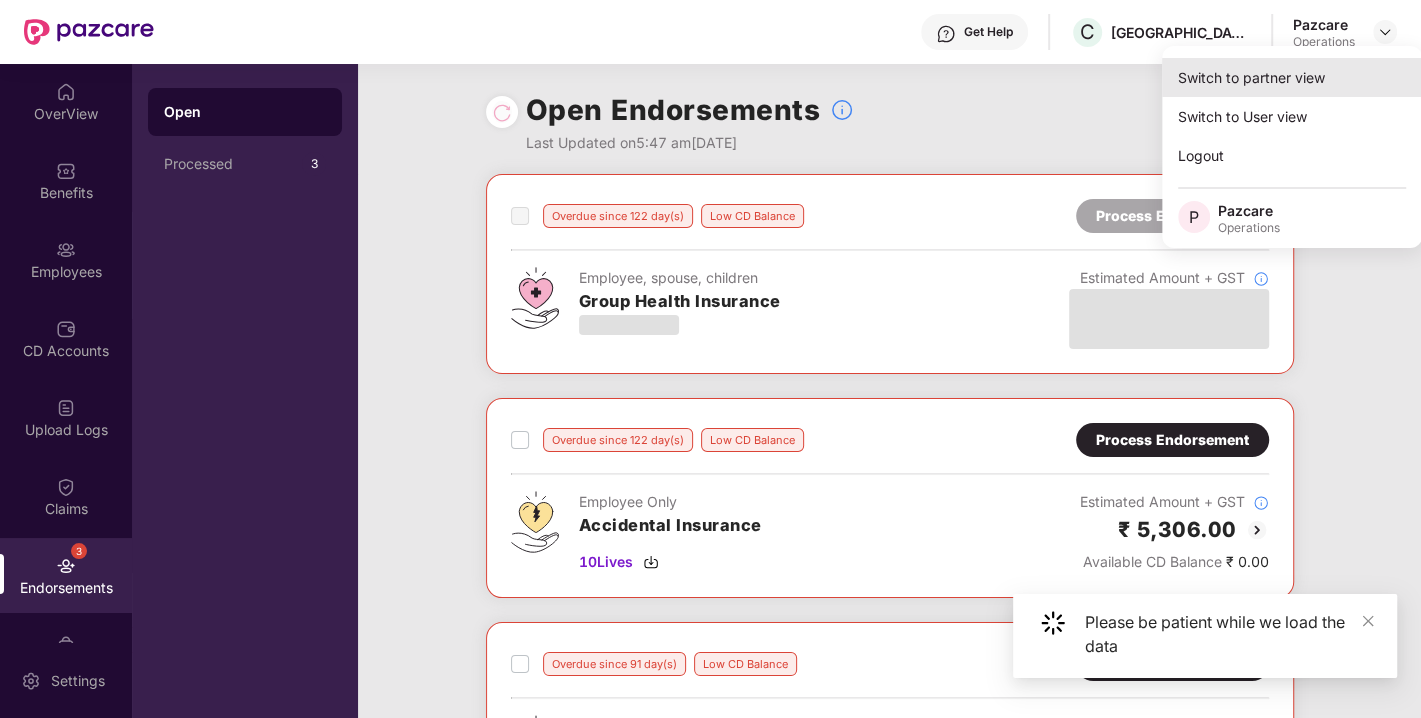 click on "Switch to partner view" at bounding box center [1292, 77] 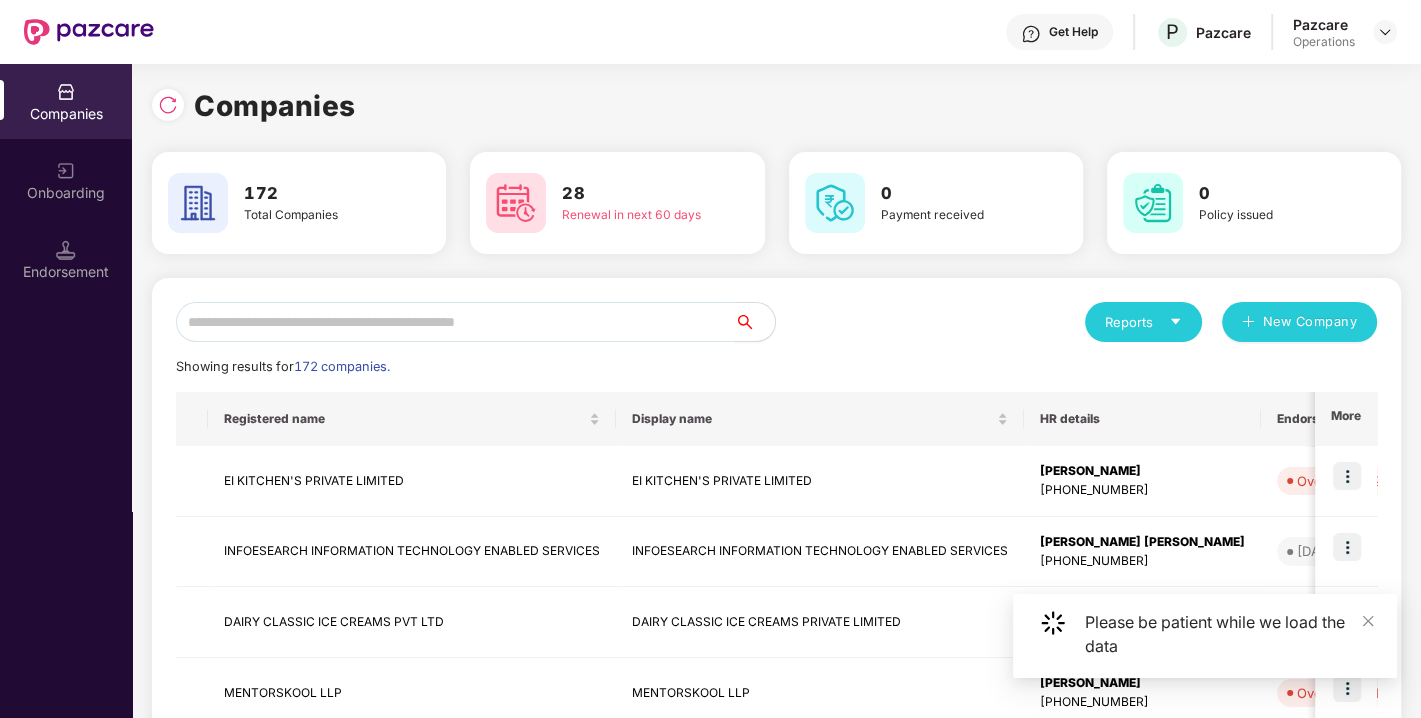 click at bounding box center [455, 322] 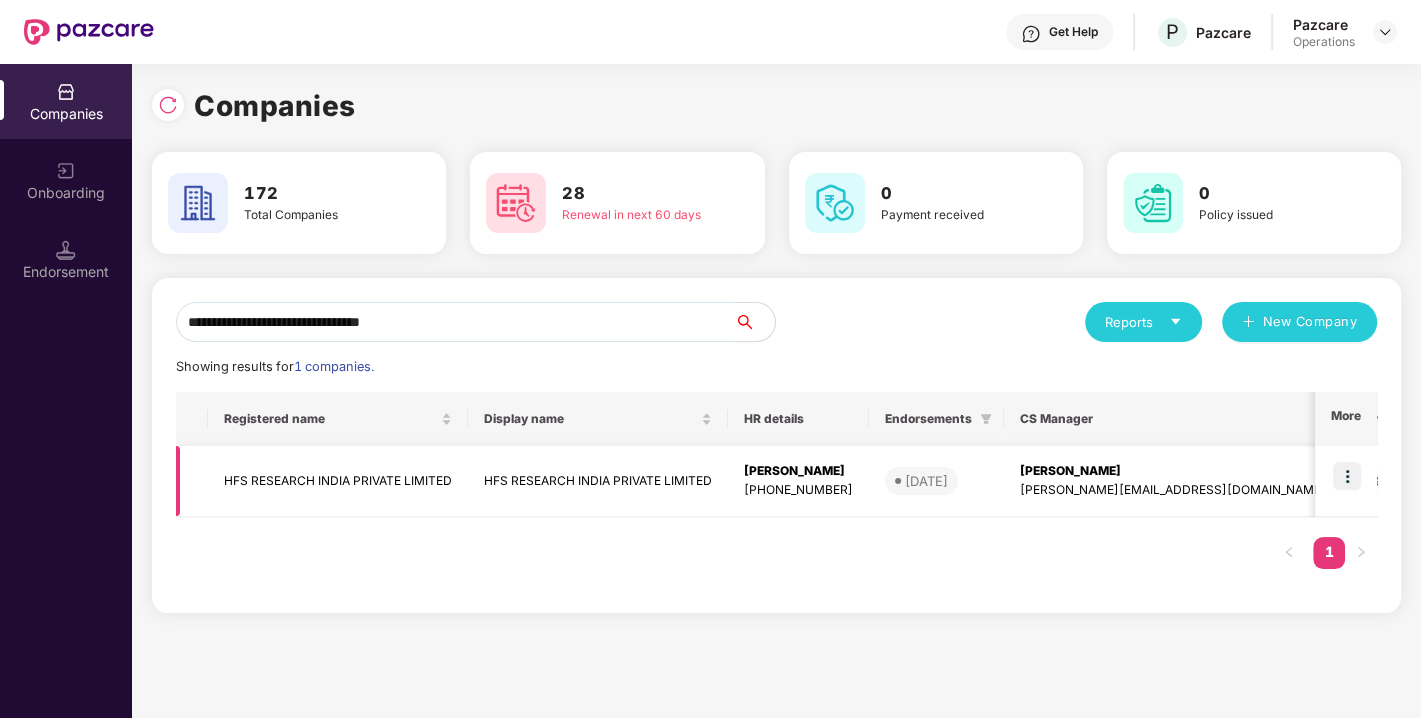 type on "**********" 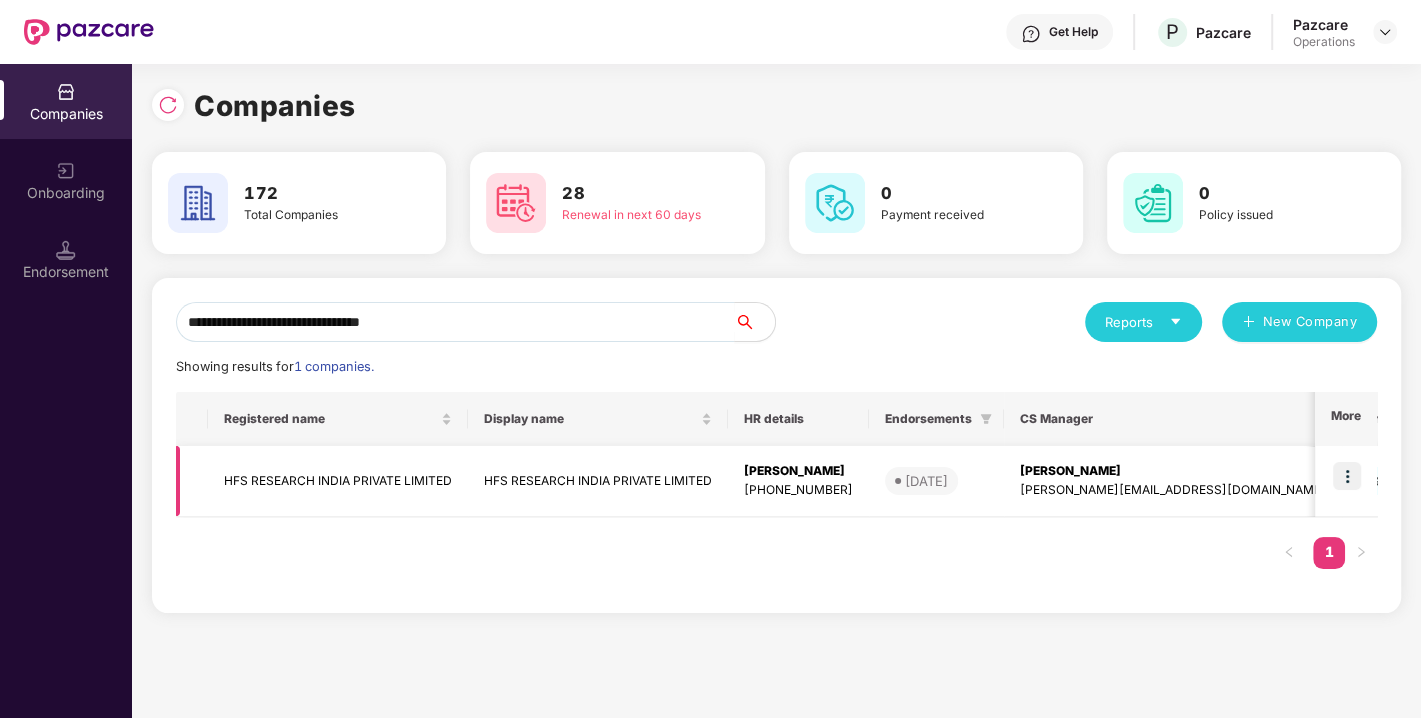 click at bounding box center [1347, 476] 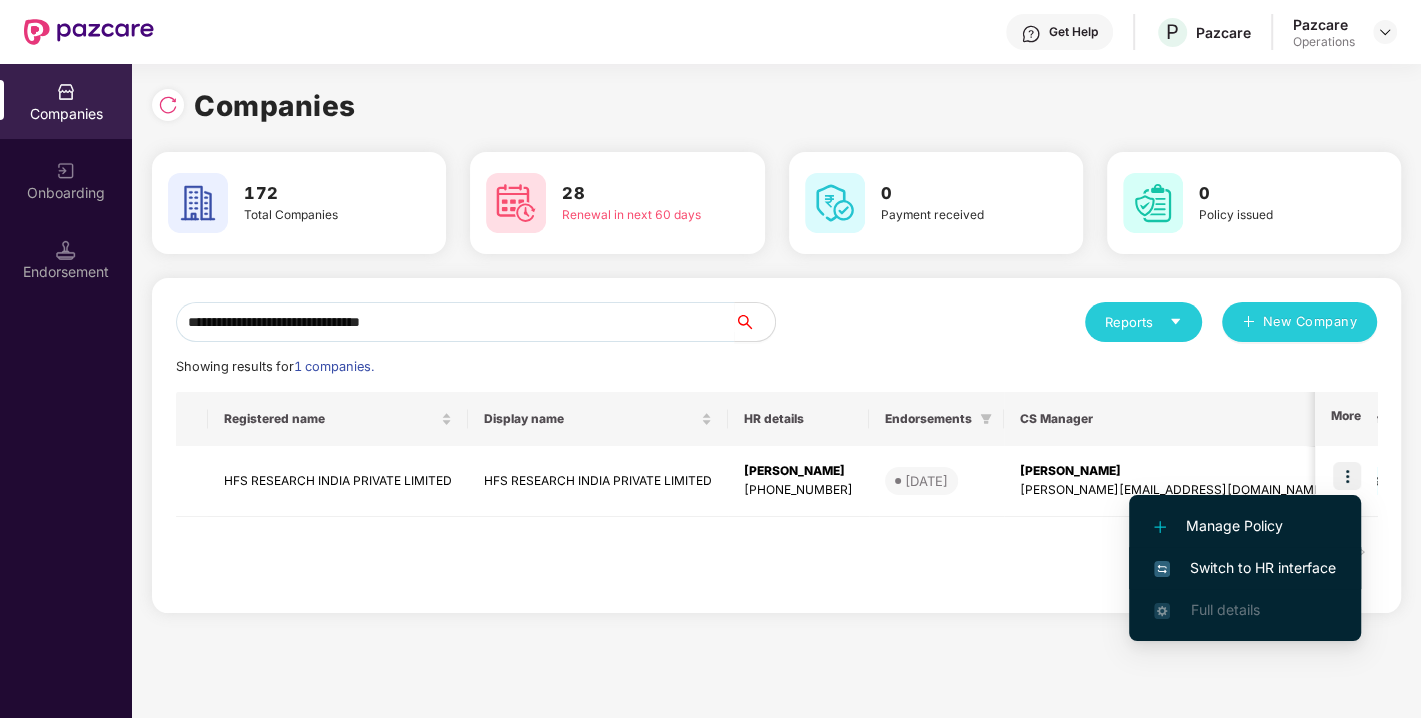 click on "Switch to HR interface" at bounding box center (1245, 568) 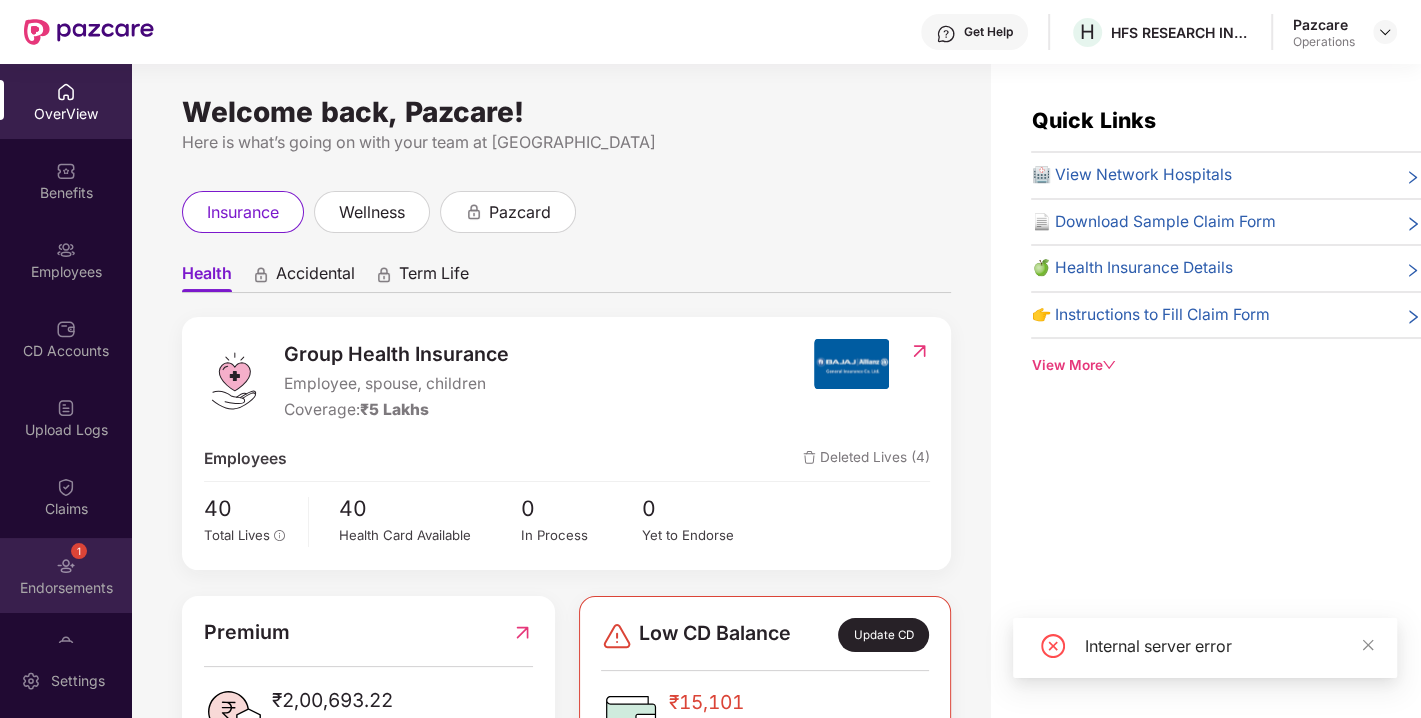 click on "1 Endorsements" at bounding box center (66, 575) 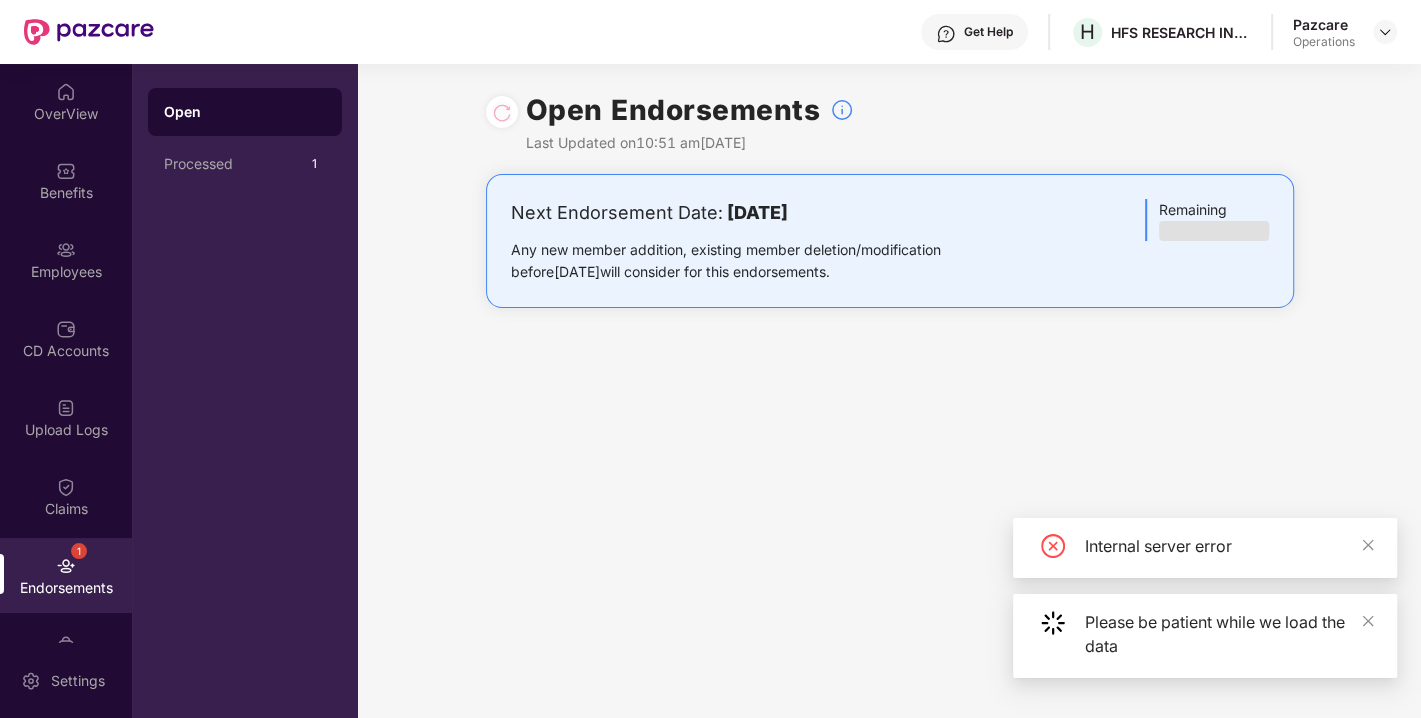click at bounding box center [502, 112] 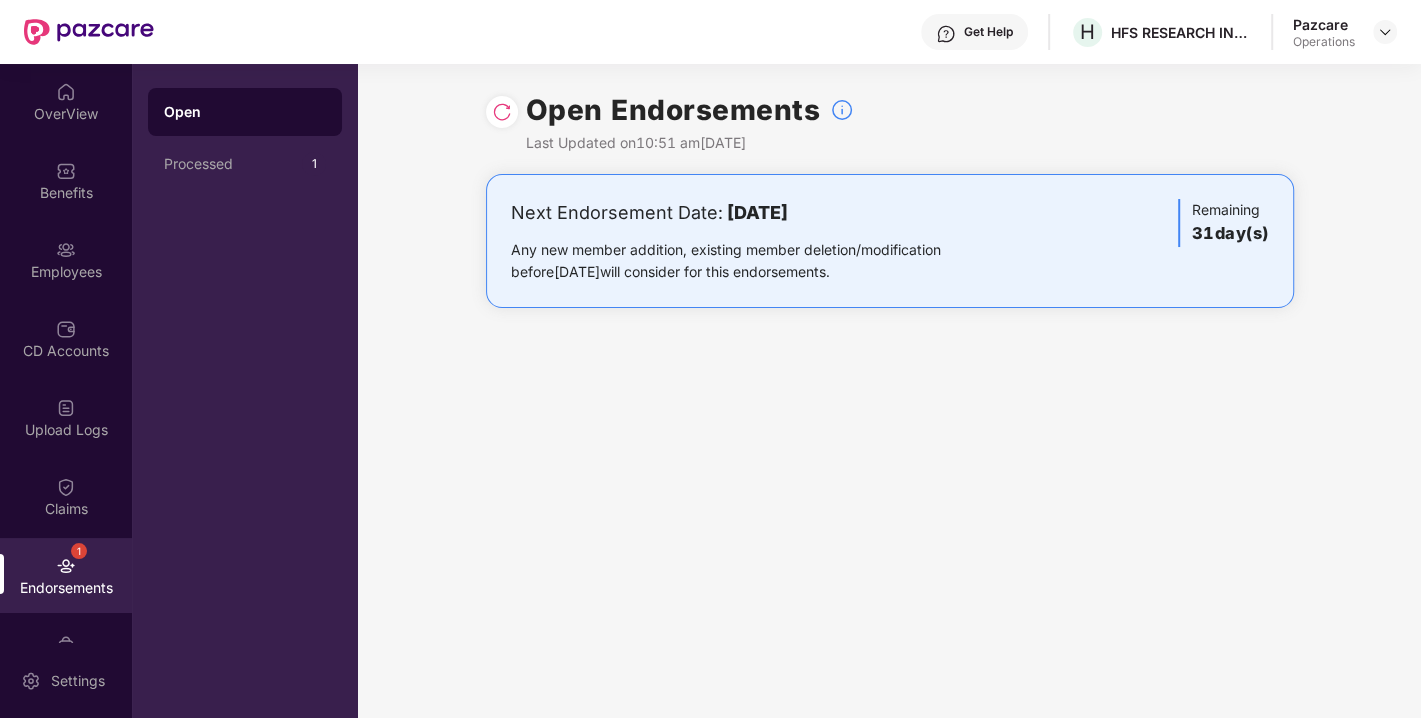 click at bounding box center (502, 112) 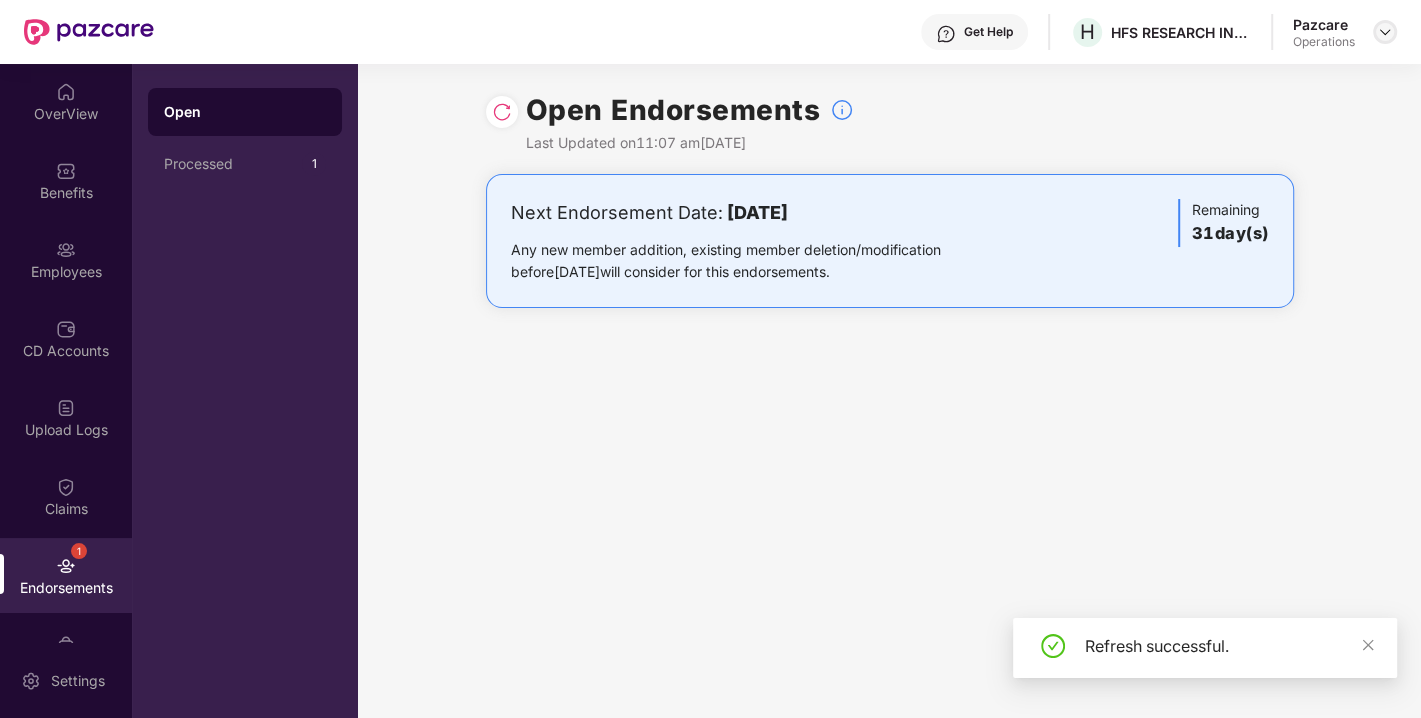 drag, startPoint x: 1411, startPoint y: 28, endPoint x: 1379, endPoint y: 31, distance: 32.140316 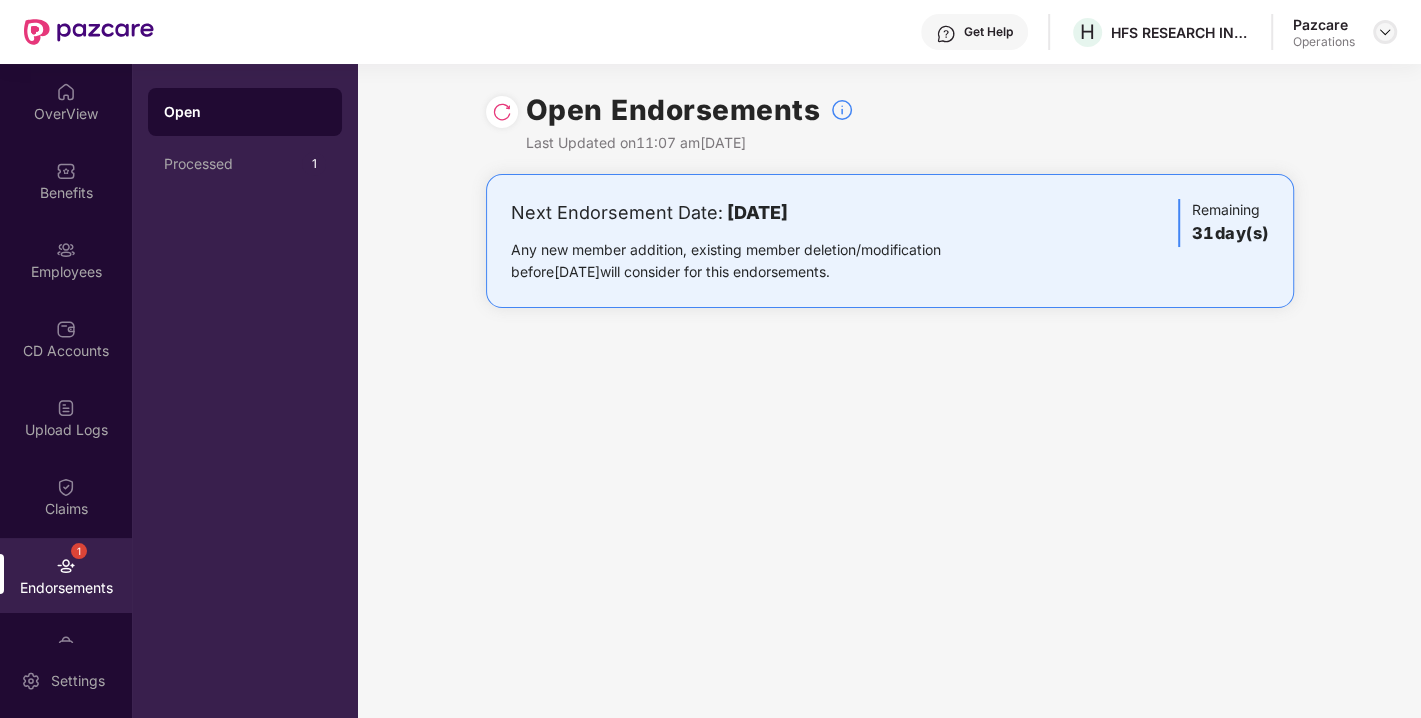 click at bounding box center [1385, 32] 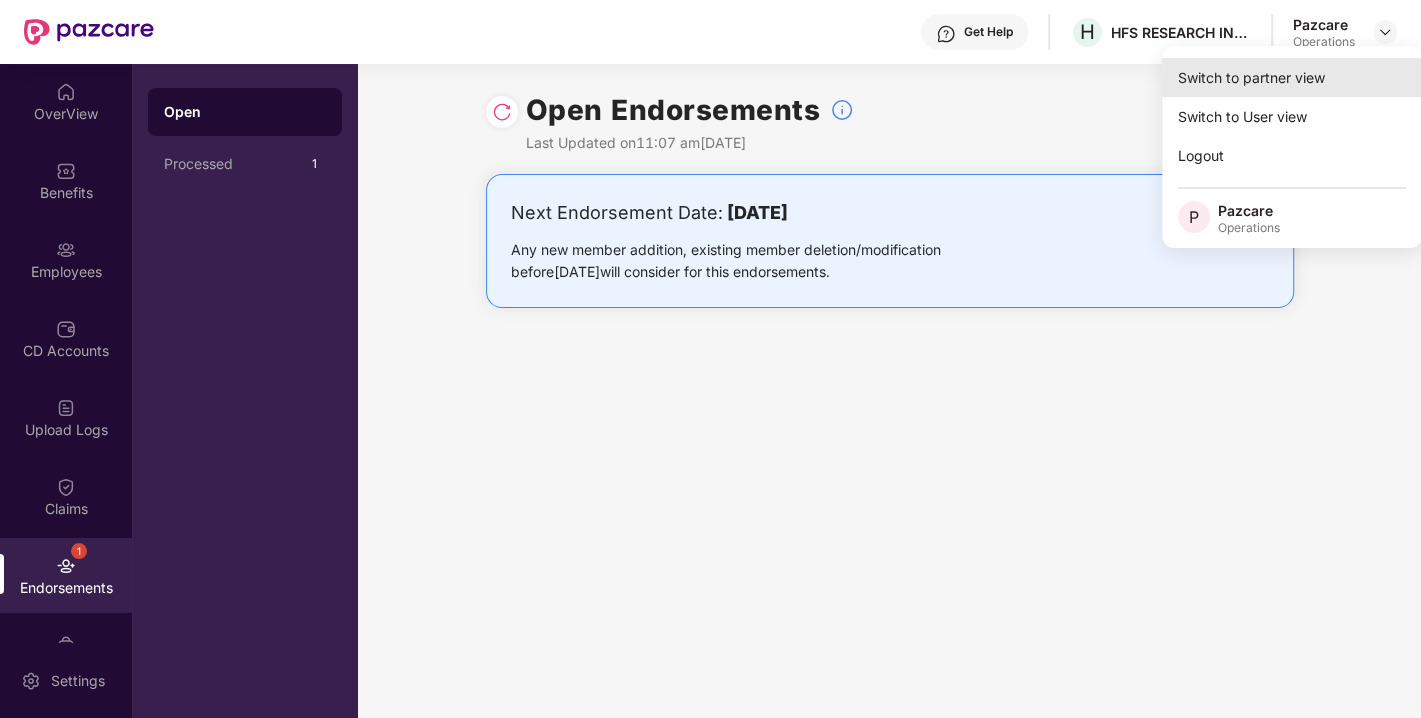 click on "Switch to partner view" at bounding box center [1292, 77] 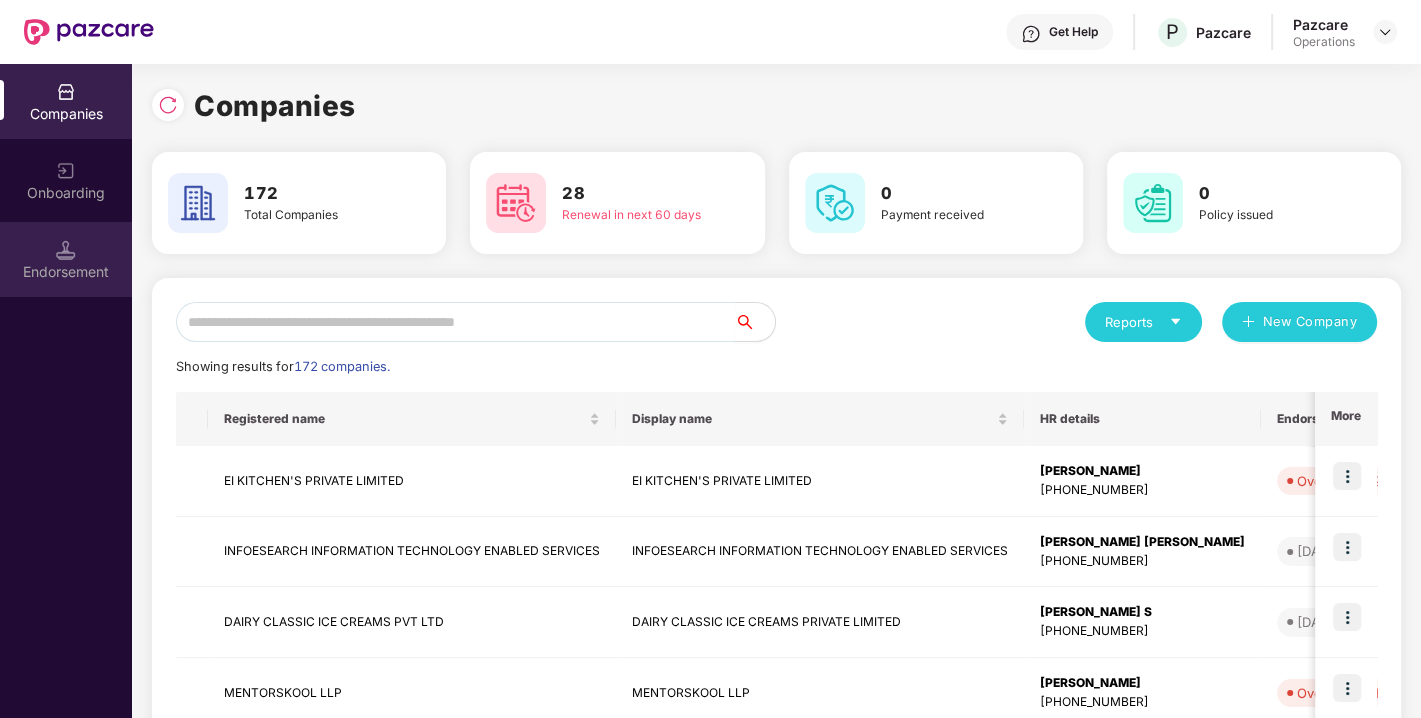 click on "Endorsement" at bounding box center [66, 259] 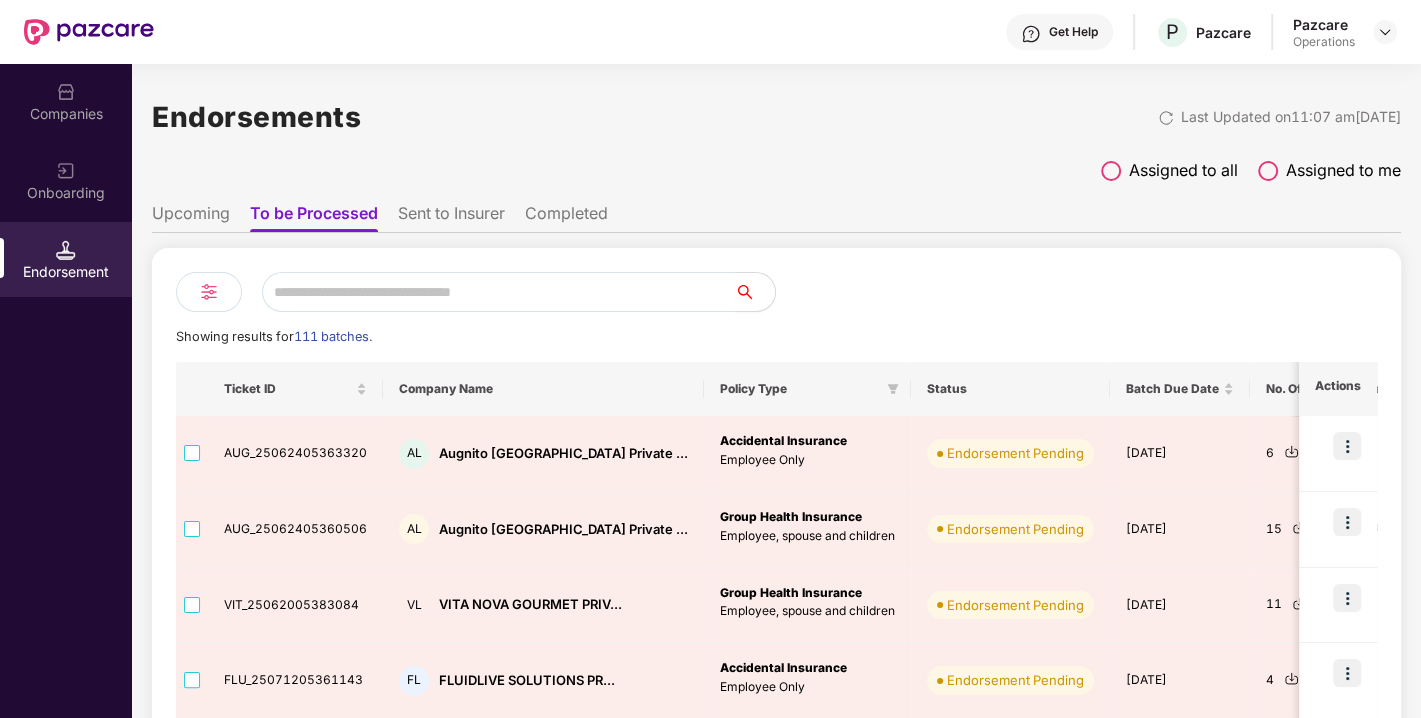 click at bounding box center [498, 292] 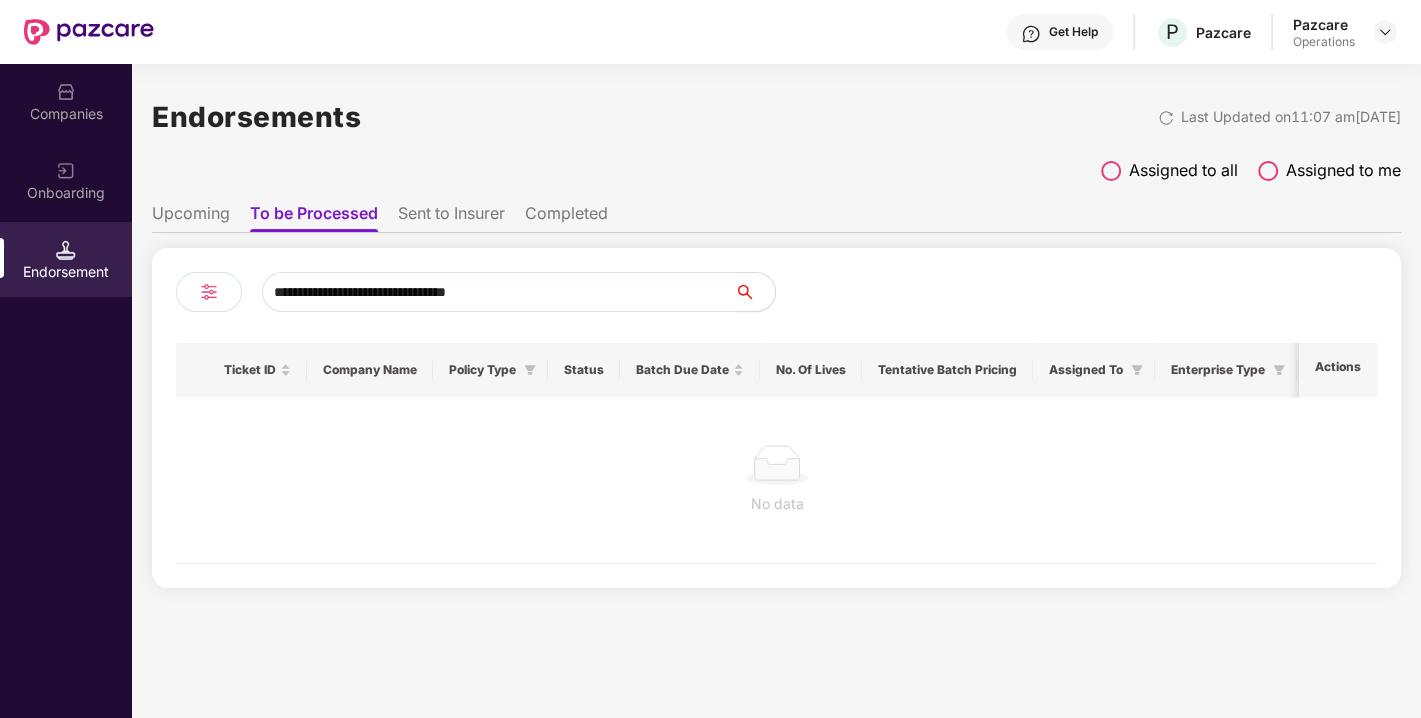 type on "**********" 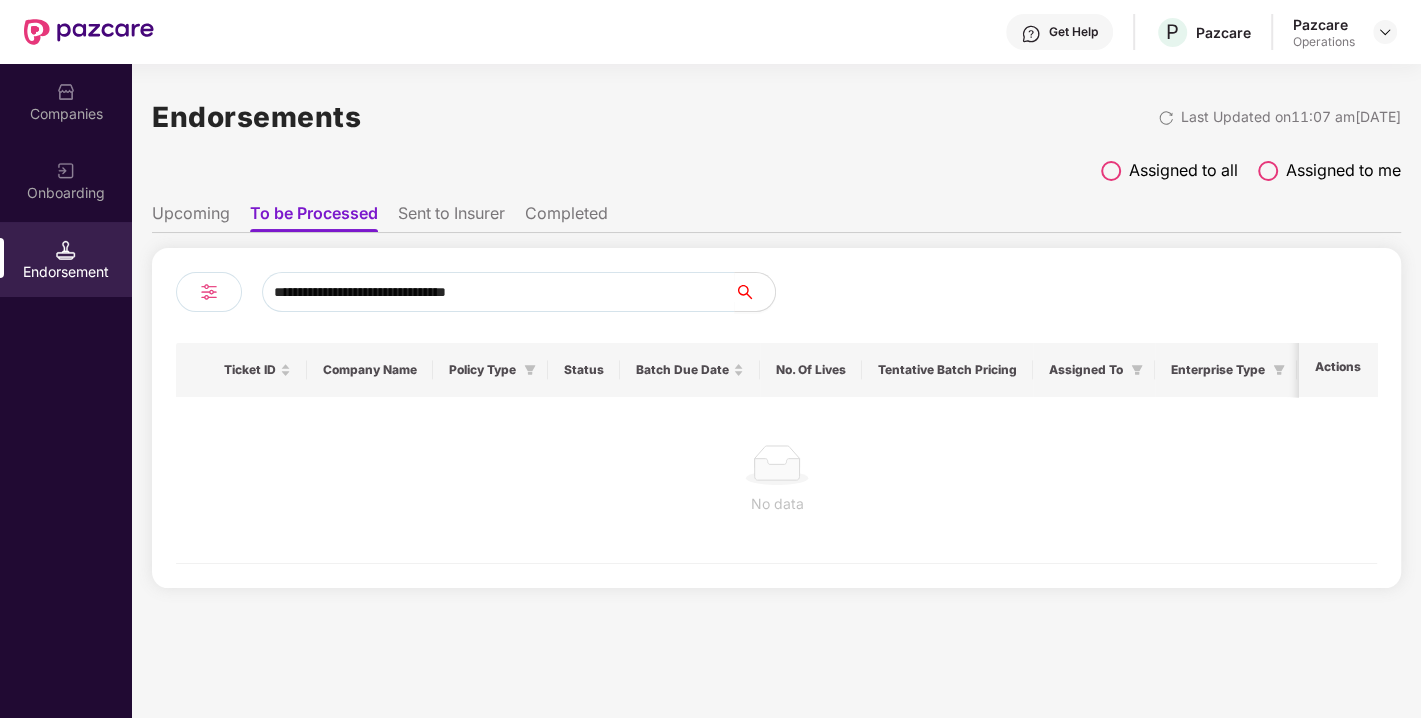click on "Sent to Insurer" at bounding box center (451, 217) 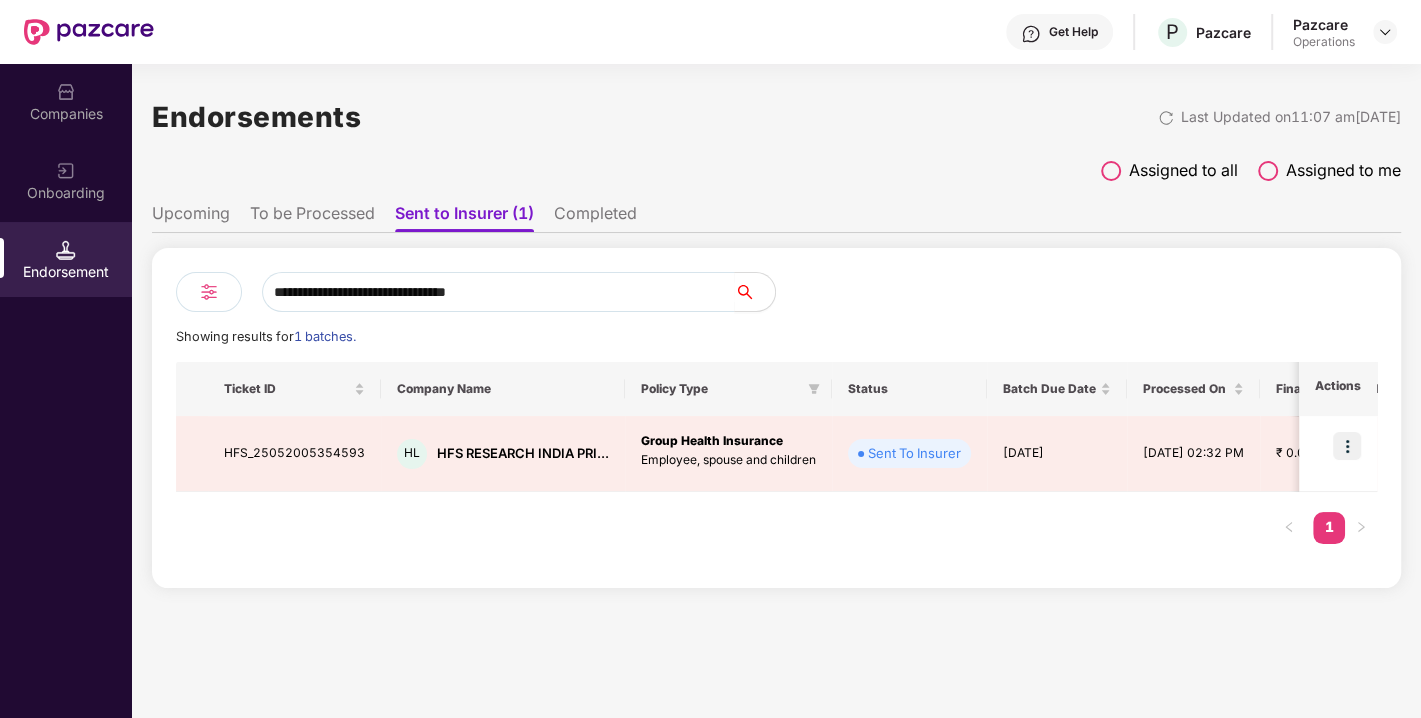 click on "Upcoming" at bounding box center [191, 217] 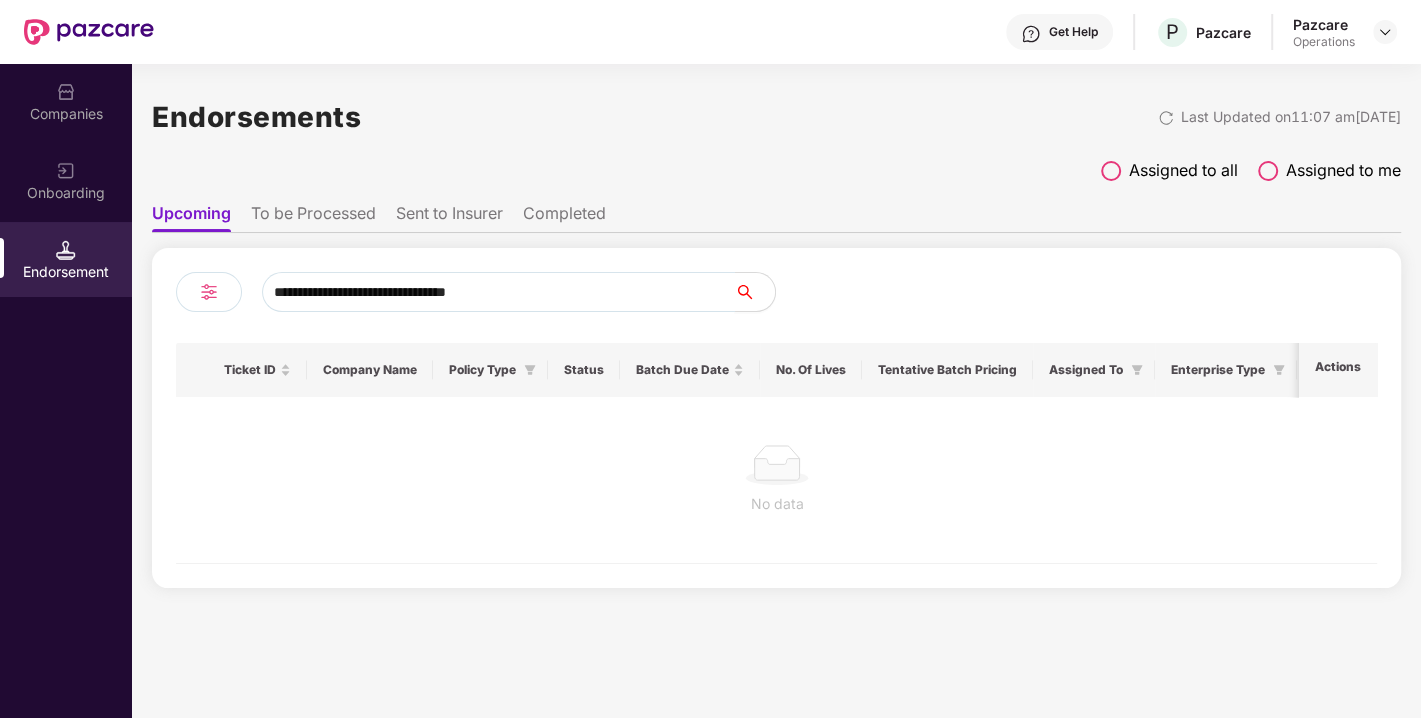 click on "**********" at bounding box center [498, 292] 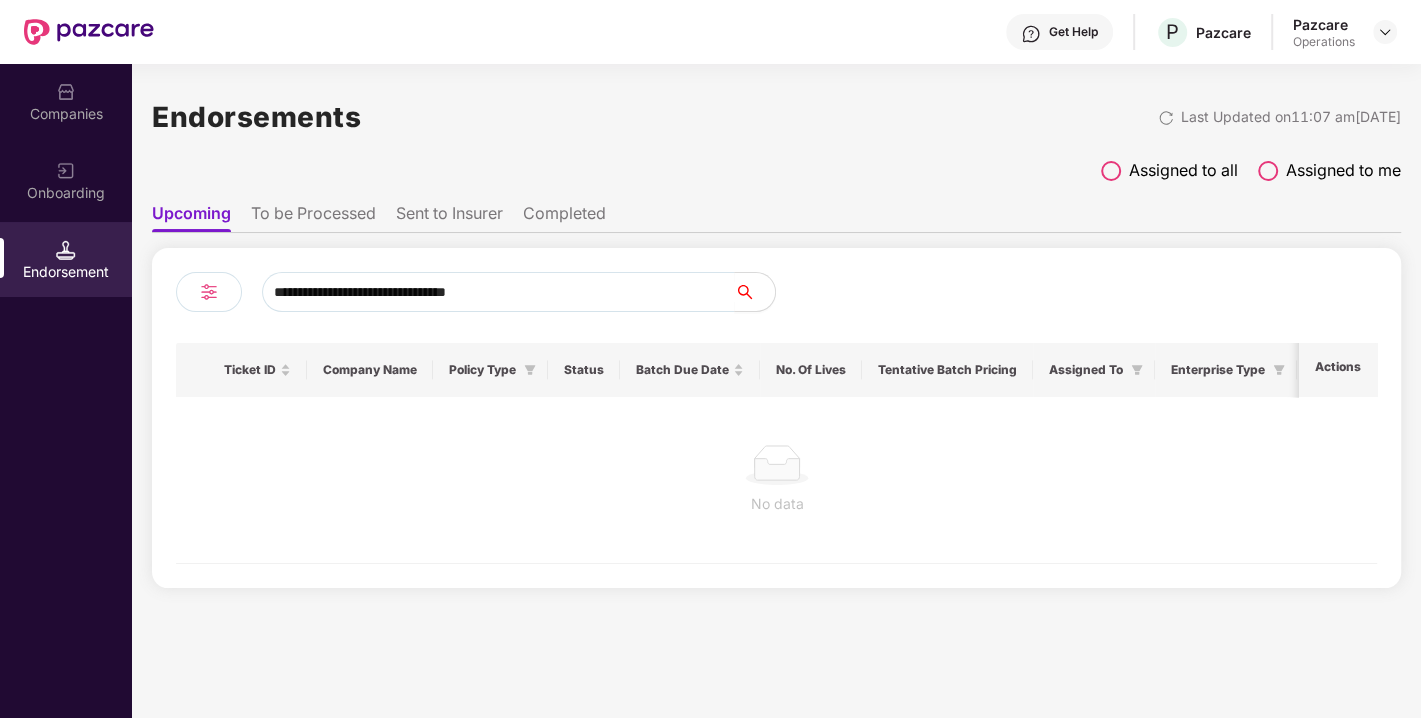 click on "Companies" at bounding box center (66, 114) 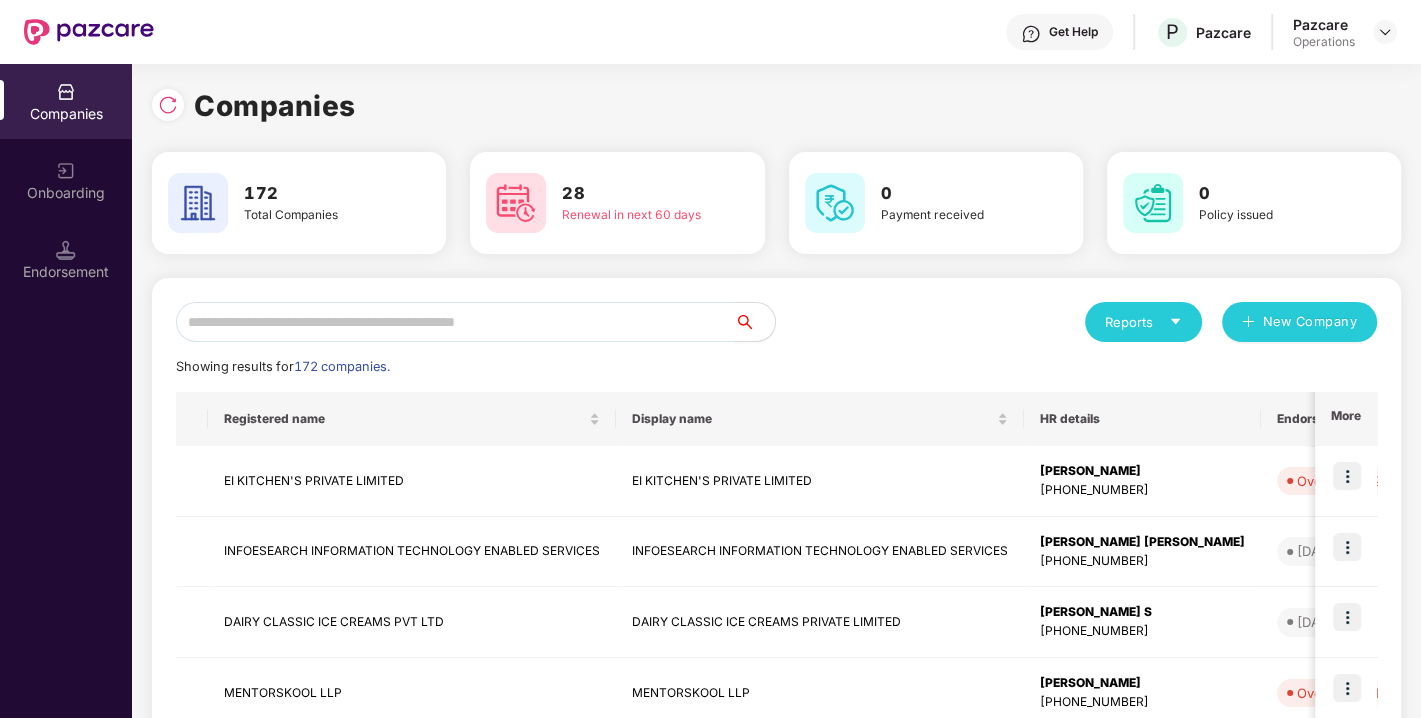 click at bounding box center [455, 322] 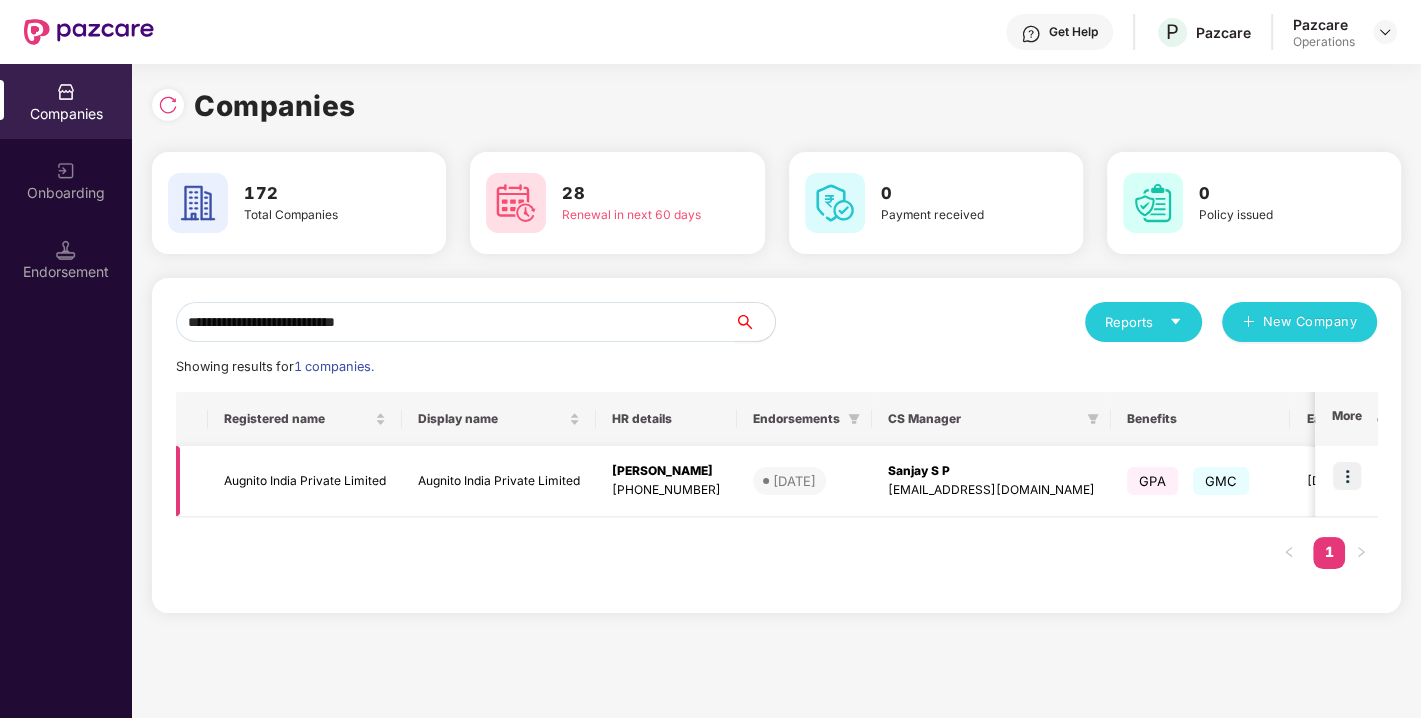 type on "**********" 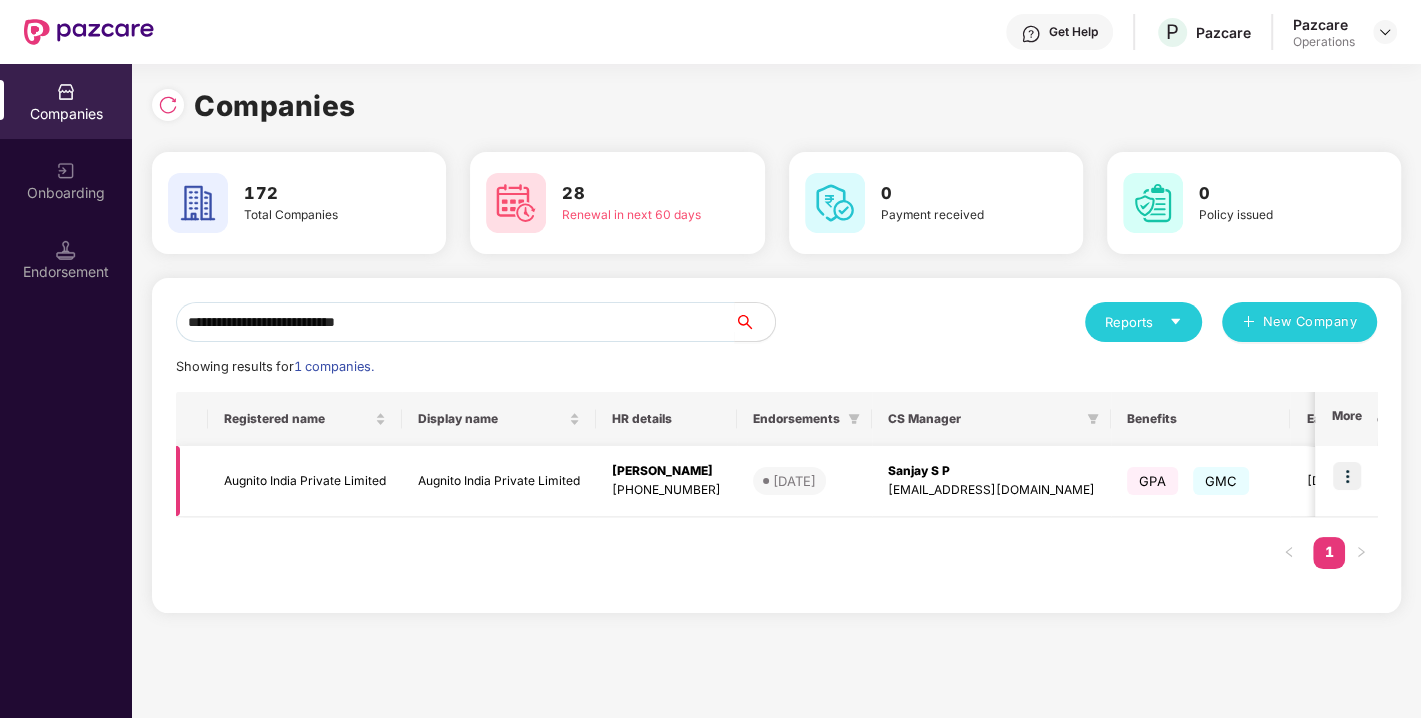 click at bounding box center [1347, 476] 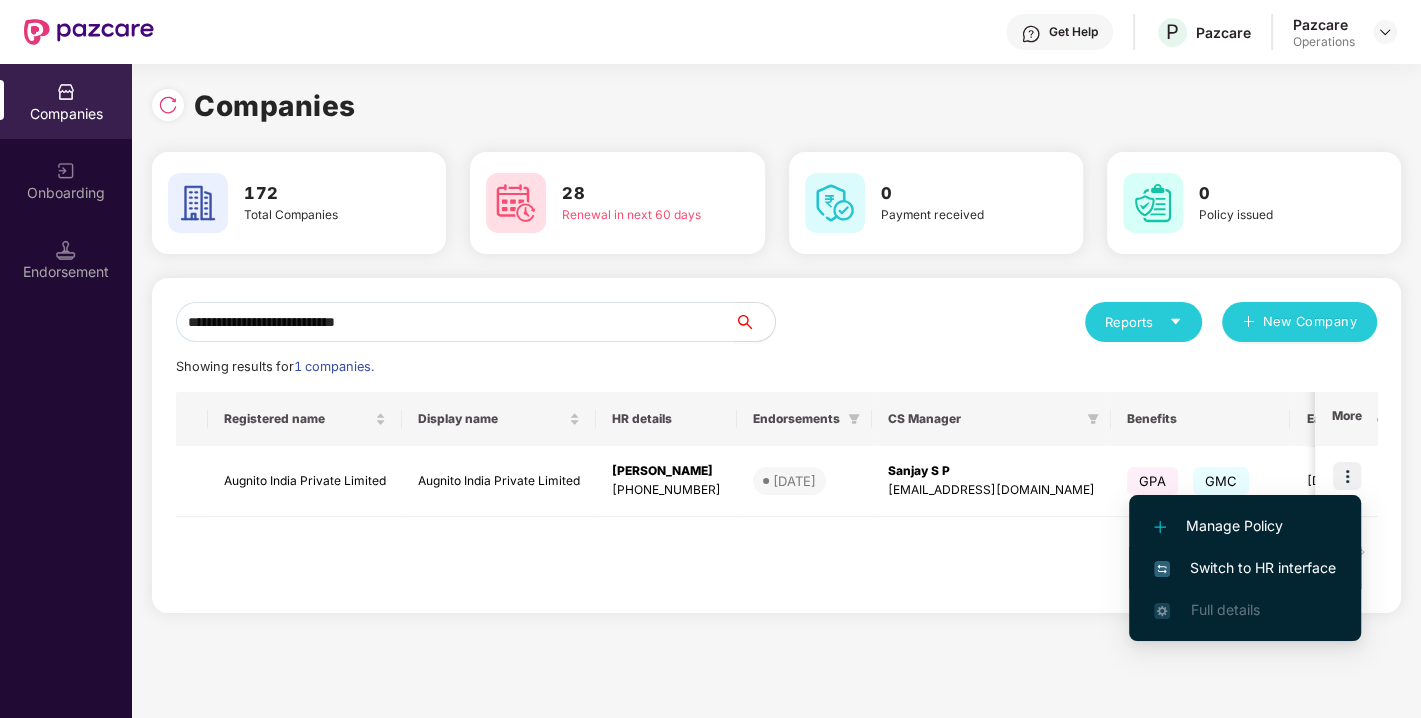 click on "Switch to HR interface" at bounding box center (1245, 568) 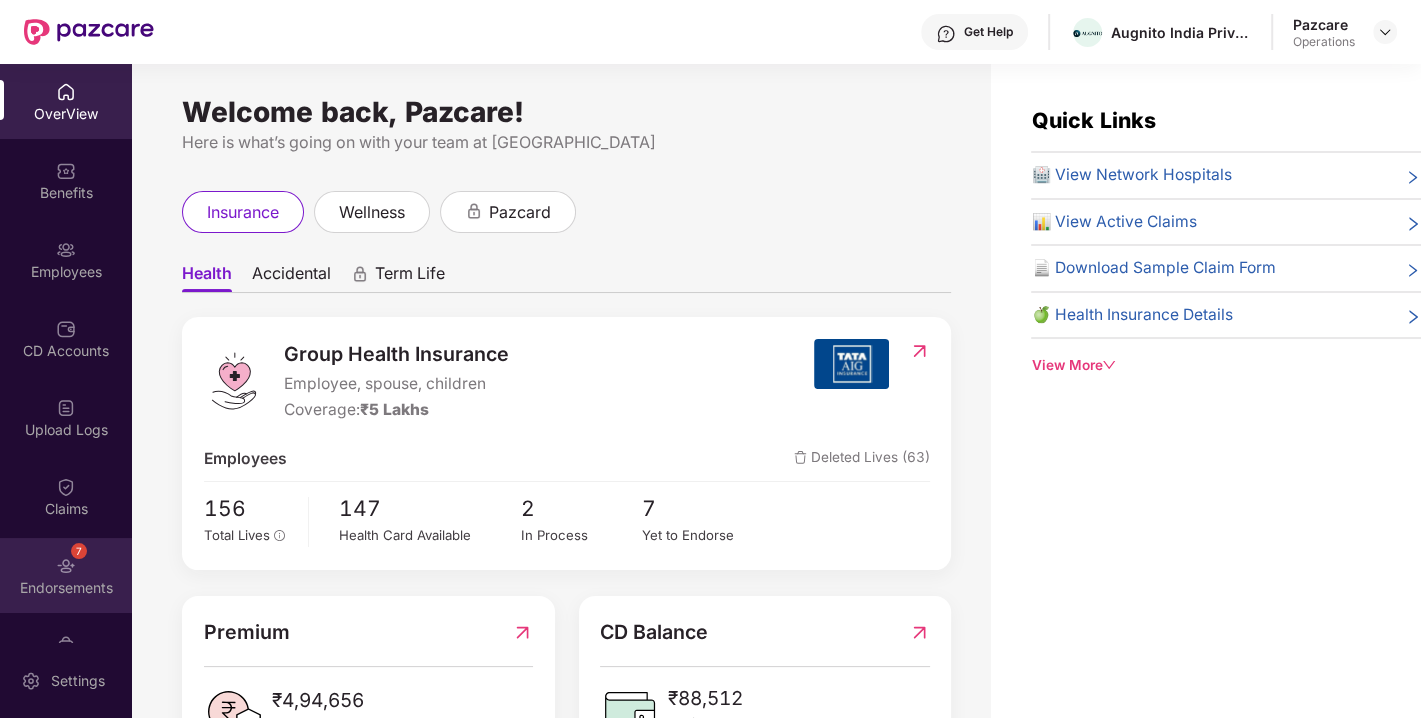 click at bounding box center (66, 566) 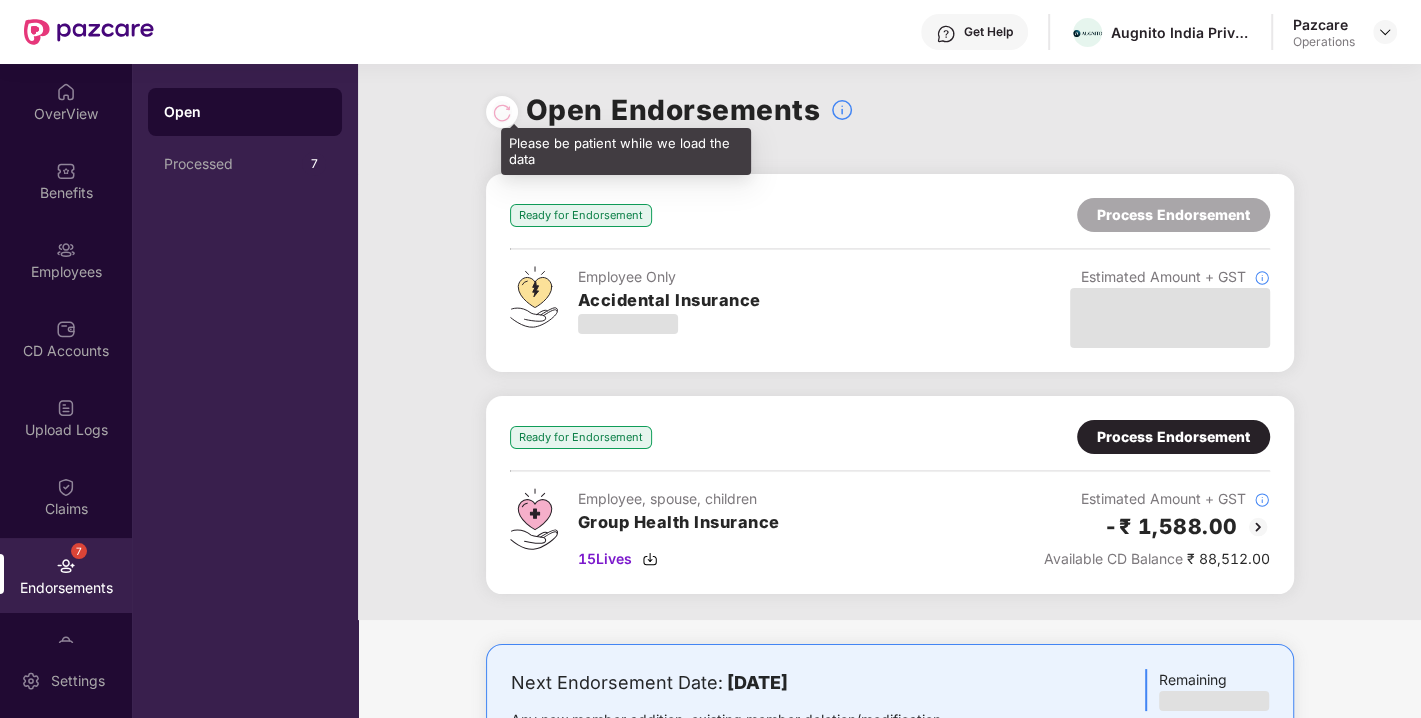 drag, startPoint x: 528, startPoint y: 314, endPoint x: 497, endPoint y: 114, distance: 202.38824 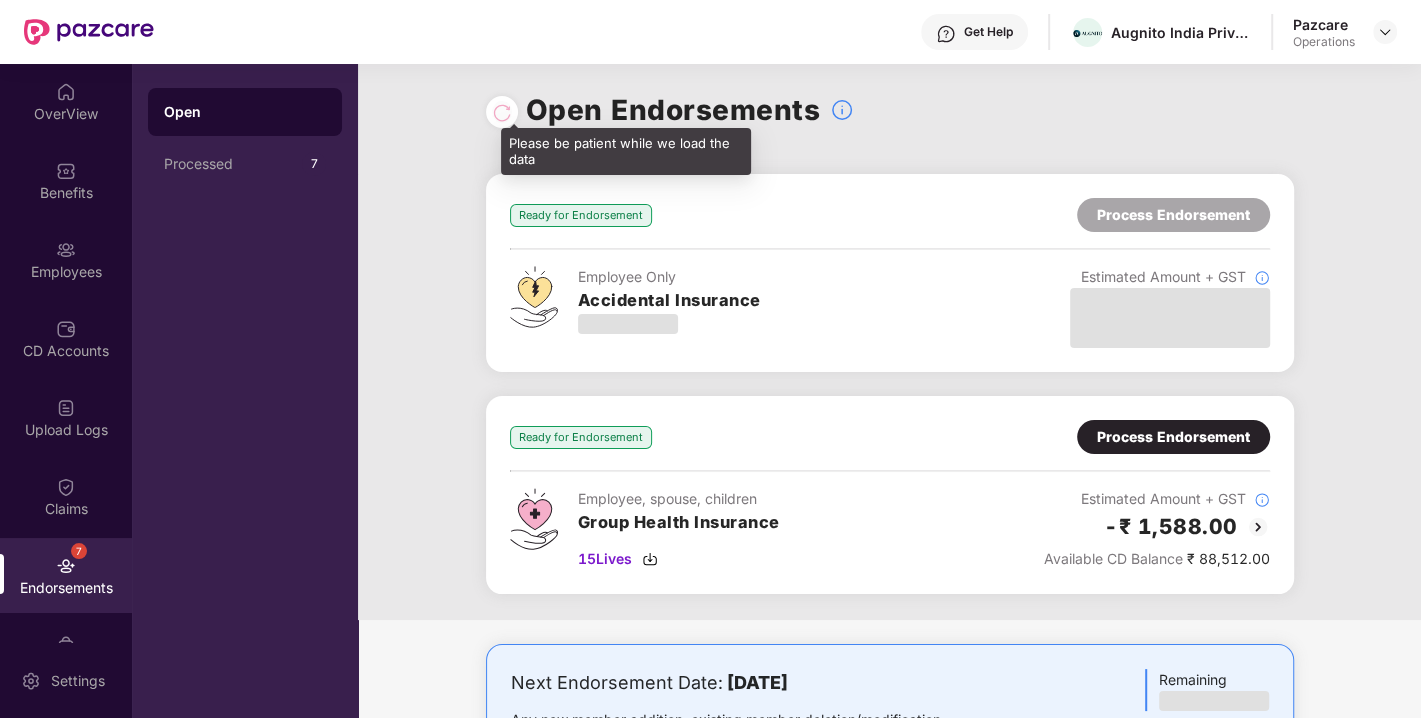 click at bounding box center (502, 112) 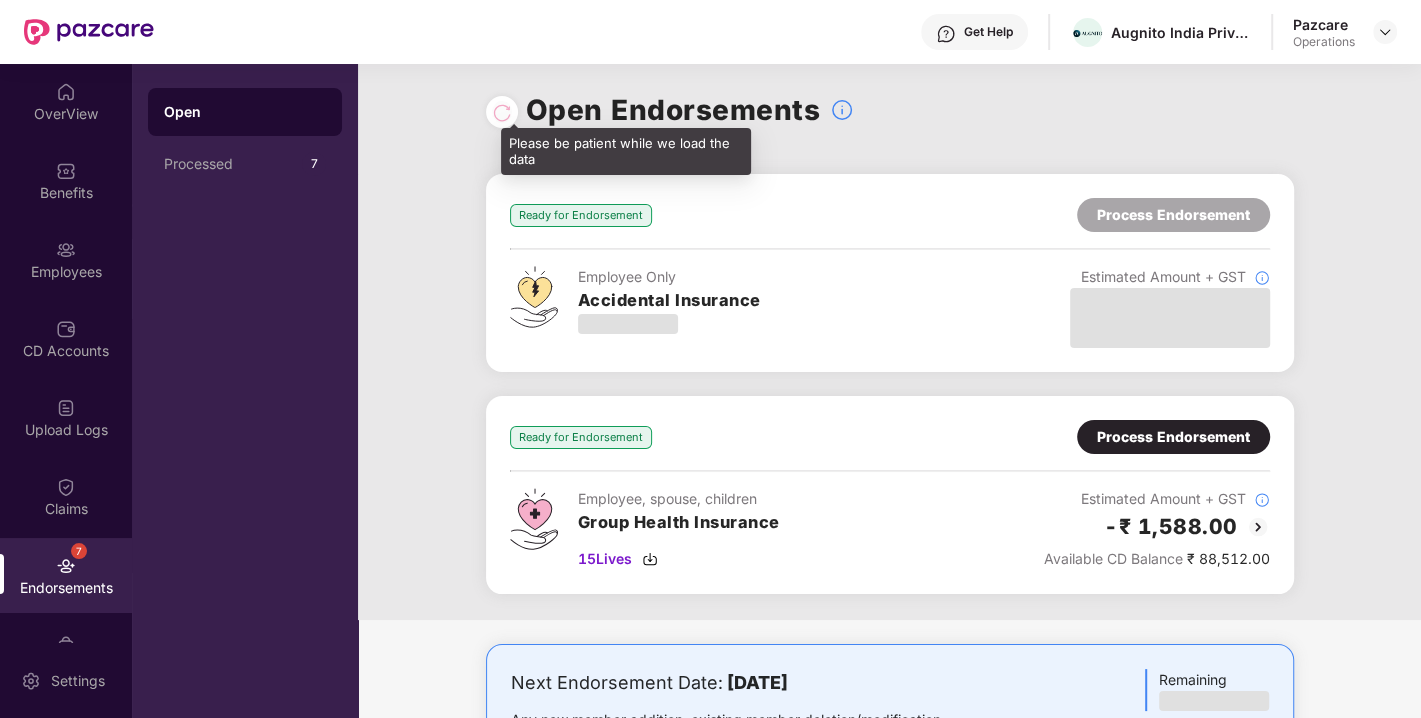 click at bounding box center (502, 112) 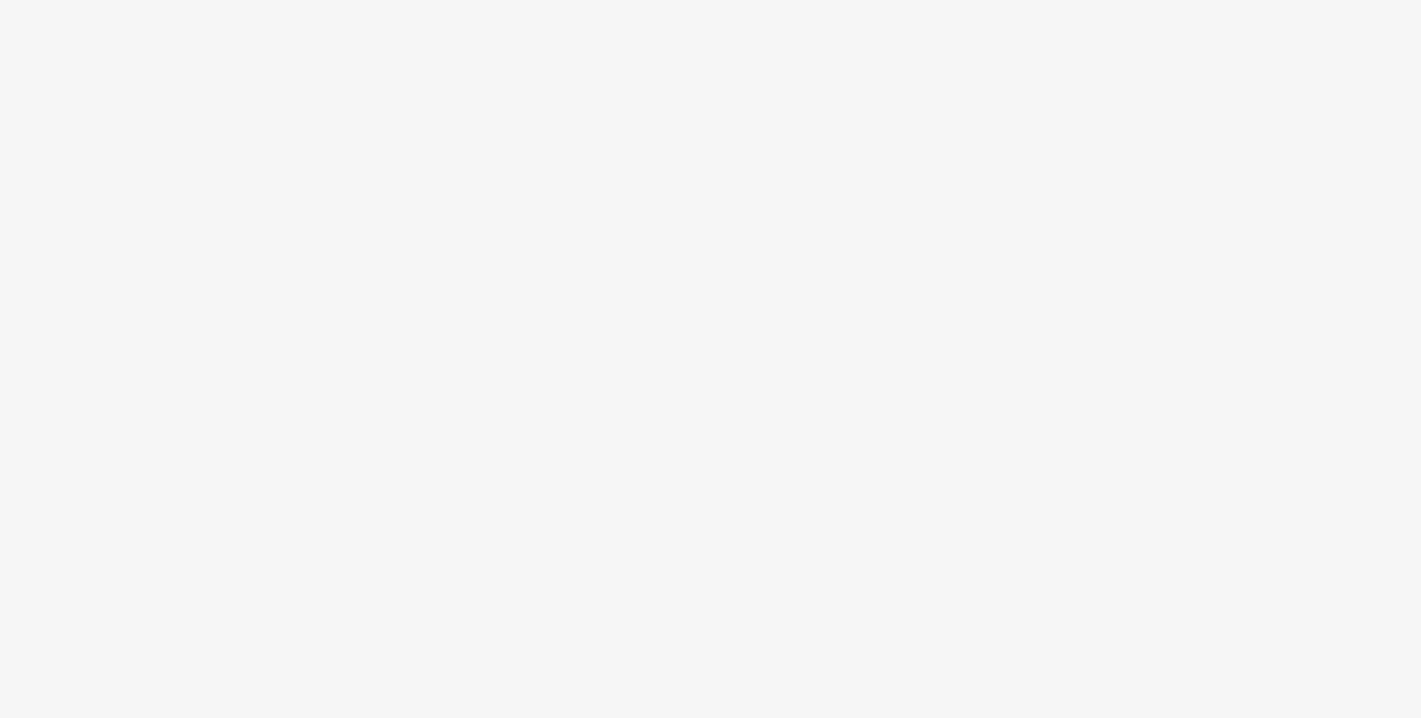 scroll, scrollTop: 0, scrollLeft: 0, axis: both 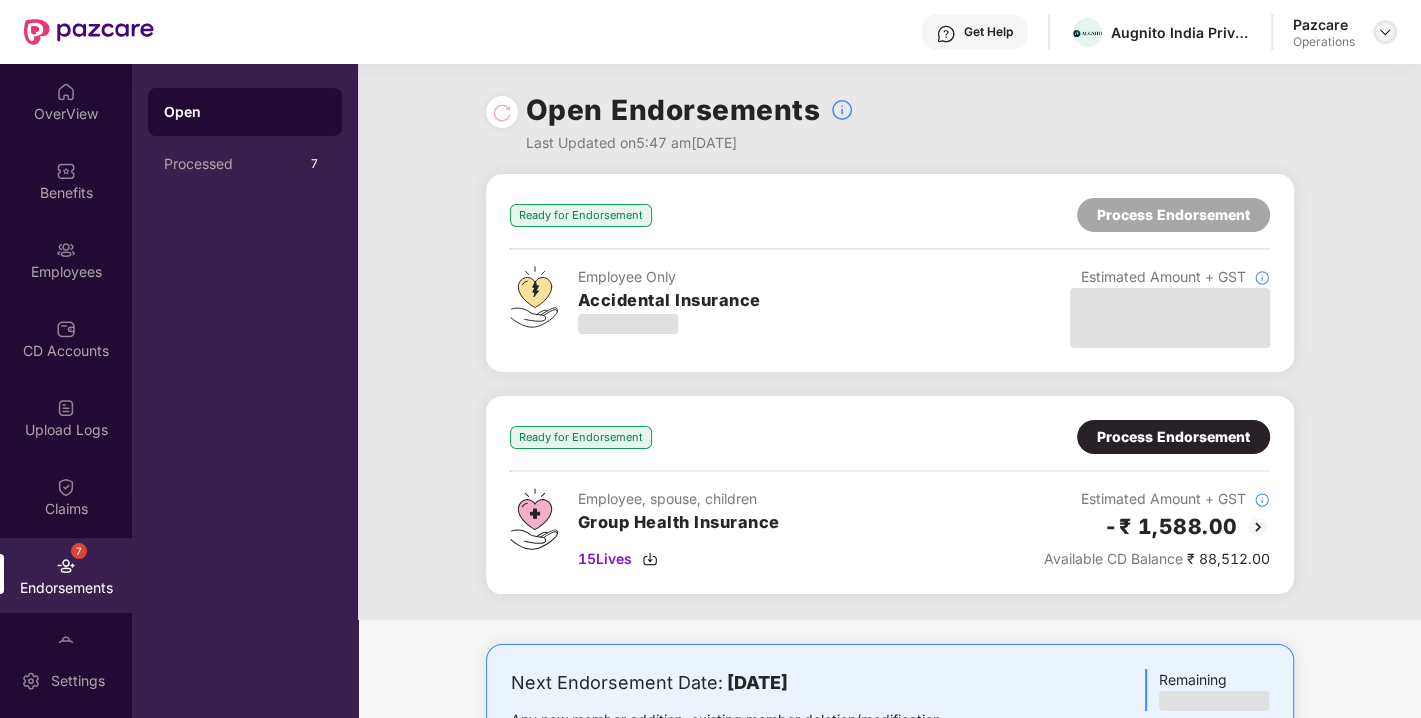 click at bounding box center (1385, 32) 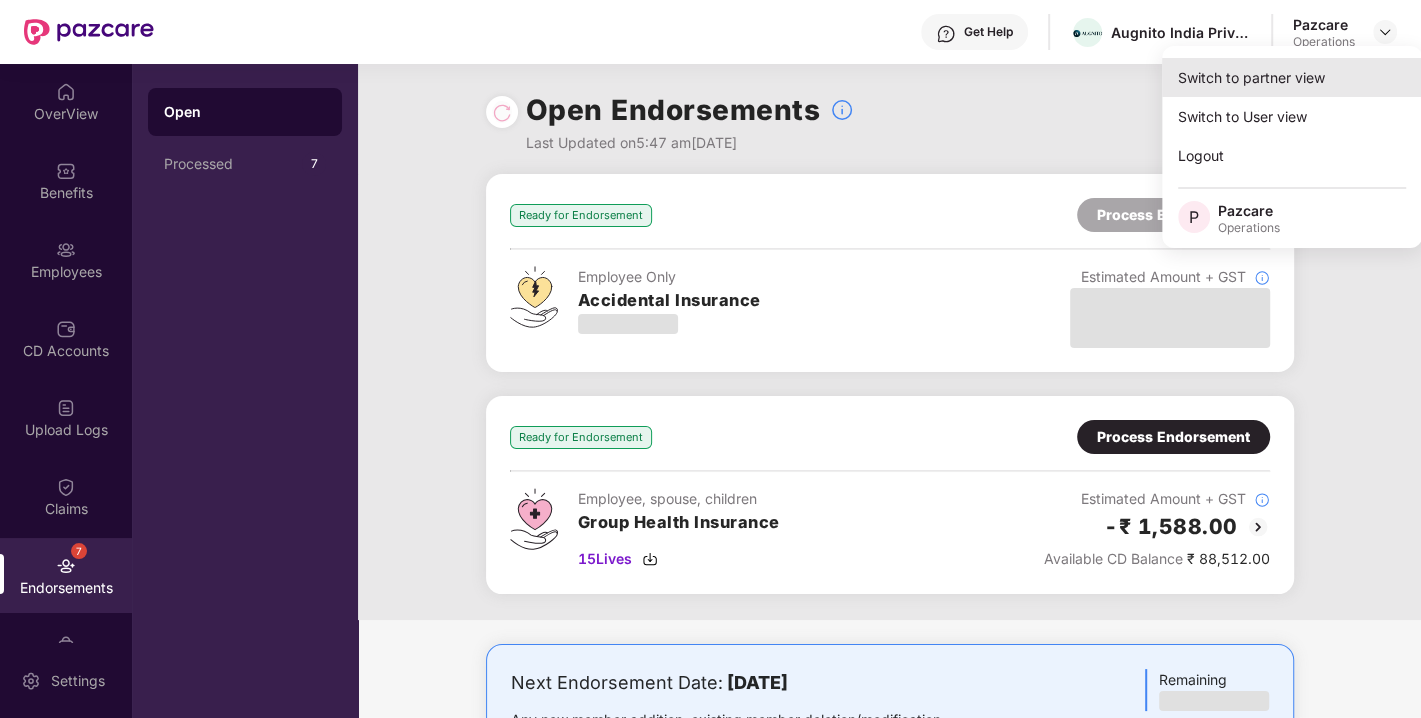 click on "Switch to partner view" at bounding box center (1292, 77) 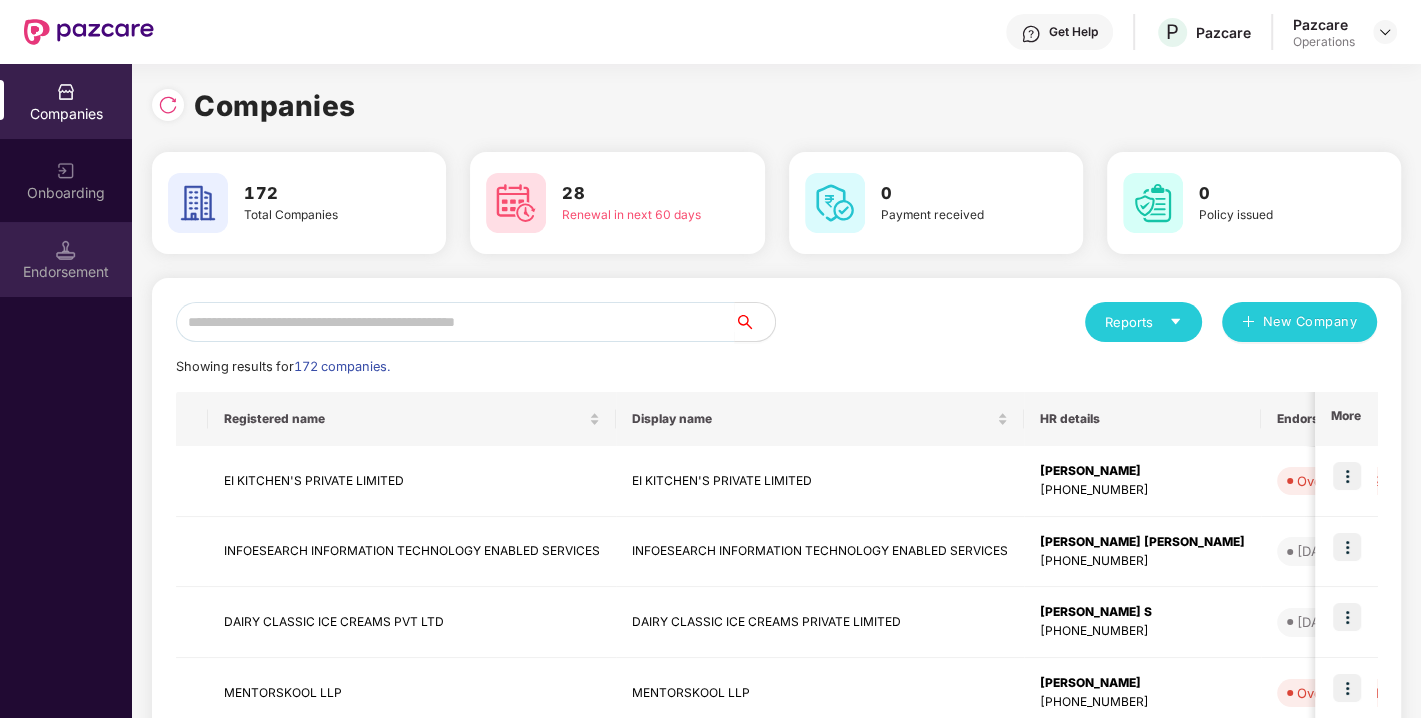click on "Endorsement" at bounding box center [66, 272] 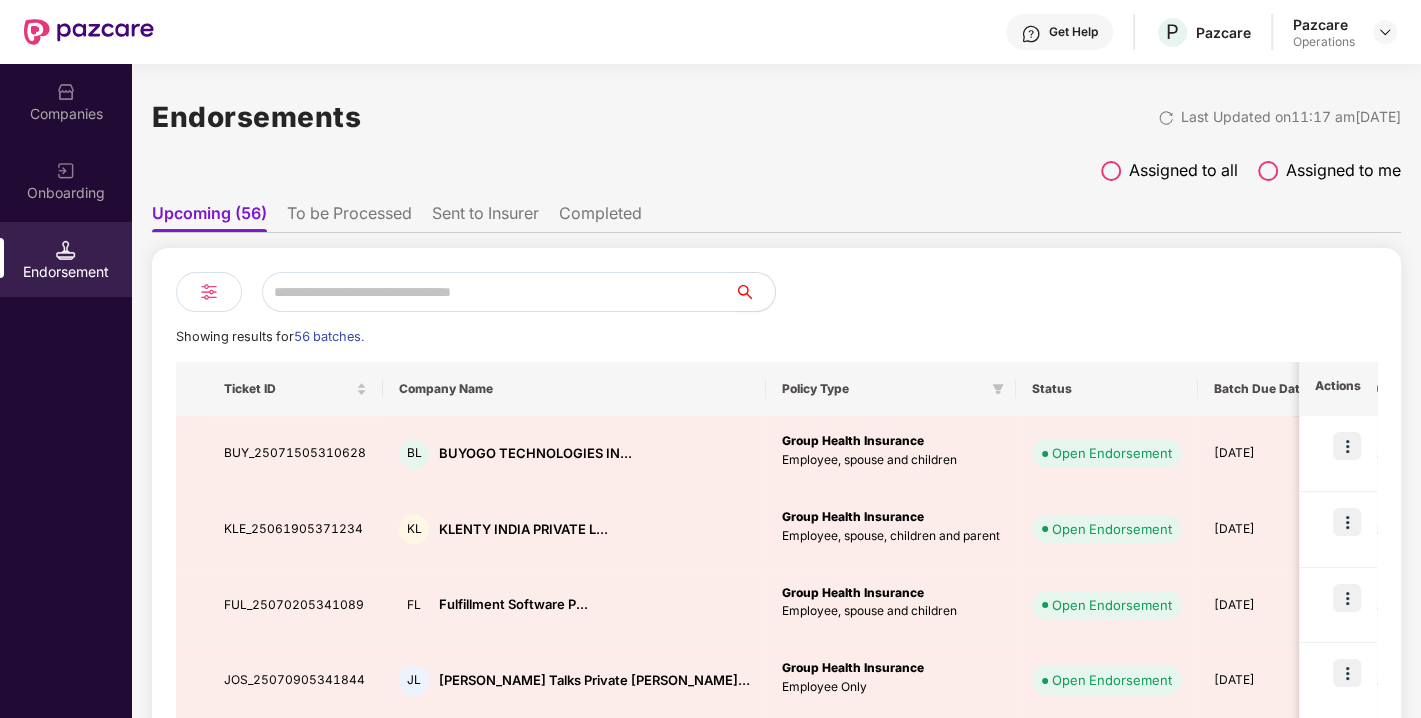 click at bounding box center [498, 292] 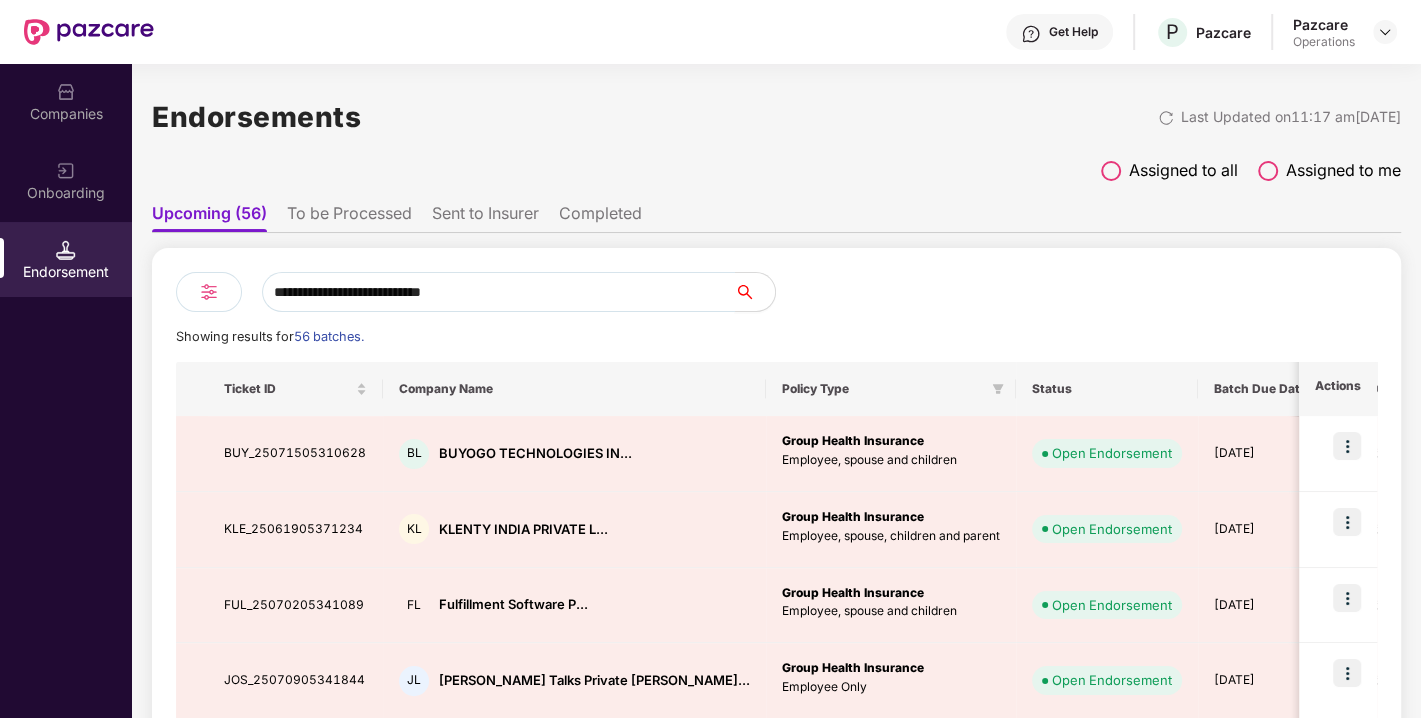 click on "**********" at bounding box center [498, 292] 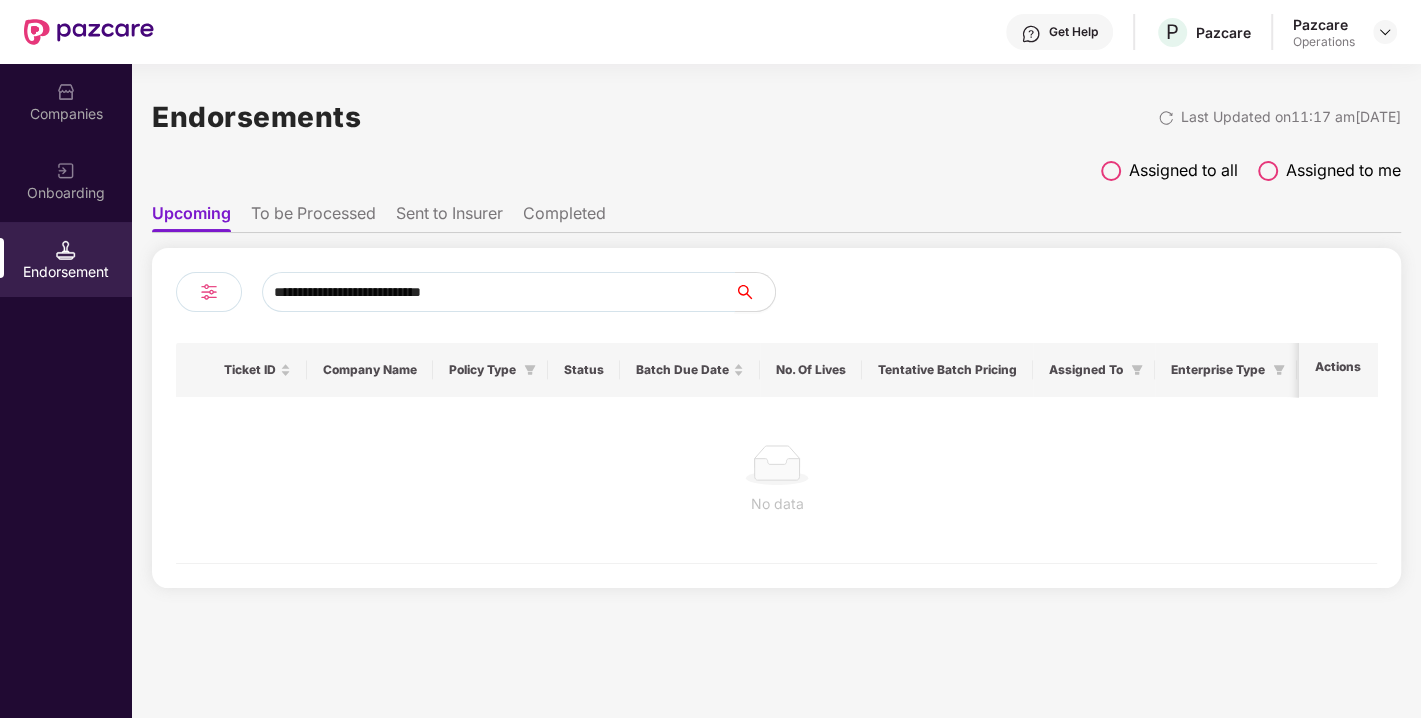 type on "**********" 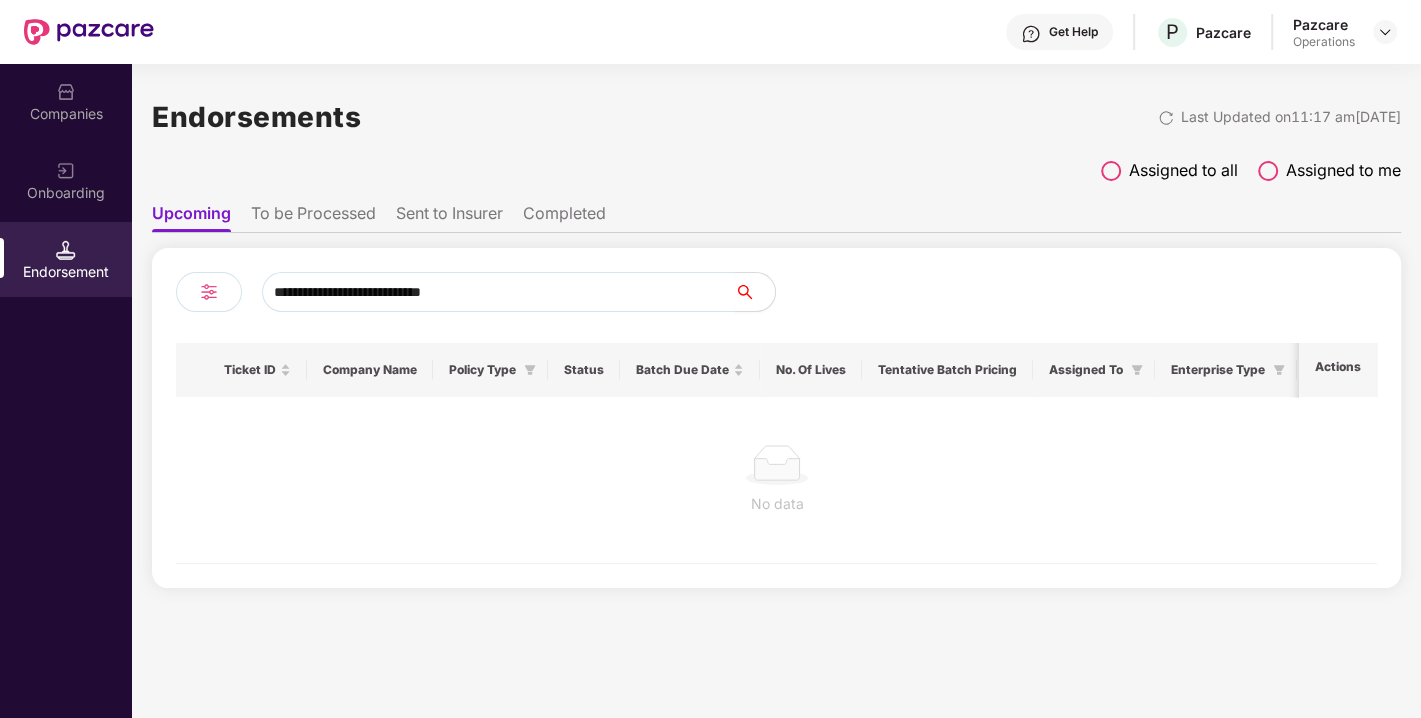click on "To be Processed" at bounding box center (313, 217) 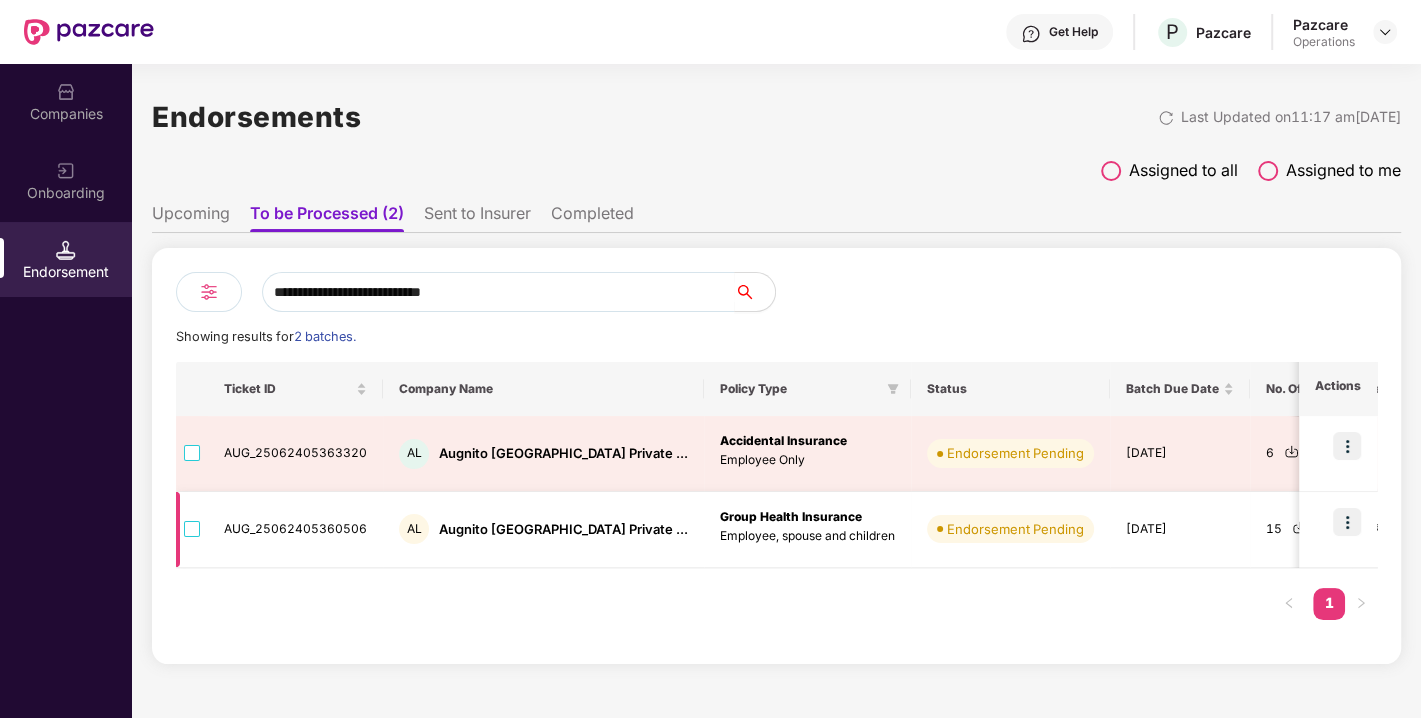 click at bounding box center [1347, 522] 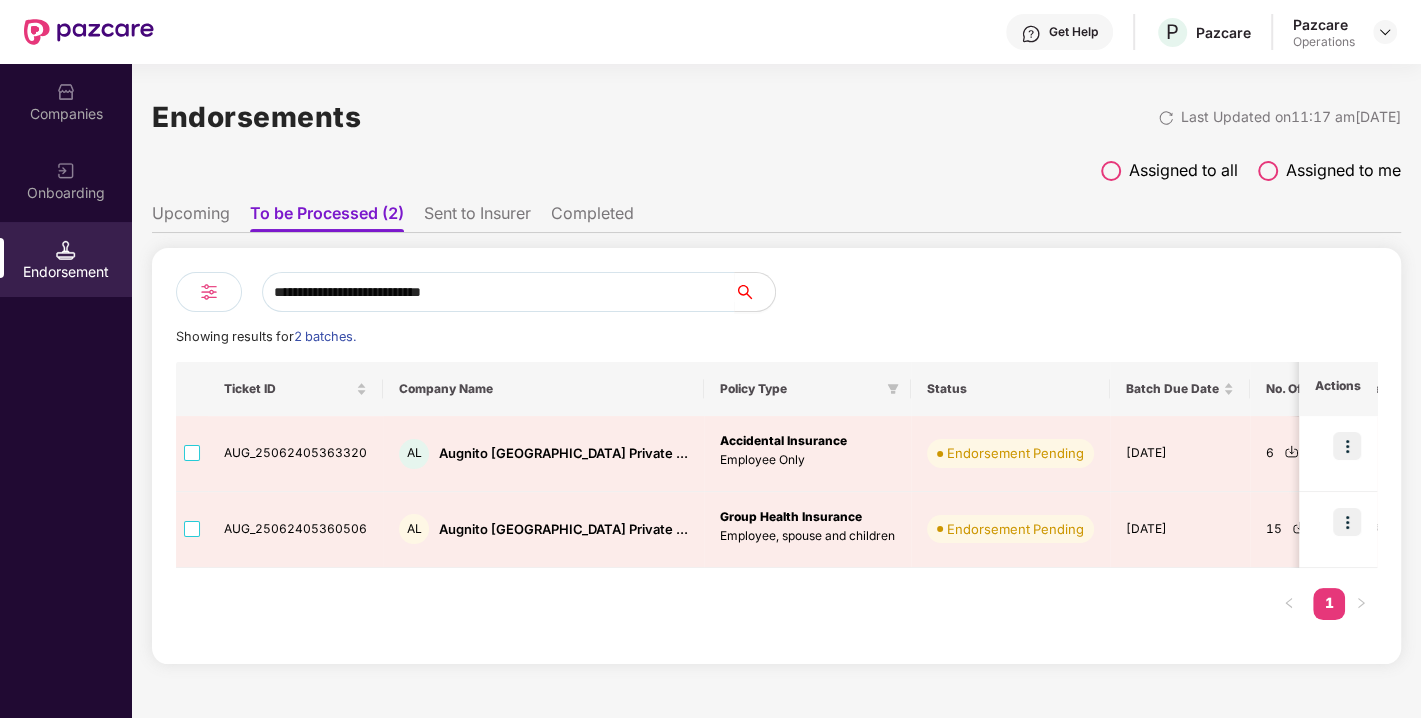 click on "Ticket ID Company Name Policy Type Status Batch Due Date No. Of Lives Tentative Batch Pricing Assigned To Enterprise Type Insurer TPA Remarks Actions                             AUG_25062405363320 AL Augnito [GEOGRAPHIC_DATA] Private ... Accidental Insurance Employee Only Endorsement Pending [DATE] 6 ₹ 0.00 [PERSON_NAME]   Endorsement Team Micro Enterprise TATAG TATAG - AUG_25062405360506 AL Augnito [GEOGRAPHIC_DATA] Private ... Group Health Insurance Employee, spouse and children Endorsement Pending [DATE] 15 -₹ 1,588.24 [PERSON_NAME]   Endorsement Team Micro Enterprise TATAG HI - 1" at bounding box center [776, 500] 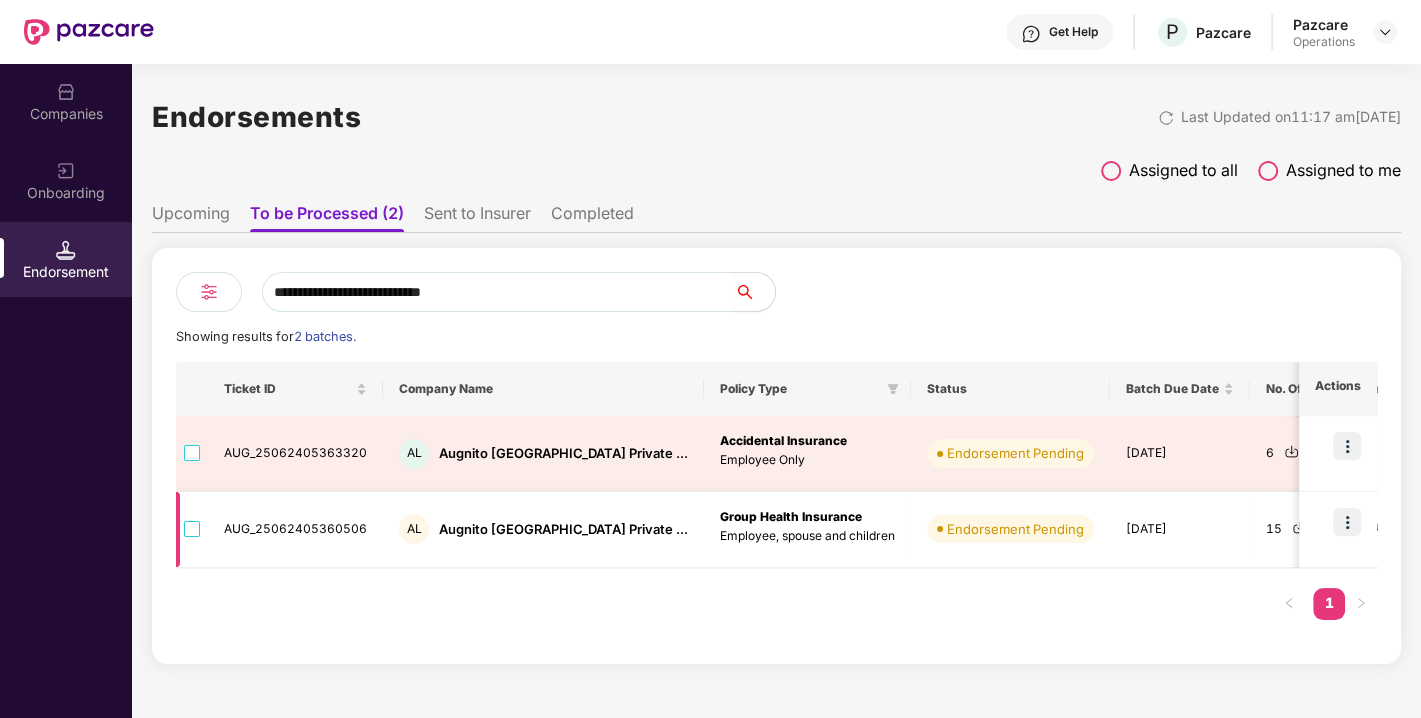 click at bounding box center [1347, 522] 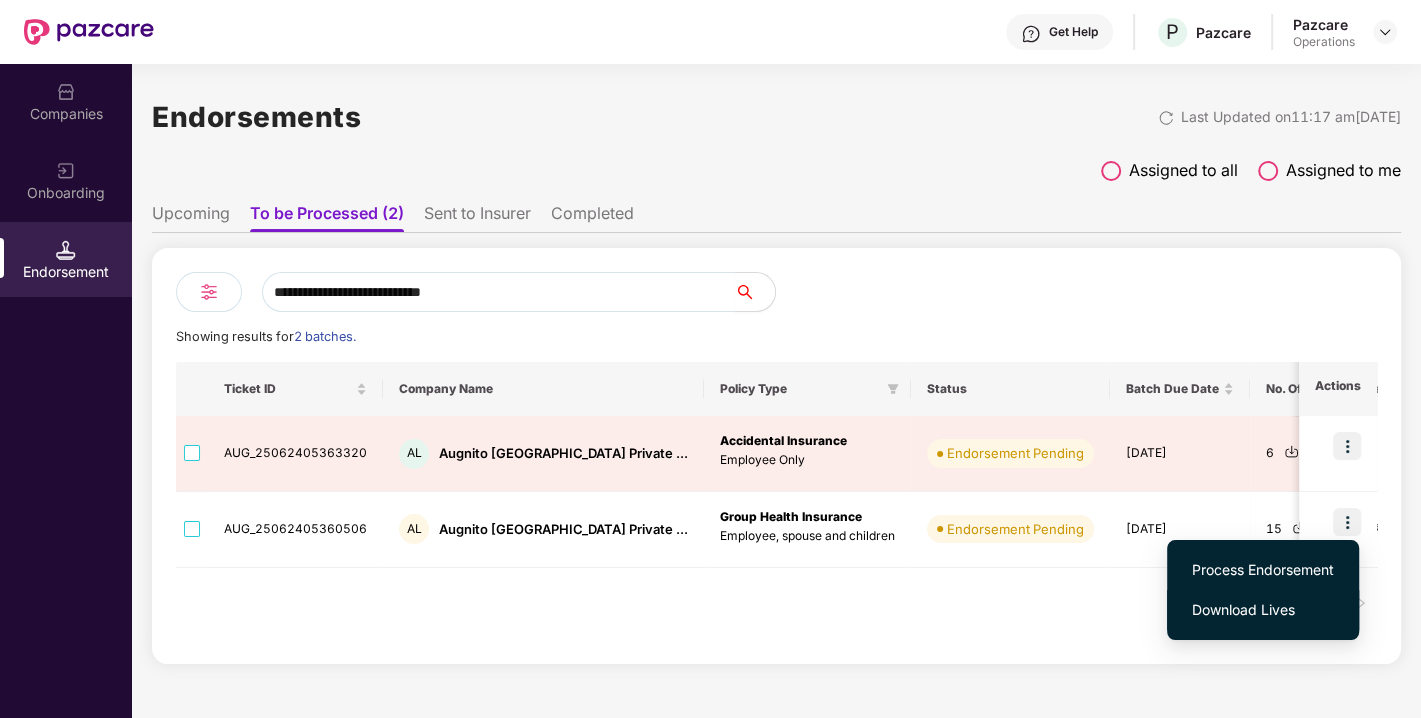 click on "Download Lives" at bounding box center [1263, 610] 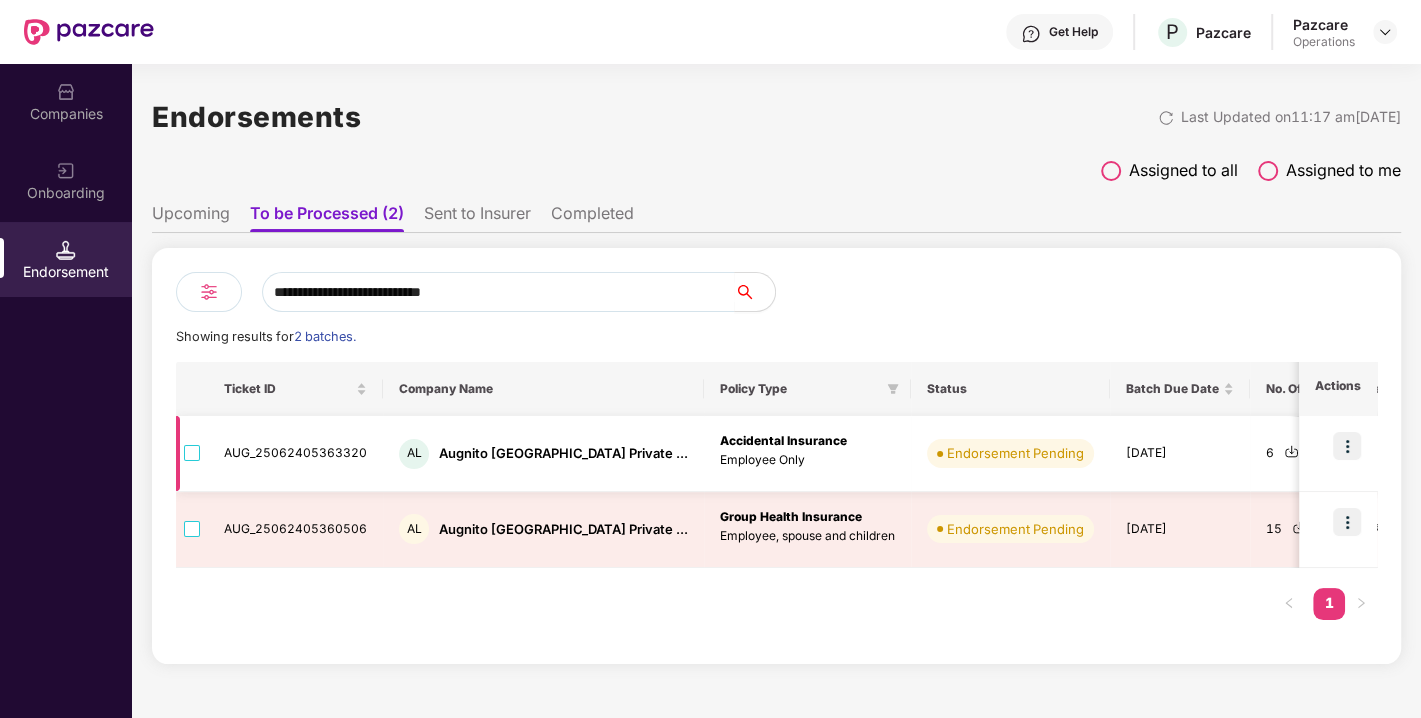 click at bounding box center [1347, 446] 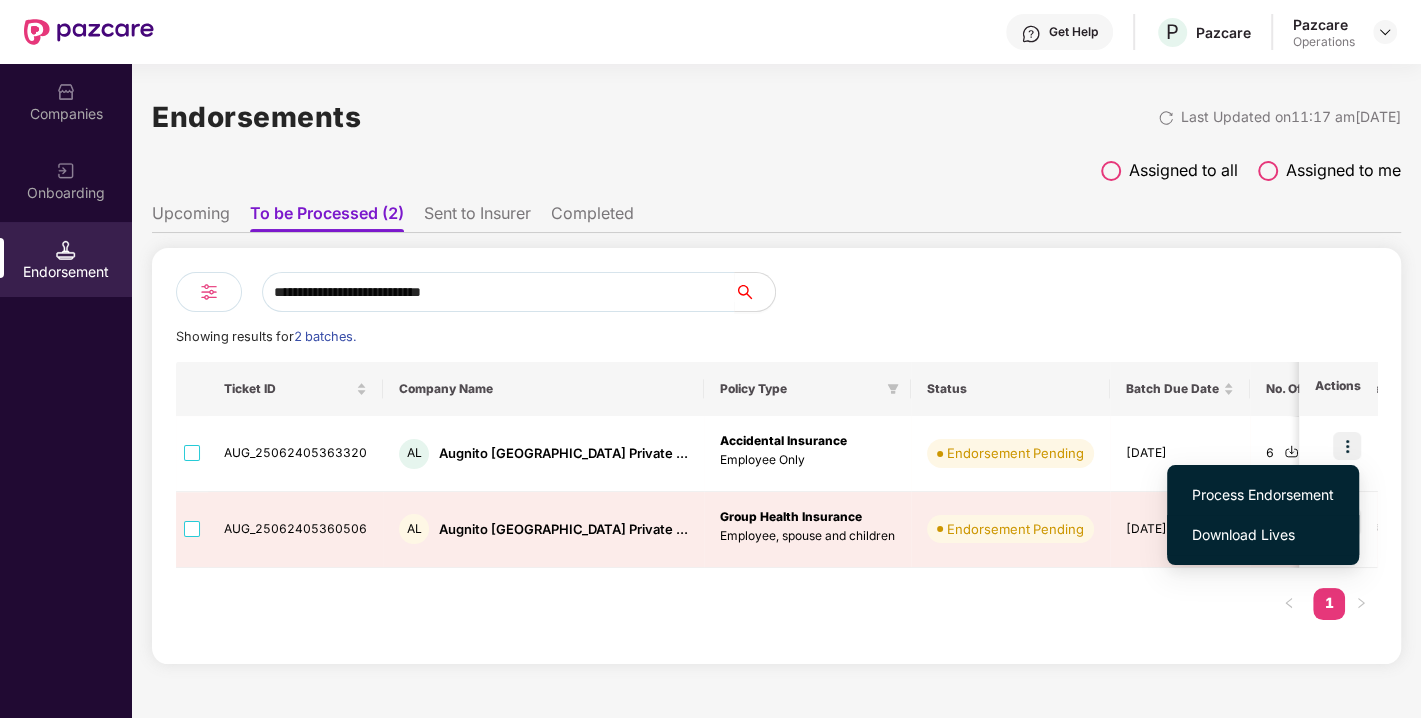 click on "Download Lives" at bounding box center (1263, 535) 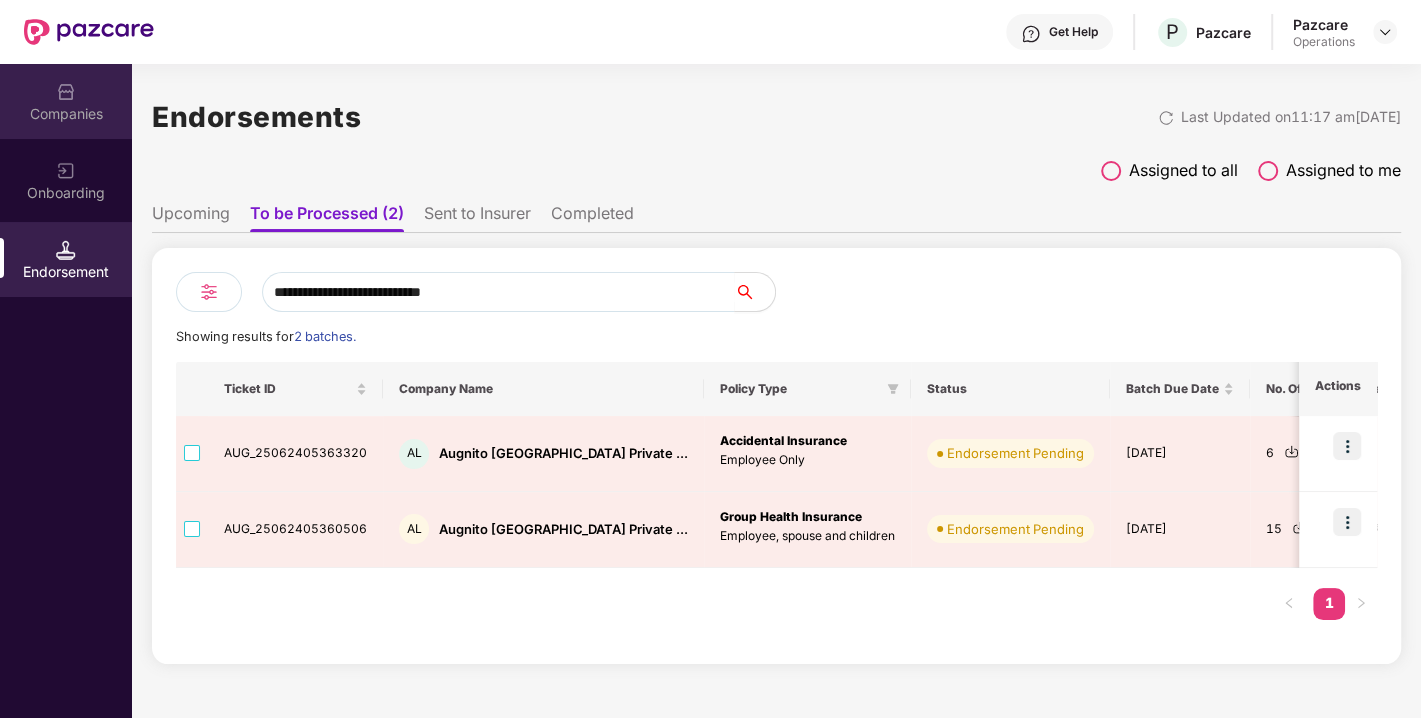 click at bounding box center (66, 92) 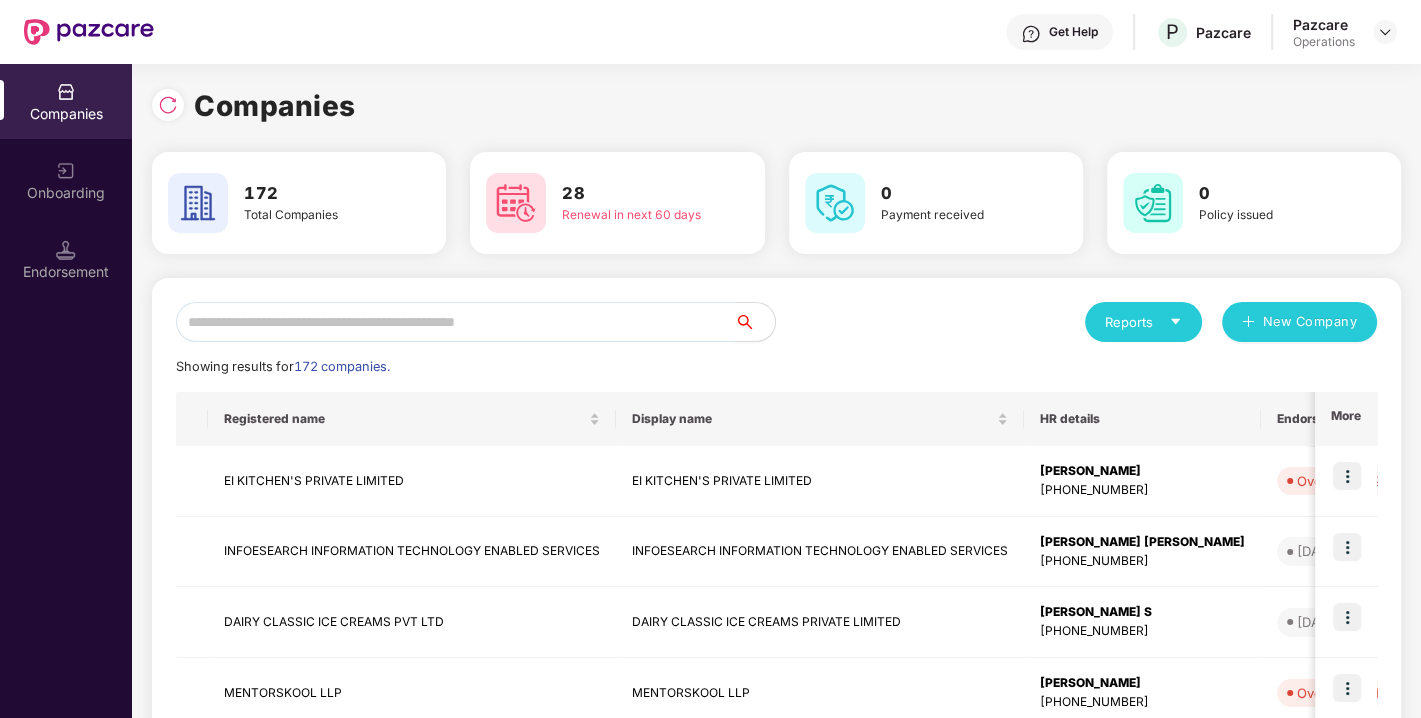 click at bounding box center [455, 322] 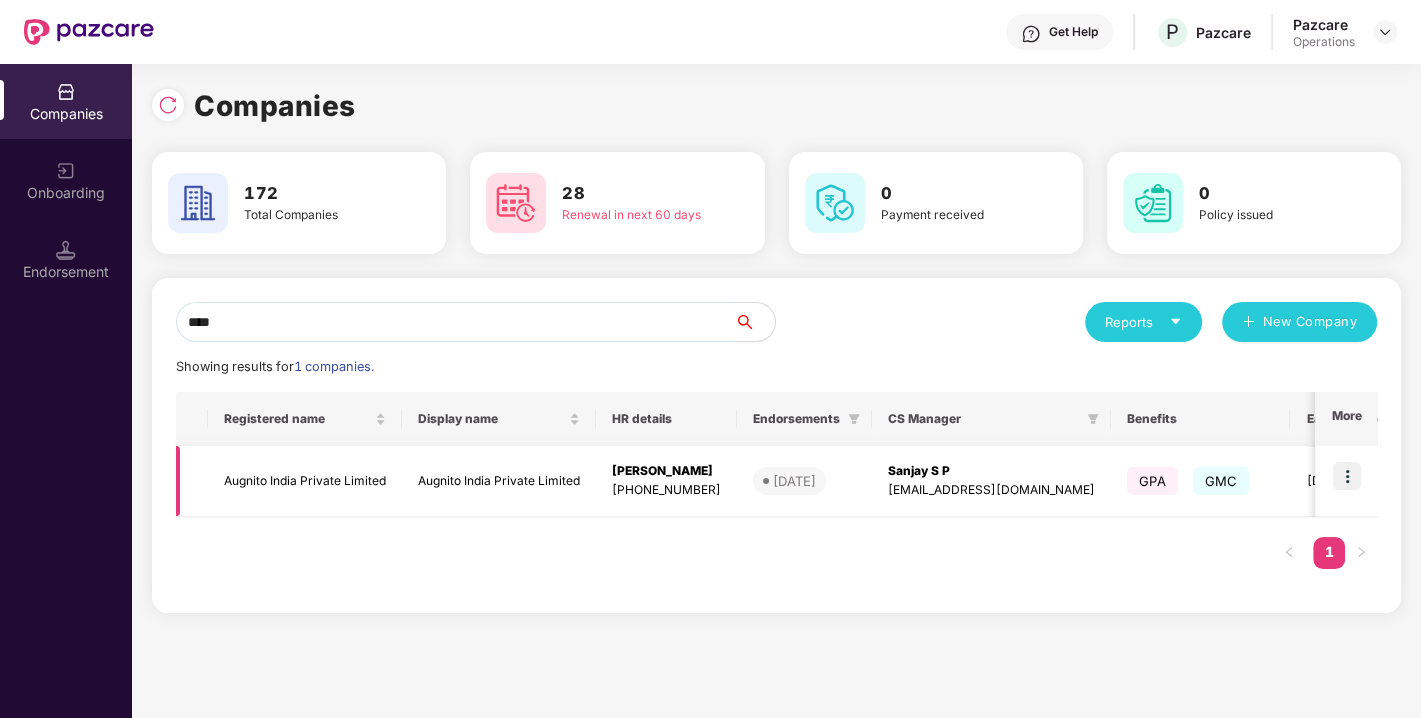 type on "****" 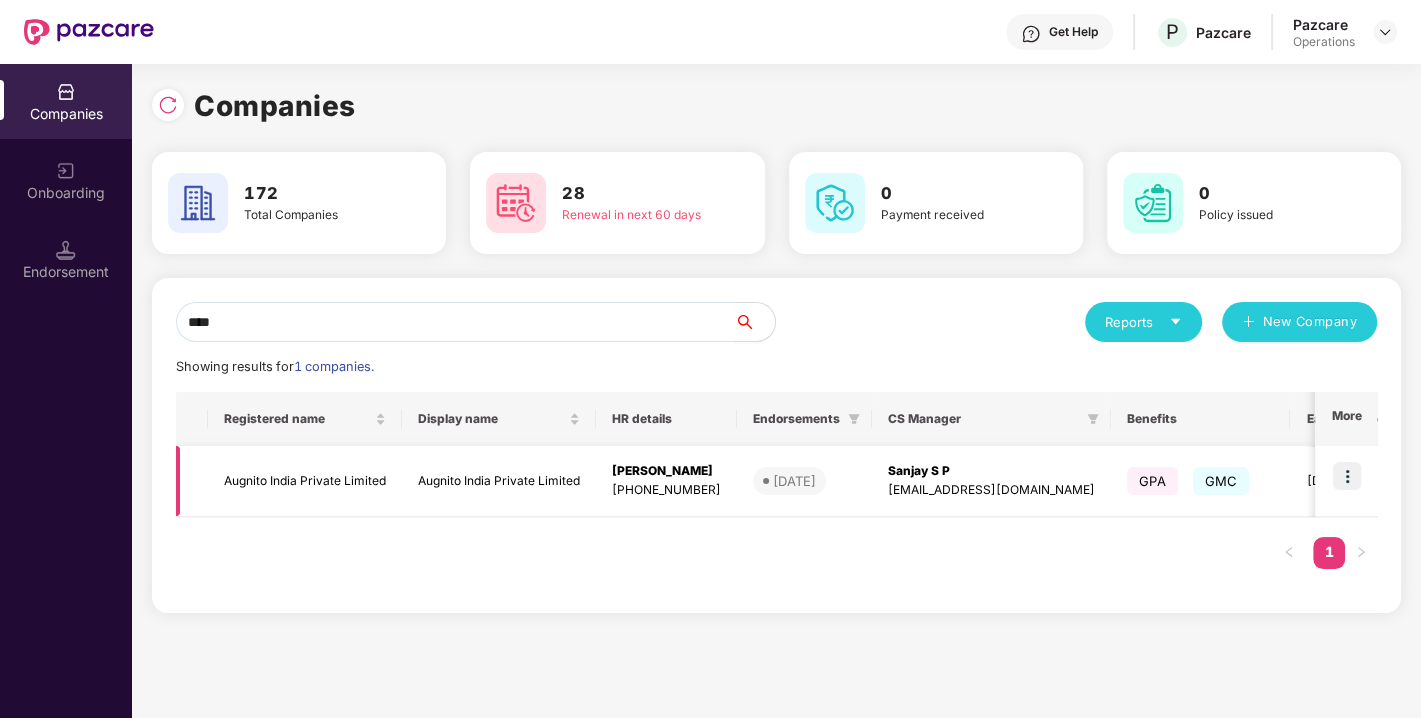 click at bounding box center (1347, 476) 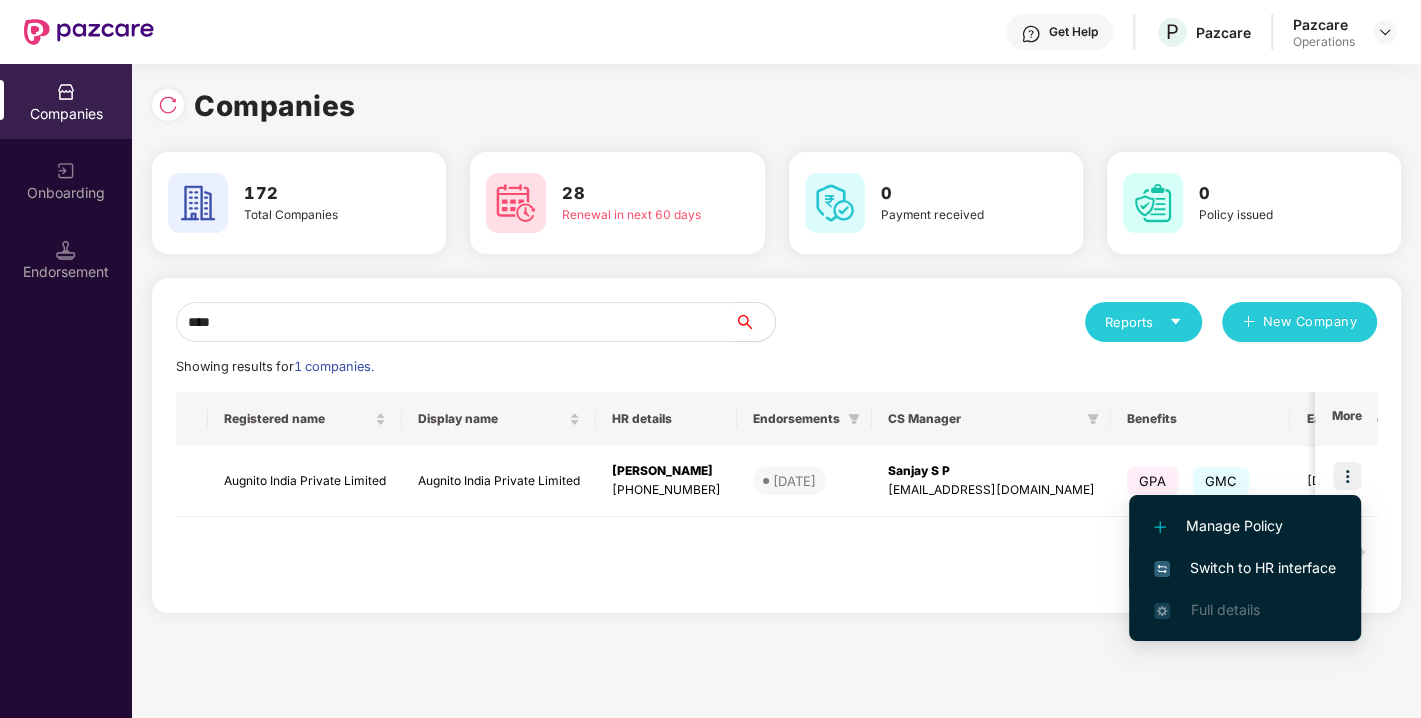 click on "Switch to HR interface" at bounding box center (1245, 568) 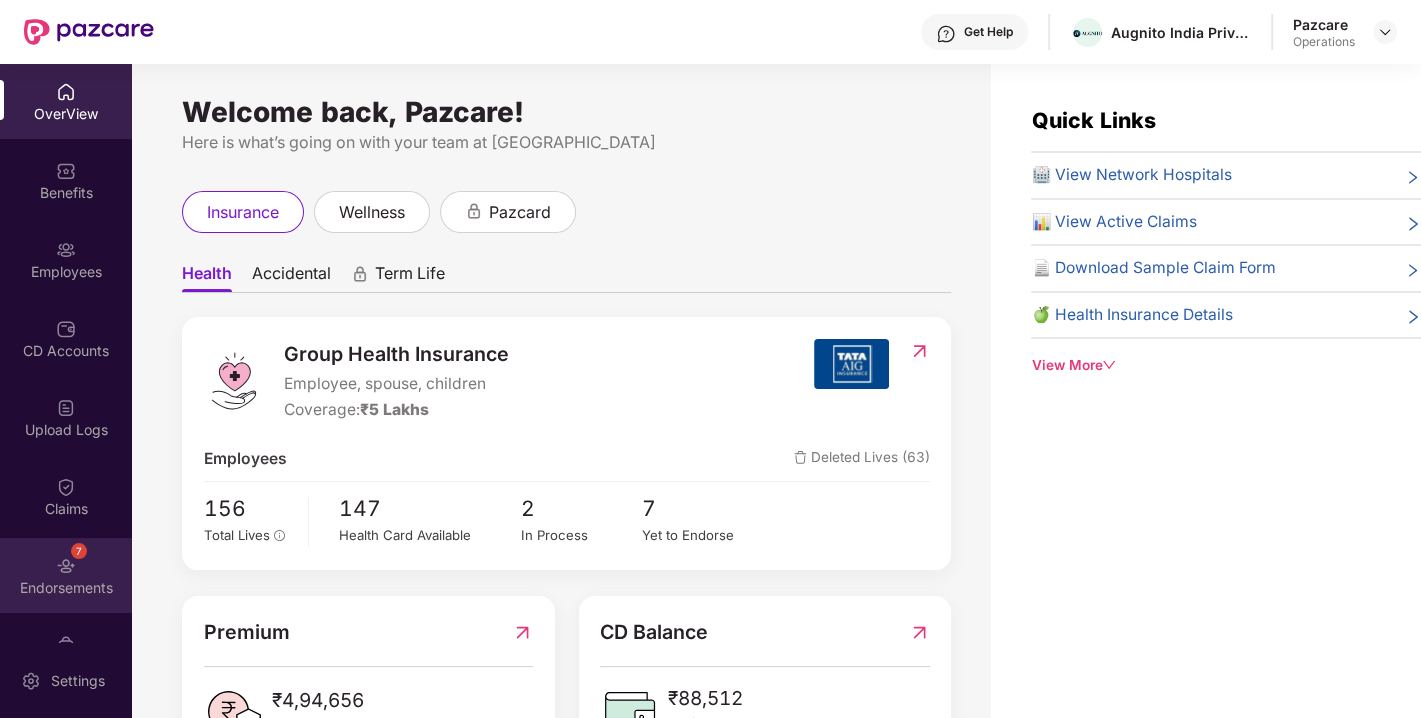 click on "7 Endorsements" at bounding box center [66, 575] 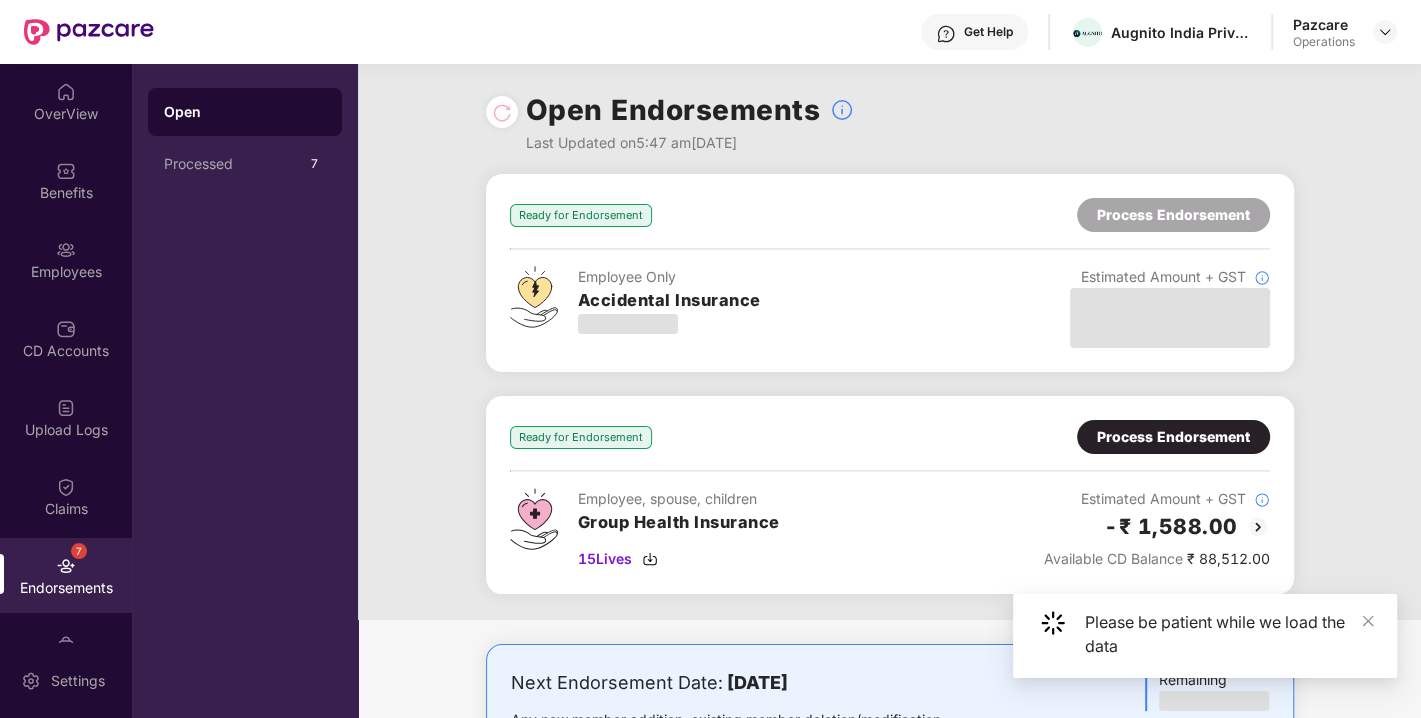 click on "Process Endorsement" at bounding box center [1173, 437] 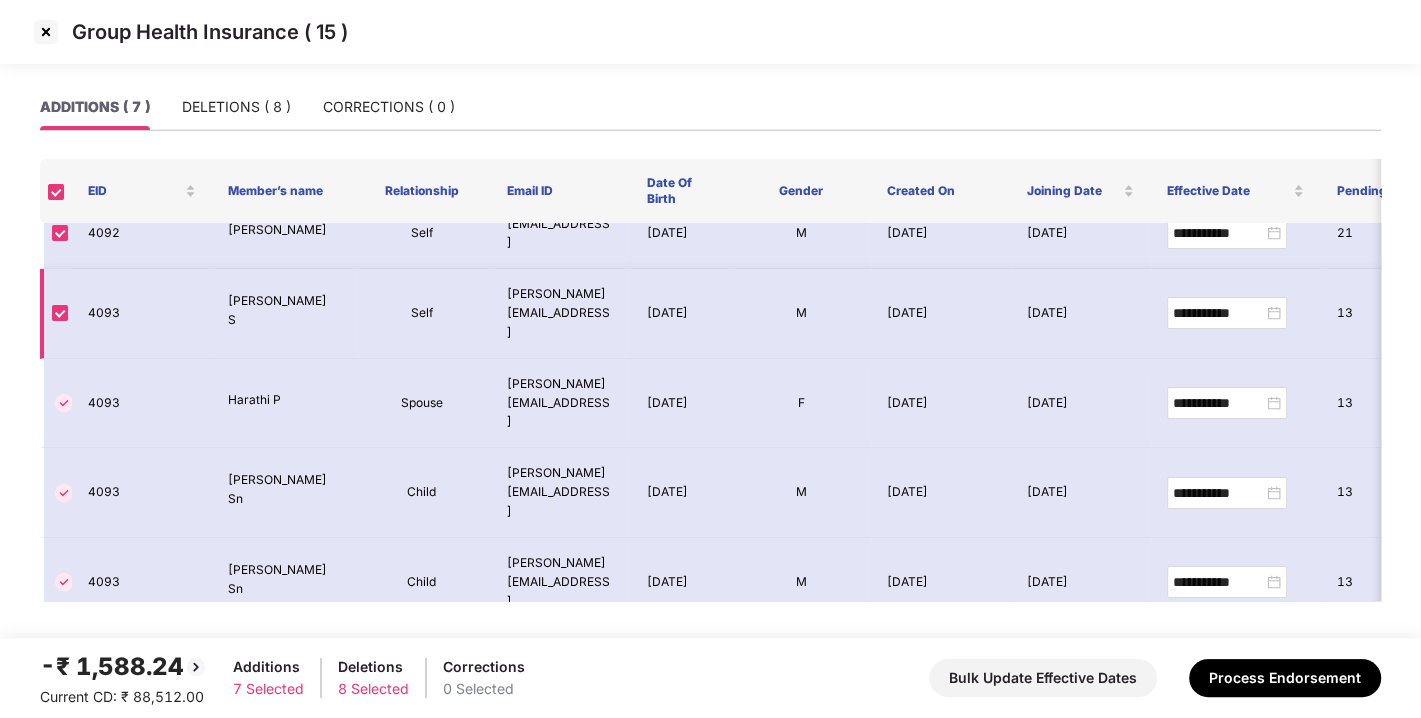 scroll, scrollTop: 0, scrollLeft: 0, axis: both 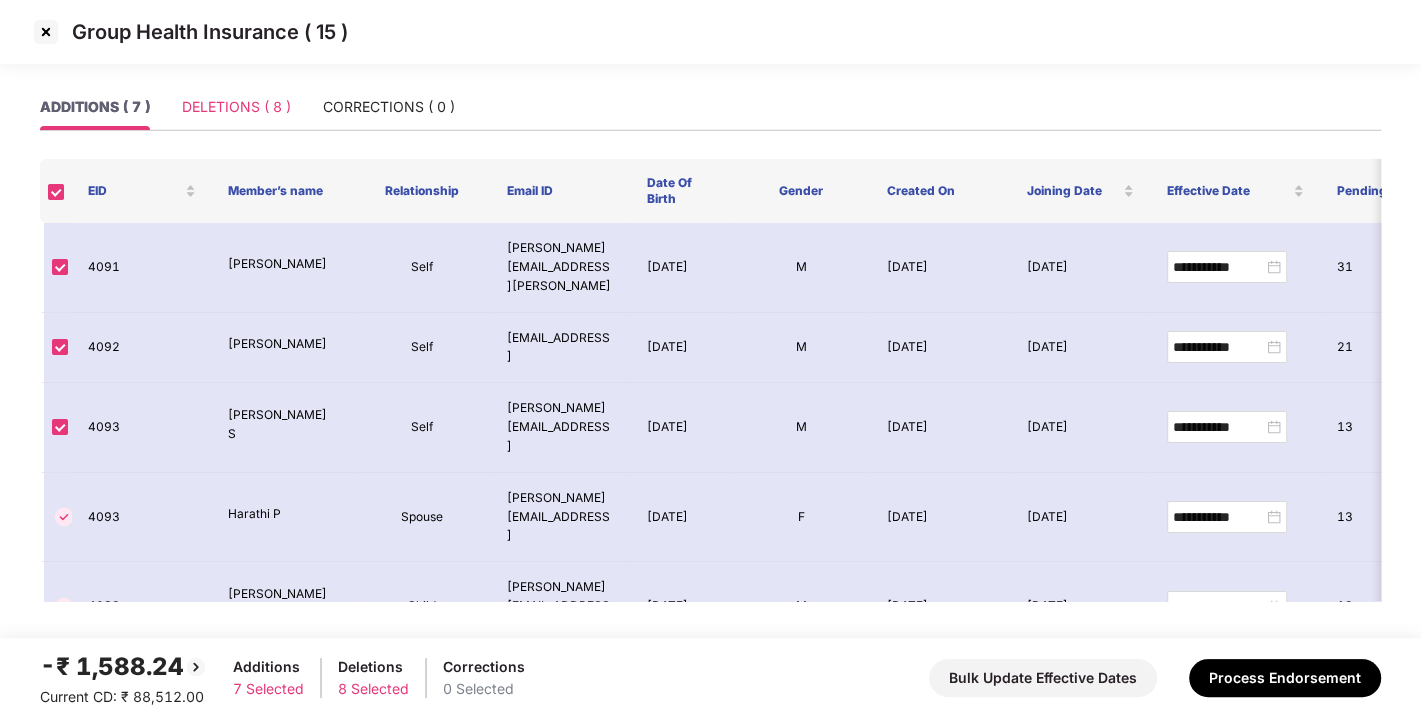 click on "DELETIONS ( 8 )" at bounding box center (236, 107) 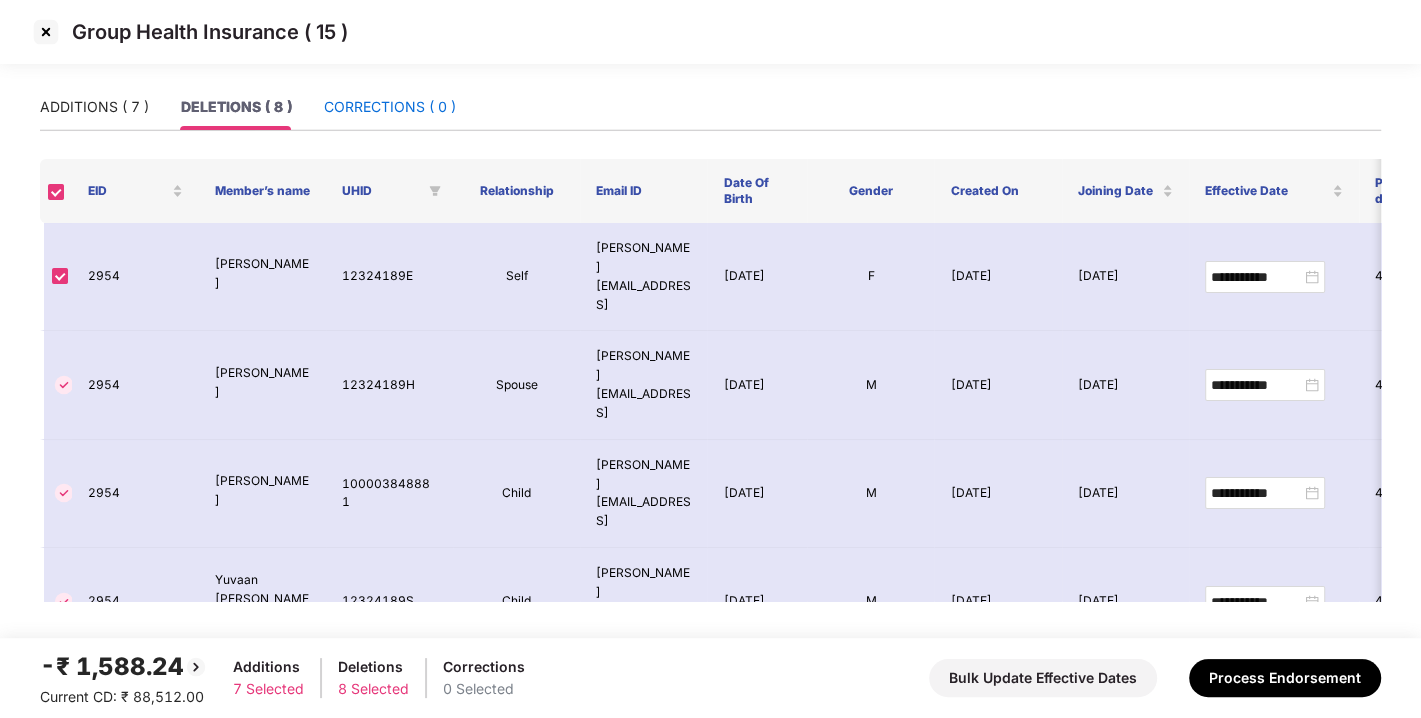 click on "CORRECTIONS ( 0 )" at bounding box center (390, 107) 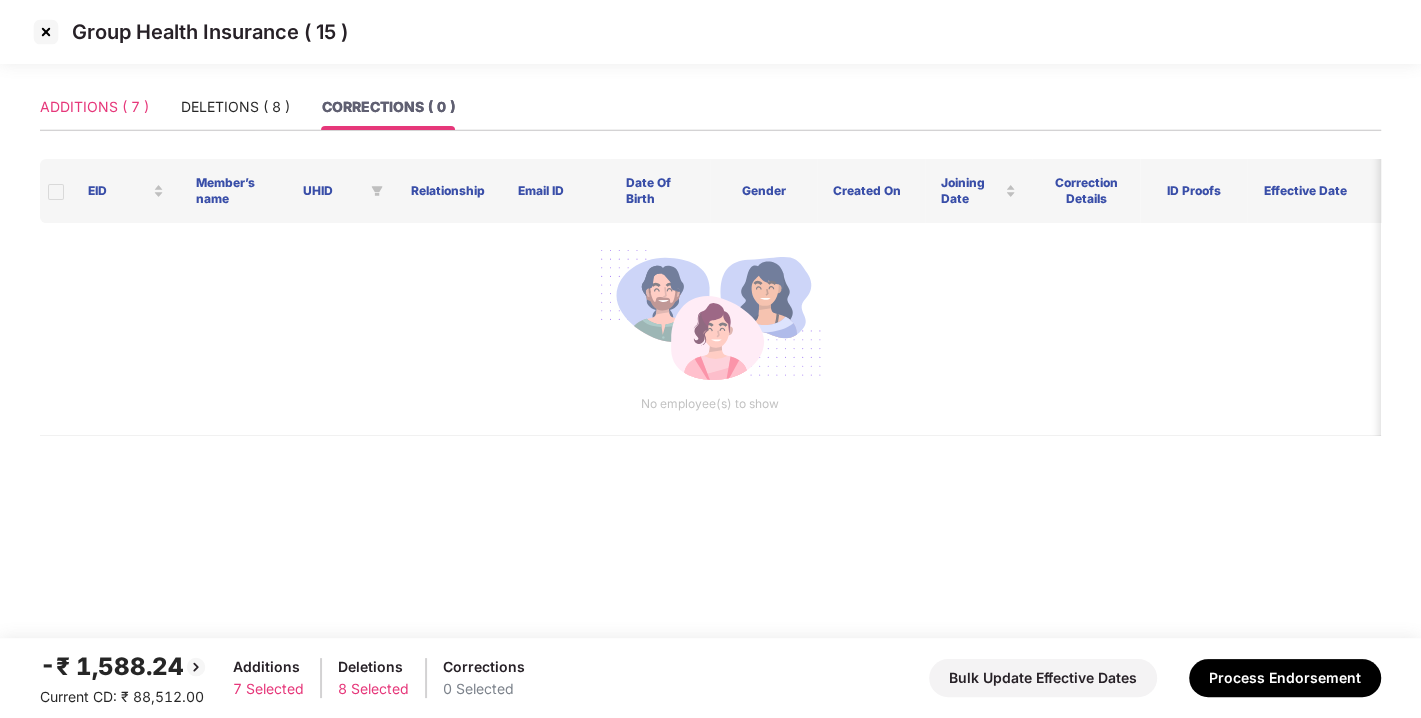 click on "ADDITIONS ( 7 )" at bounding box center (94, 107) 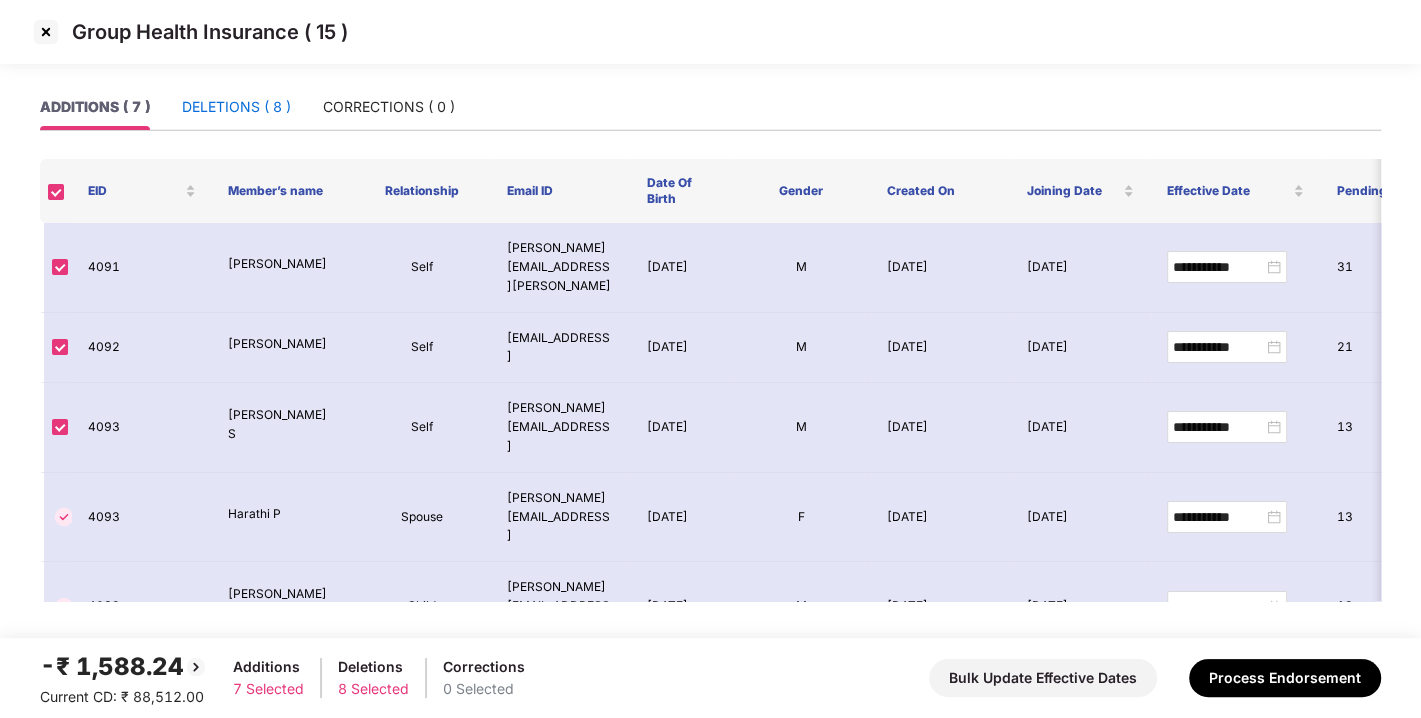 click on "DELETIONS ( 8 )" at bounding box center (236, 107) 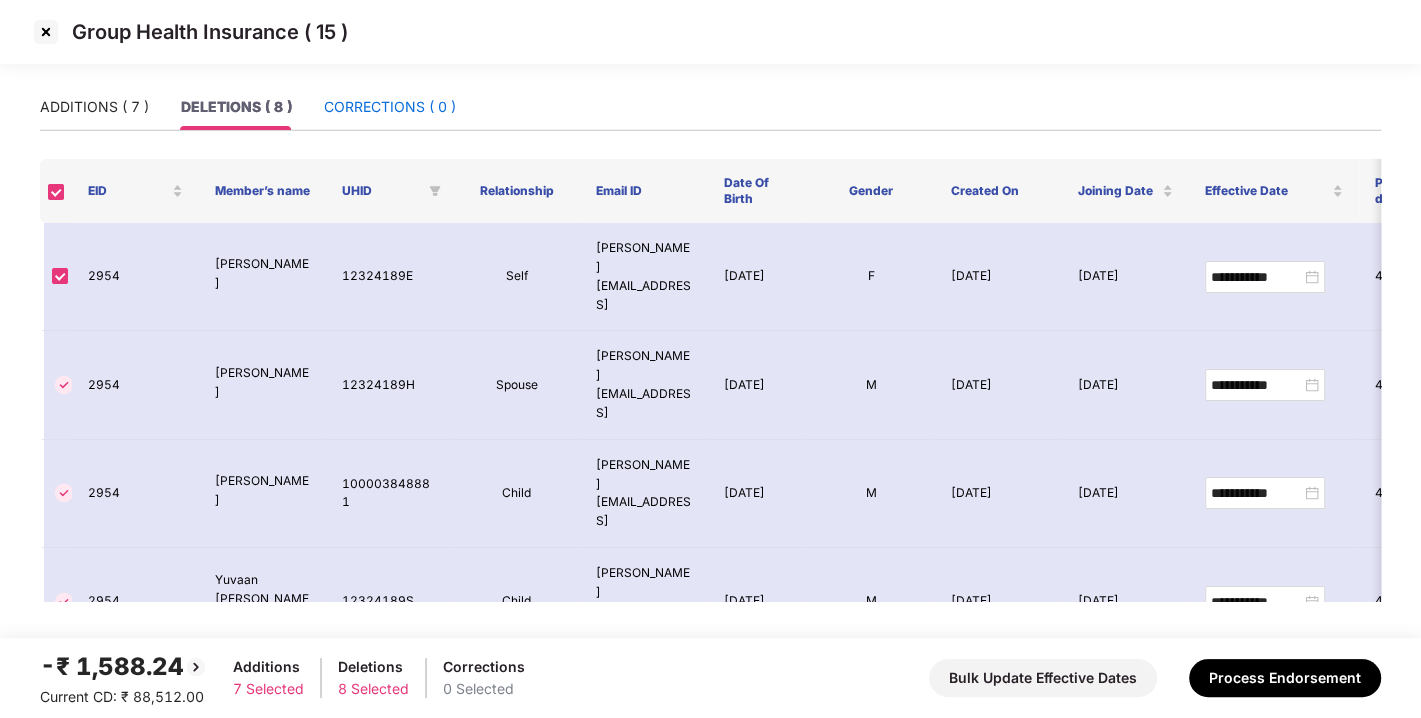 click on "CORRECTIONS ( 0 )" at bounding box center [390, 107] 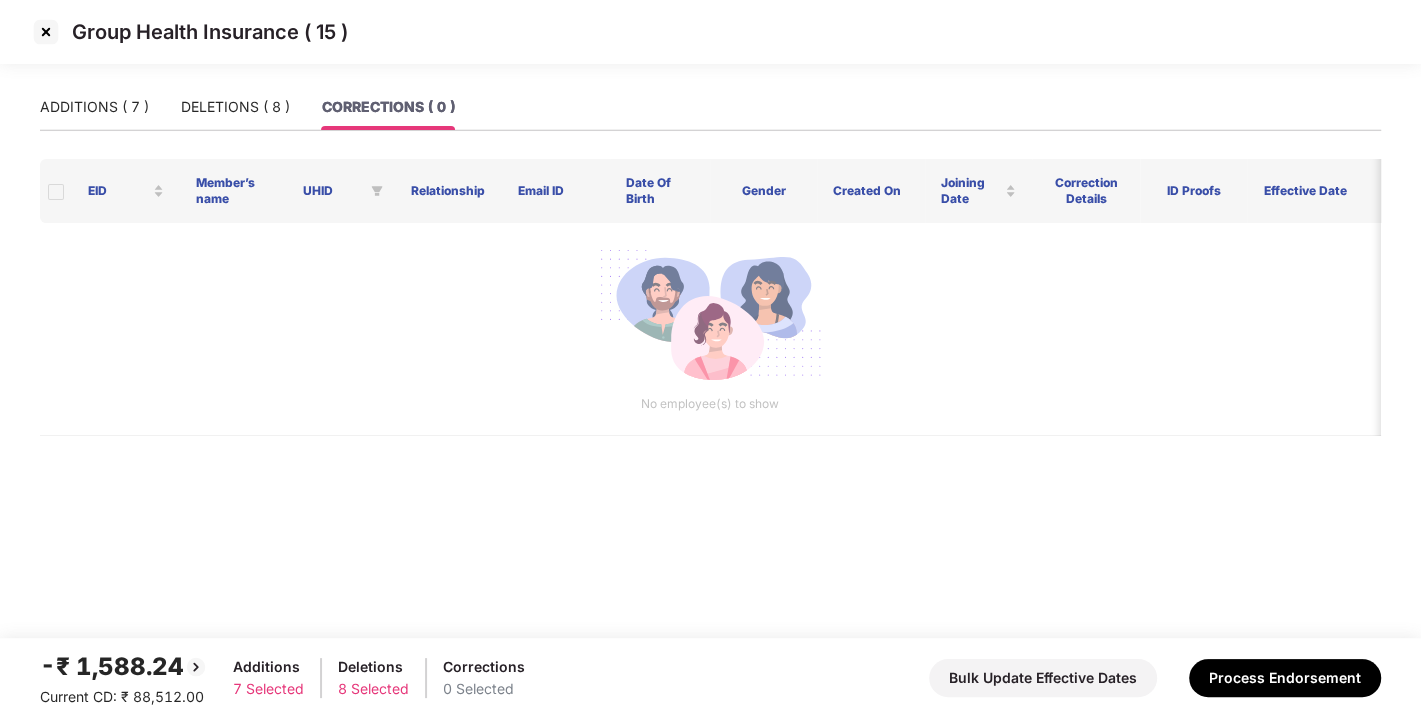 click on "ADDITIONS ( 7 ) DELETIONS ( 8 ) CORRECTIONS ( 0 )" at bounding box center (247, 107) 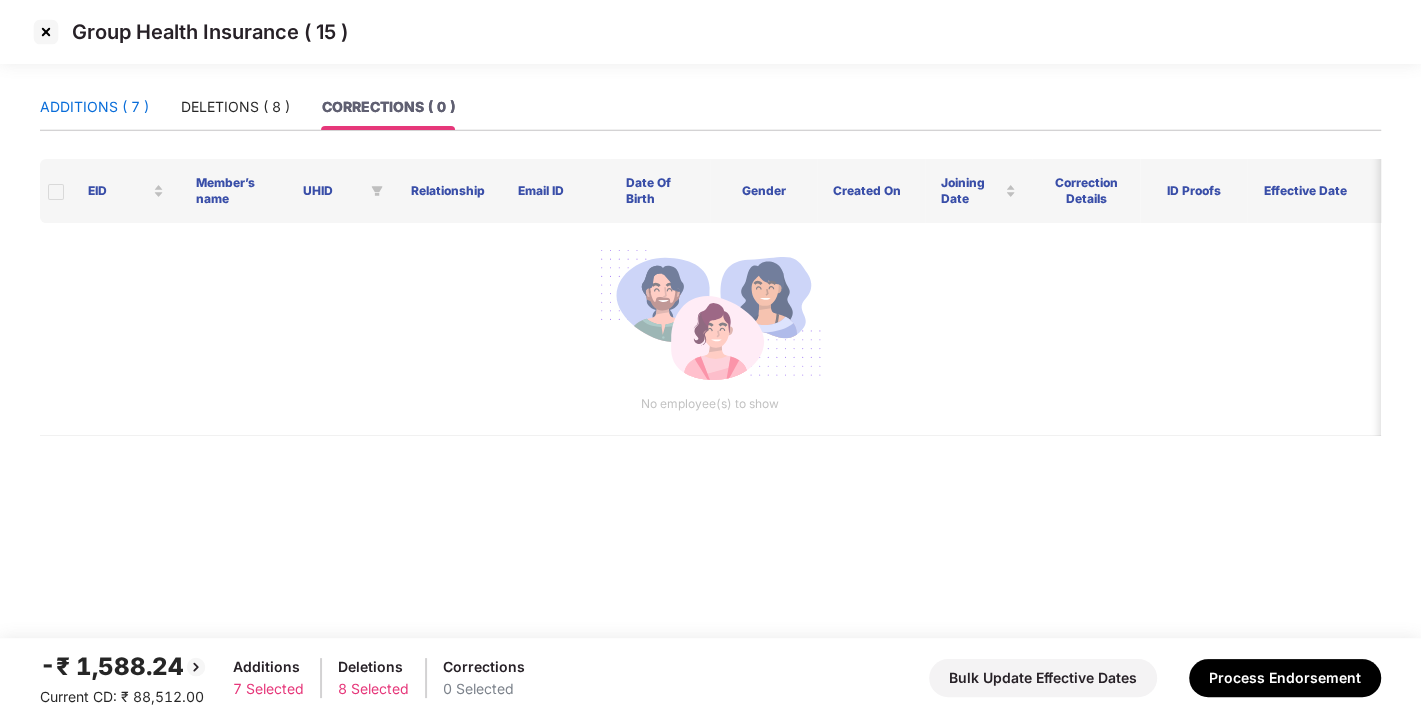 click on "ADDITIONS ( 7 )" at bounding box center [94, 107] 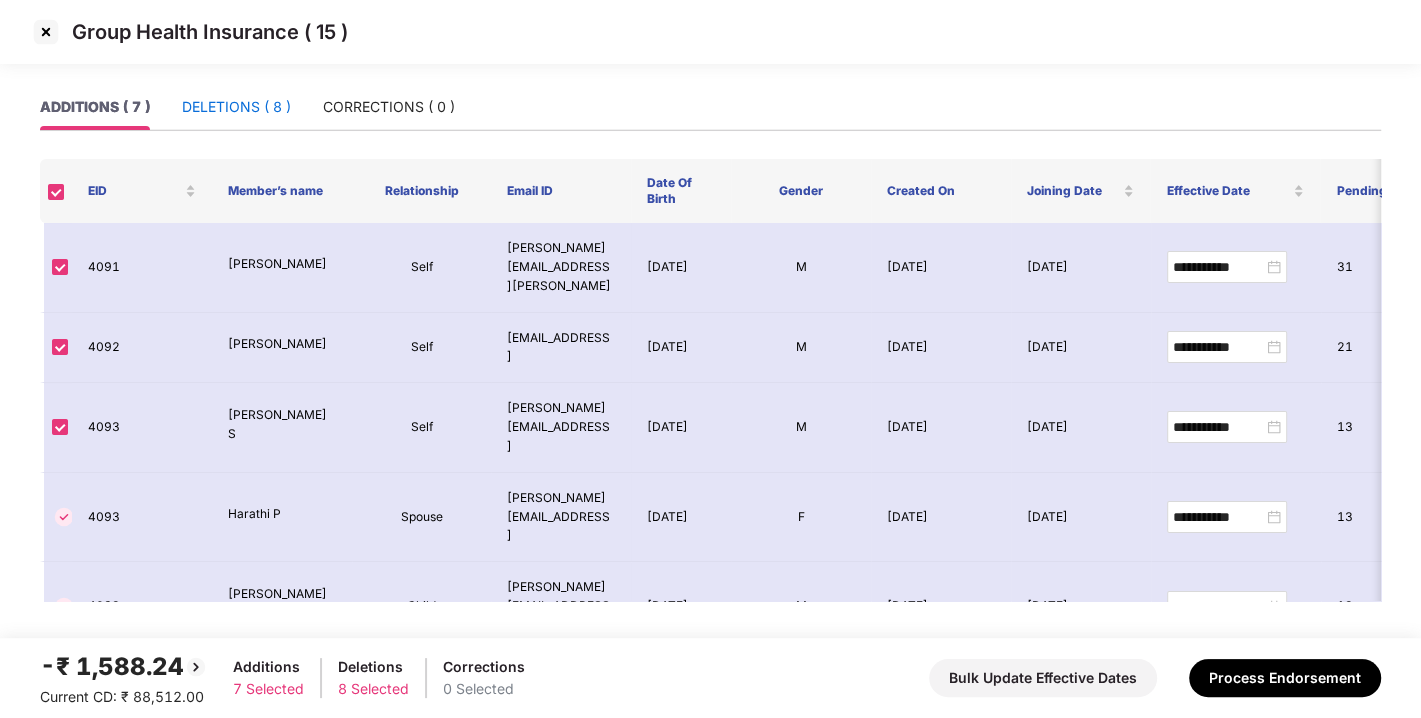 click on "DELETIONS ( 8 )" at bounding box center [236, 107] 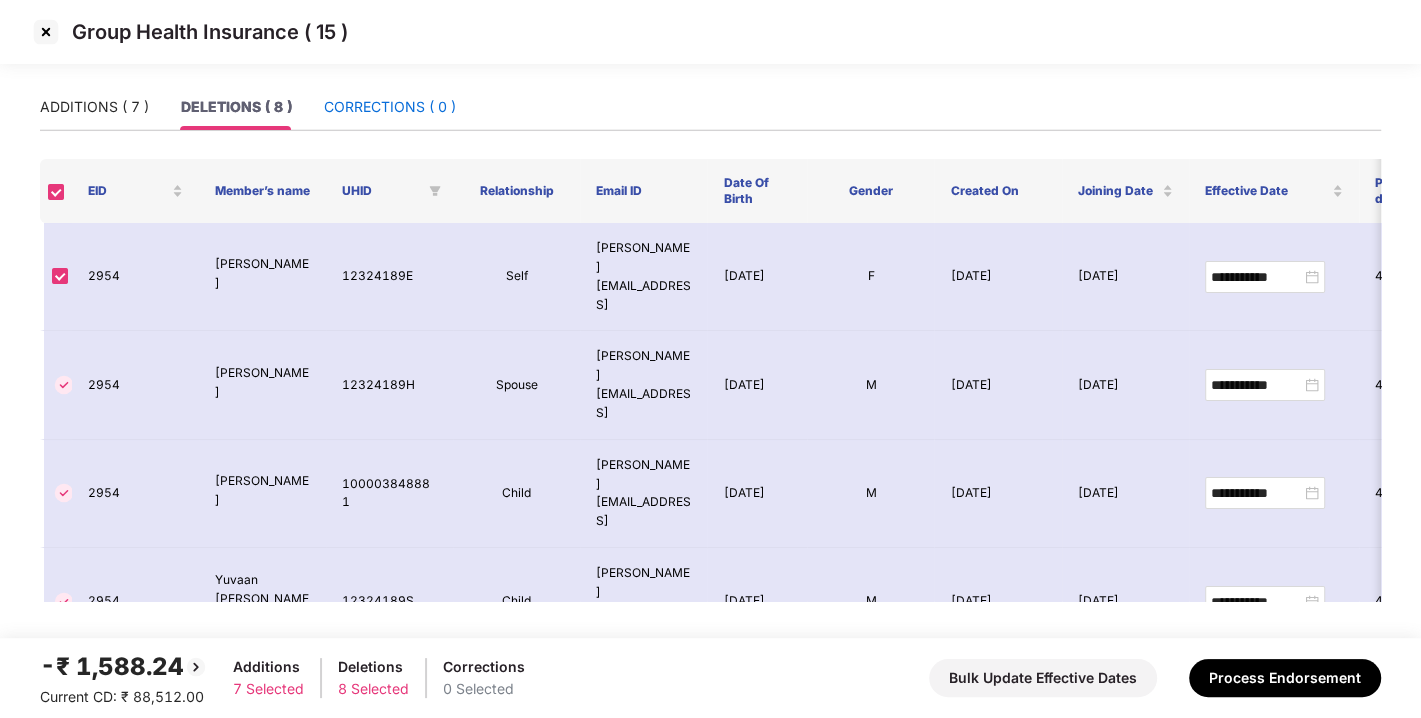 click on "CORRECTIONS ( 0 )" at bounding box center (390, 107) 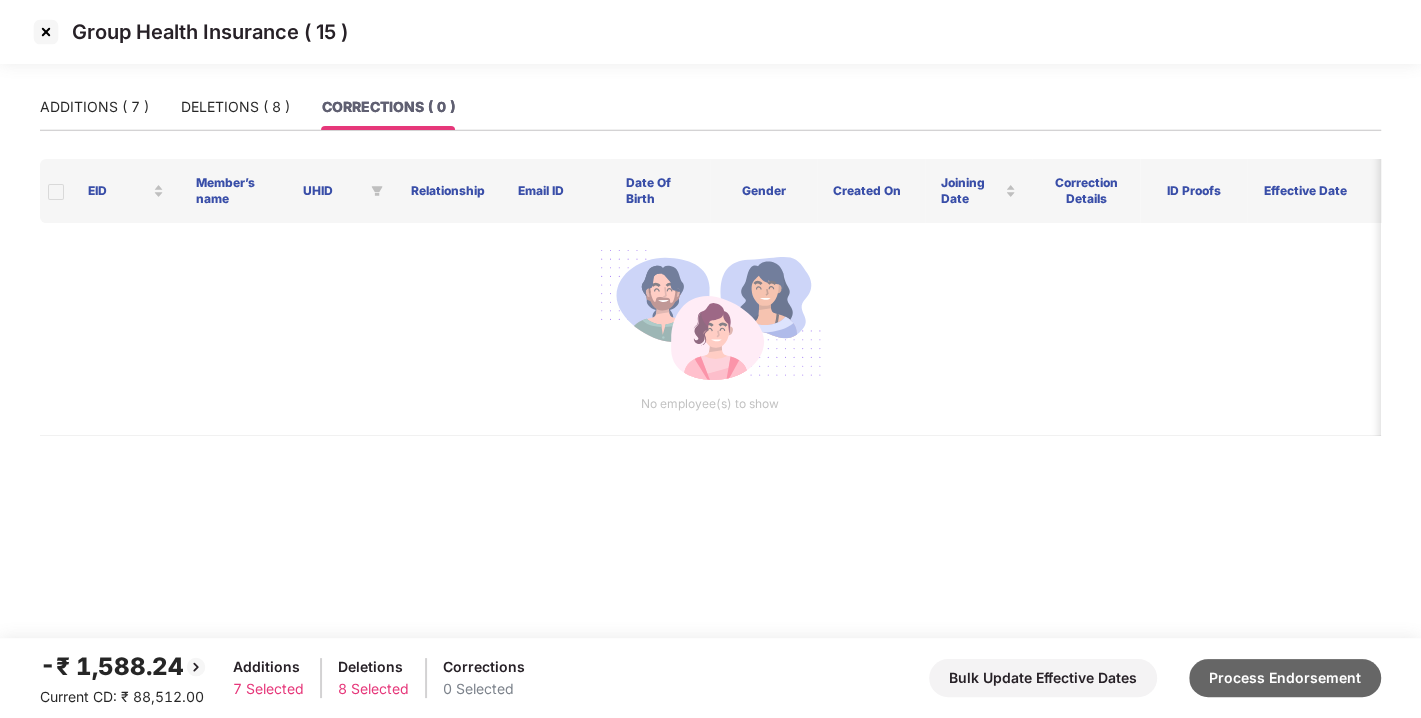 click on "Process Endorsement" at bounding box center (1285, 678) 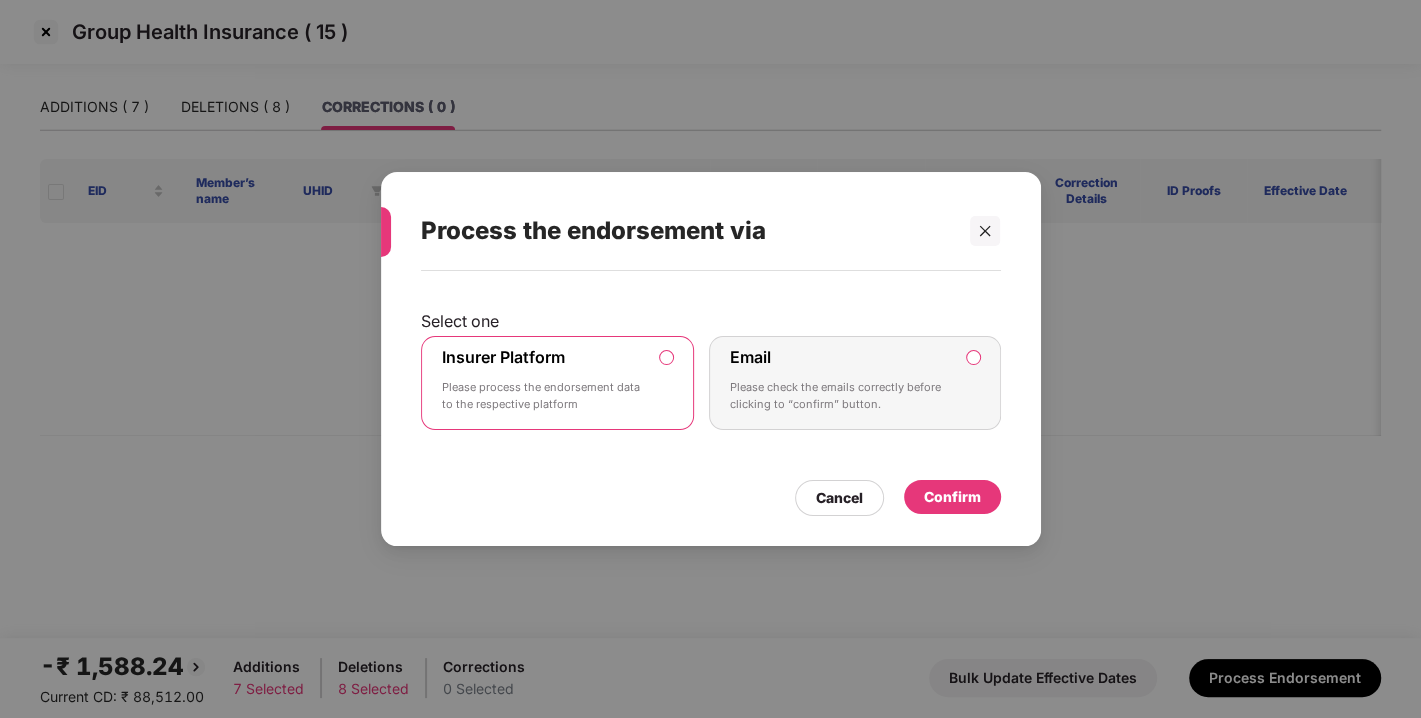 click on "Select one Insurer Platform Please process the endorsement data to the respective platform Email Please check the emails correctly before clicking to “confirm” button." at bounding box center (711, 375) 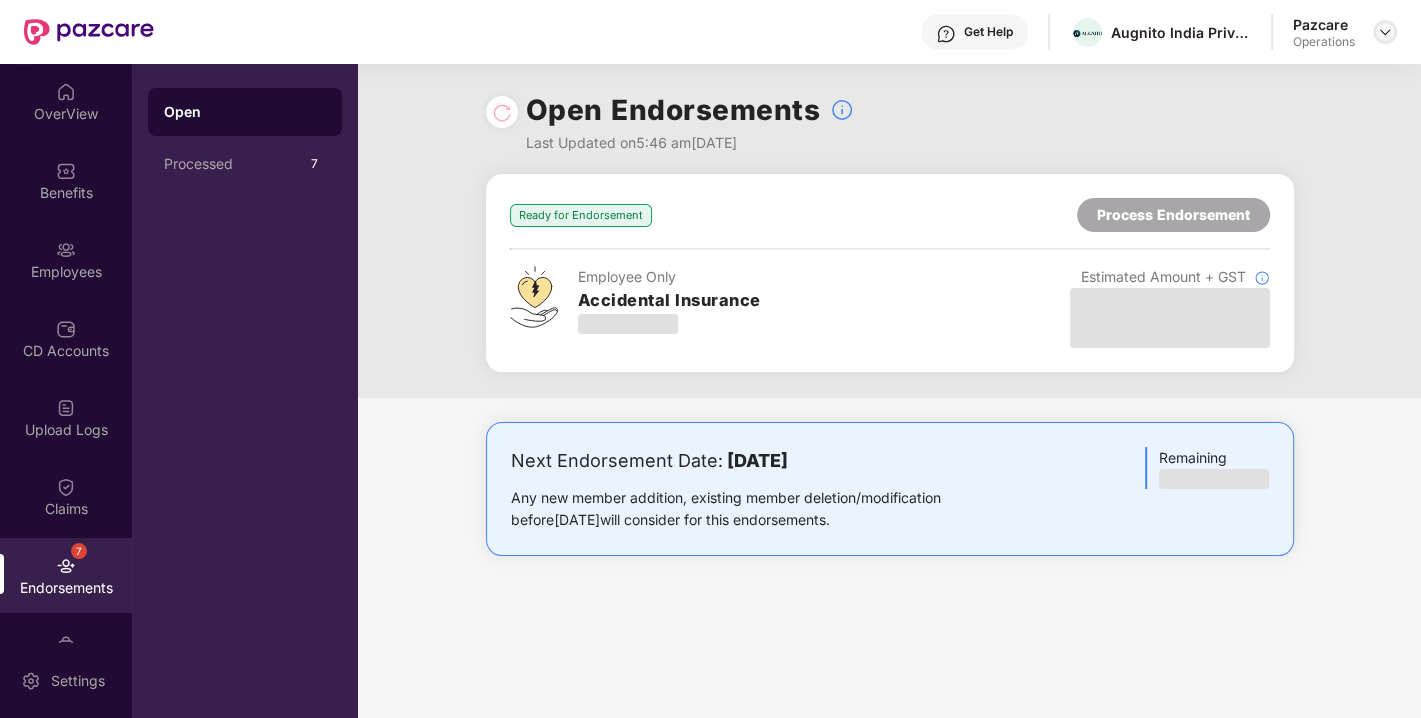 click at bounding box center (1385, 32) 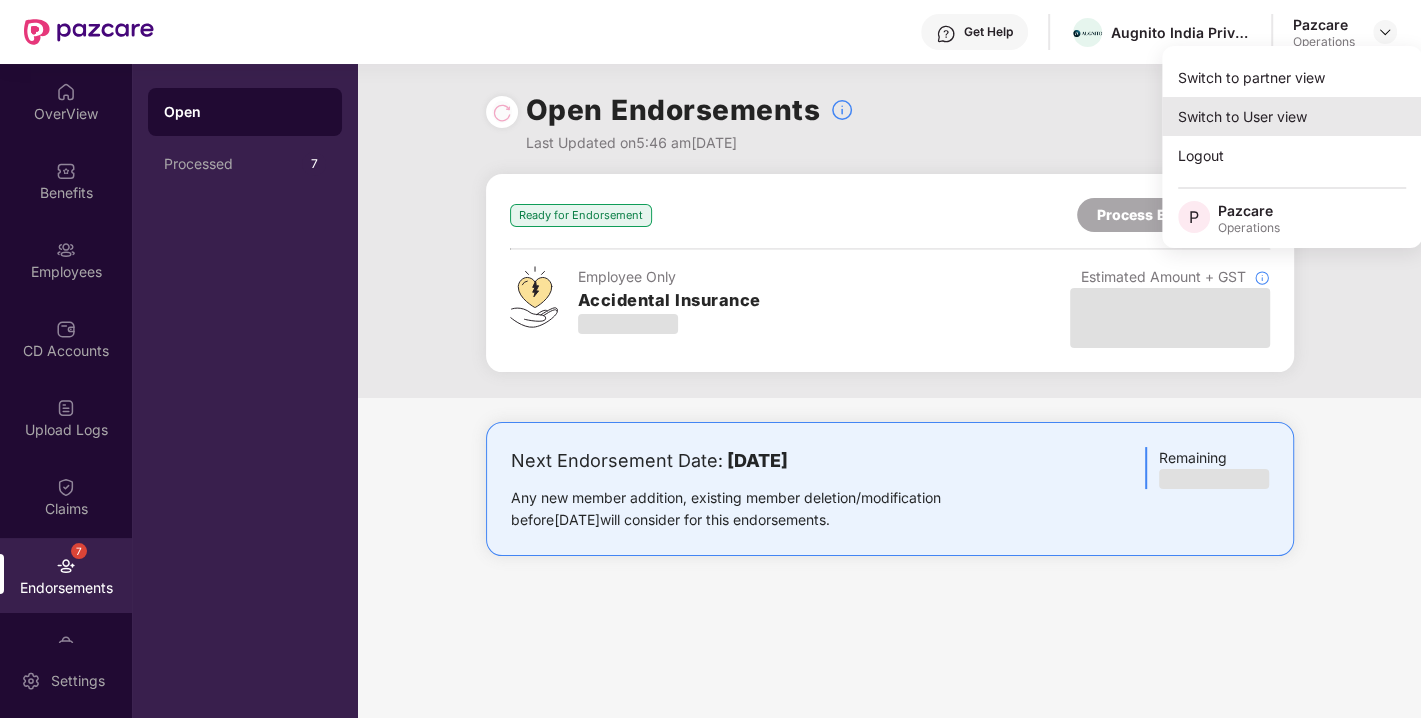 click on "Switch to User view" at bounding box center [1292, 116] 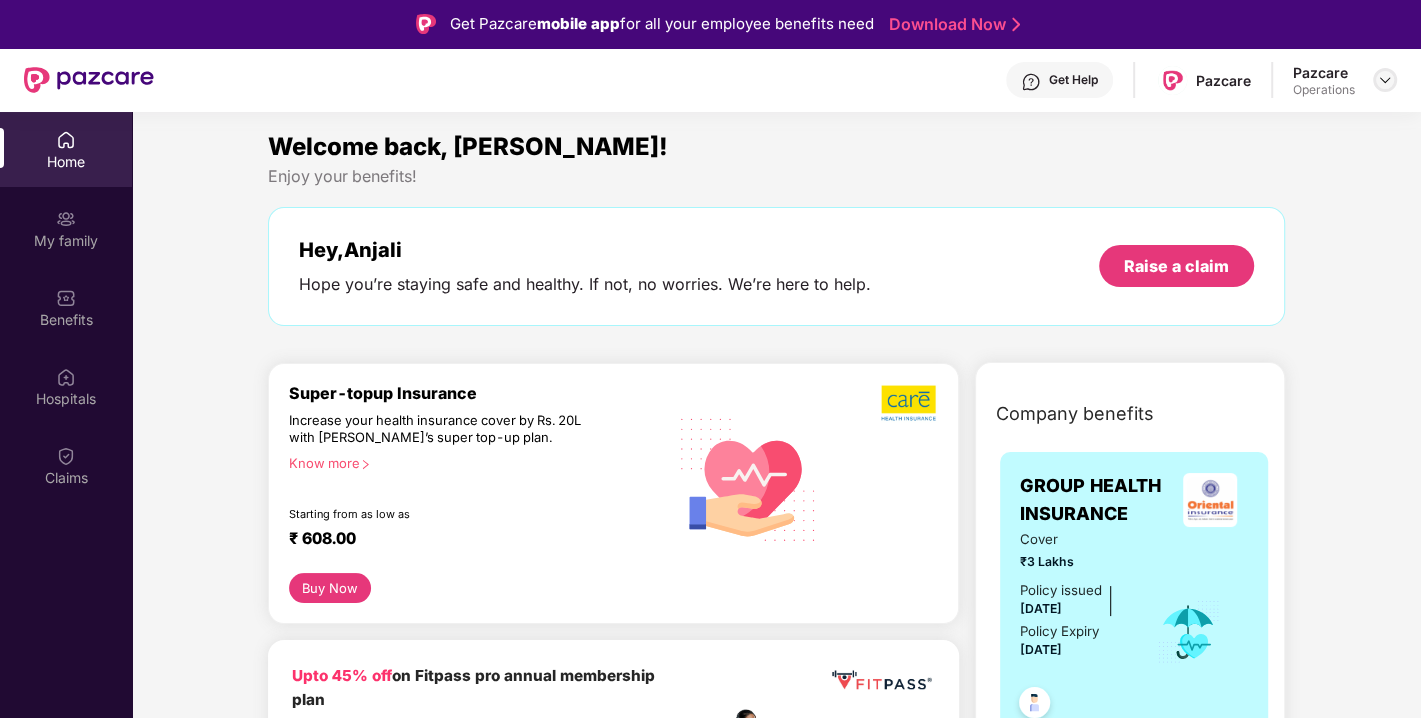 click at bounding box center (1385, 80) 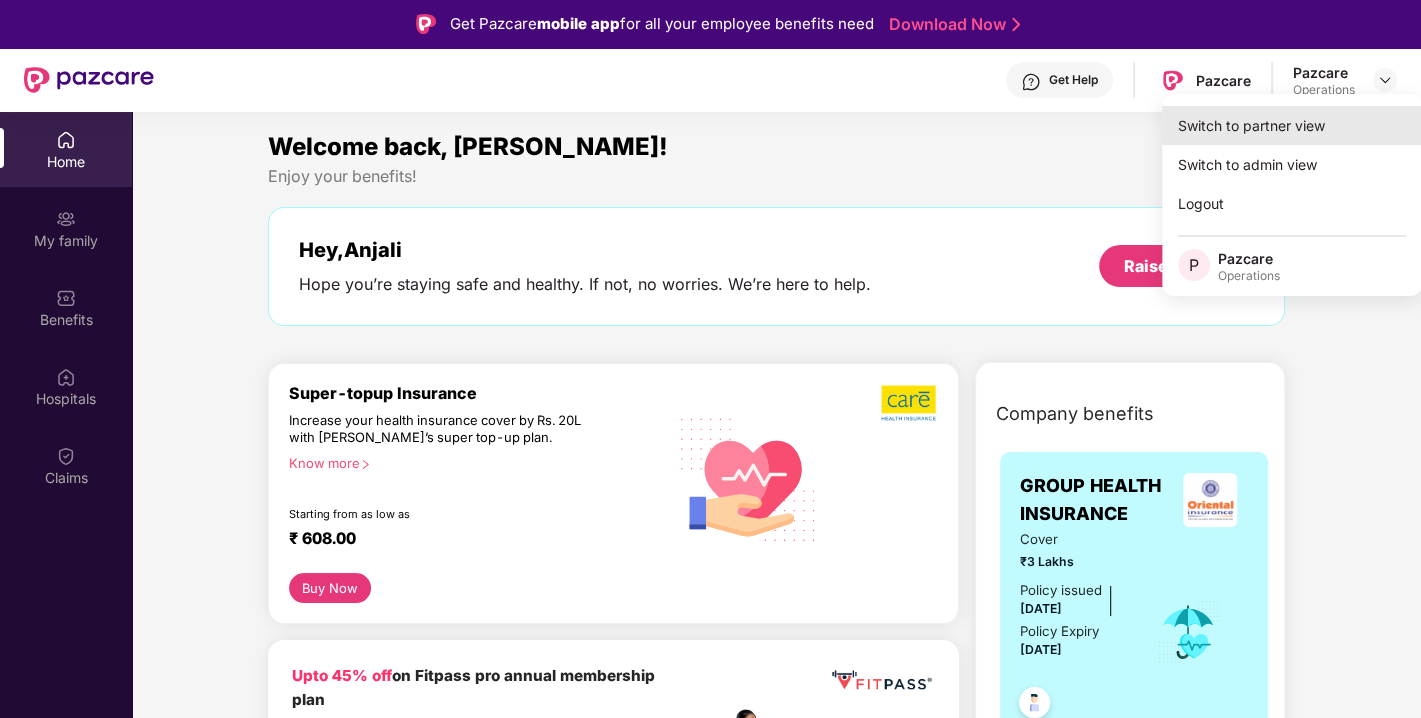 click on "Switch to partner view" at bounding box center [1292, 125] 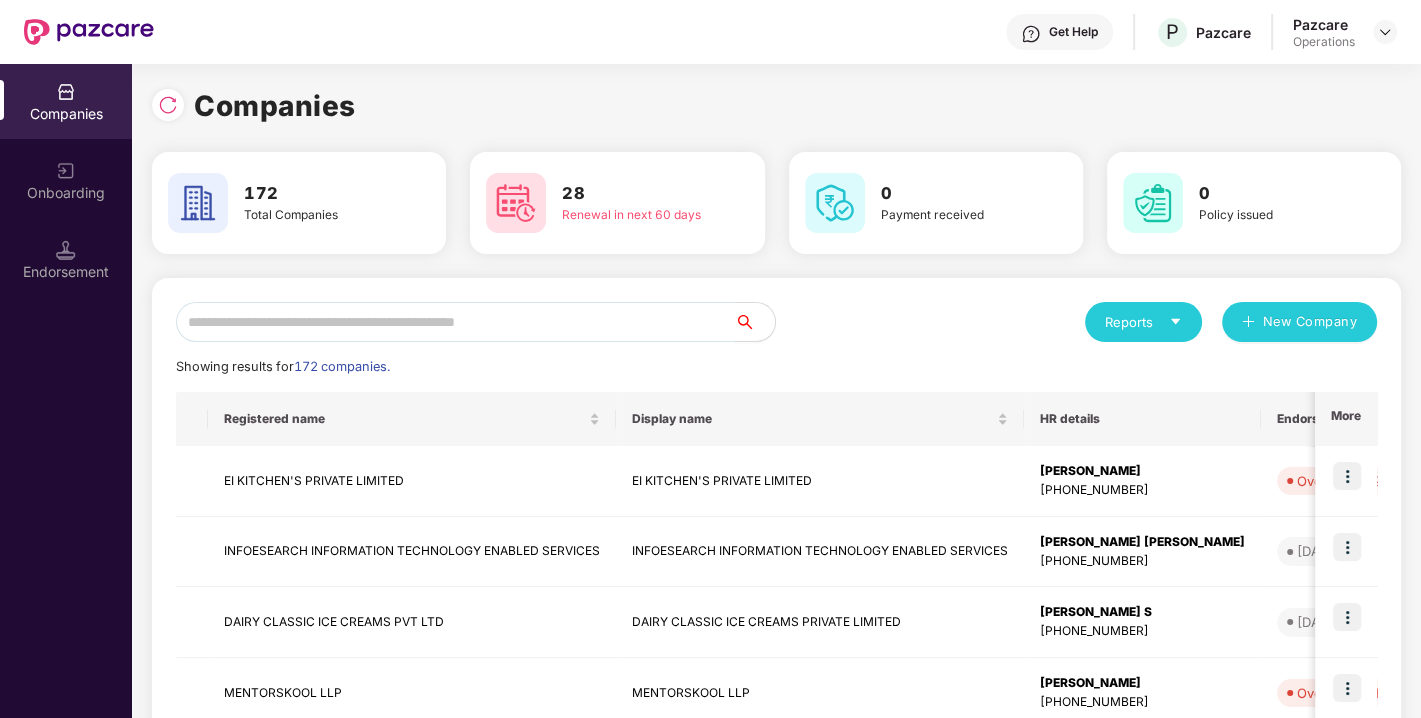 click at bounding box center (455, 322) 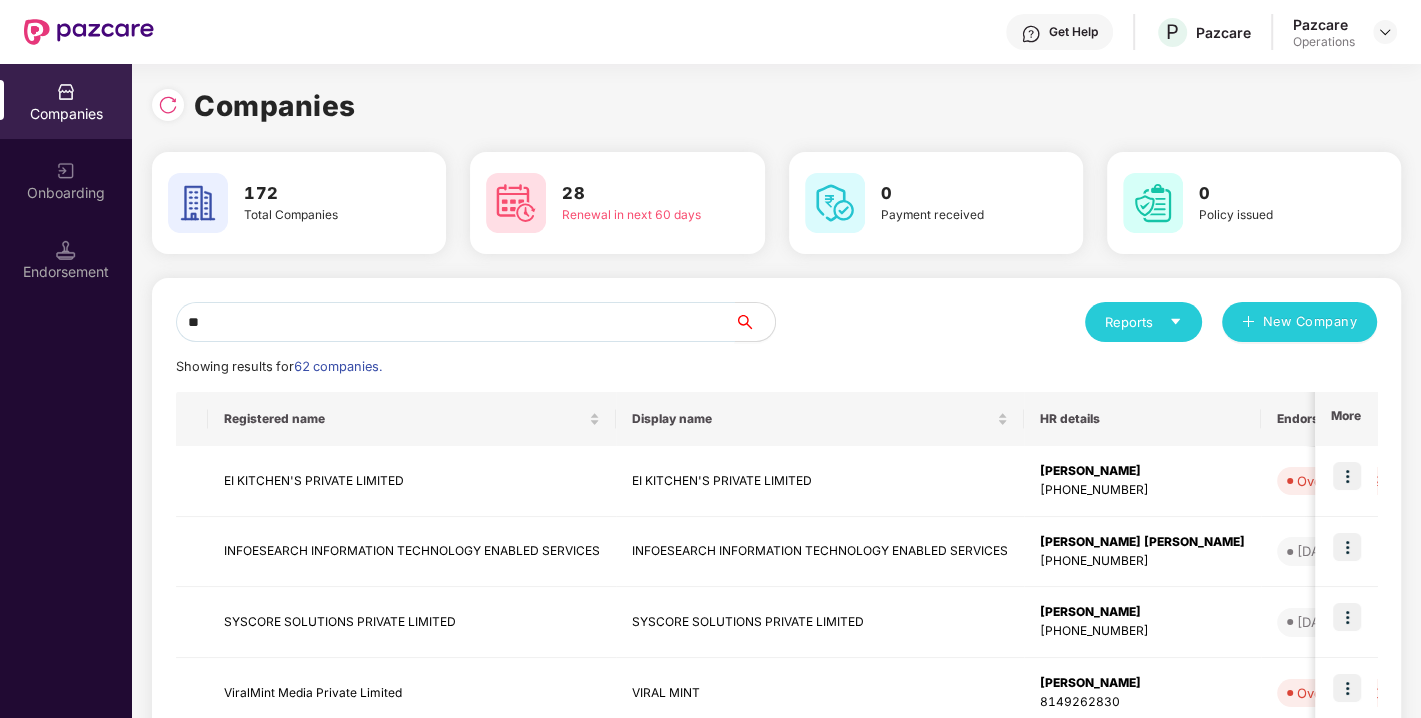 type on "*" 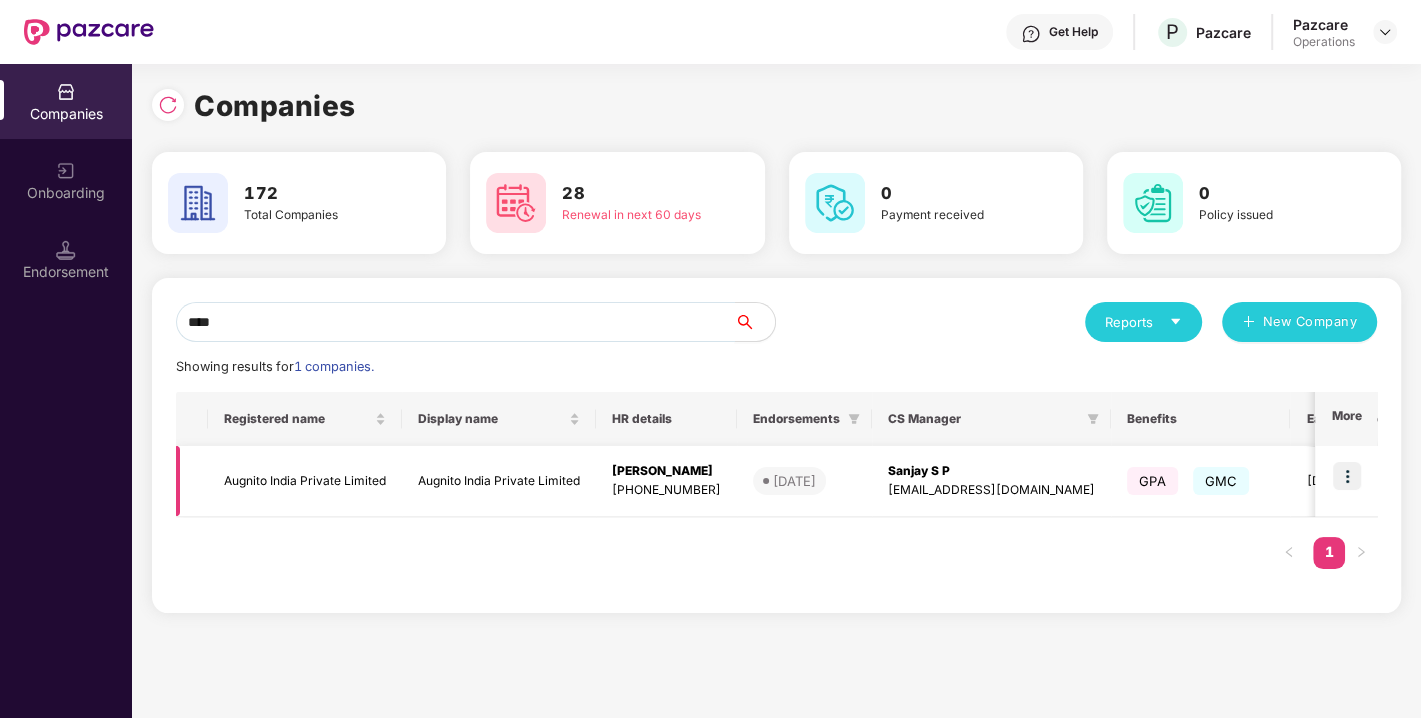 type on "****" 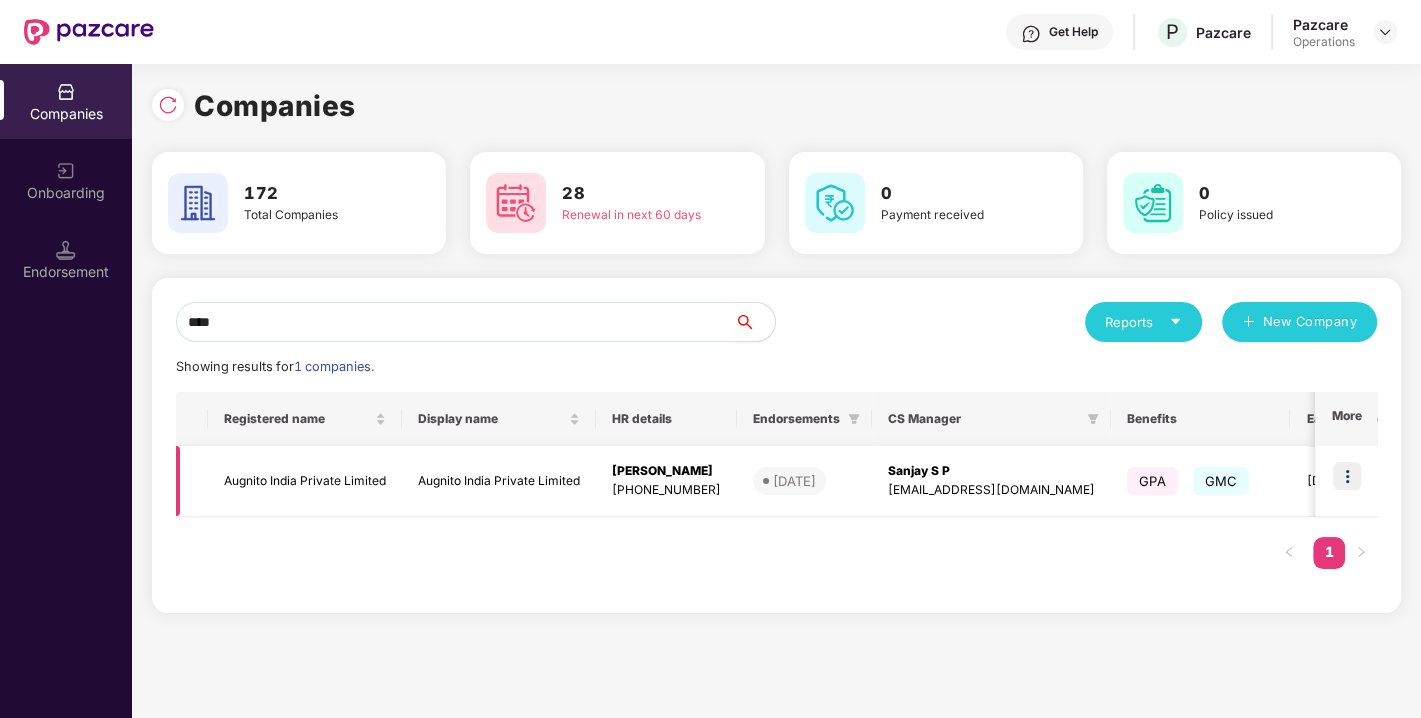 click at bounding box center [1347, 476] 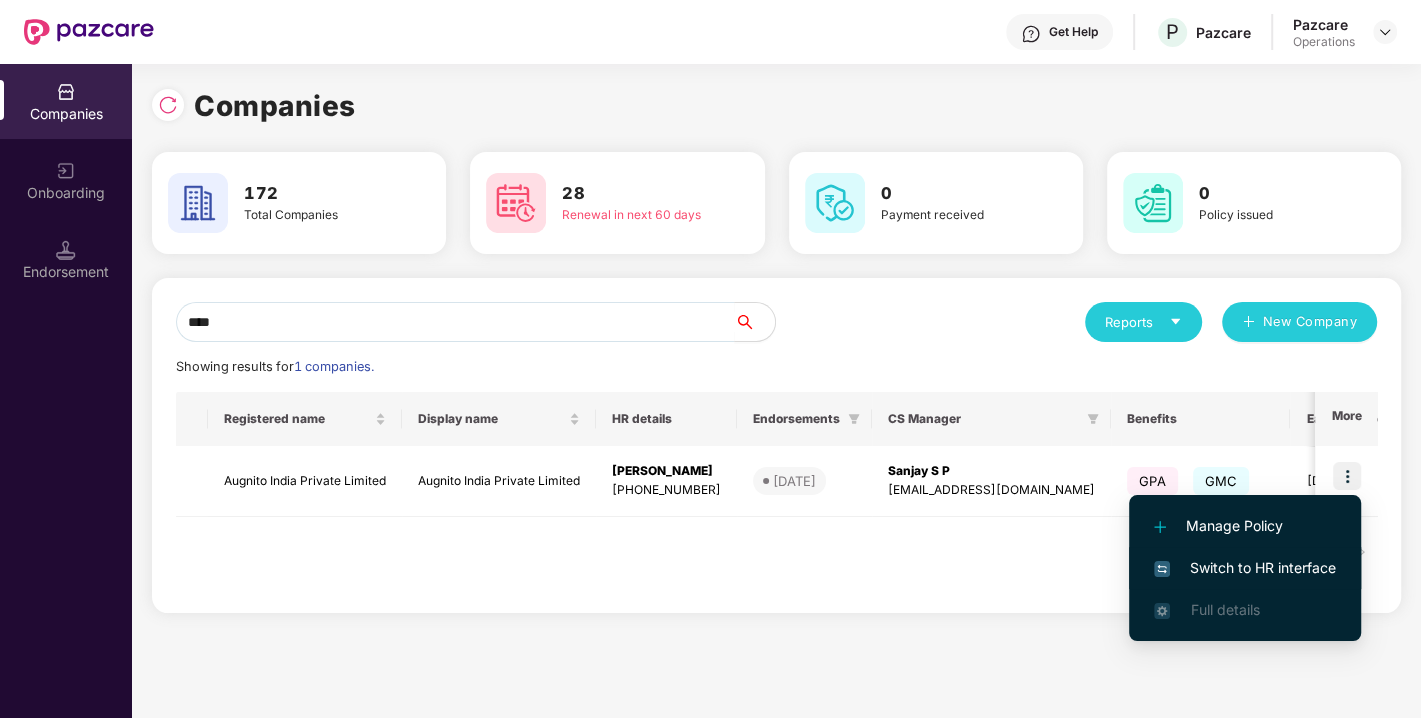 click on "Switch to HR interface" at bounding box center [1245, 568] 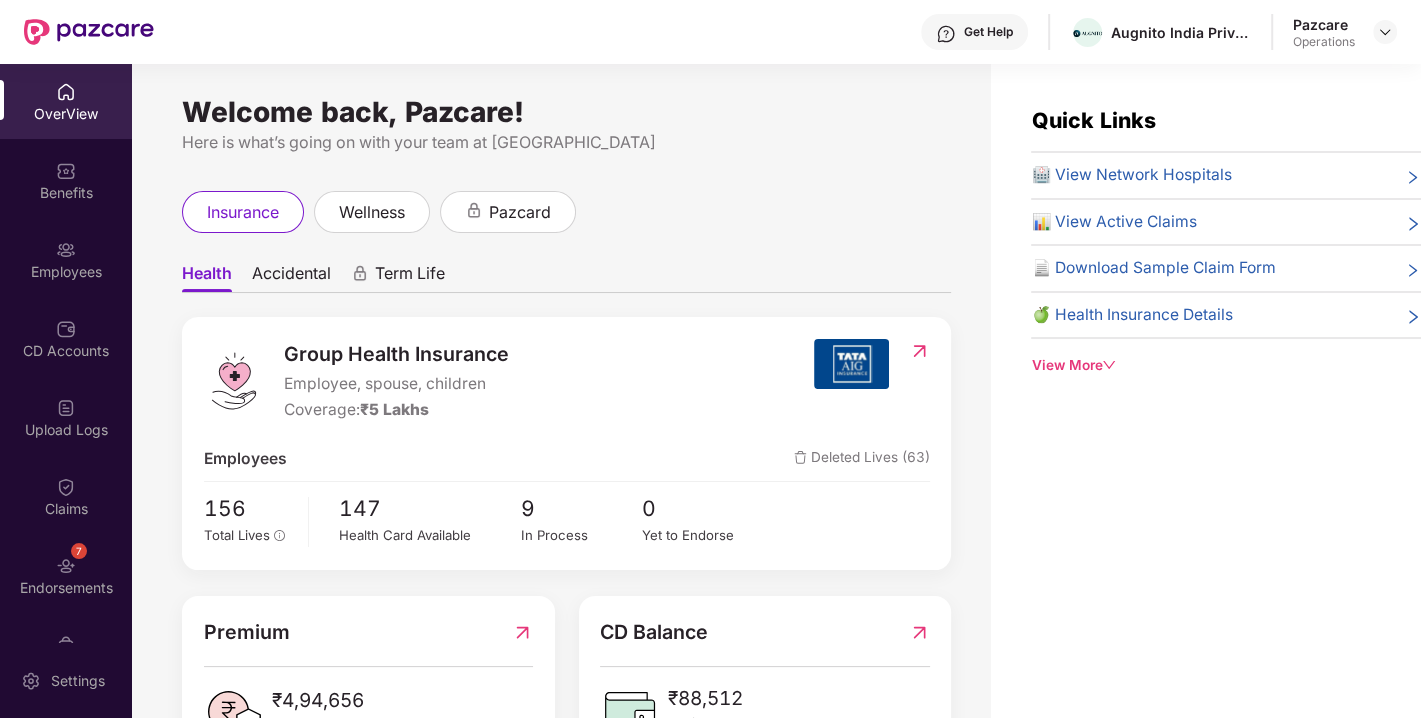 click on "7 Endorsements" at bounding box center [66, 575] 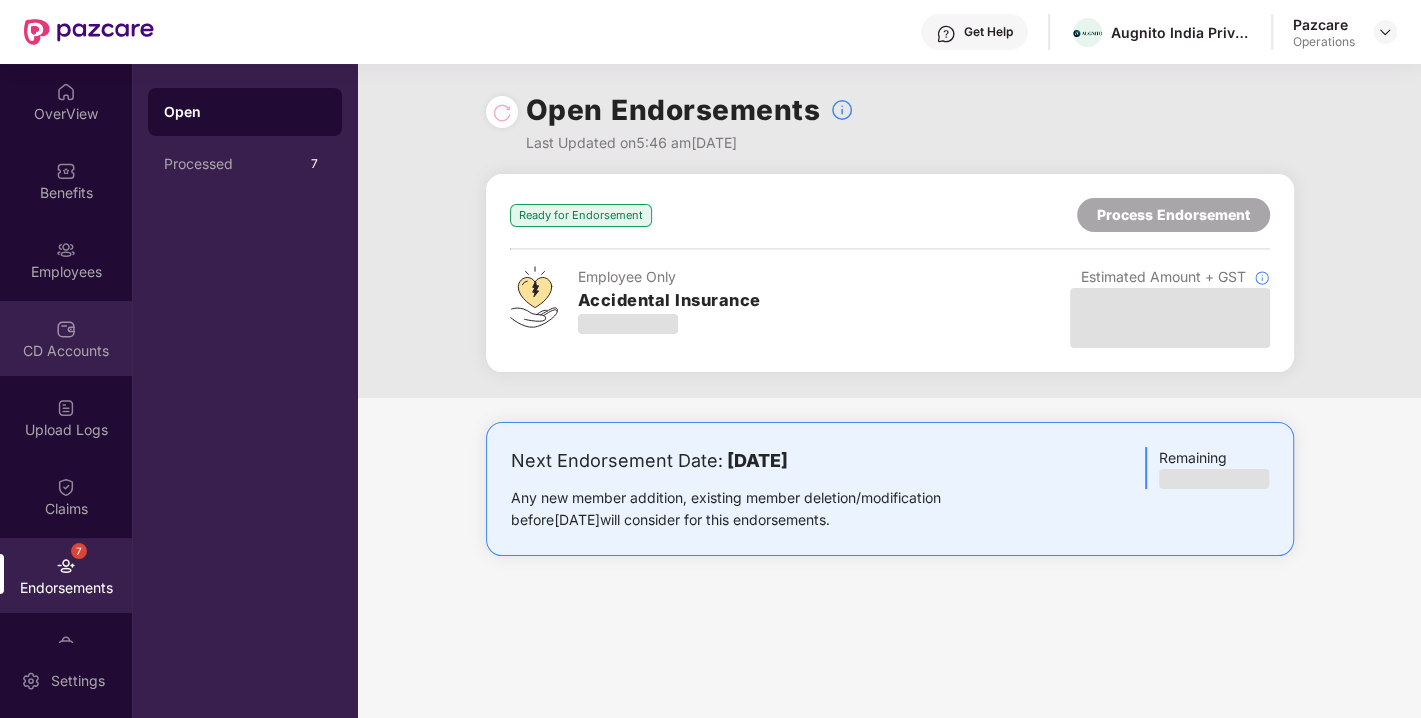 click at bounding box center (66, 329) 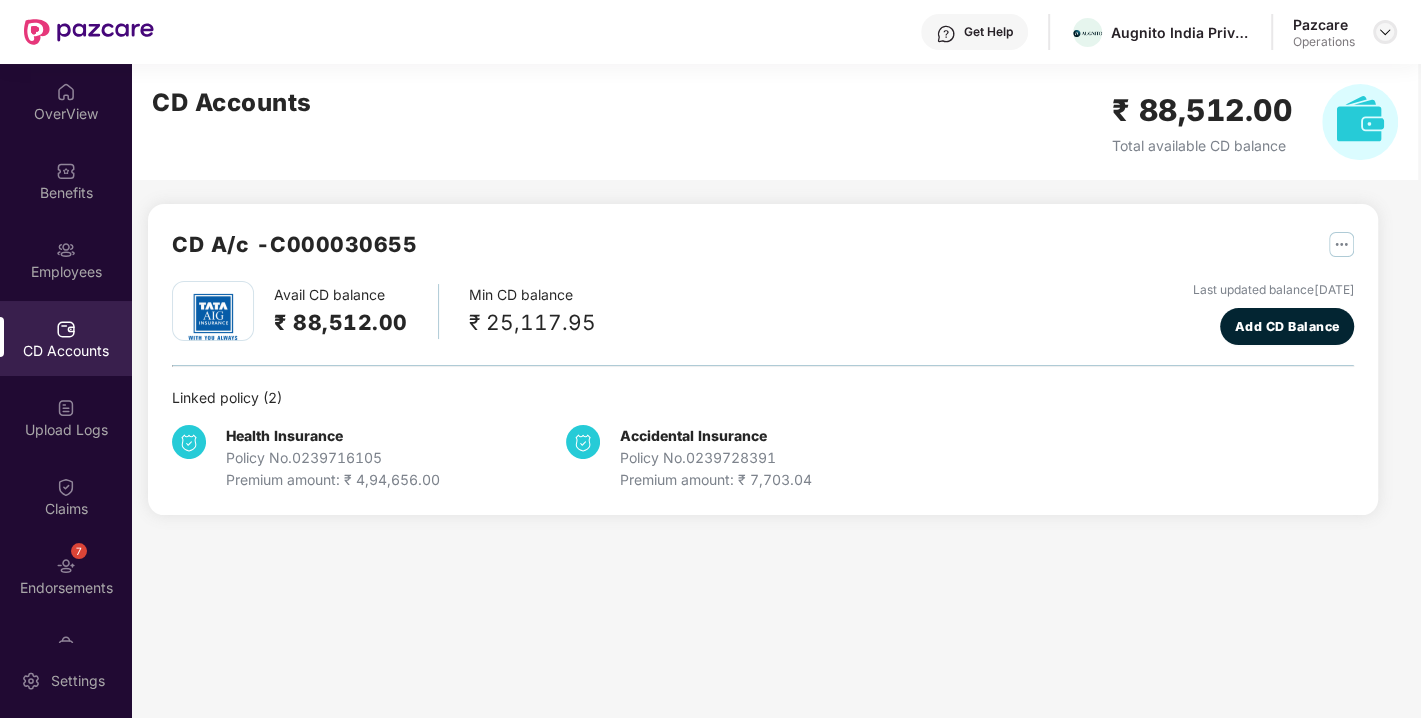 click at bounding box center (1385, 32) 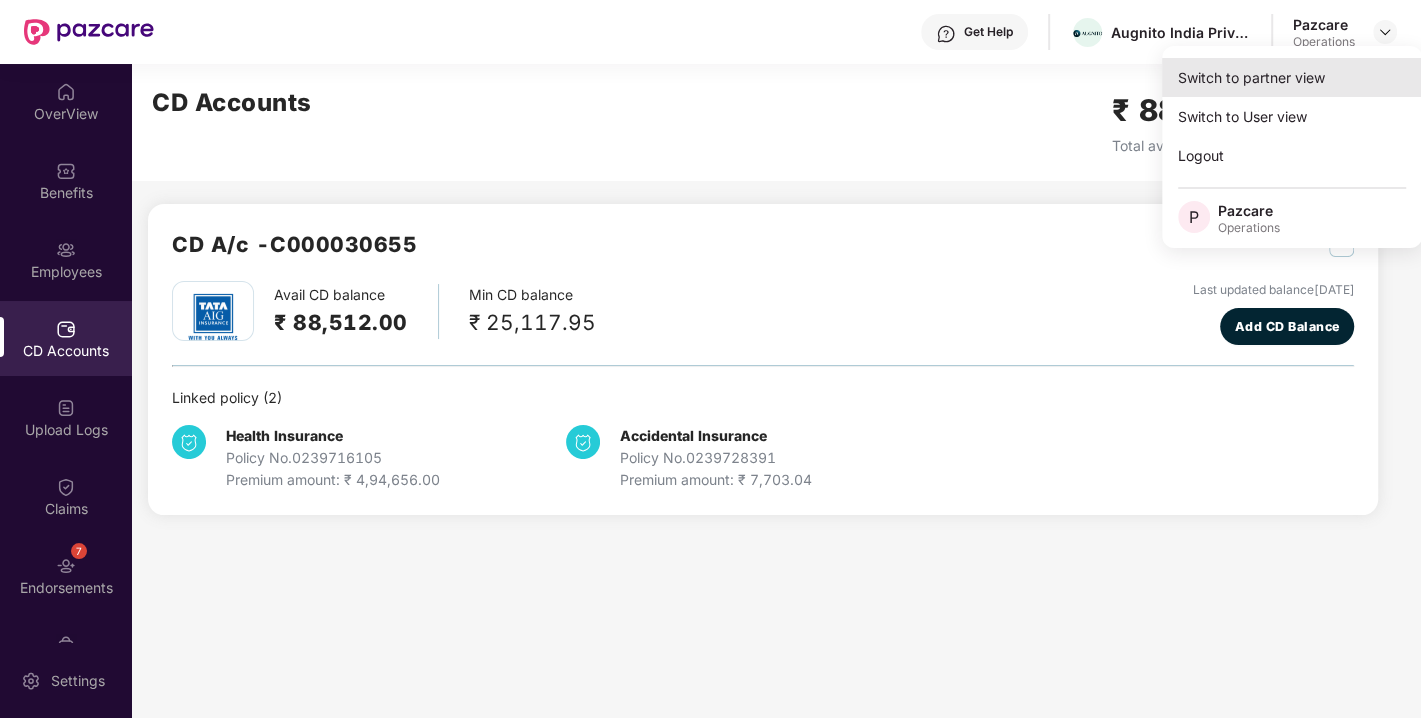 click on "Switch to partner view" at bounding box center (1292, 77) 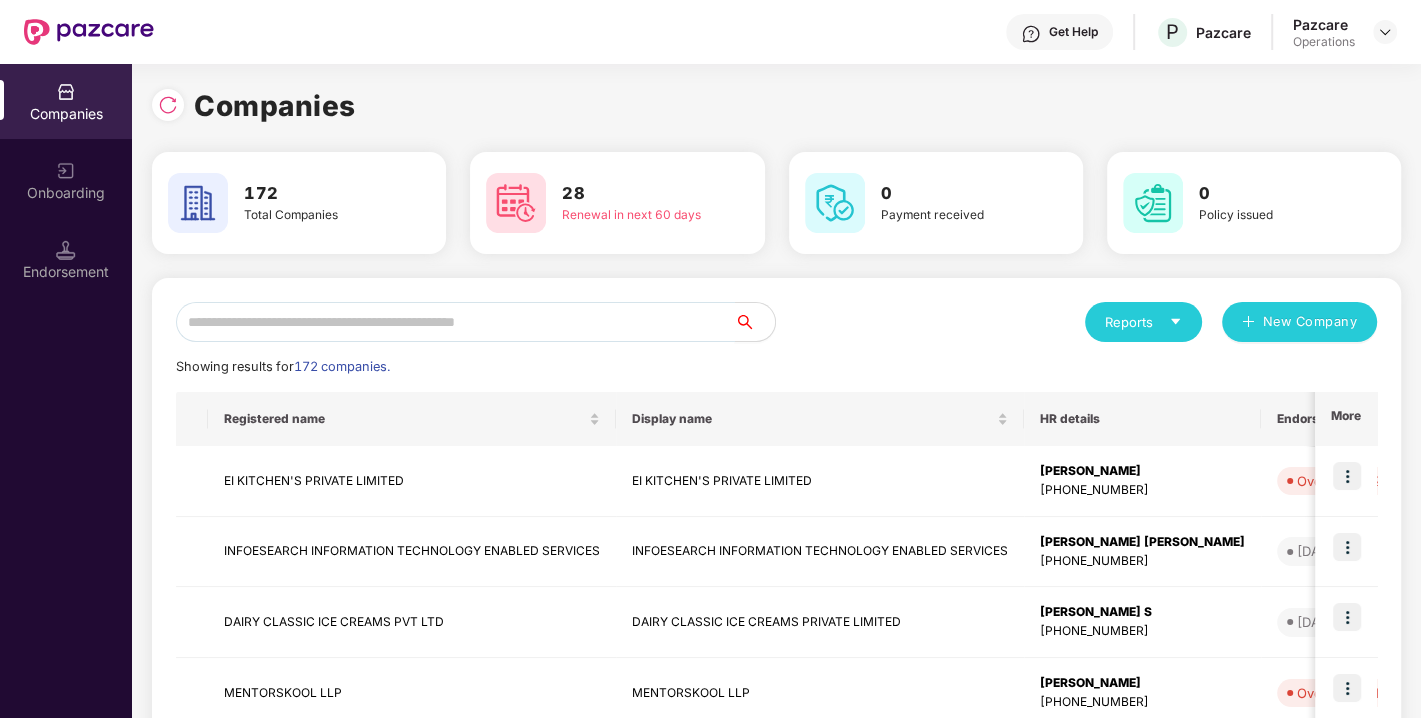 click at bounding box center [455, 322] 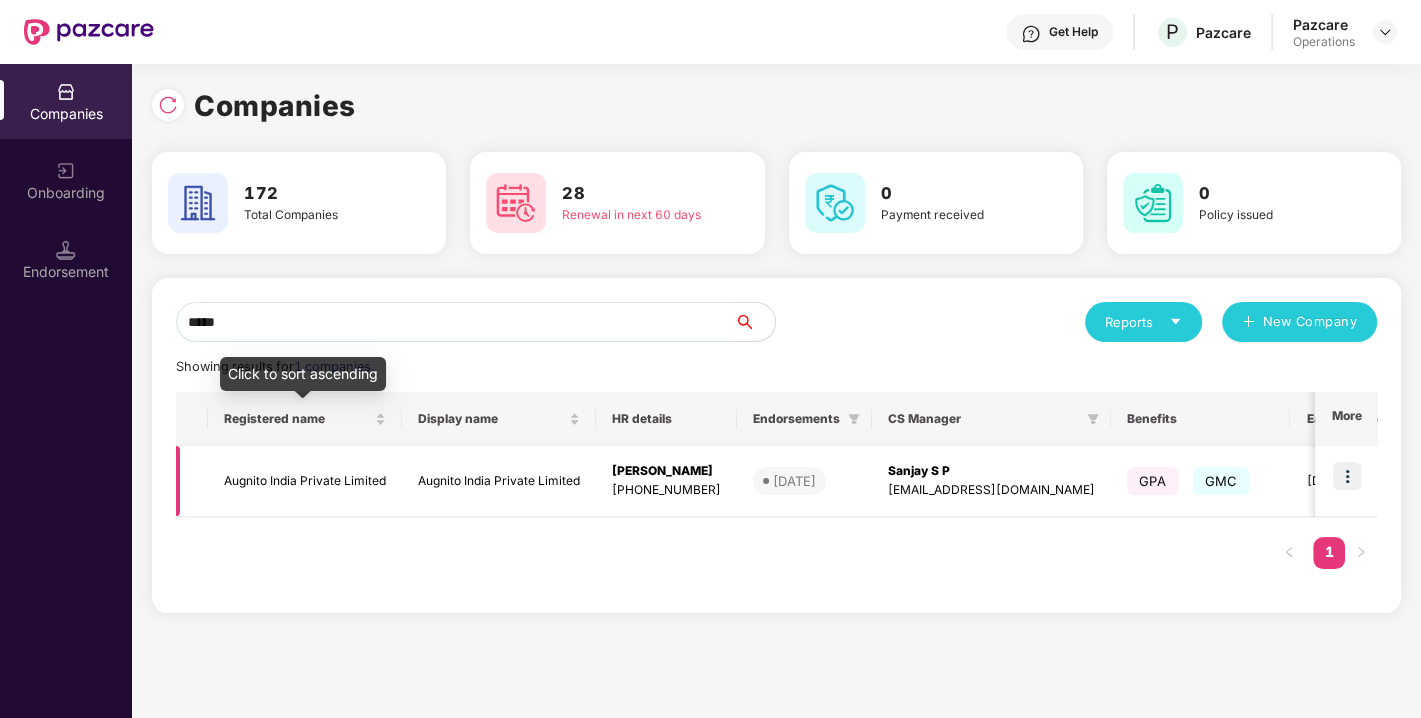 type on "*****" 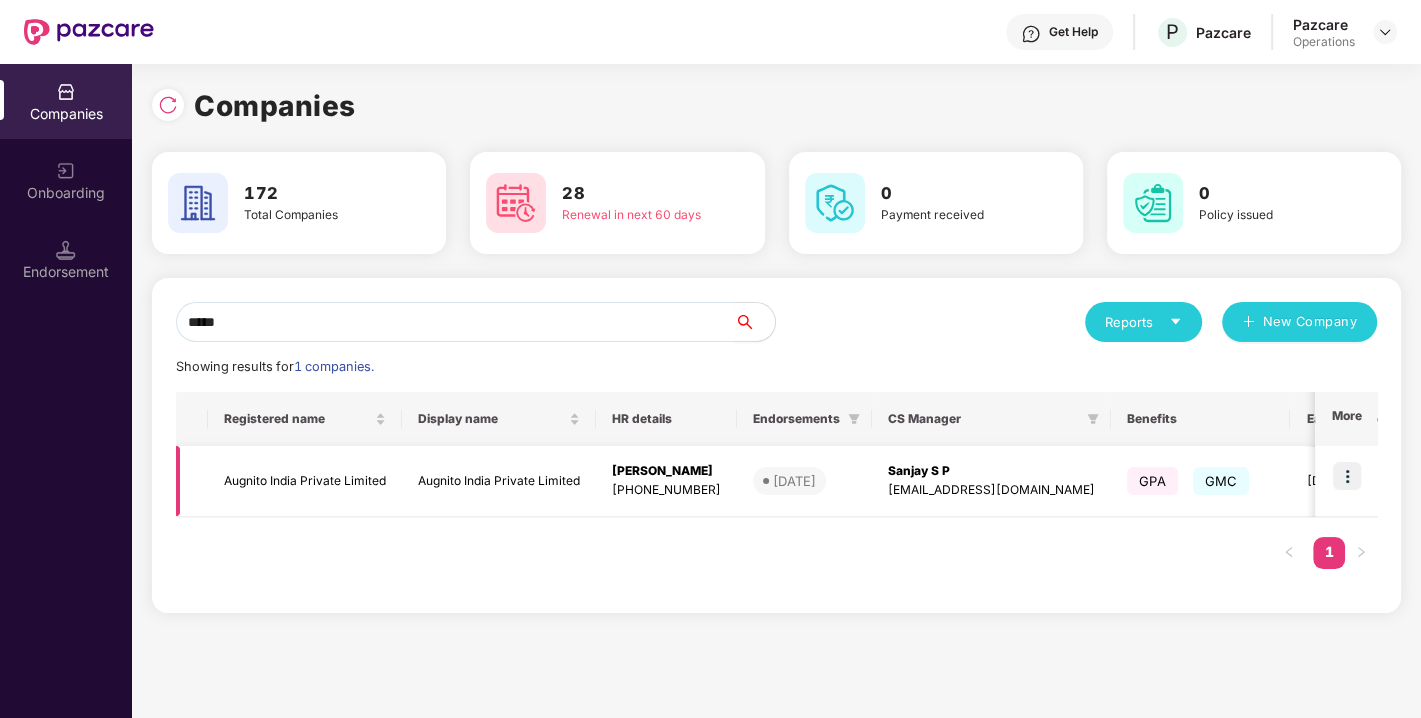 click on "Augnito India Private Limited" at bounding box center [305, 481] 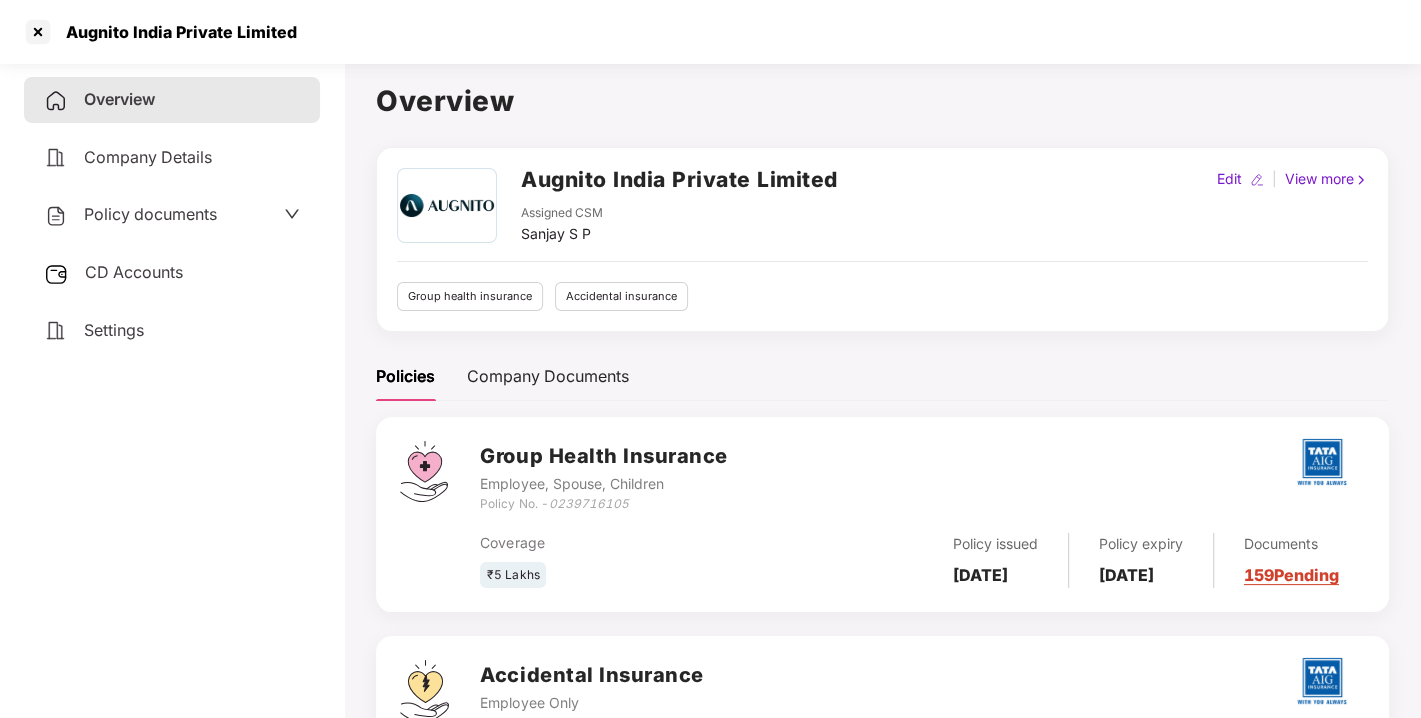 click on "CD Accounts" at bounding box center (134, 272) 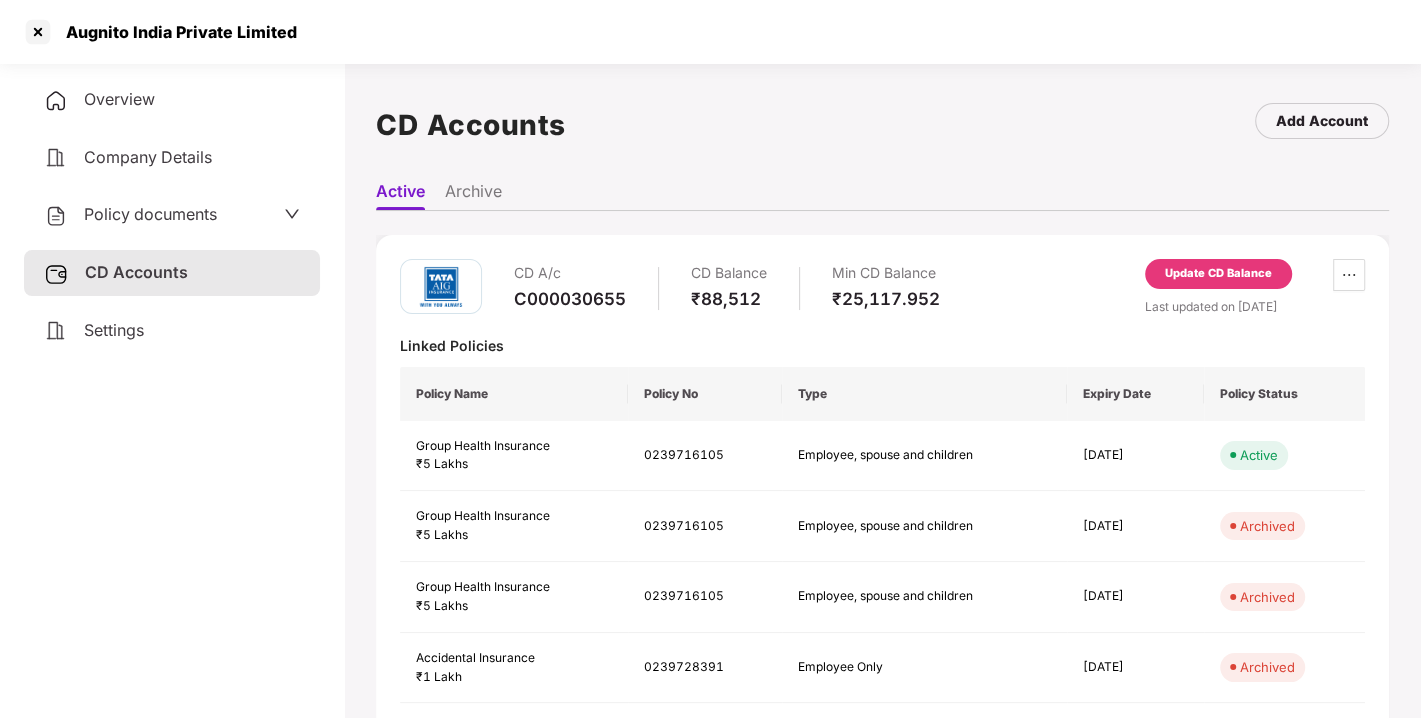 click on "C000030655" at bounding box center [570, 299] 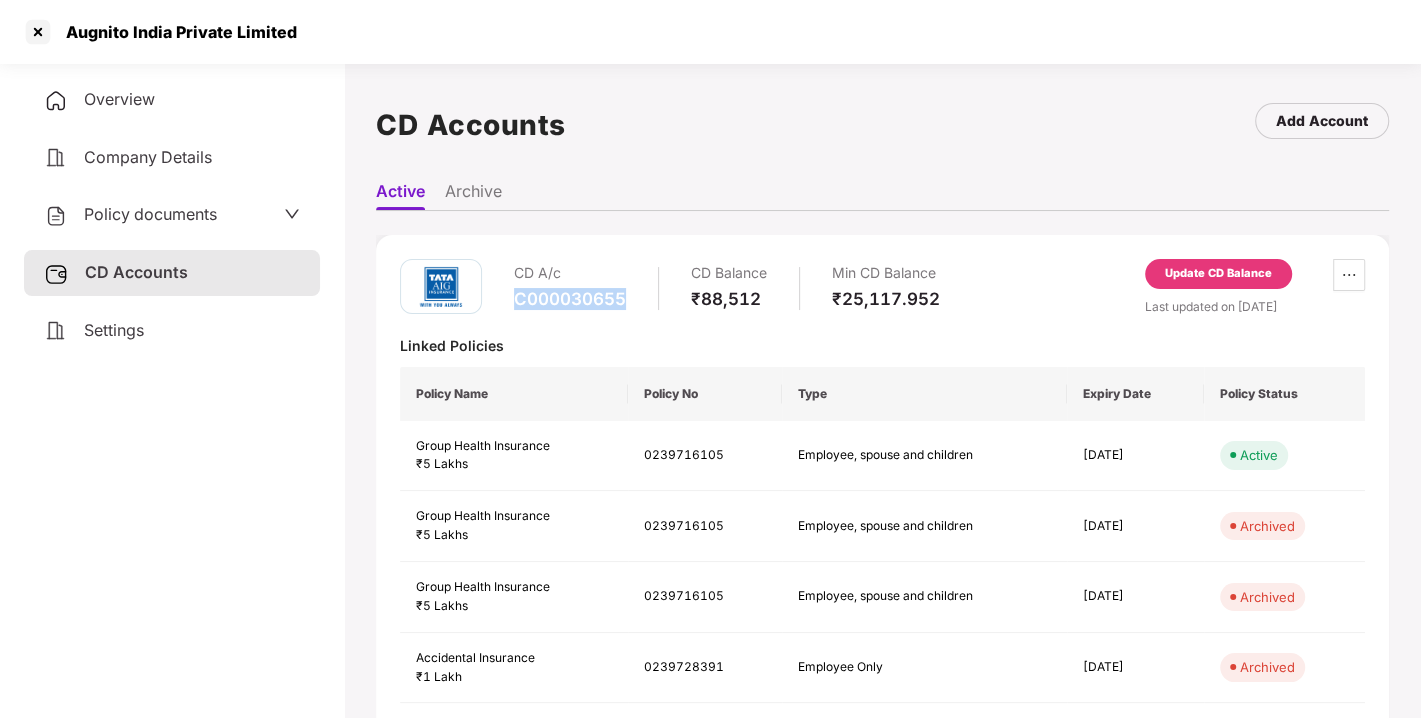 click on "C000030655" at bounding box center [570, 299] 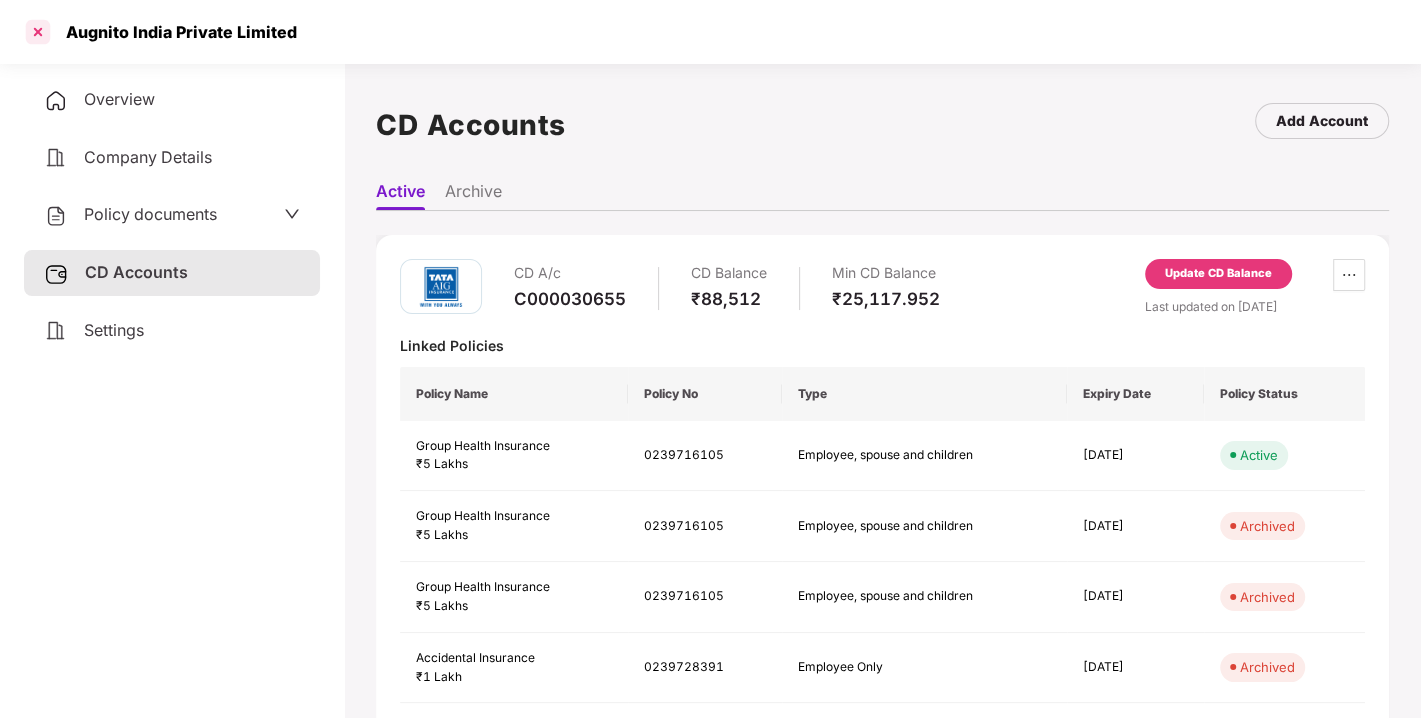 click at bounding box center (38, 32) 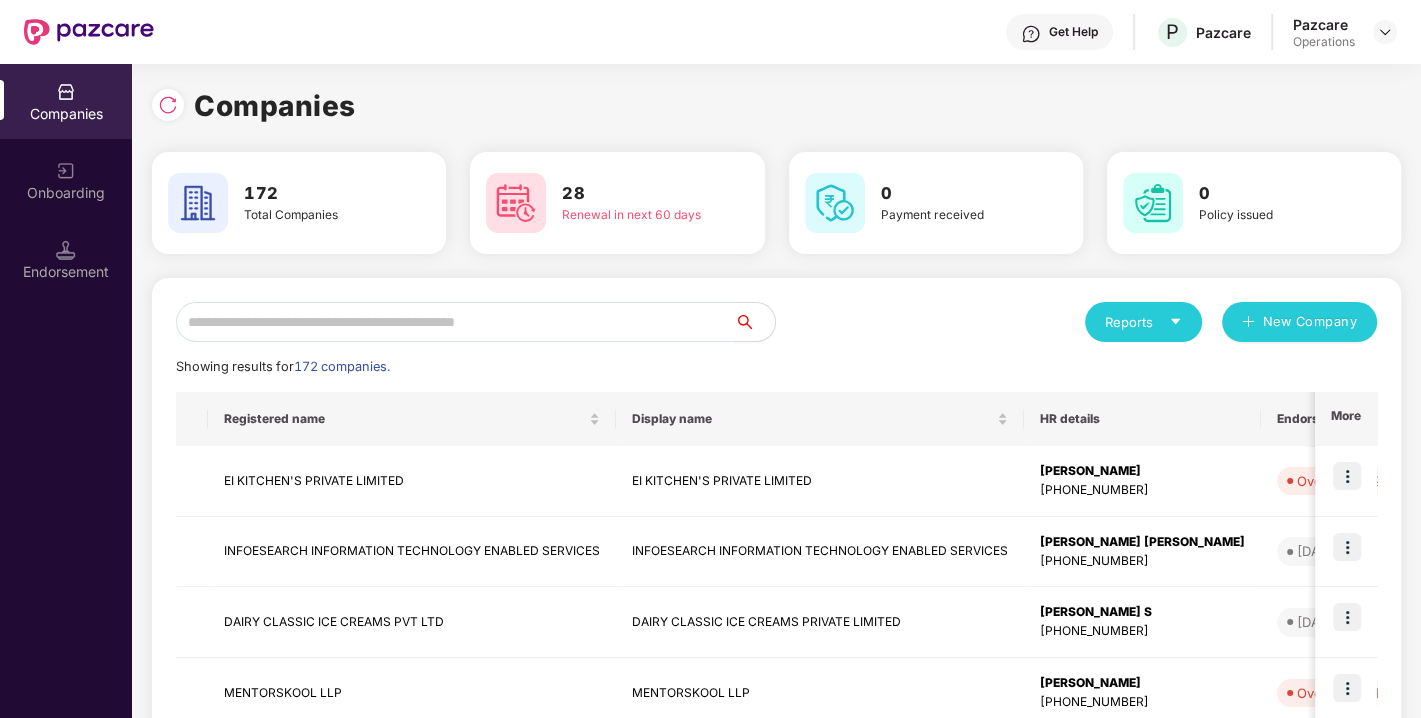 click at bounding box center (455, 322) 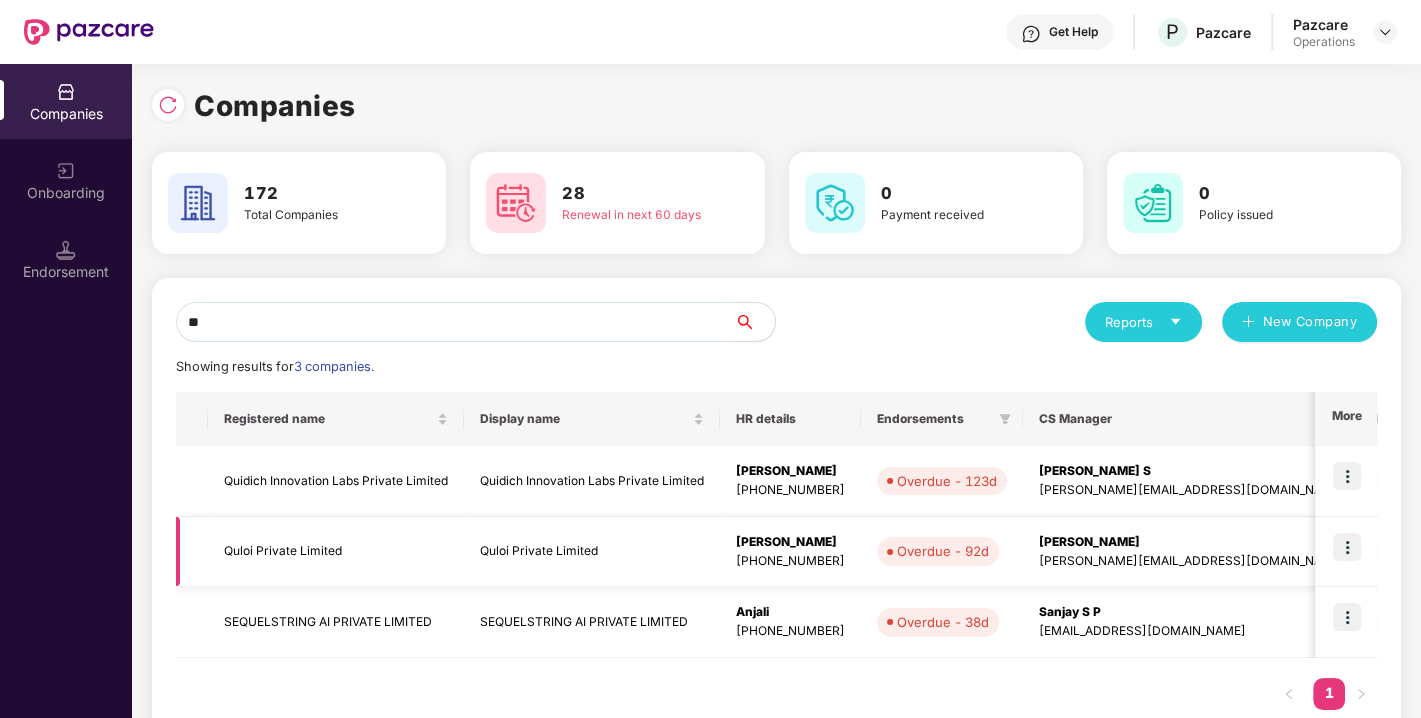 type on "**" 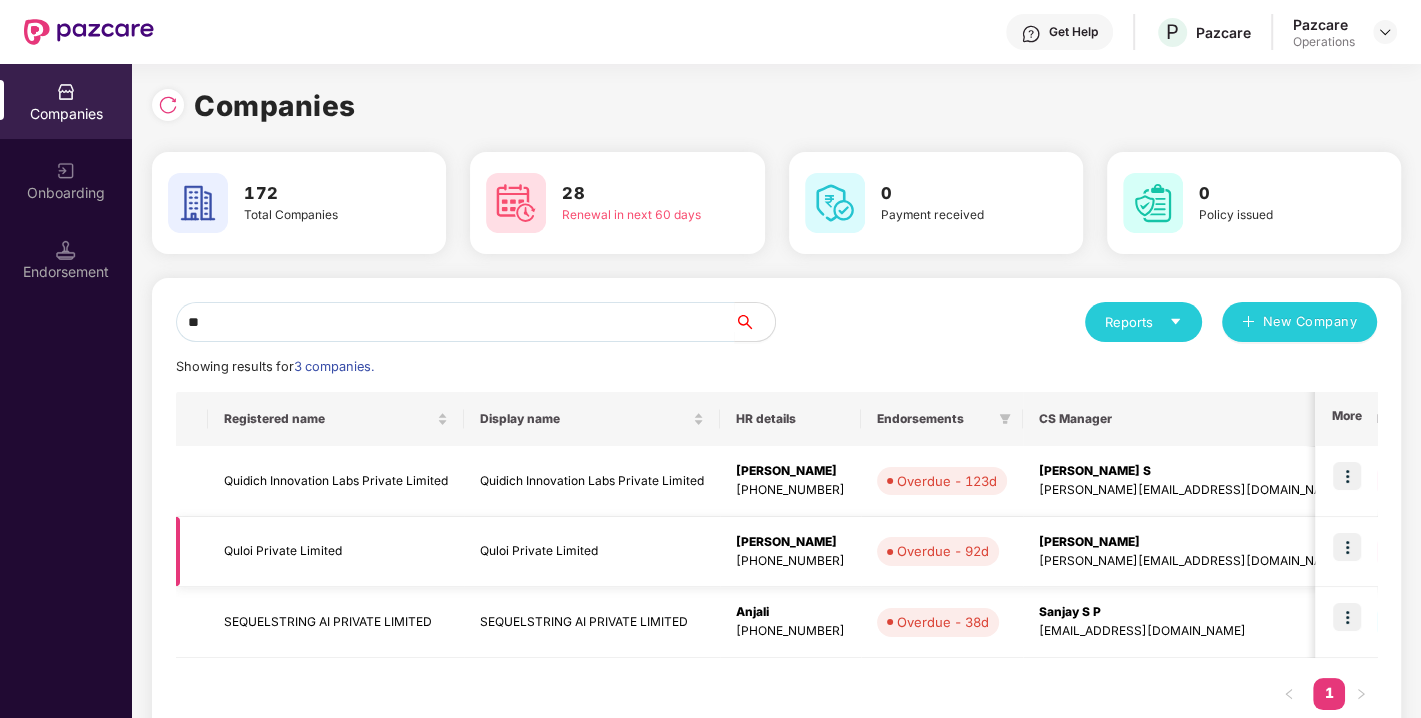 click on "Quloi Private Limited" at bounding box center (336, 552) 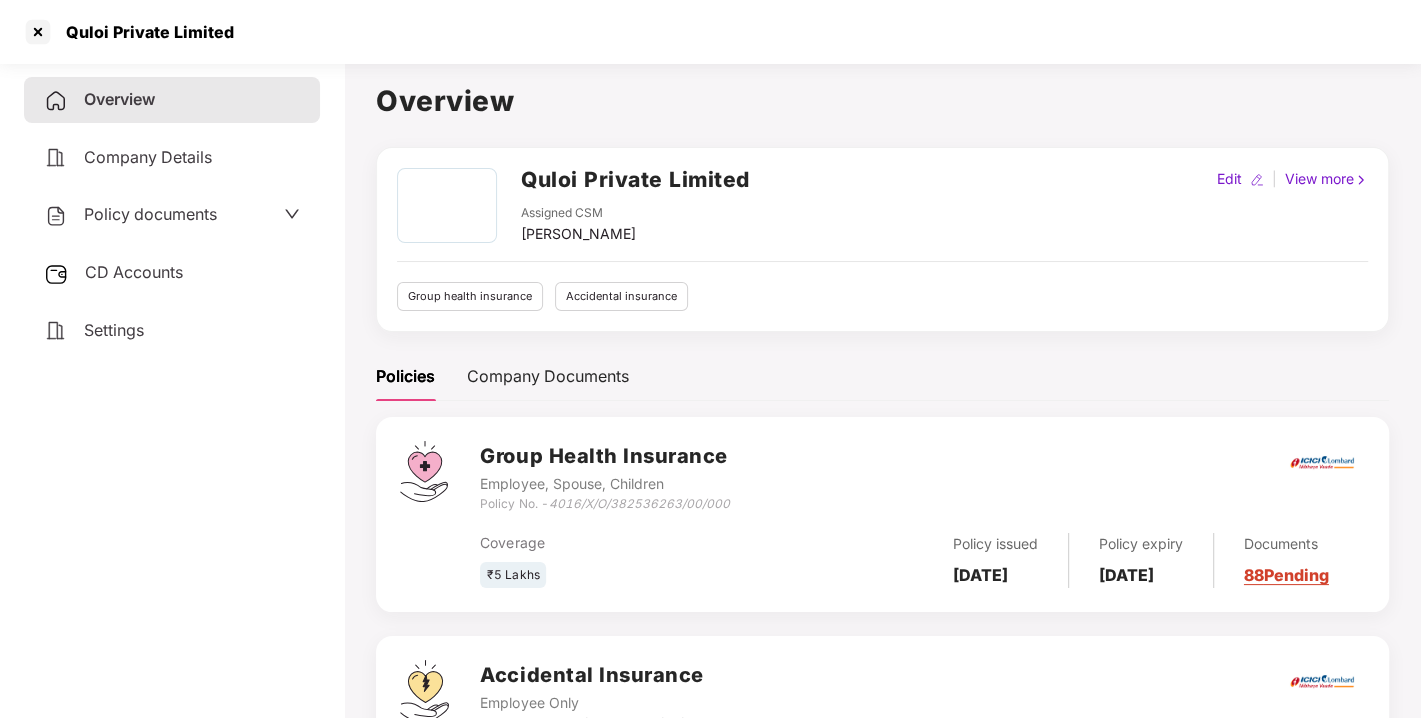 click on "CD Accounts" at bounding box center [172, 273] 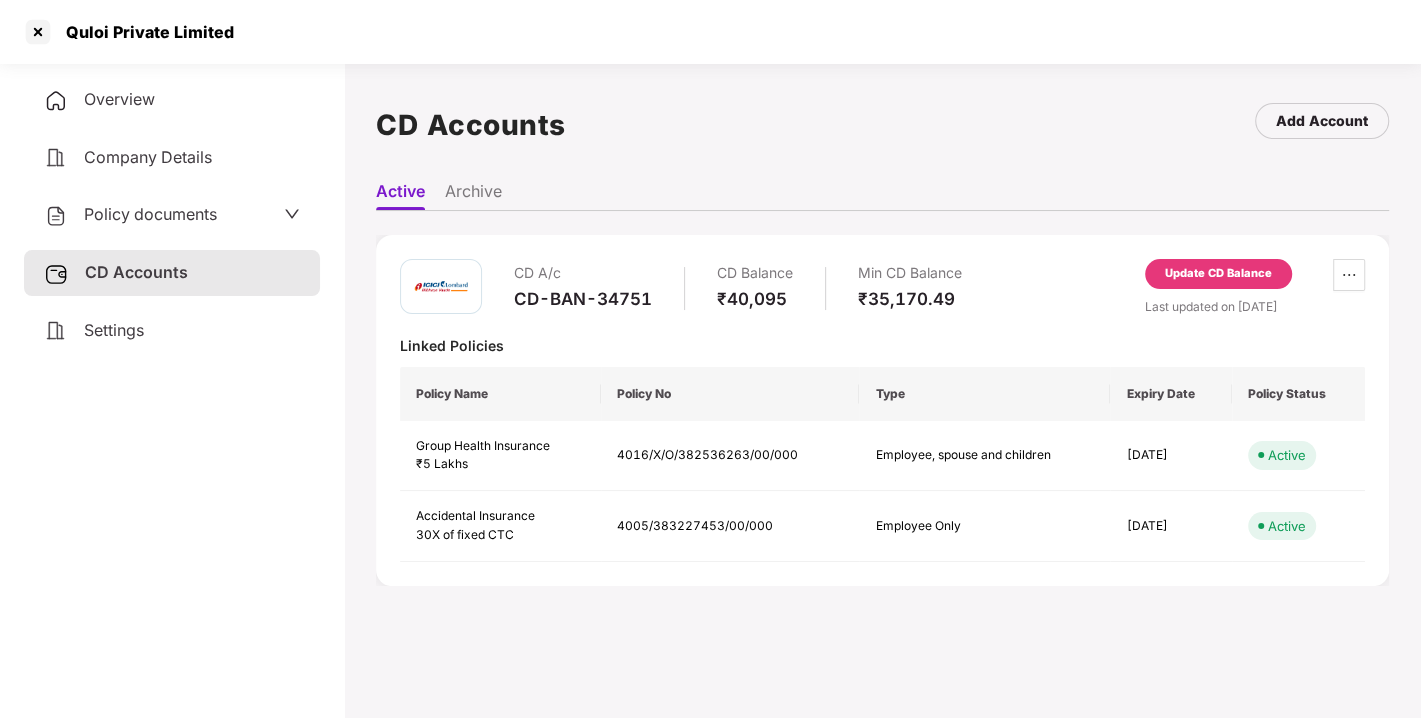 click on "CD-BAN-34751" at bounding box center (583, 299) 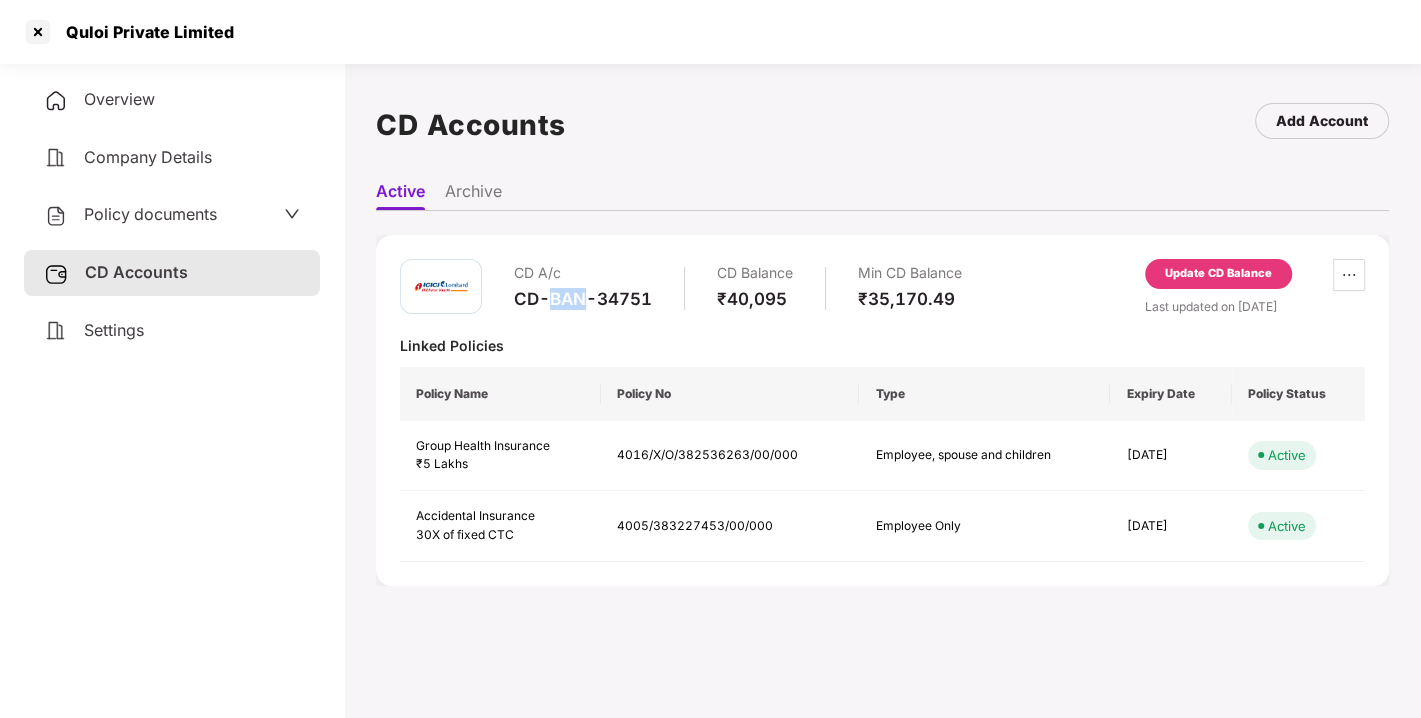 click on "CD-BAN-34751" at bounding box center (583, 299) 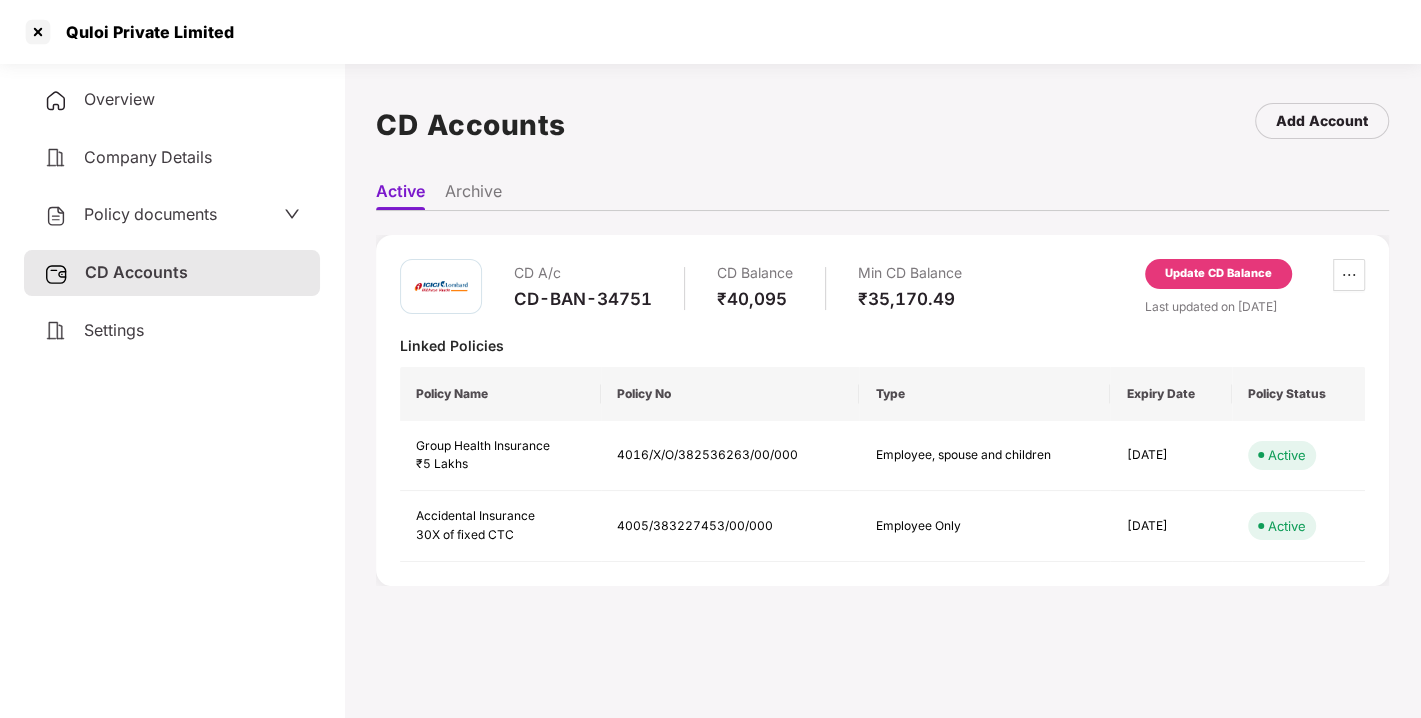 click on "CD A/c CD-BAN-34751 CD Balance ₹40,095 Min CD Balance ₹35,170.49 Update CD Balance Last updated on [DATE] Linked Policies Policy Name Policy No Type Expiry Date Policy Status           Group Health Insurance ₹5 Lakhs 4016/X/O/382536263/00/000 Employee, spouse and children [DATE] Active Accidental Insurance 30X of fixed CTC 4005/383227453/00/000 Employee Only [DATE] Active" at bounding box center [882, 410] 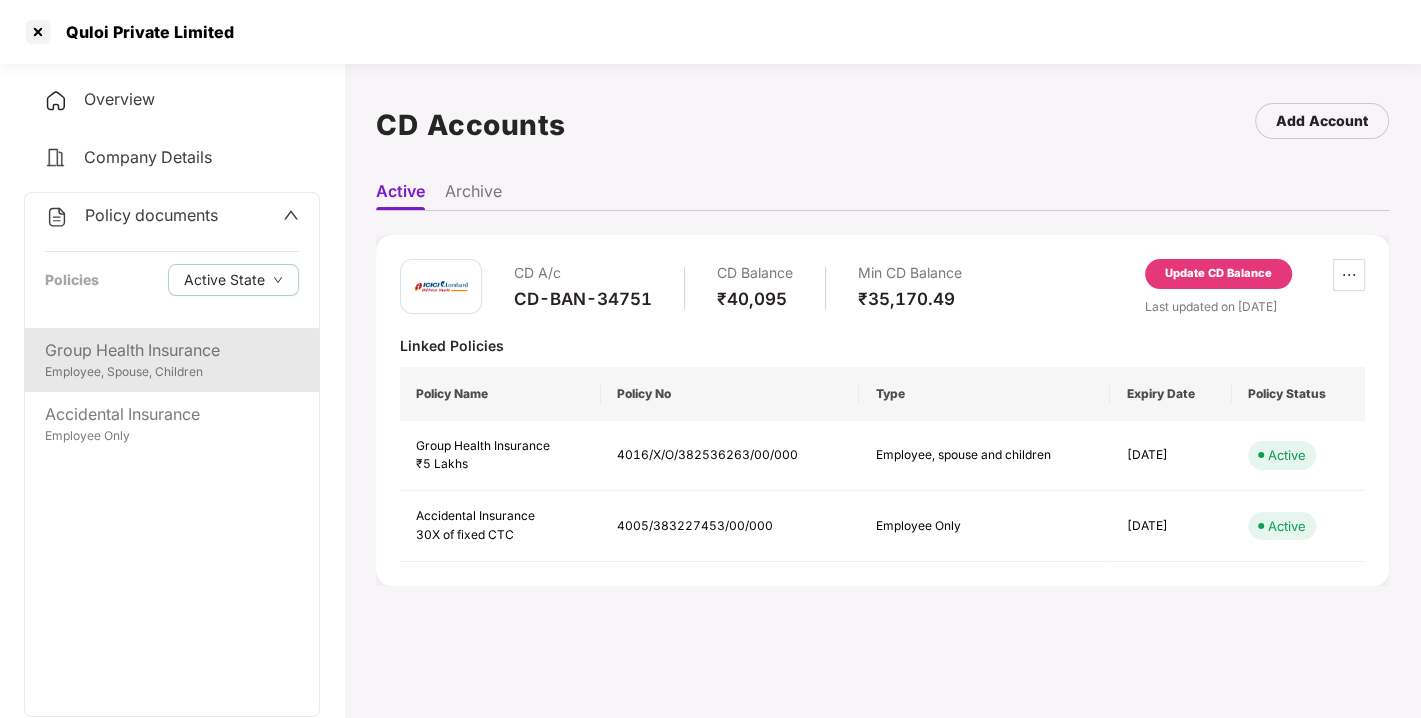 click on "Group Health Insurance" at bounding box center (172, 350) 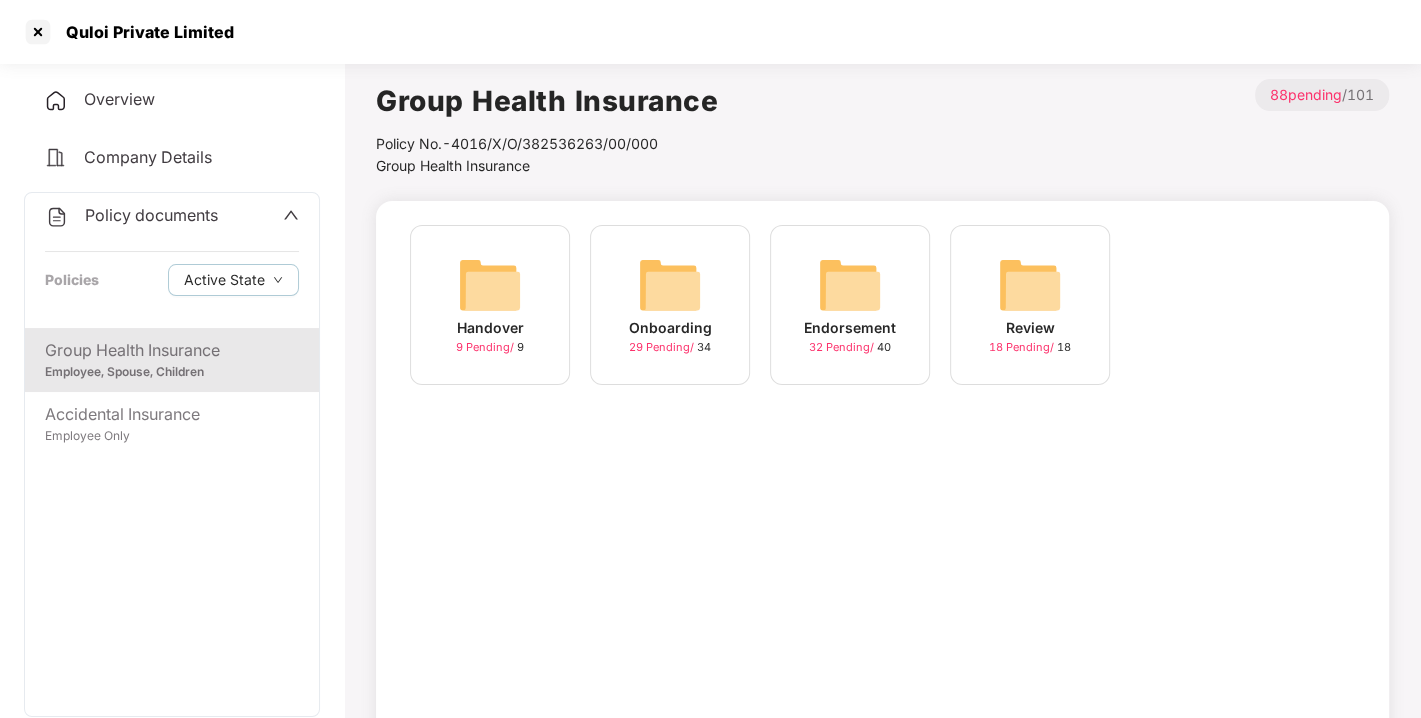 click at bounding box center (850, 285) 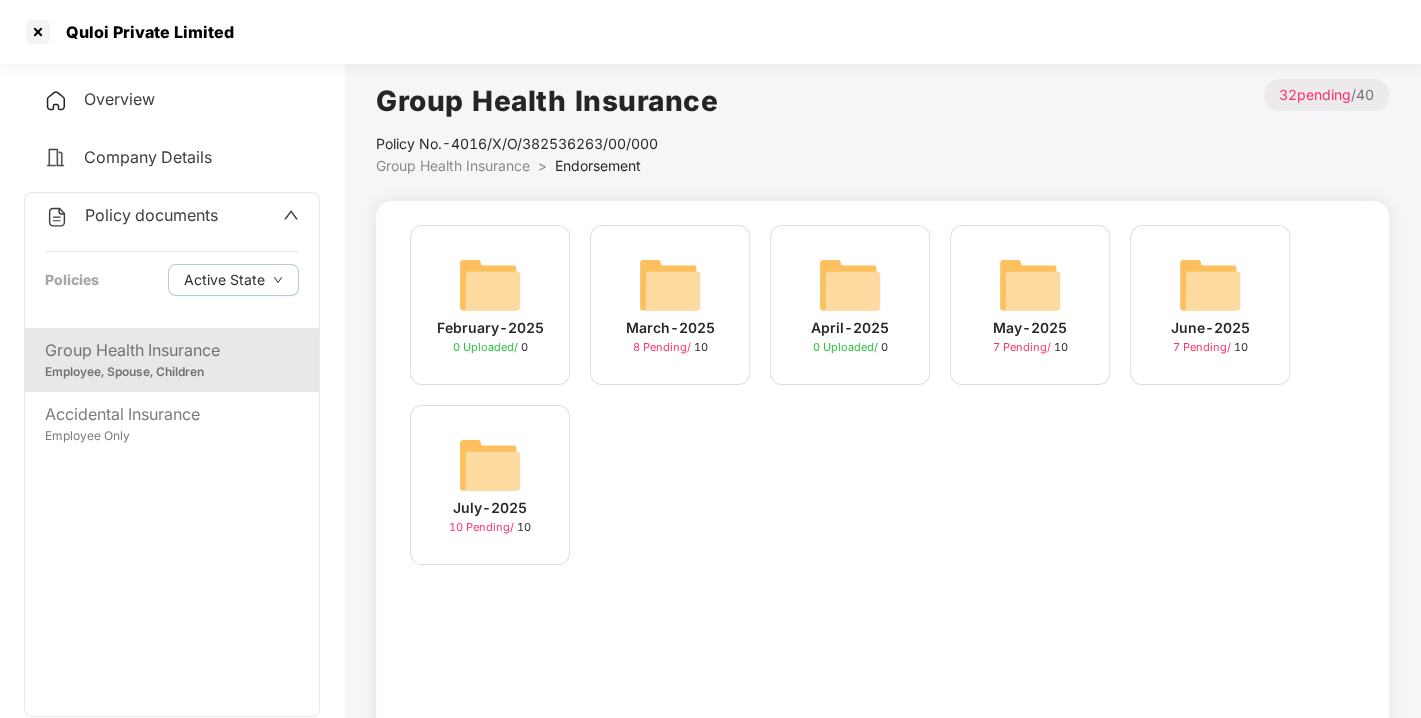 click on "July-2025 10 Pending  /     10" at bounding box center (490, 485) 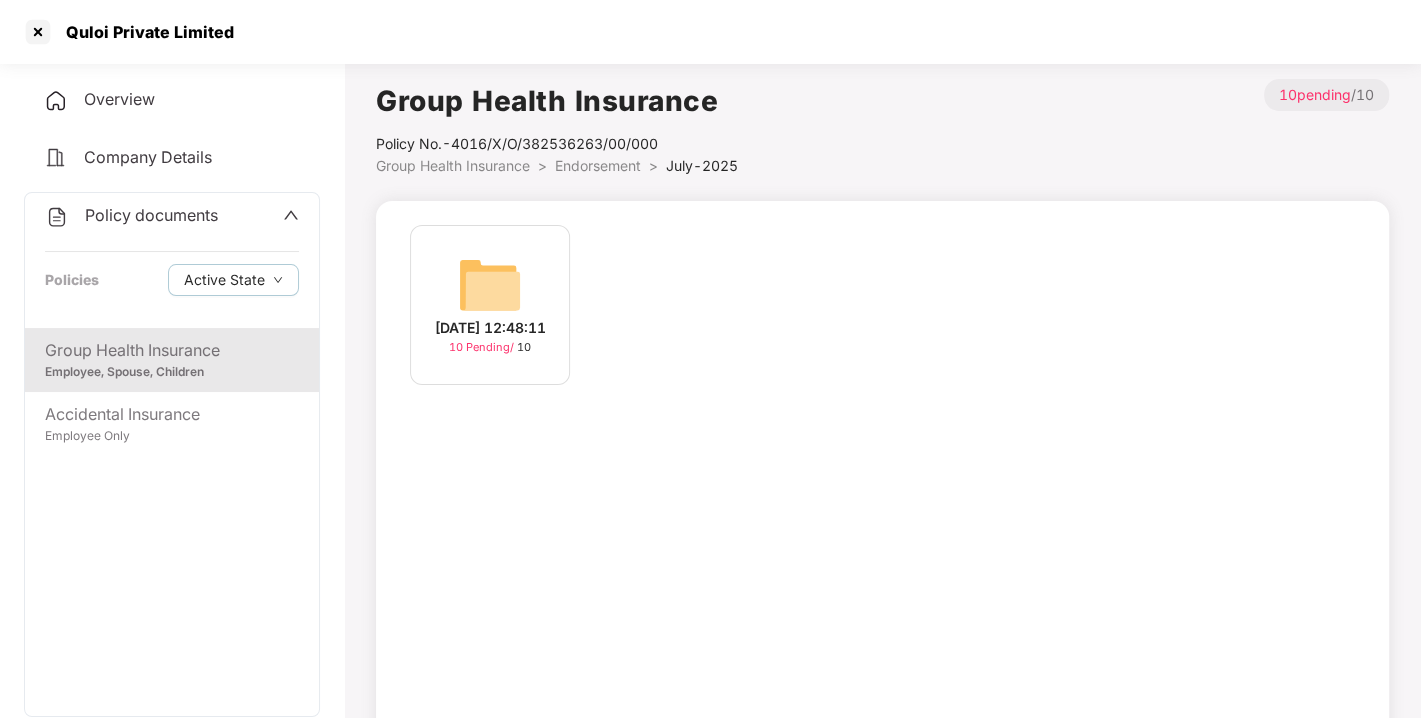 click on "[DATE] 12:48:11 10 Pending  /     10" at bounding box center [490, 305] 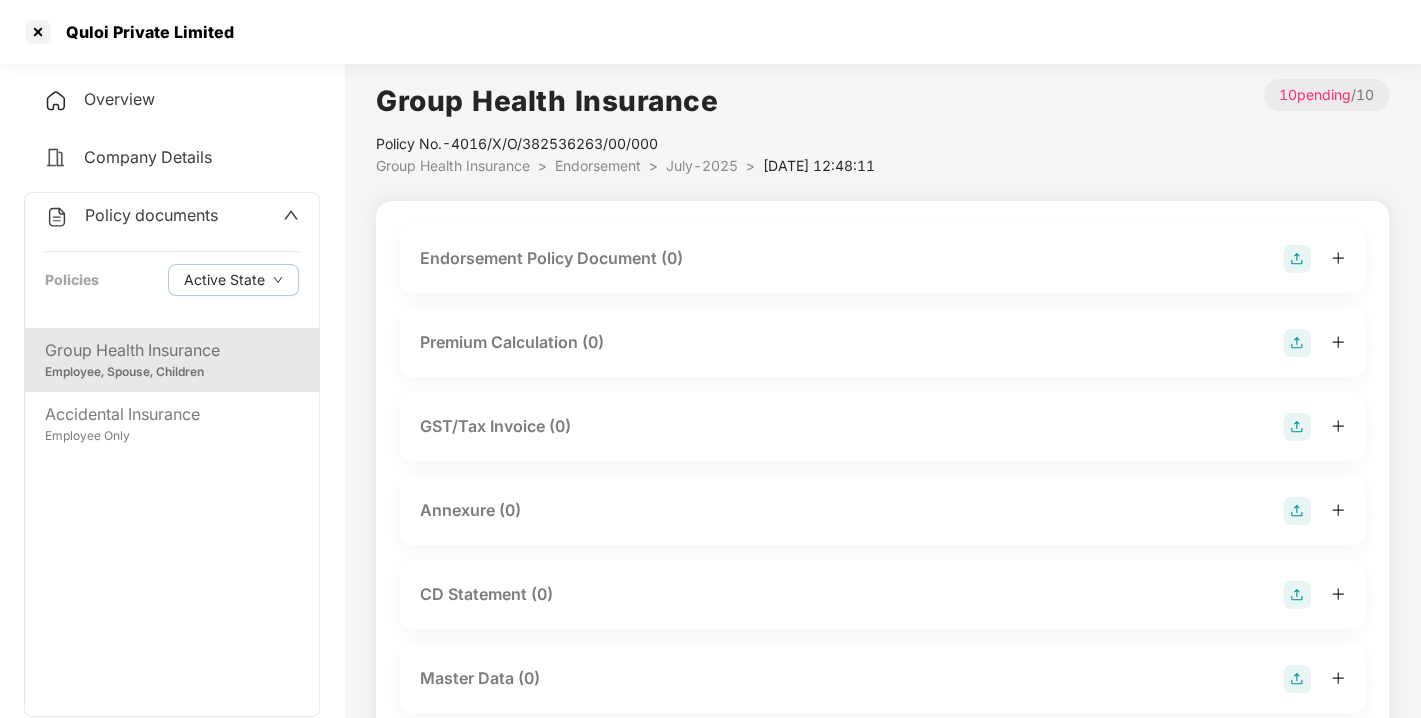 click at bounding box center [1297, 259] 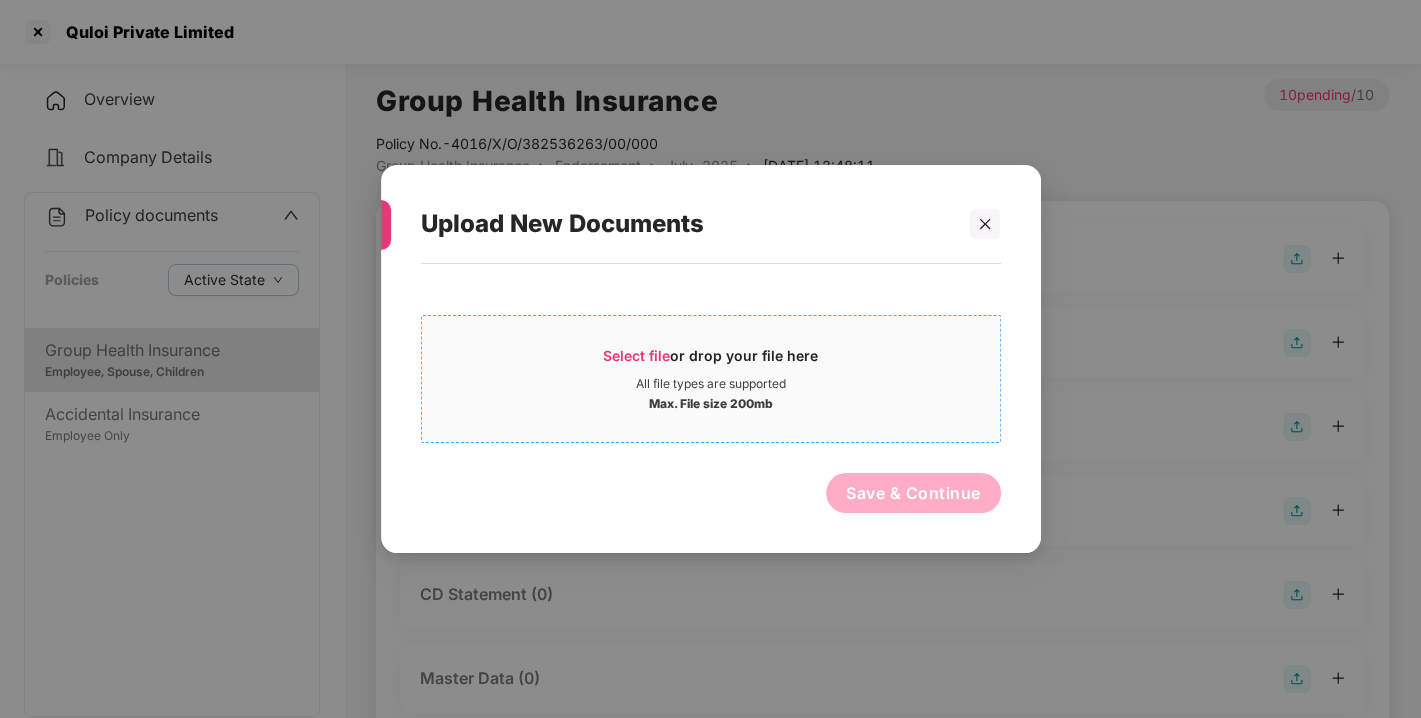 click on "Select file" at bounding box center [636, 355] 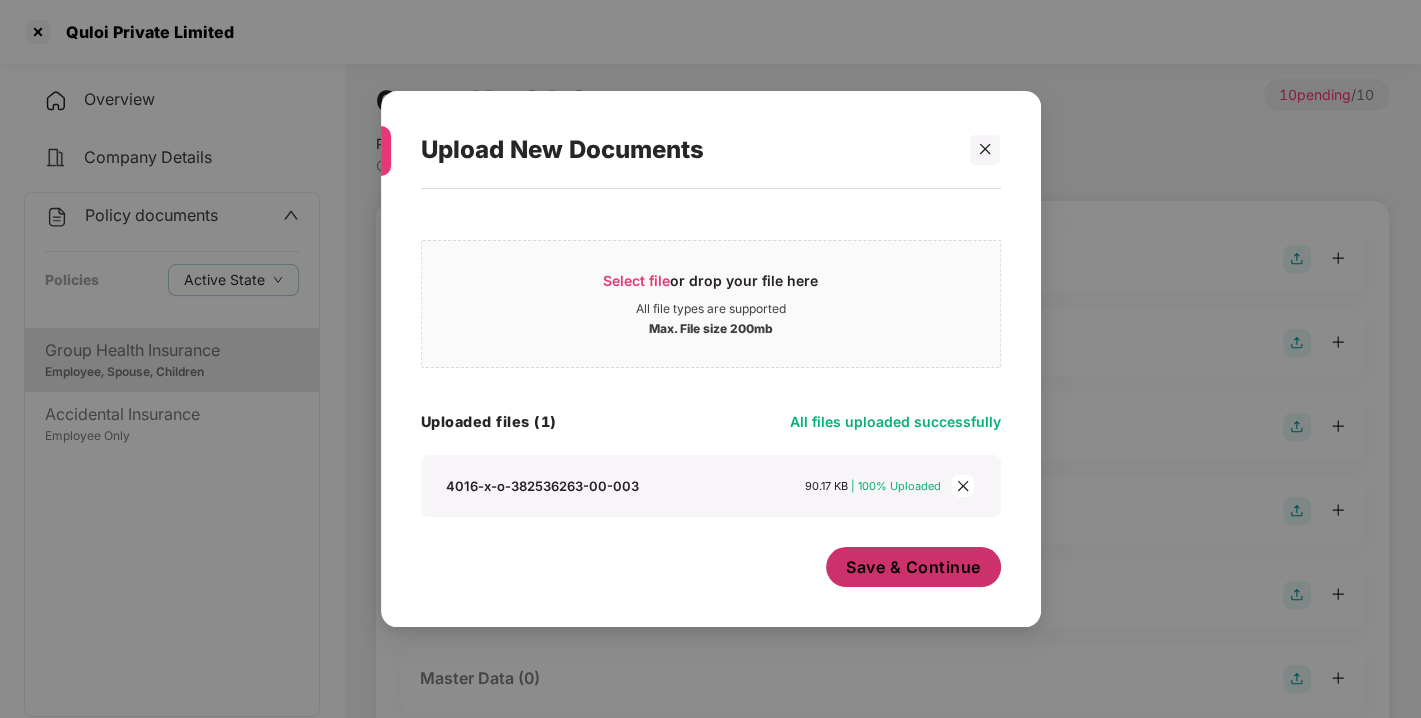 click on "Save & Continue" at bounding box center [913, 567] 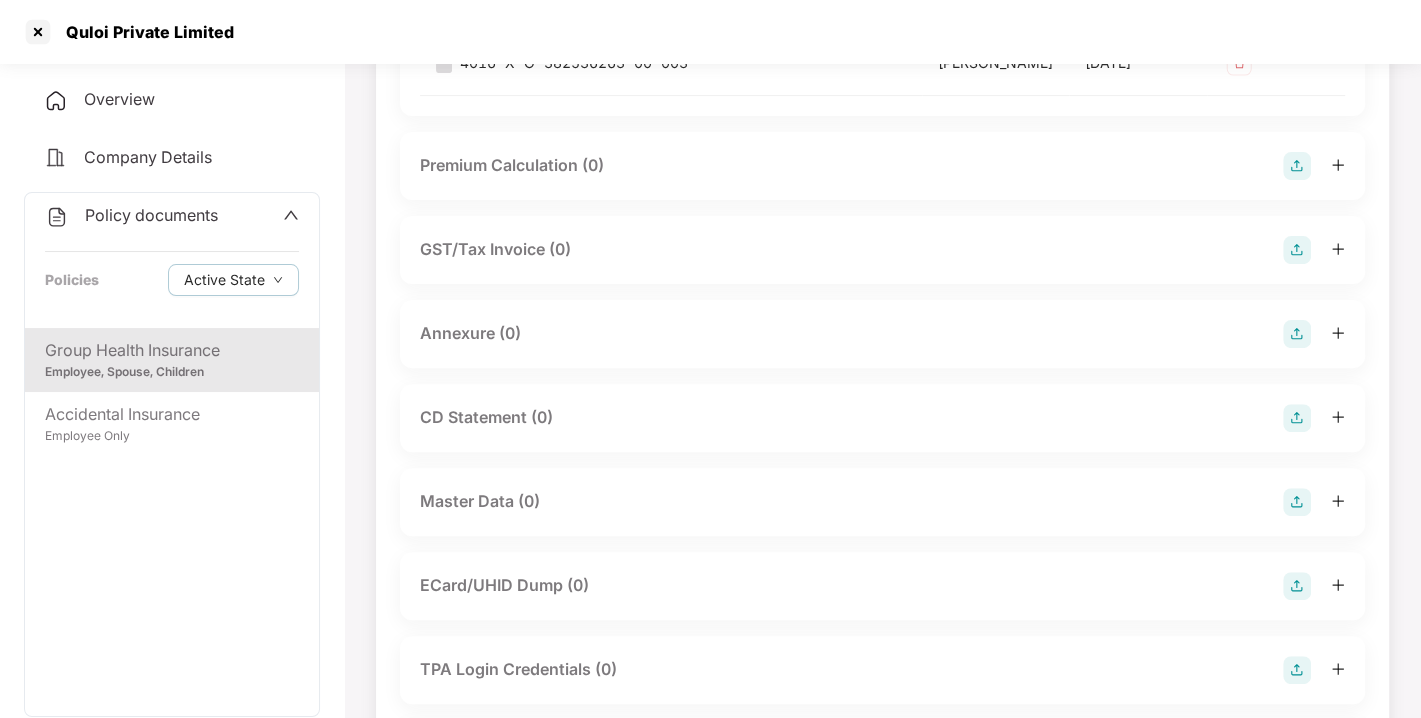 scroll, scrollTop: 328, scrollLeft: 0, axis: vertical 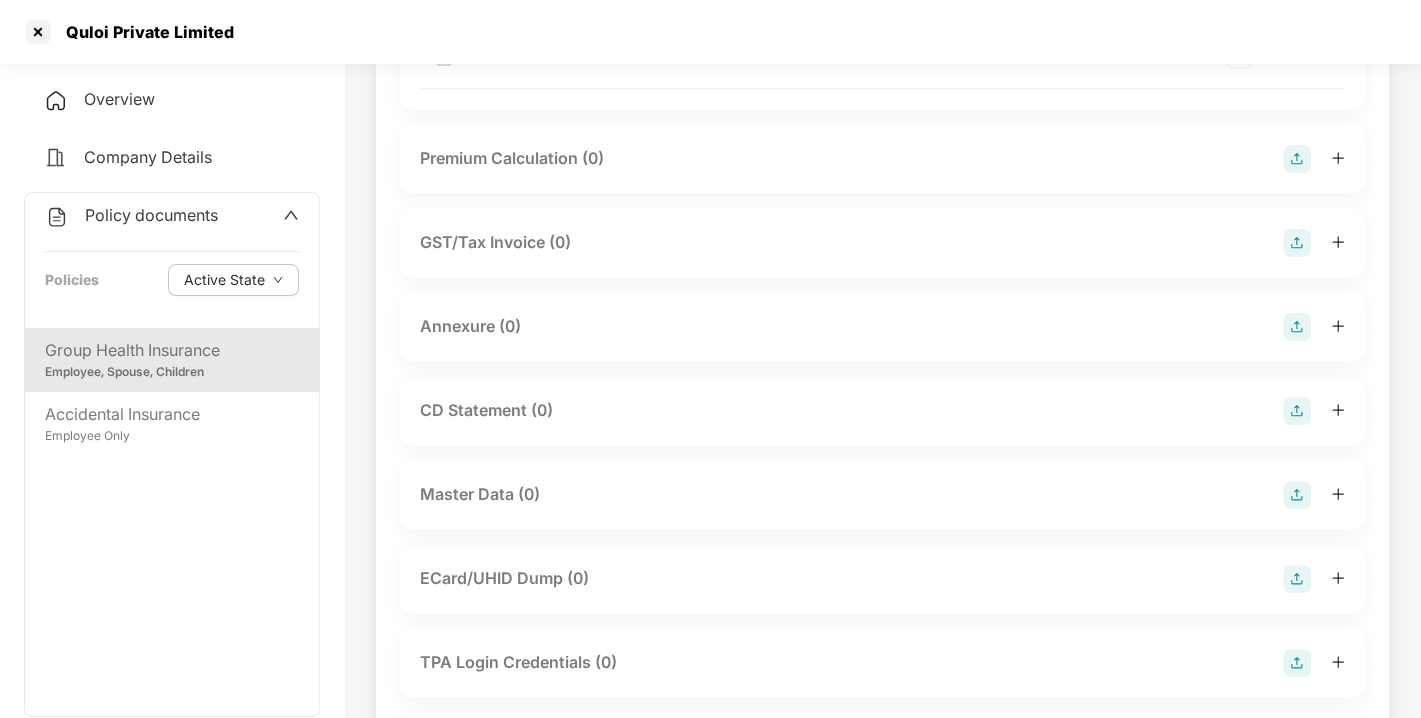 click at bounding box center (1297, 327) 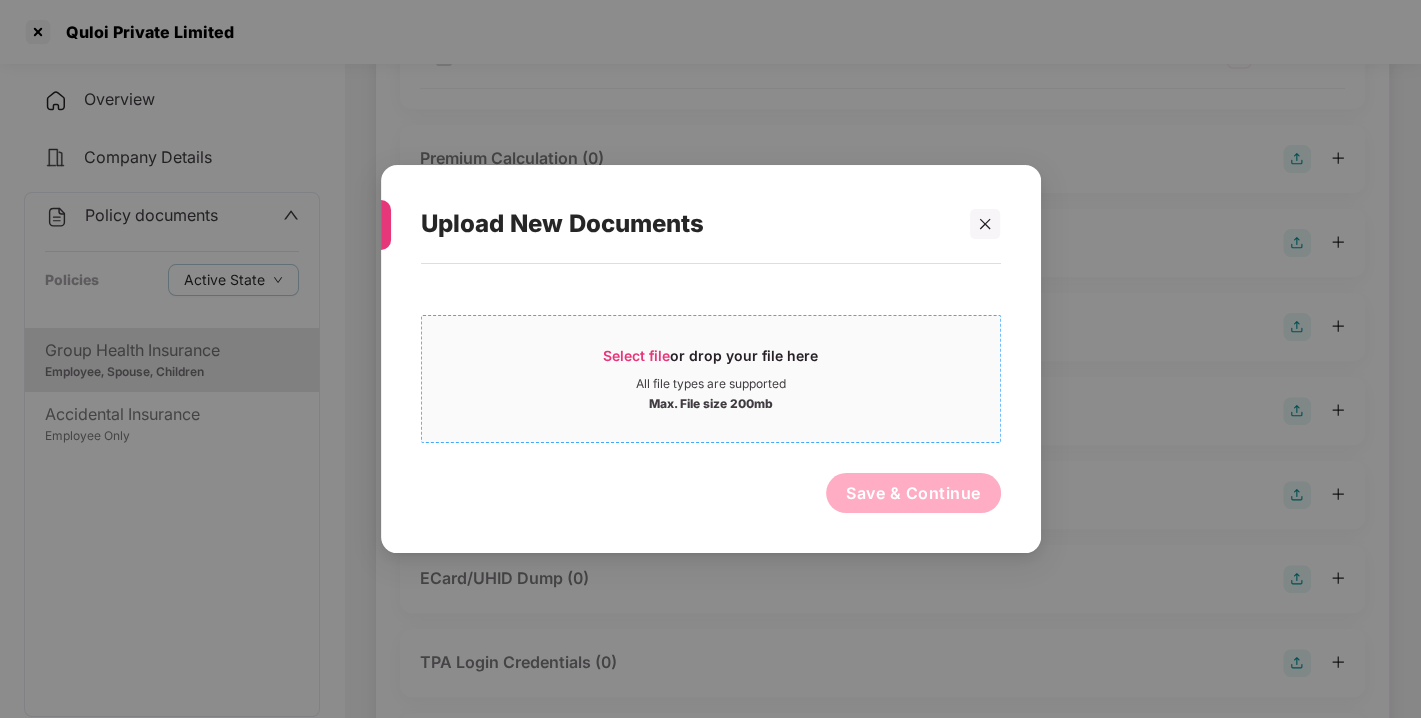 click on "Select file  or drop your file here All file types are supported Max. File size 200mb" at bounding box center [711, 379] 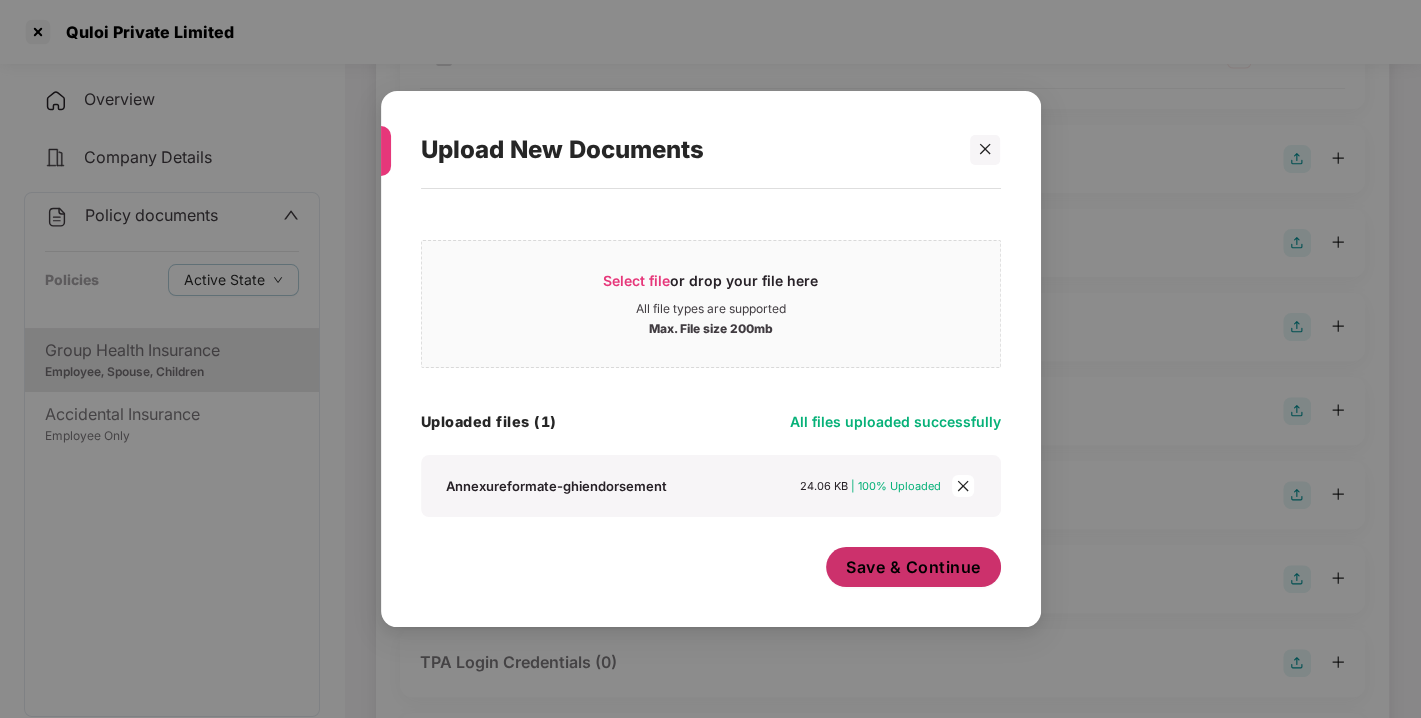 click on "Save & Continue" at bounding box center [913, 567] 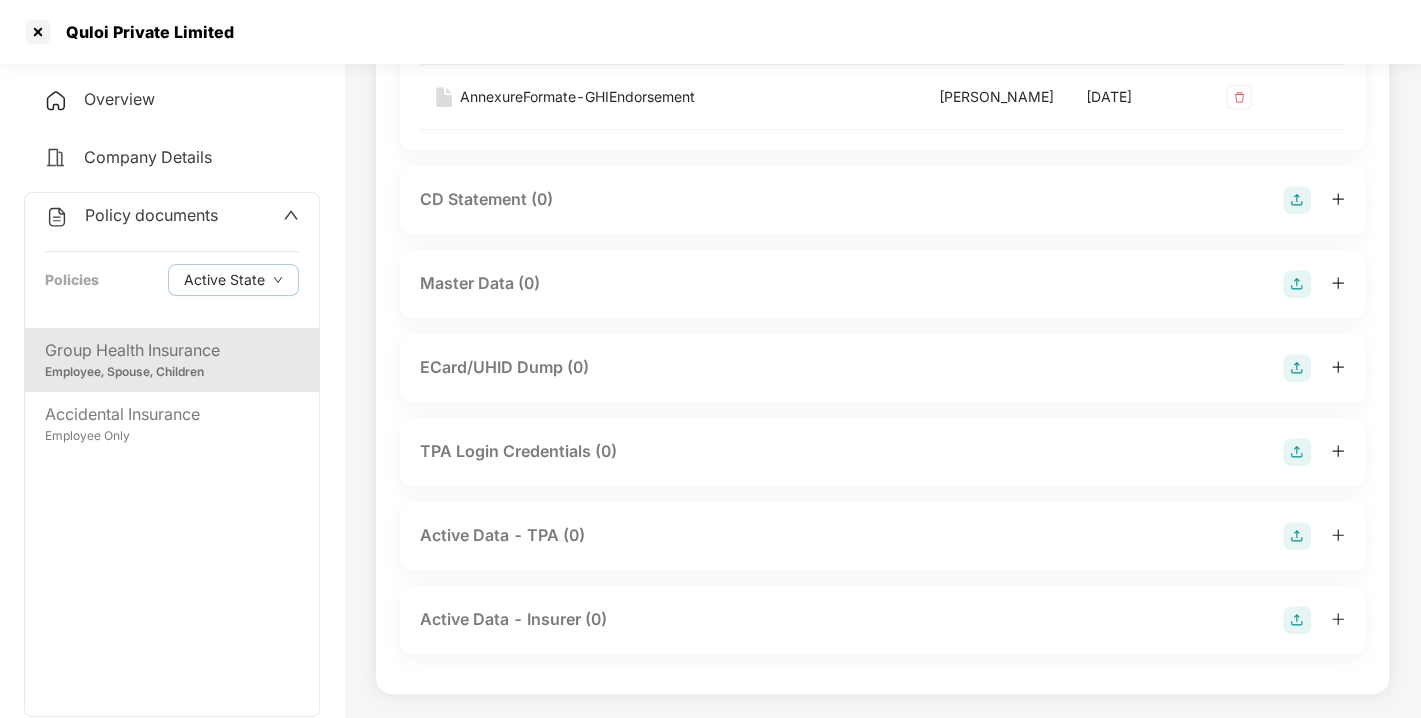 scroll, scrollTop: 760, scrollLeft: 0, axis: vertical 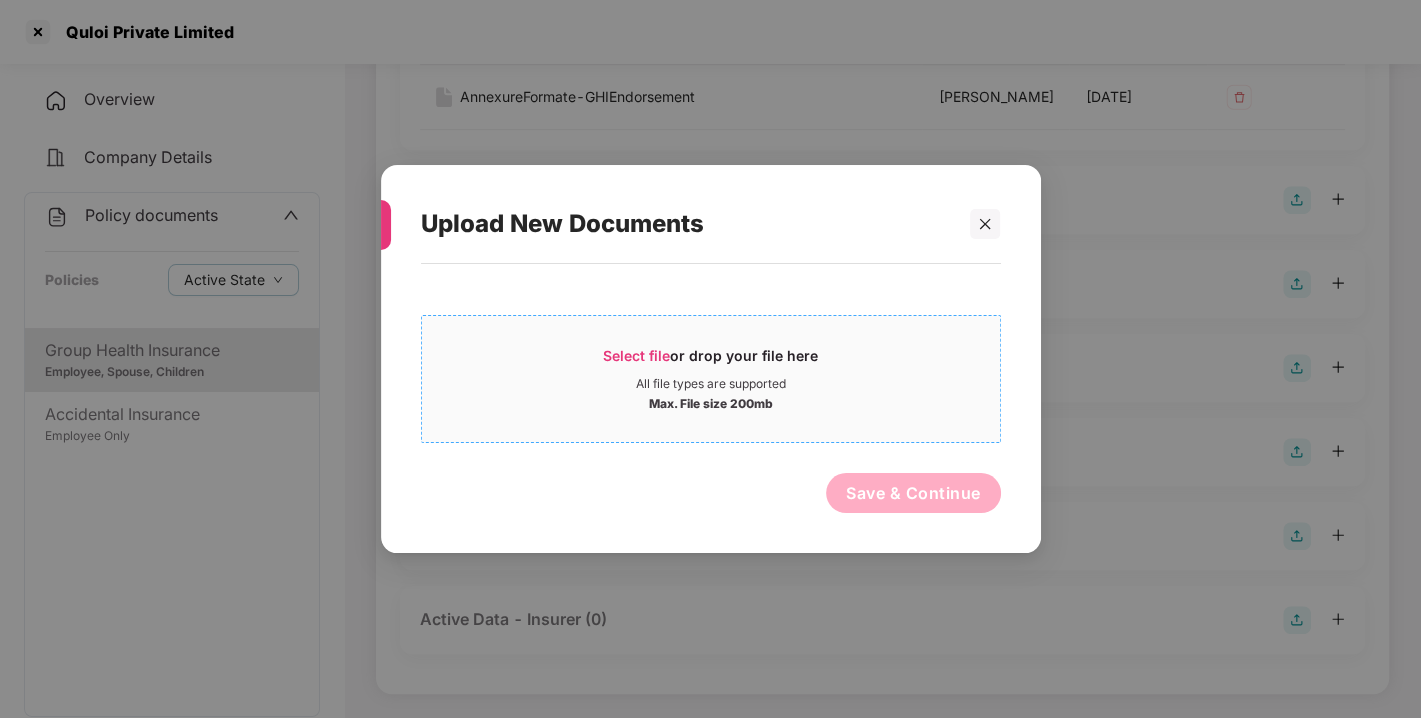 click on "Select file" at bounding box center [636, 355] 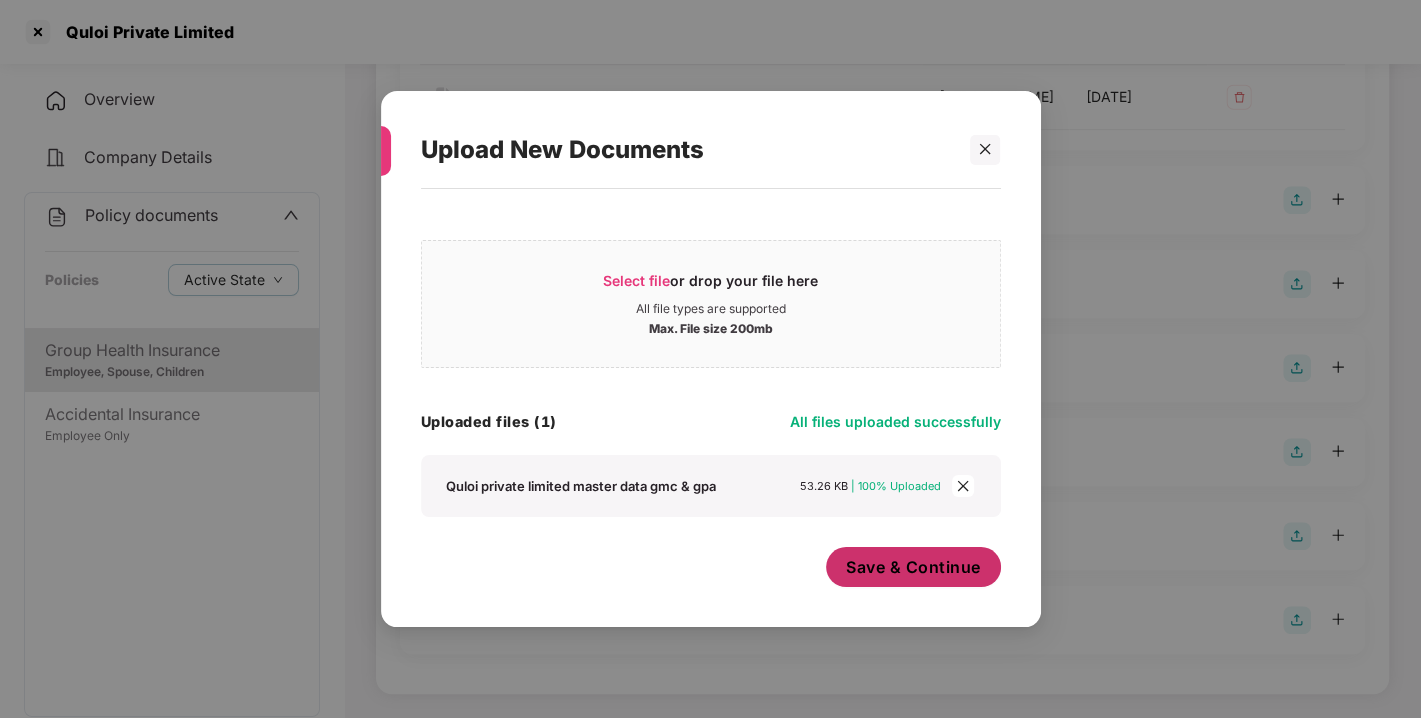 click on "Save & Continue" at bounding box center (913, 567) 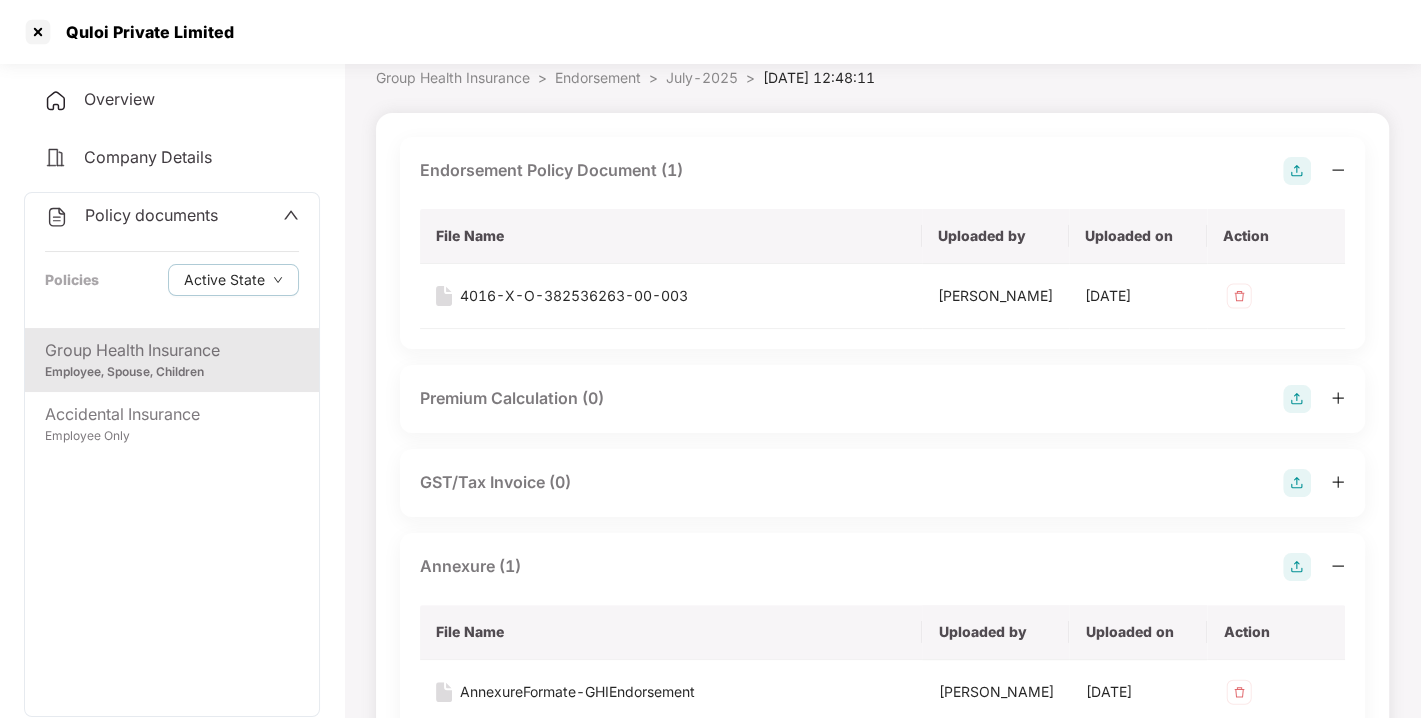 scroll, scrollTop: 0, scrollLeft: 0, axis: both 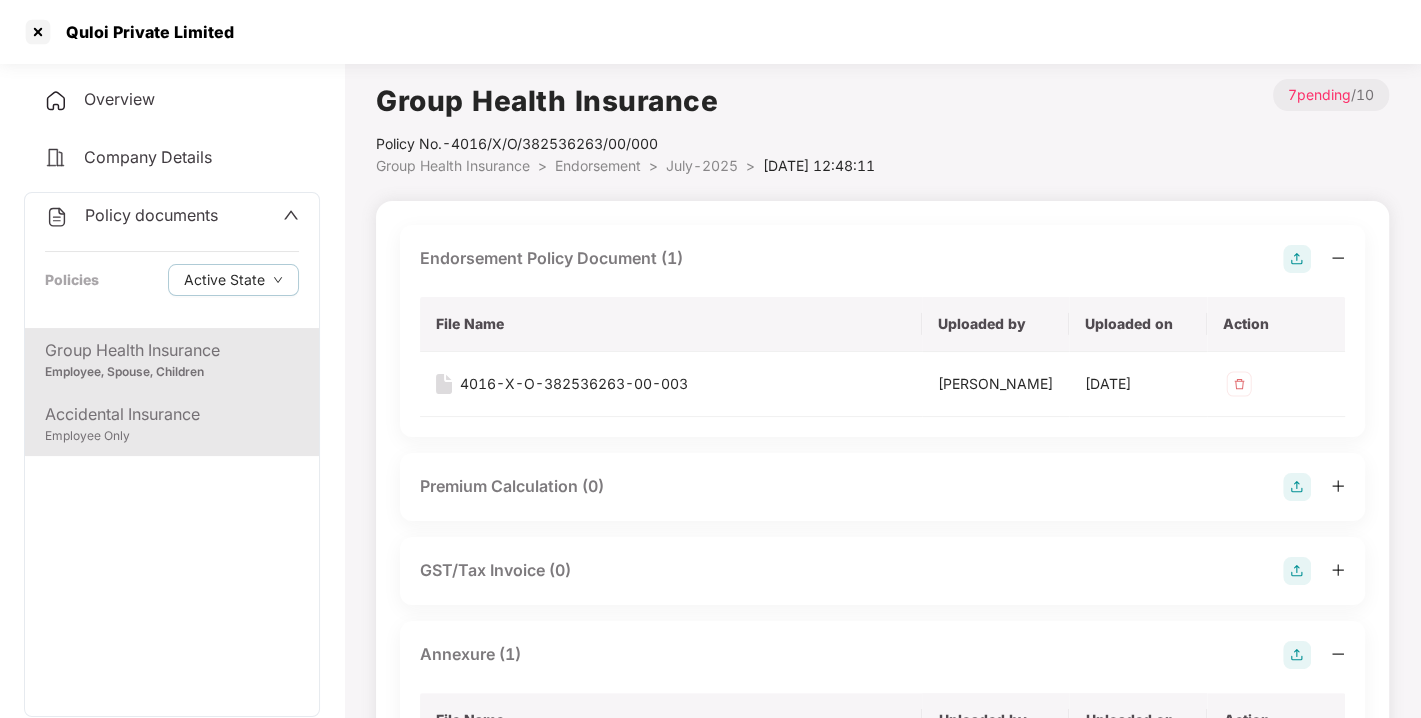 click on "Employee Only" at bounding box center (172, 436) 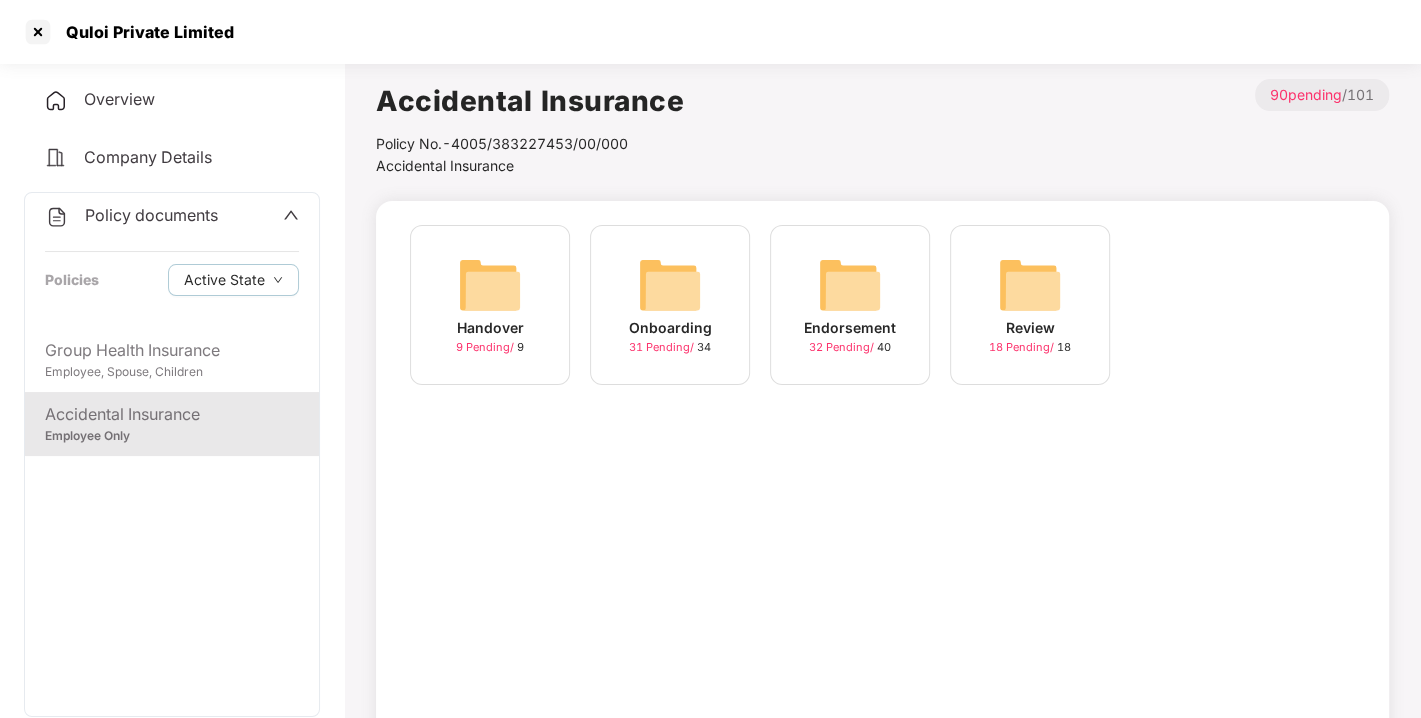 click at bounding box center [850, 285] 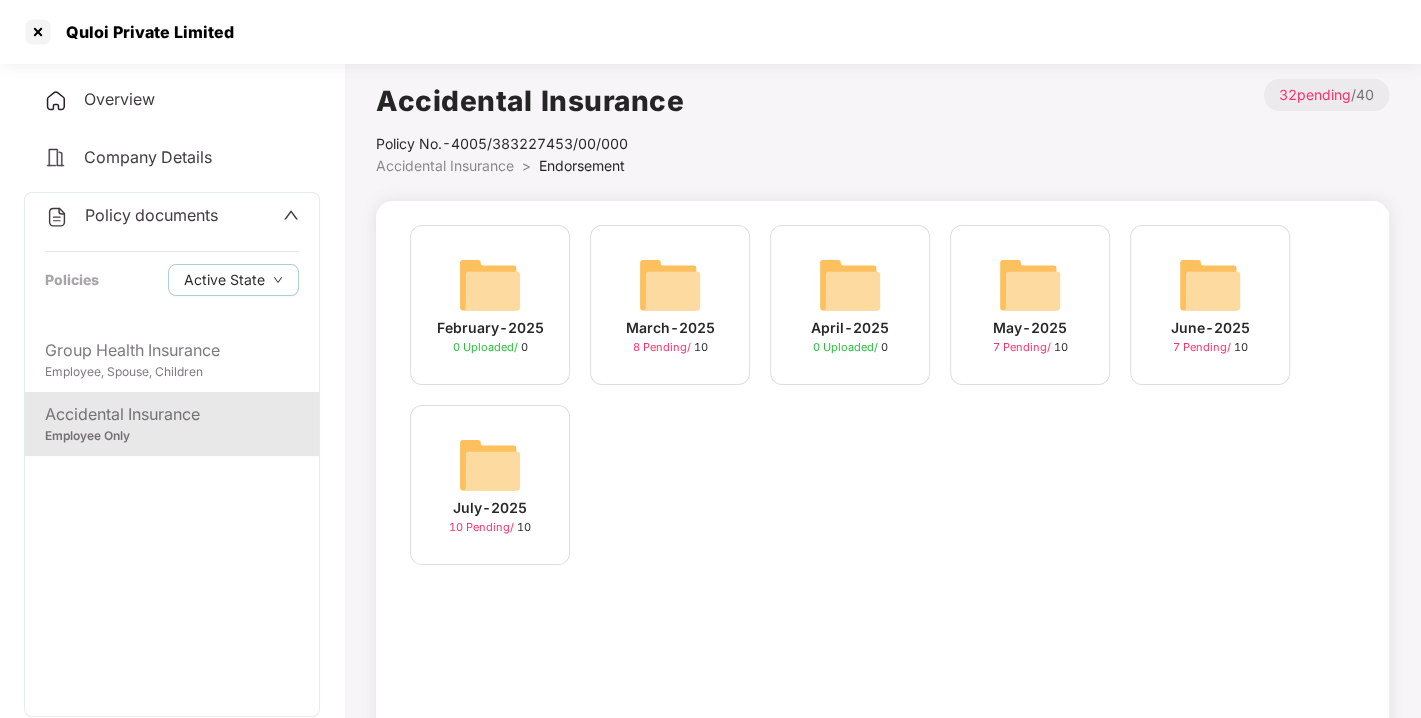click on "July-2025 10 Pending  /     10" at bounding box center (490, 485) 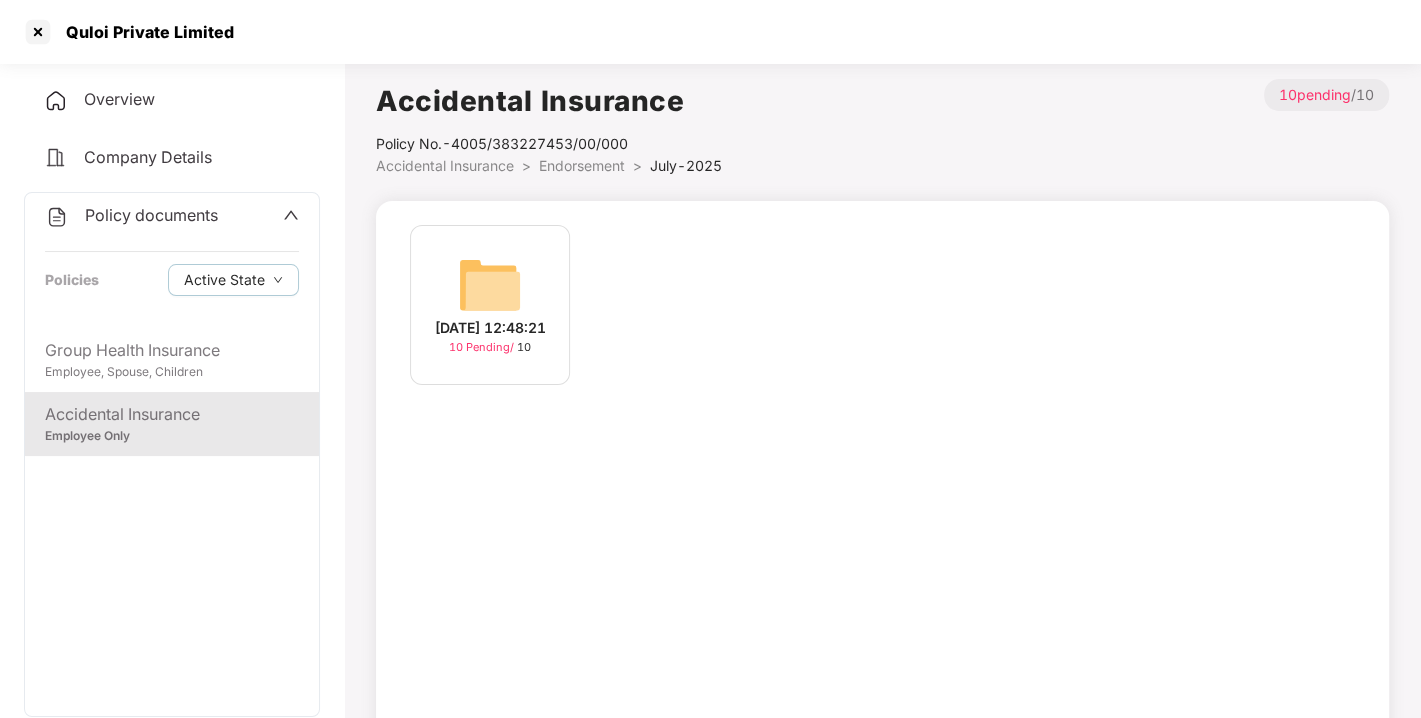 click at bounding box center (490, 285) 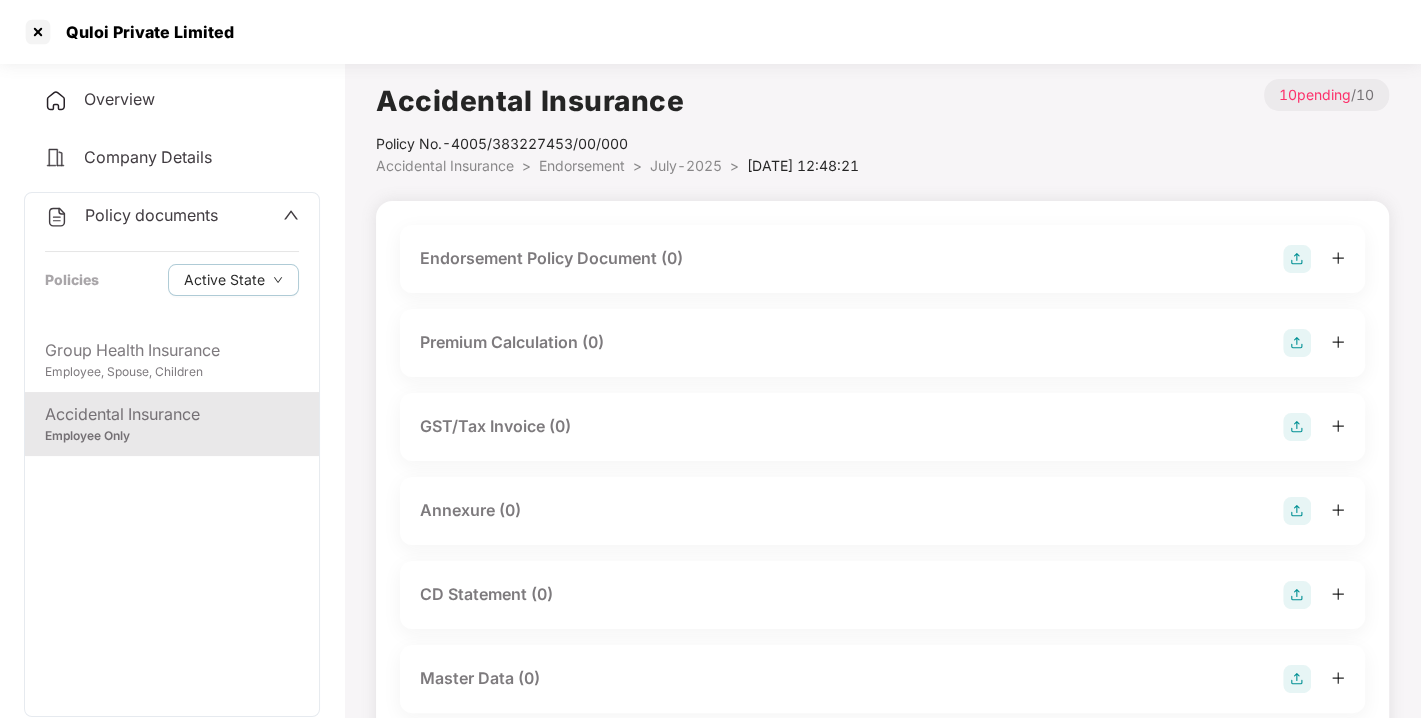 click at bounding box center (1297, 259) 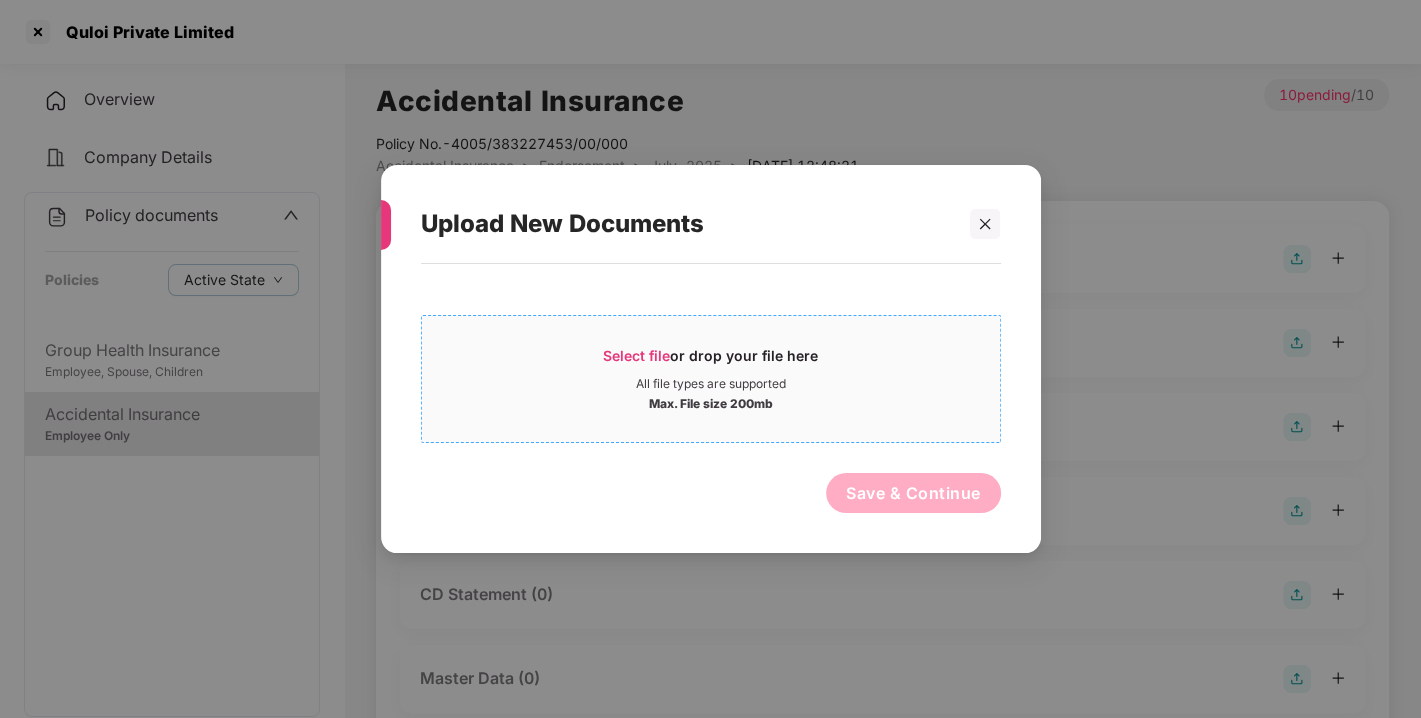 click on "Select file" at bounding box center [636, 355] 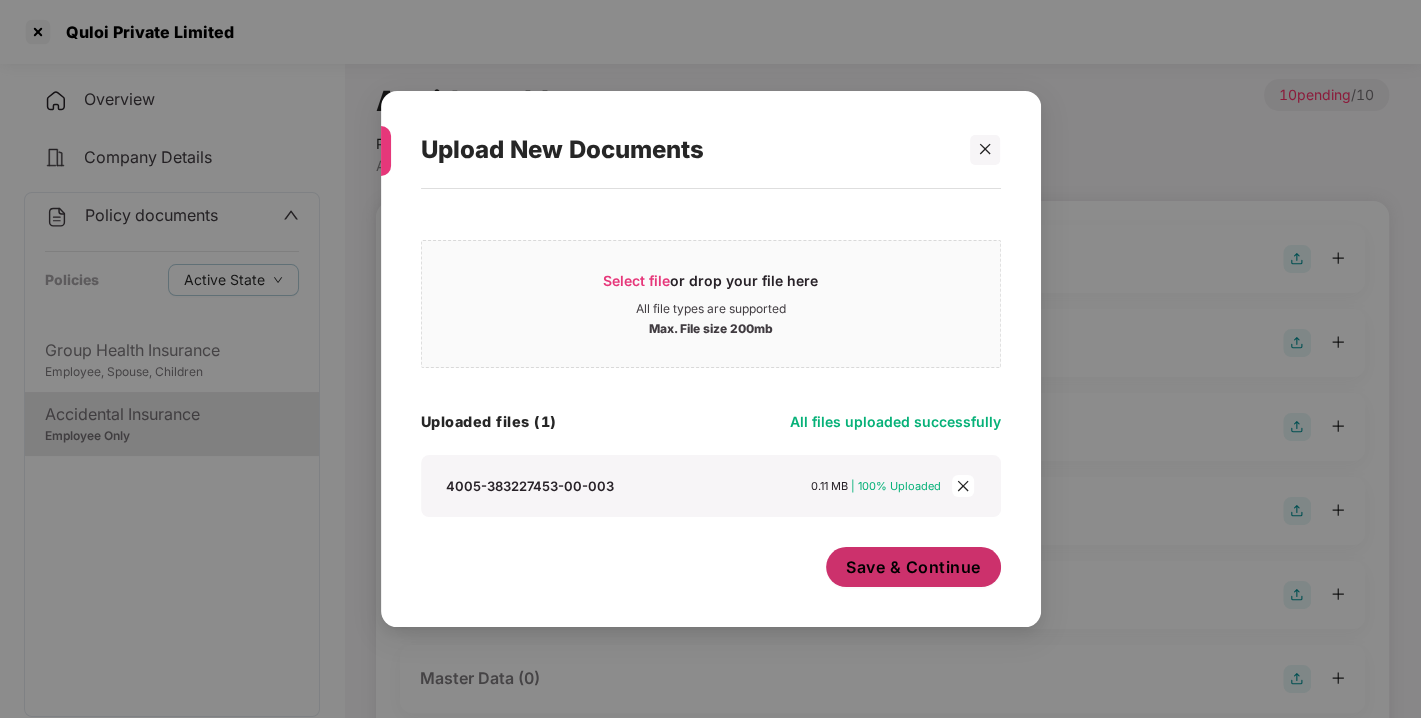 click on "Save & Continue" at bounding box center (913, 567) 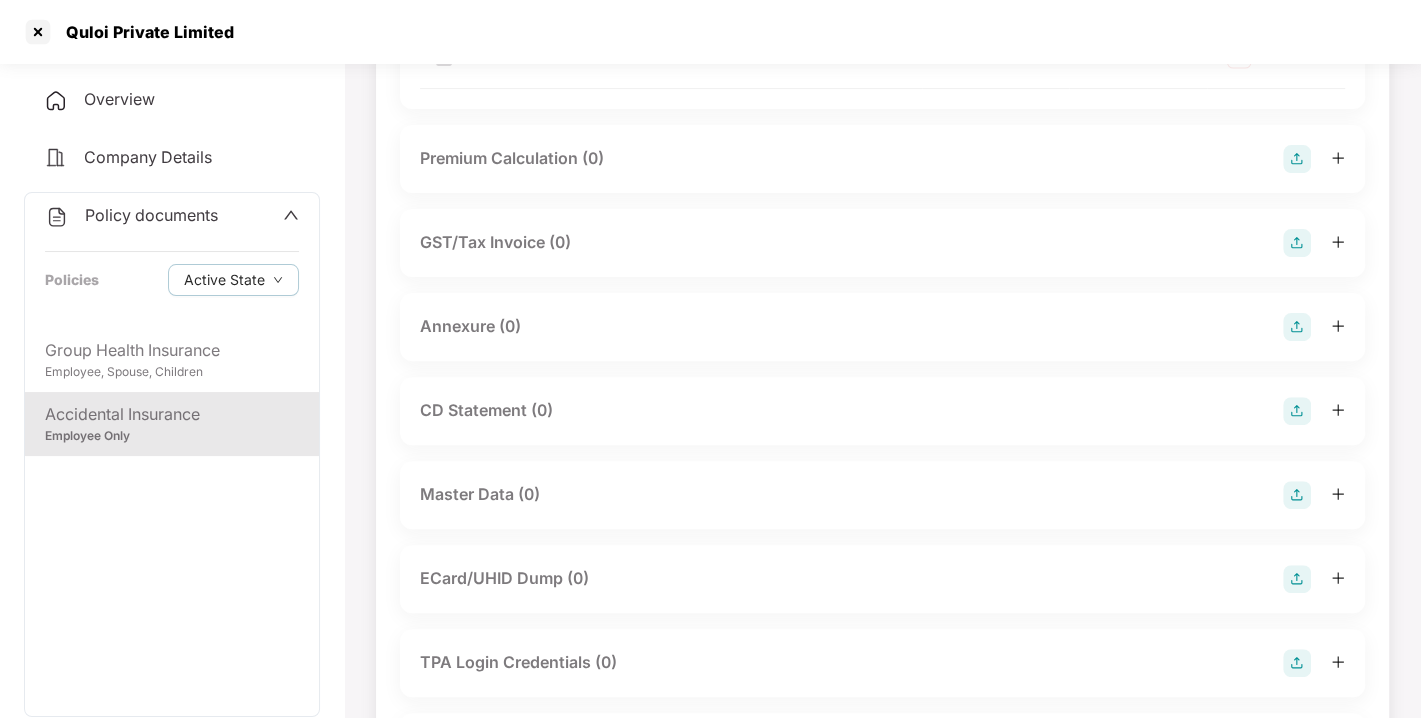 scroll, scrollTop: 330, scrollLeft: 0, axis: vertical 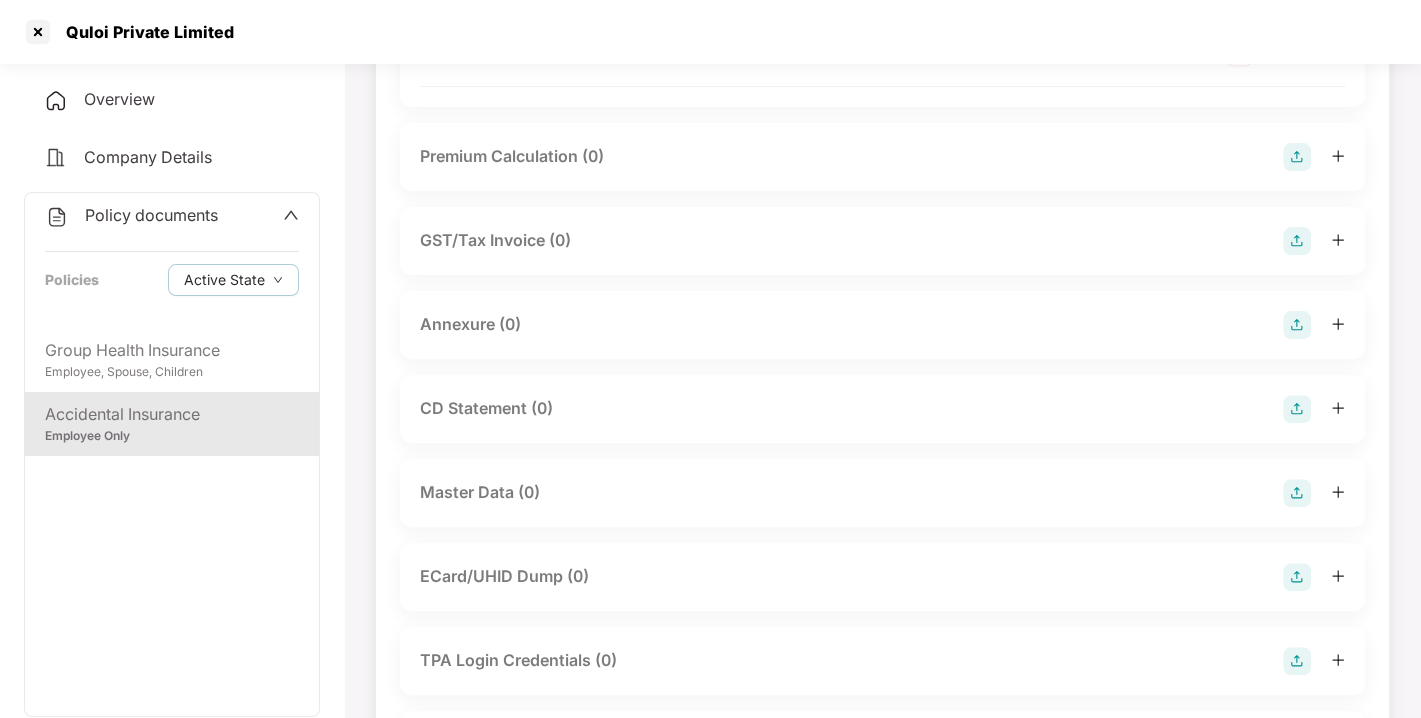 click at bounding box center [1297, 325] 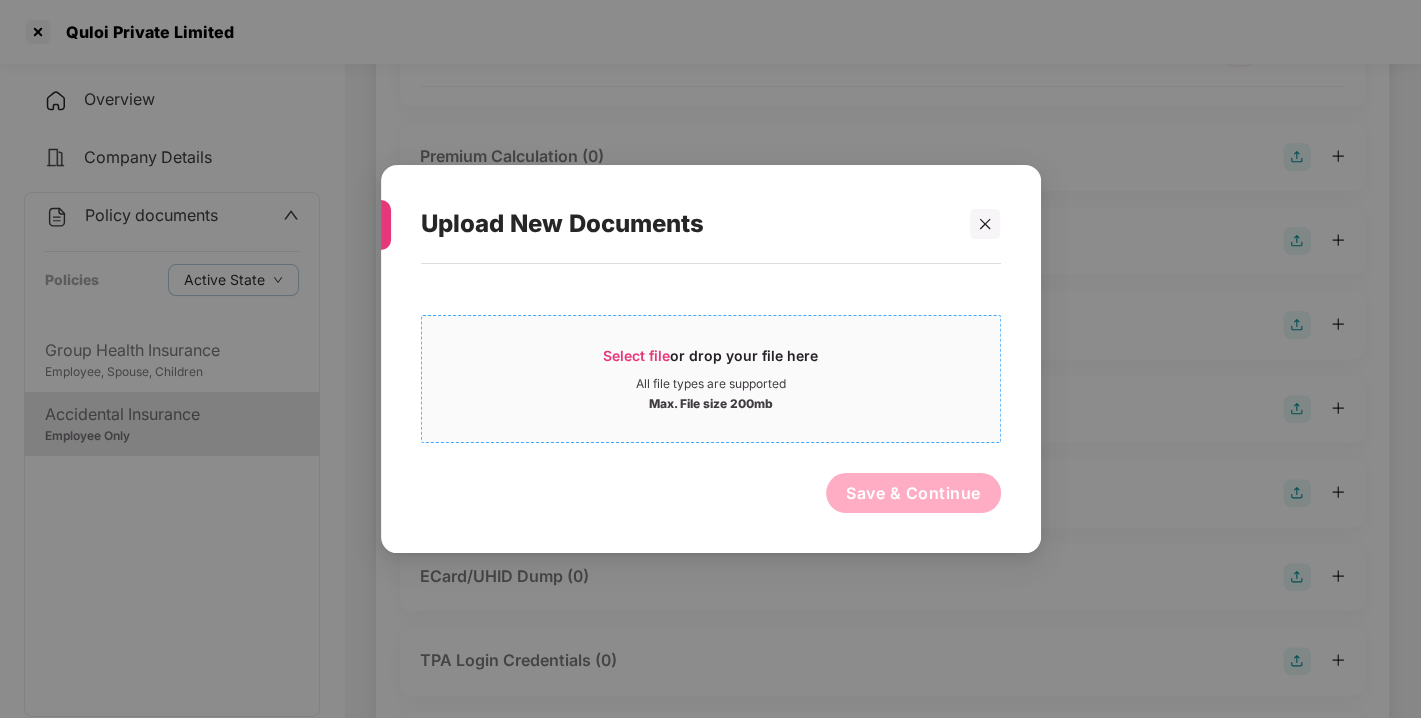 click on "Select file" at bounding box center [636, 355] 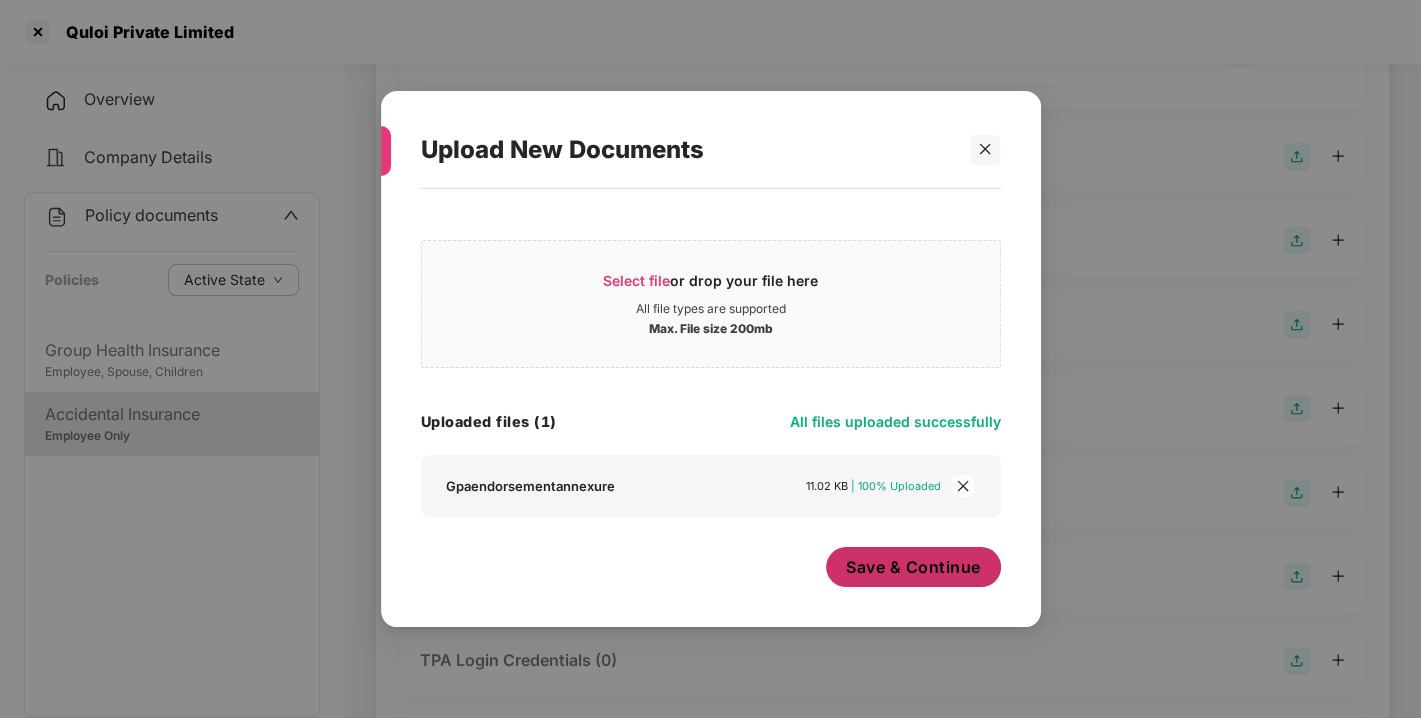 click on "Save & Continue" at bounding box center [913, 567] 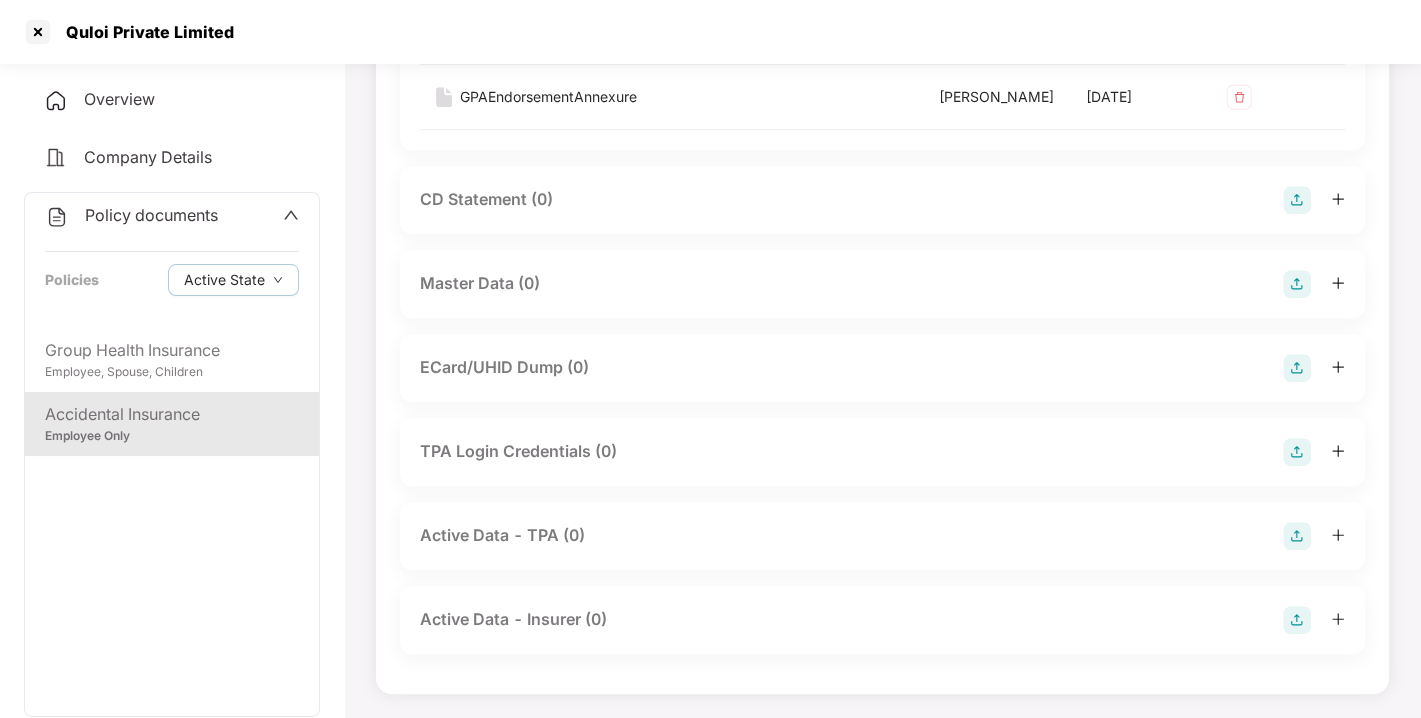 scroll, scrollTop: 717, scrollLeft: 0, axis: vertical 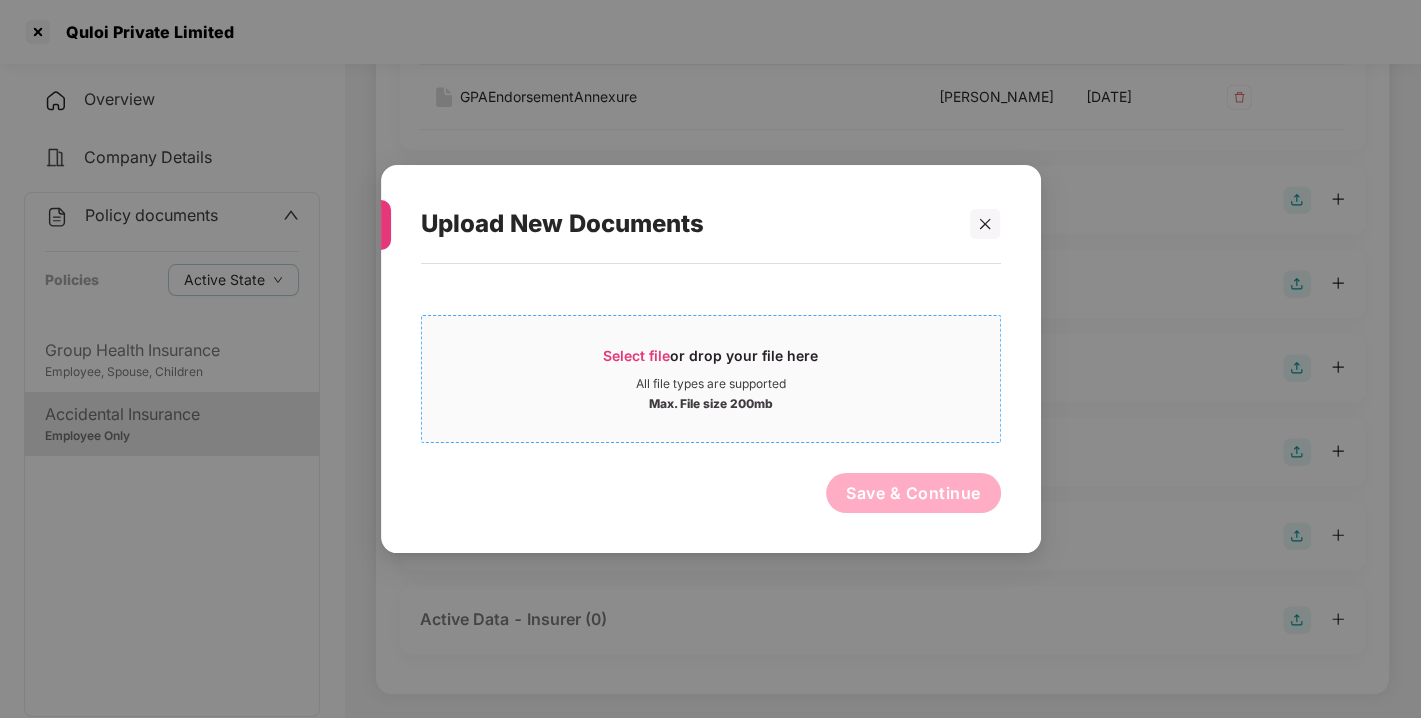 click on "Select file  or drop your file here All file types are supported Max. File size 200mb" at bounding box center (711, 379) 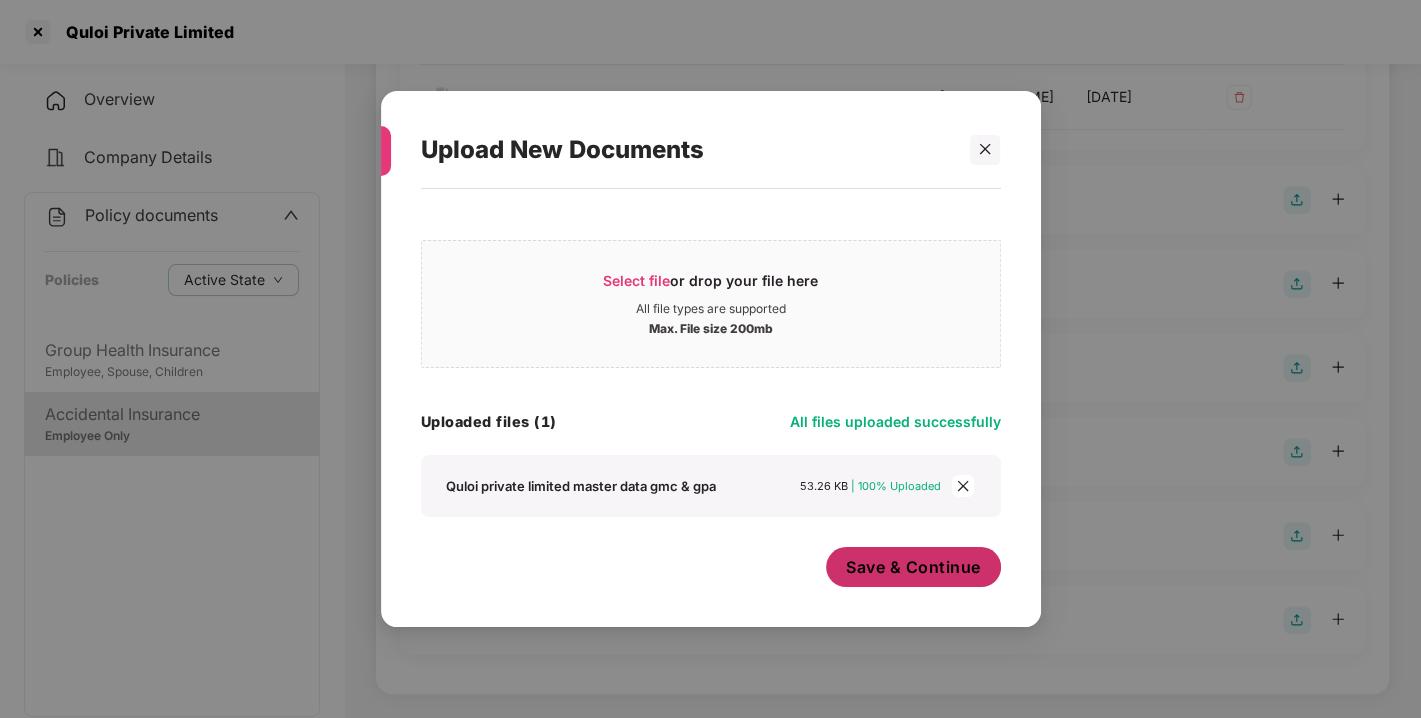 click on "Save & Continue" at bounding box center [913, 567] 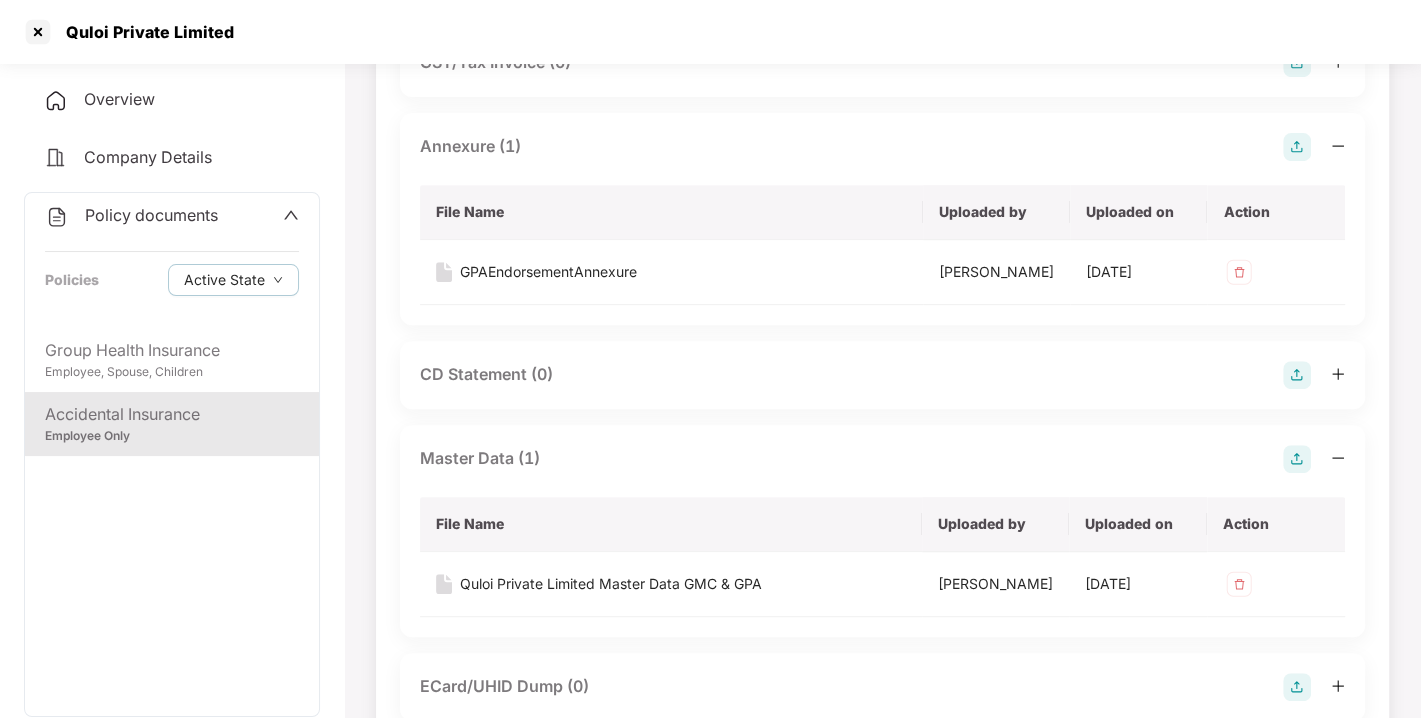scroll, scrollTop: 0, scrollLeft: 0, axis: both 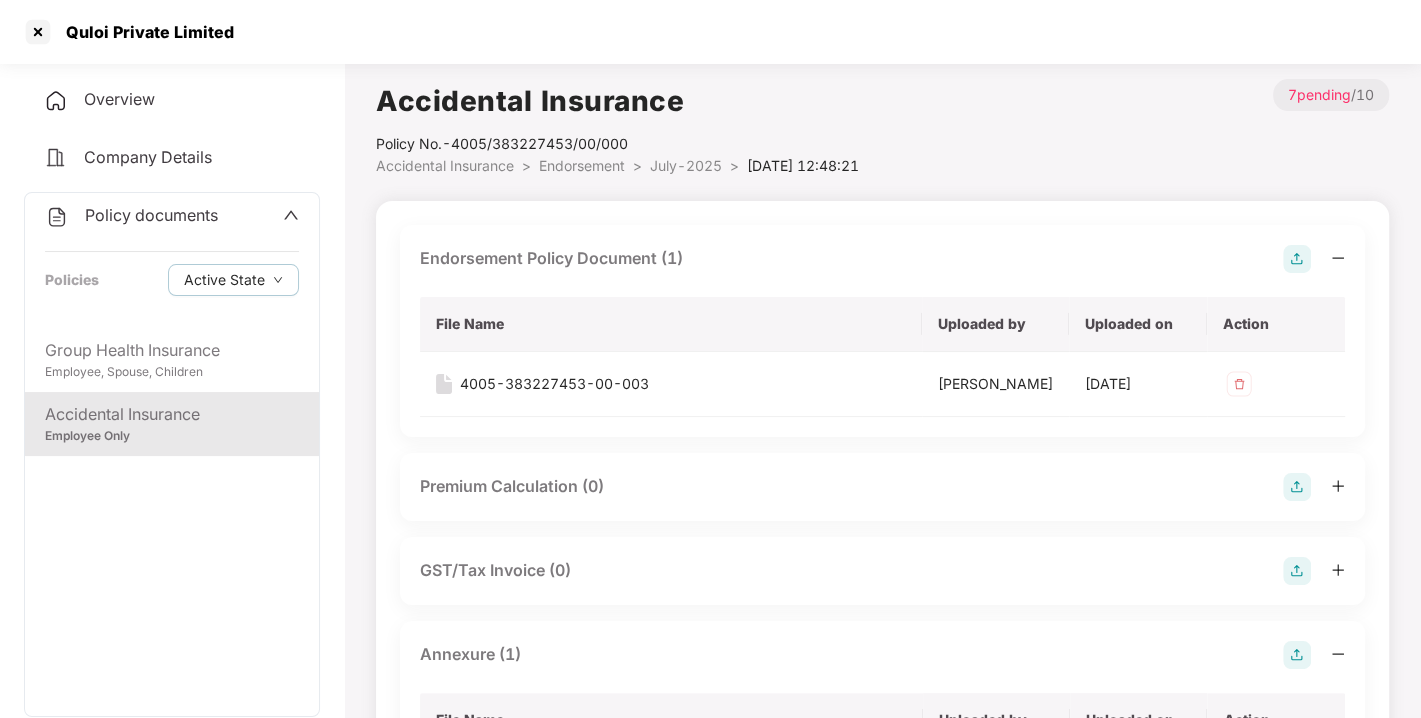 click on "Policy documents" at bounding box center (151, 215) 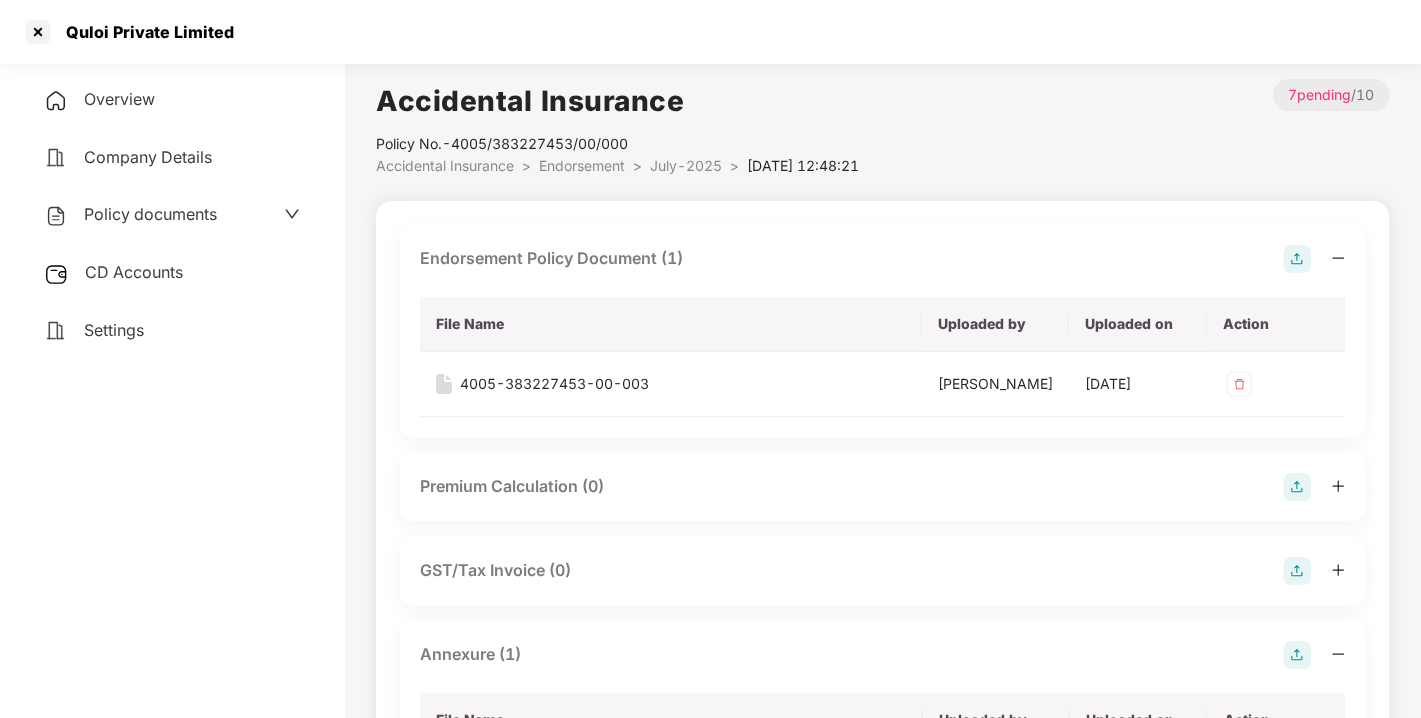 click on "CD Accounts" at bounding box center (172, 273) 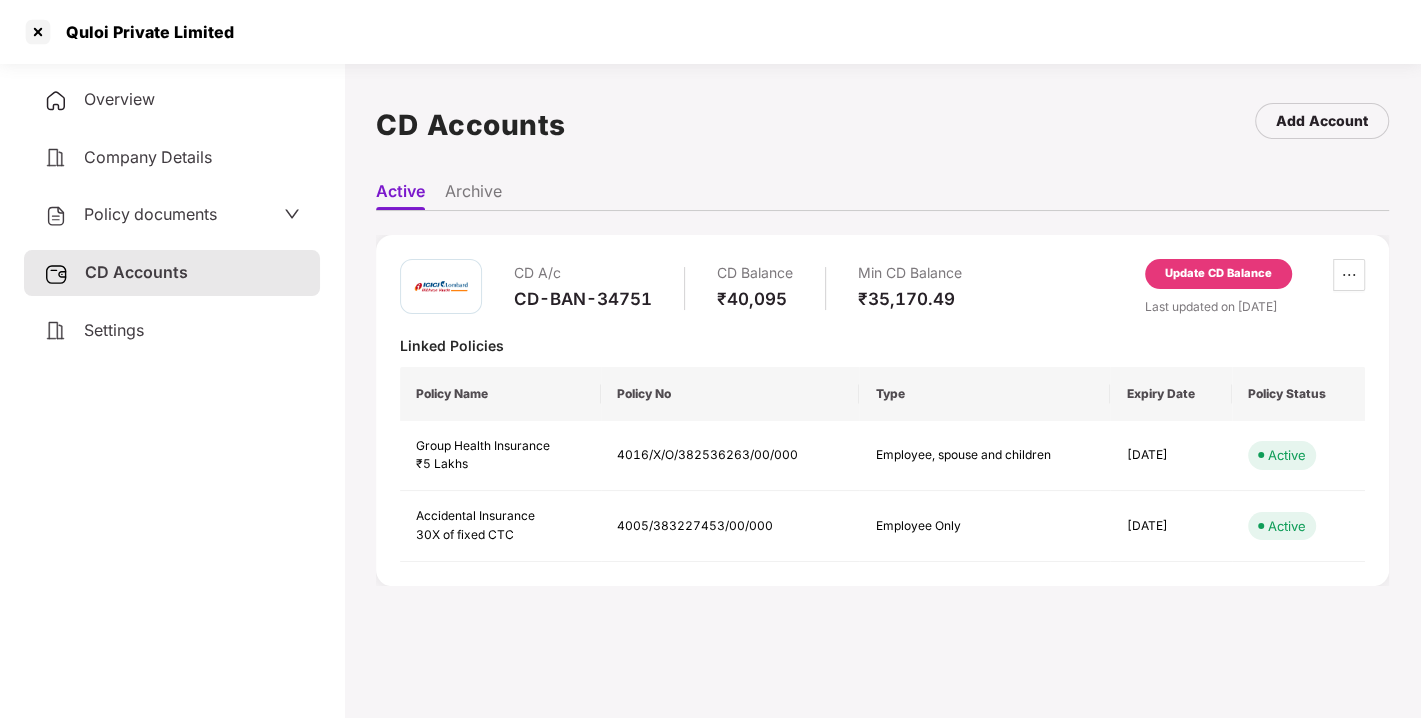click on "Update CD Balance" at bounding box center [1218, 274] 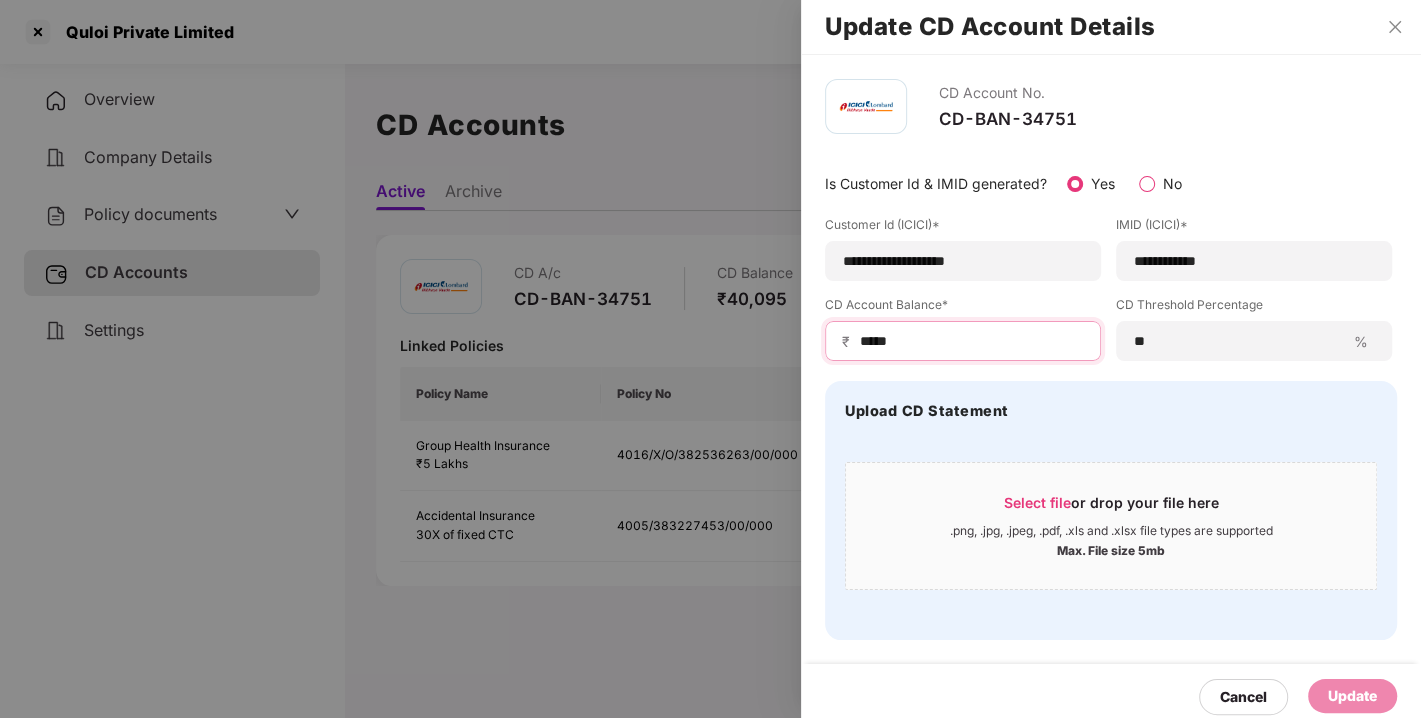 drag, startPoint x: 914, startPoint y: 346, endPoint x: 685, endPoint y: 379, distance: 231.36551 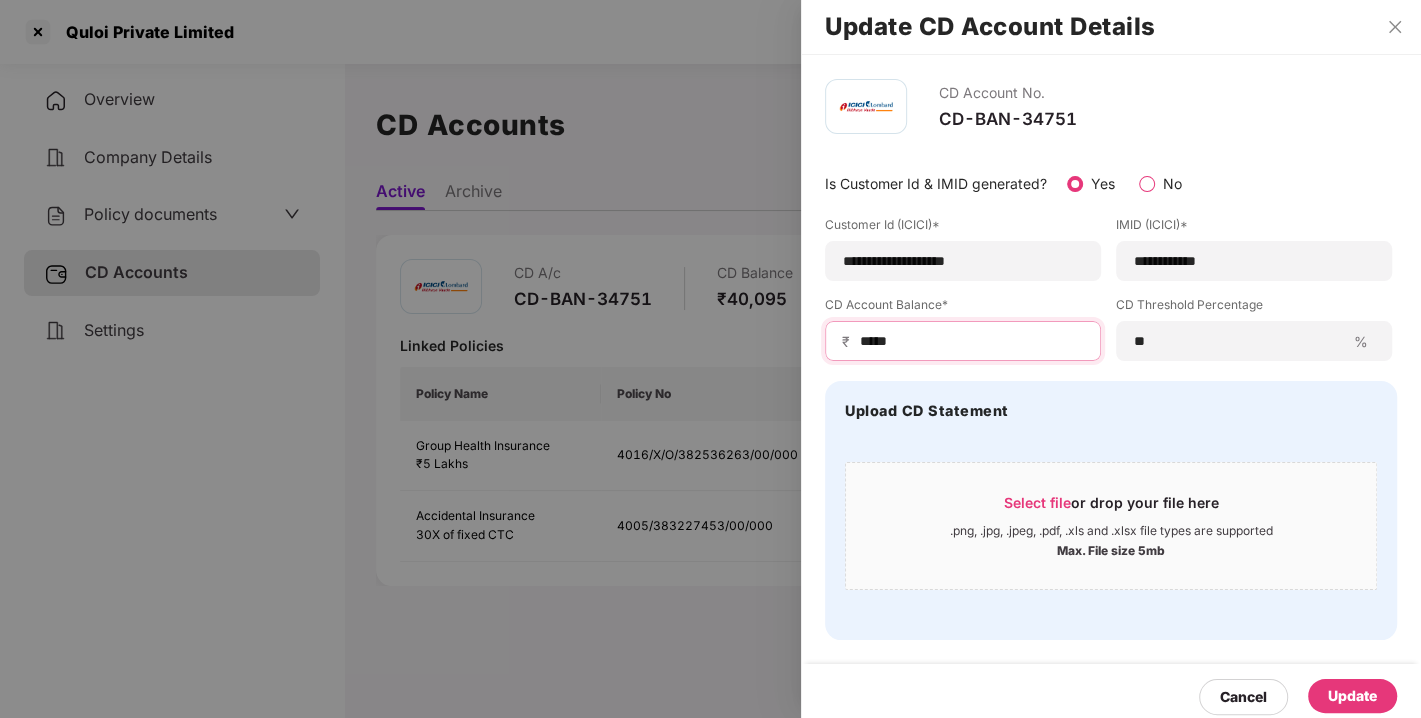 type on "*****" 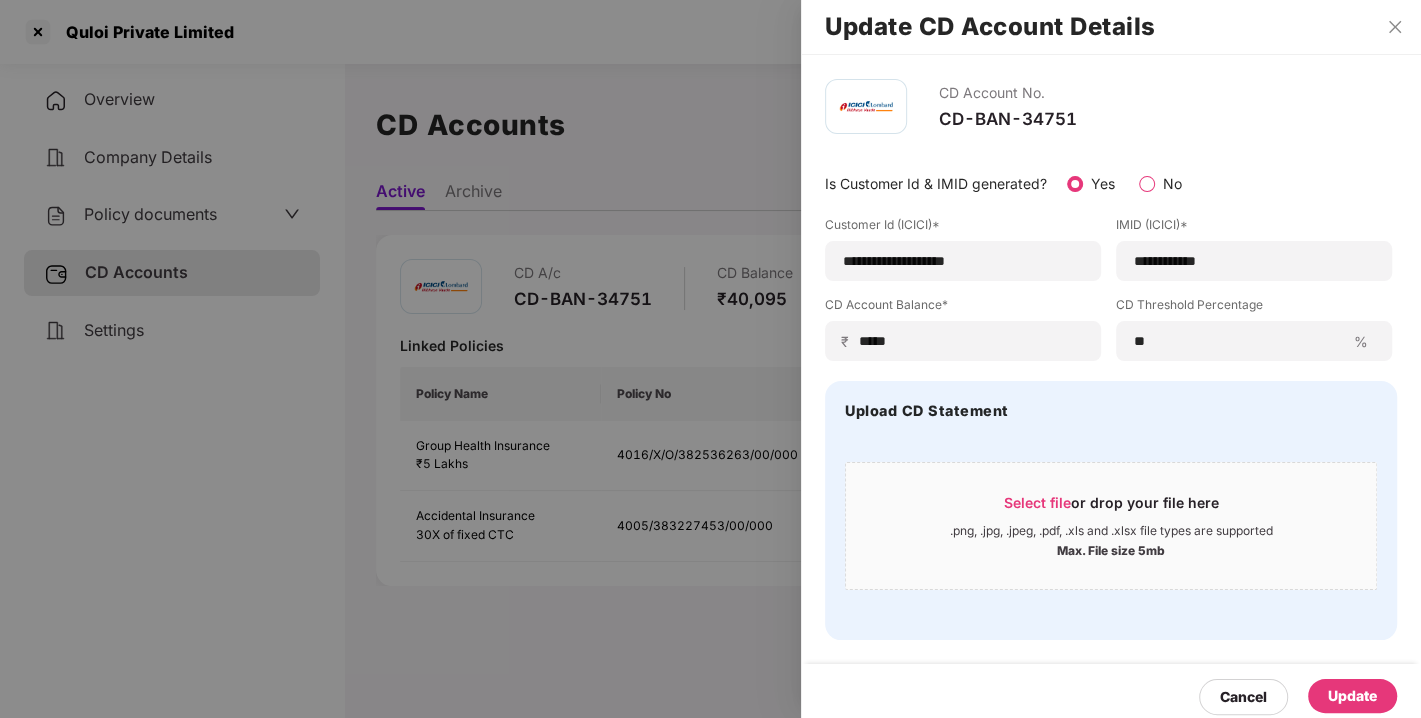 click on "Update" at bounding box center [1352, 696] 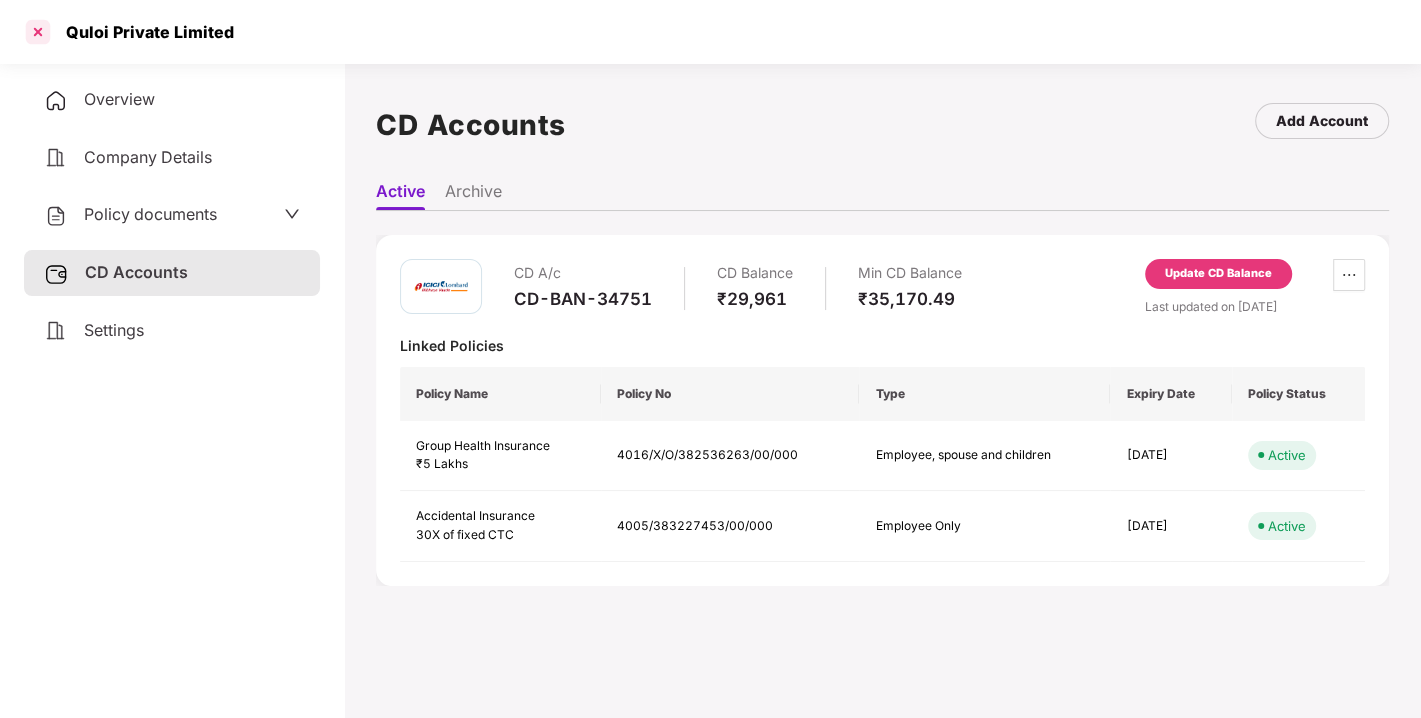 drag, startPoint x: 28, startPoint y: 12, endPoint x: 35, endPoint y: 22, distance: 12.206555 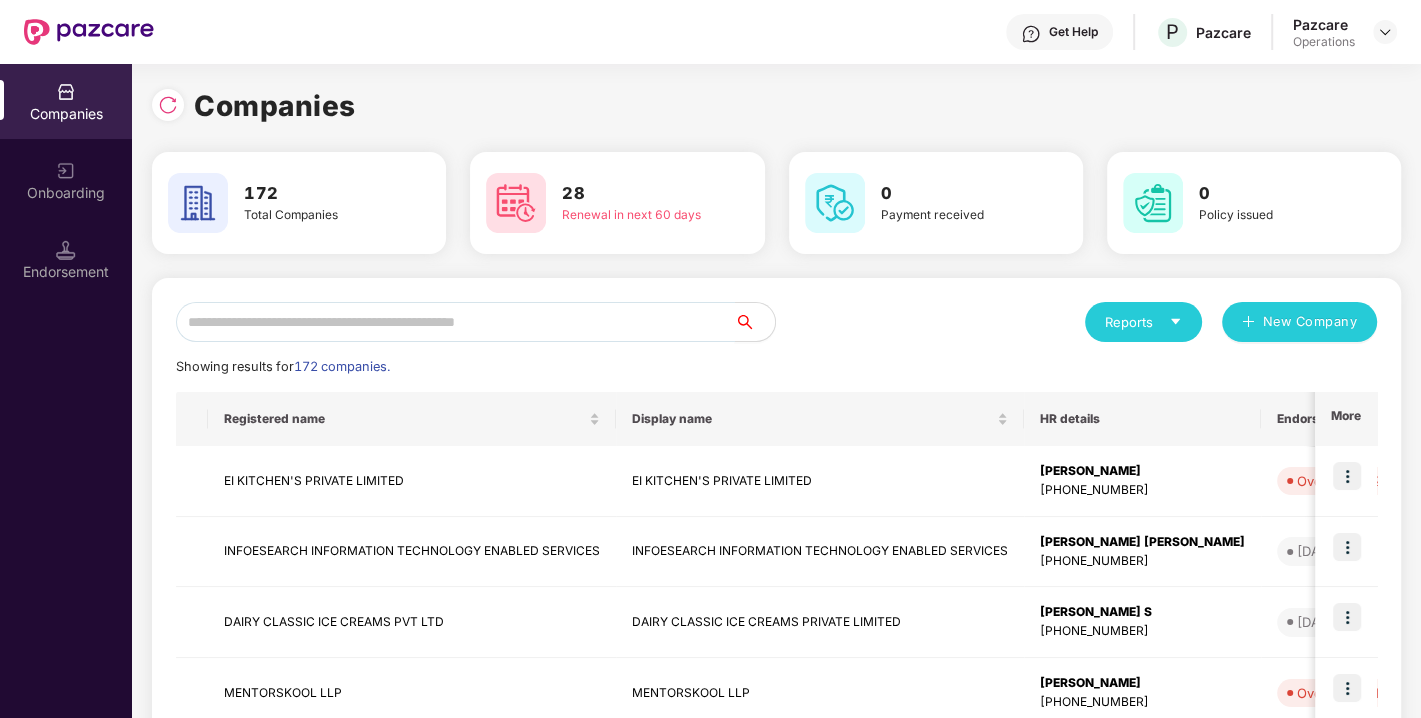 click at bounding box center [455, 322] 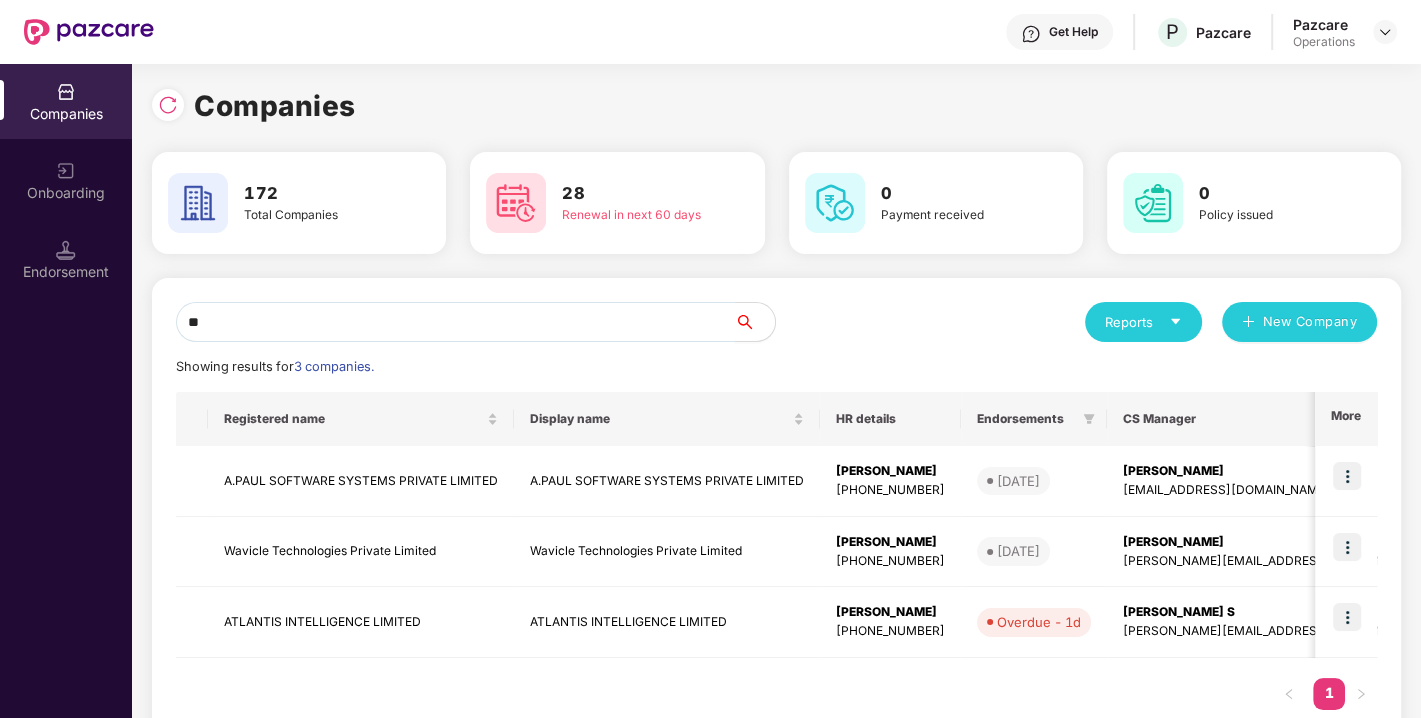 type on "*" 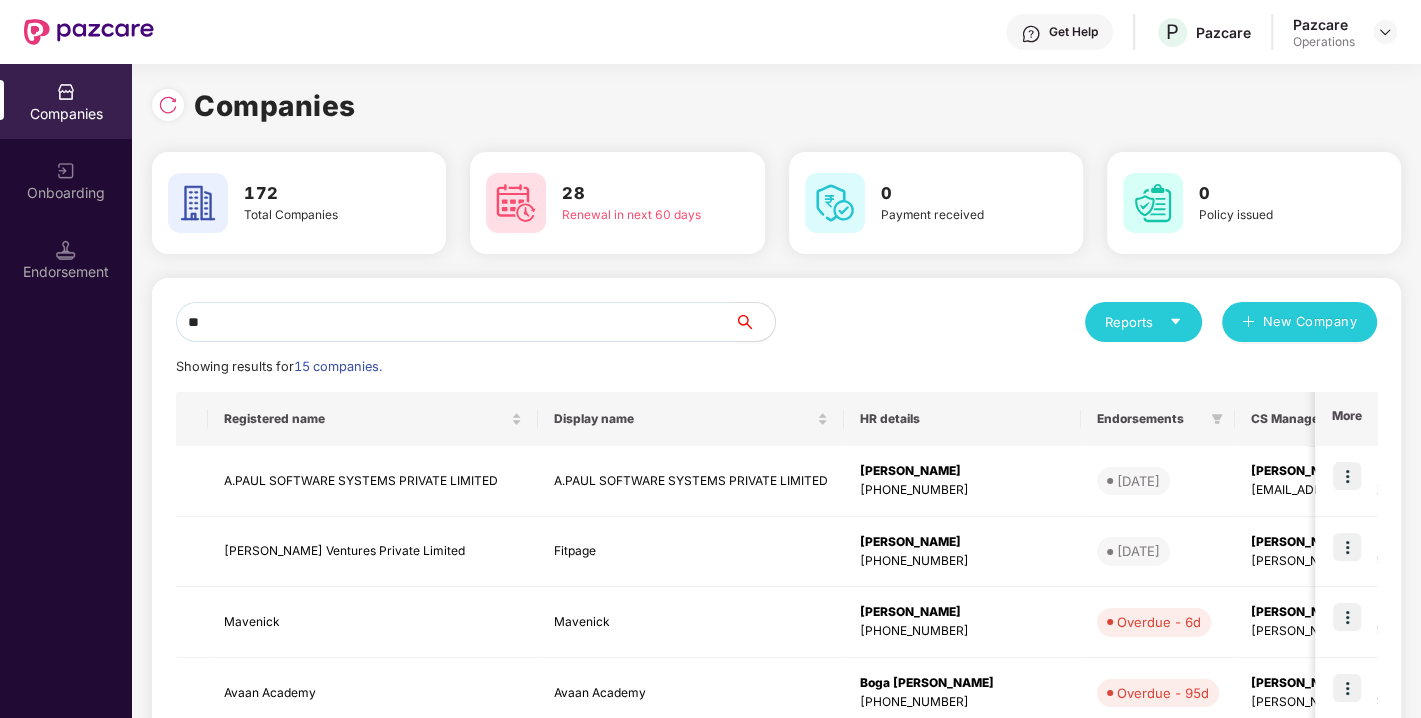 type on "*" 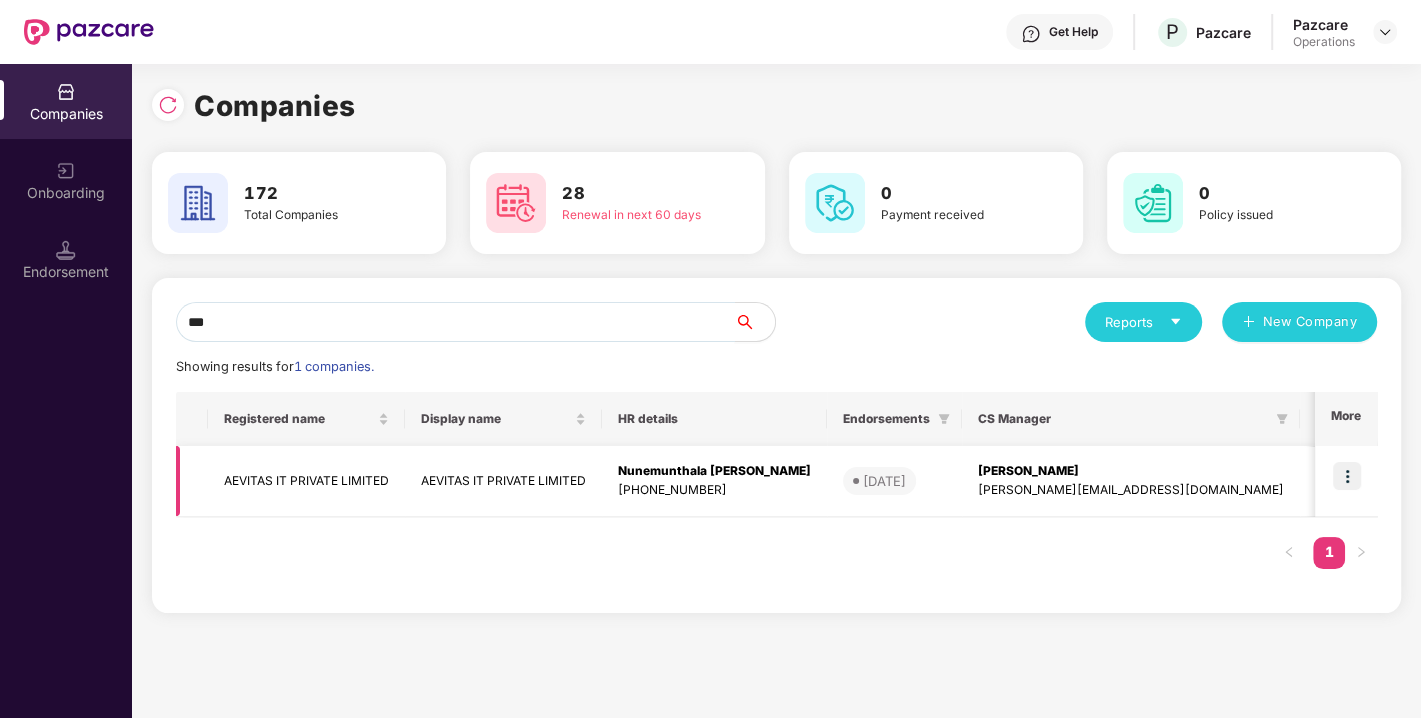 type on "***" 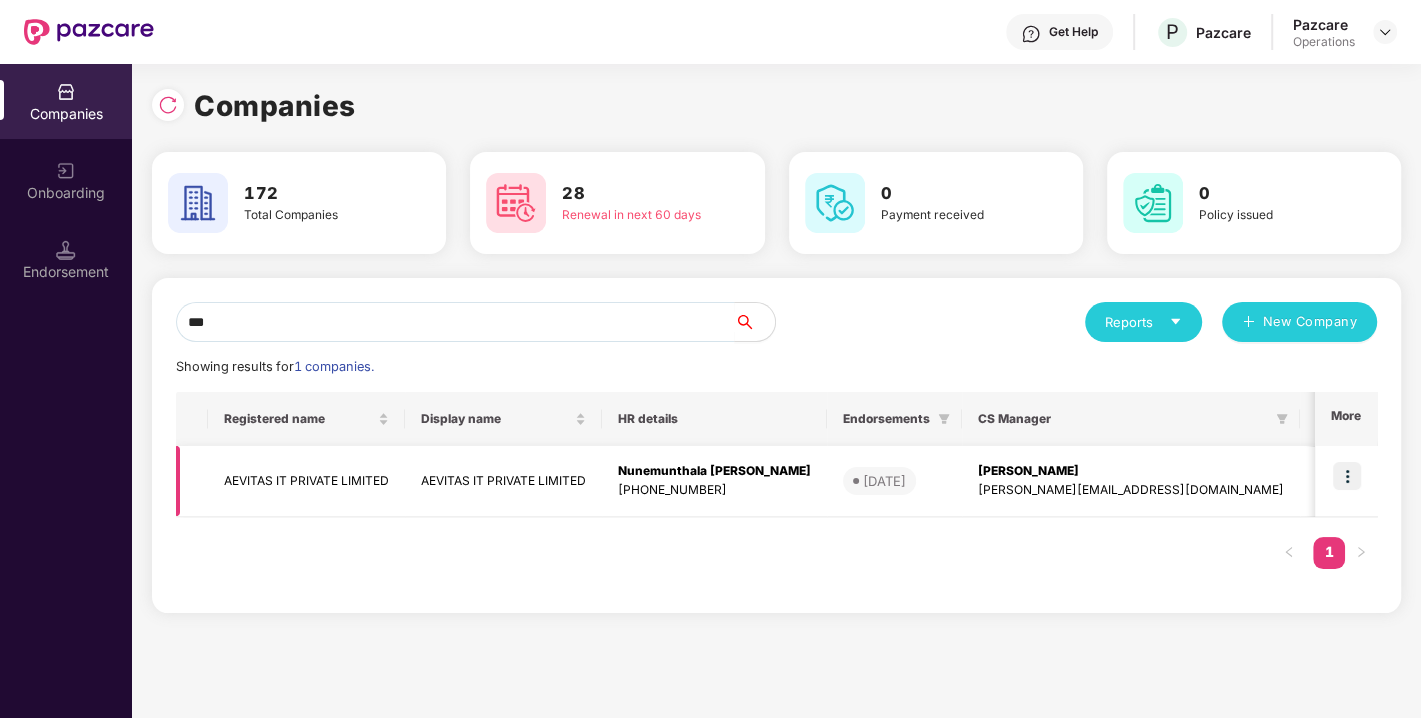 click on "AEVITAS IT PRIVATE LIMITED" at bounding box center (306, 481) 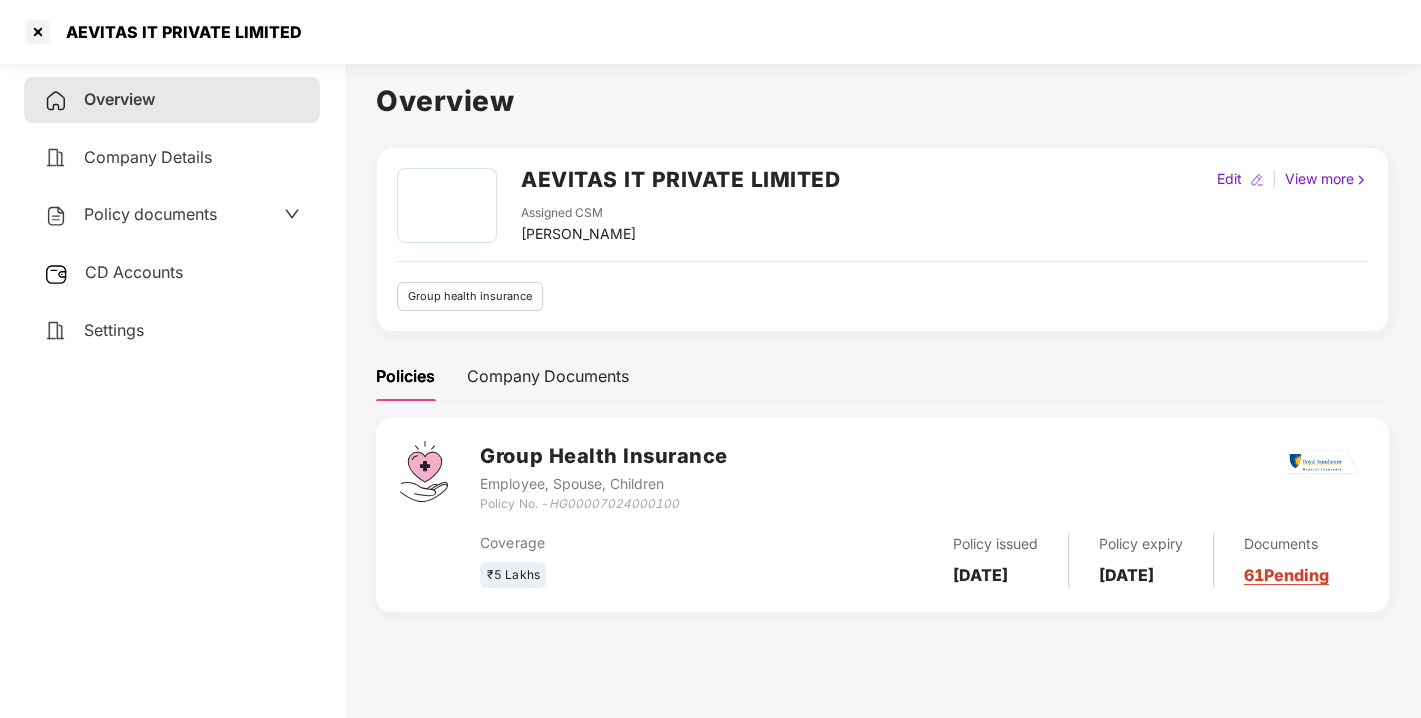 click on "CD Accounts" at bounding box center (134, 272) 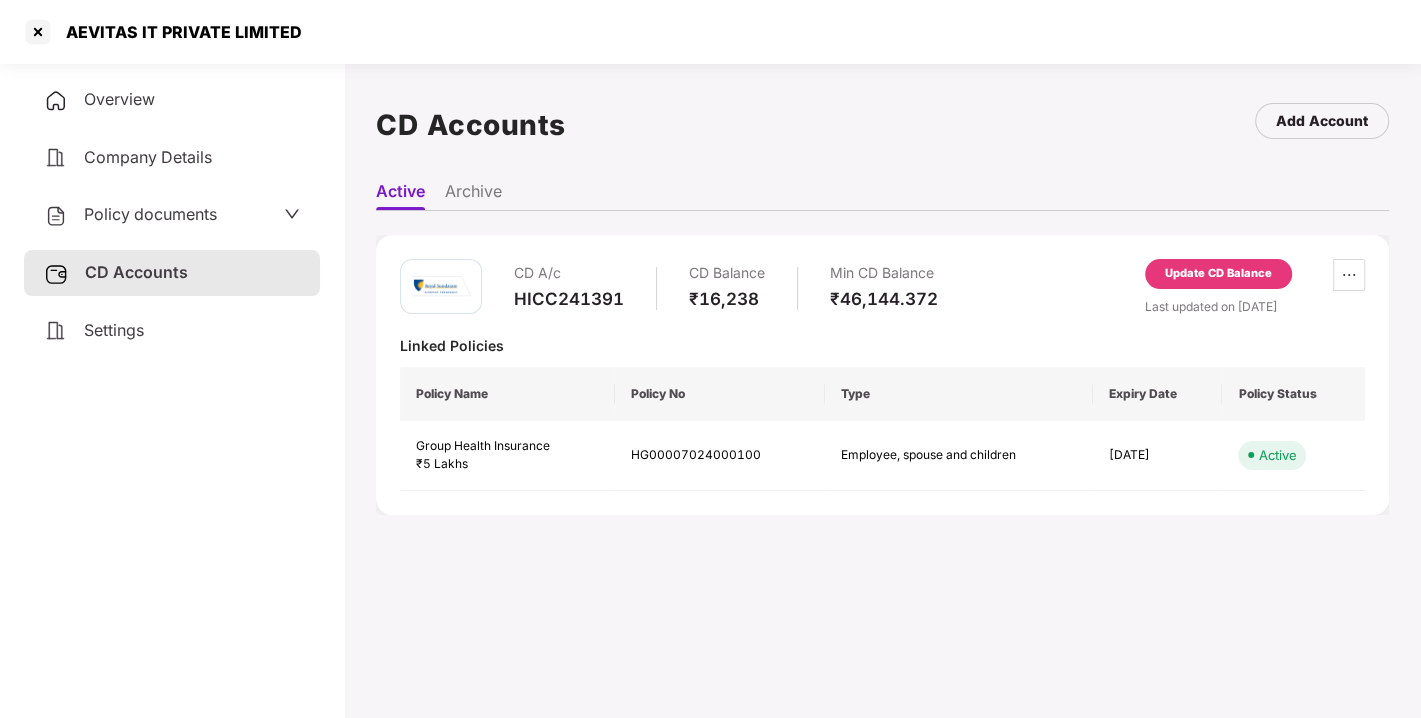 click on "Overview" at bounding box center (119, 99) 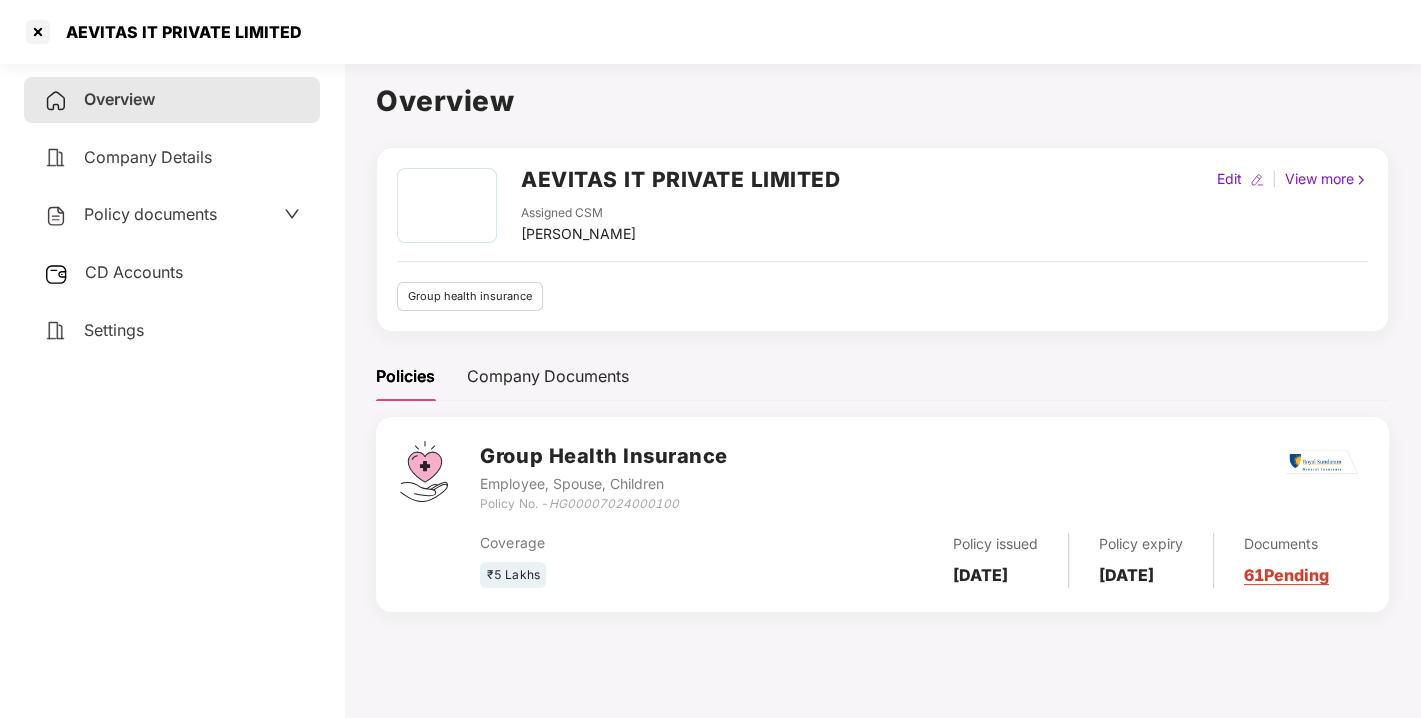click on "AEVITAS IT PRIVATE LIMITED" at bounding box center [680, 179] 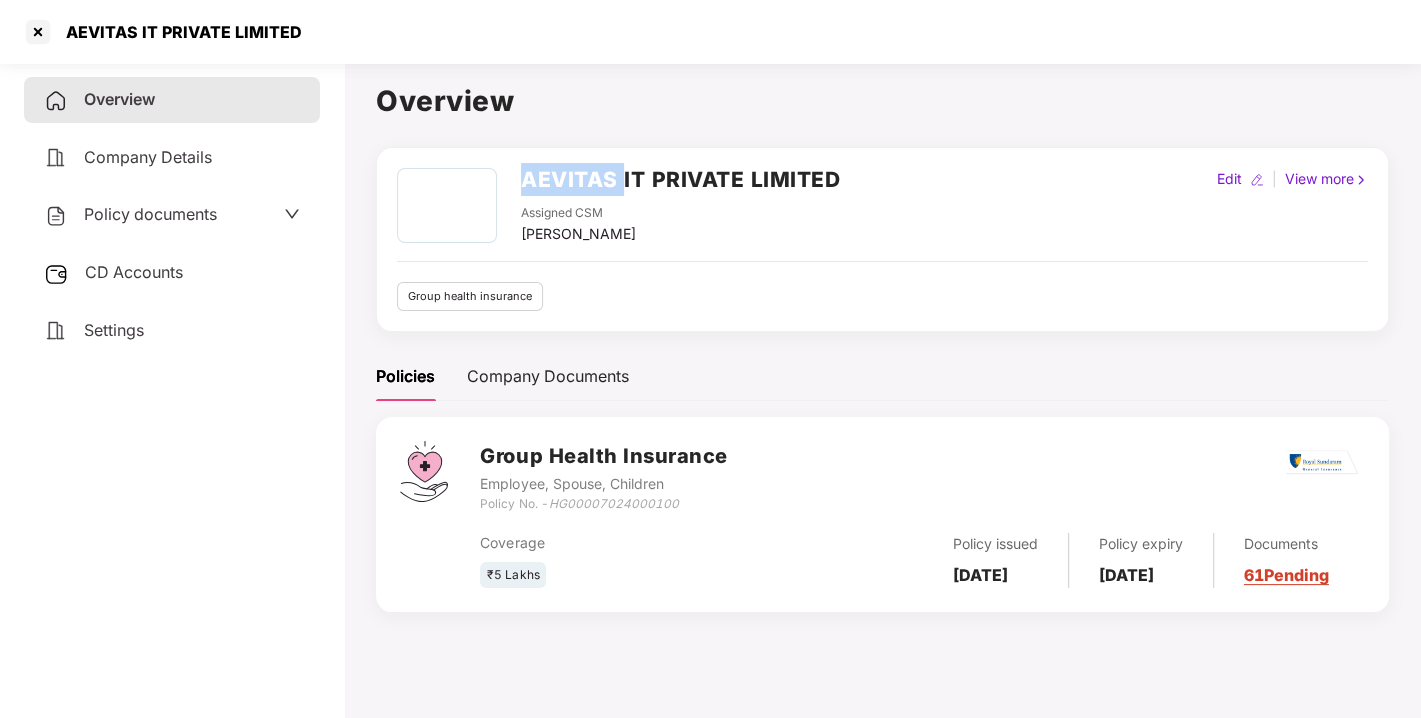 click on "AEVITAS IT PRIVATE LIMITED" at bounding box center (680, 179) 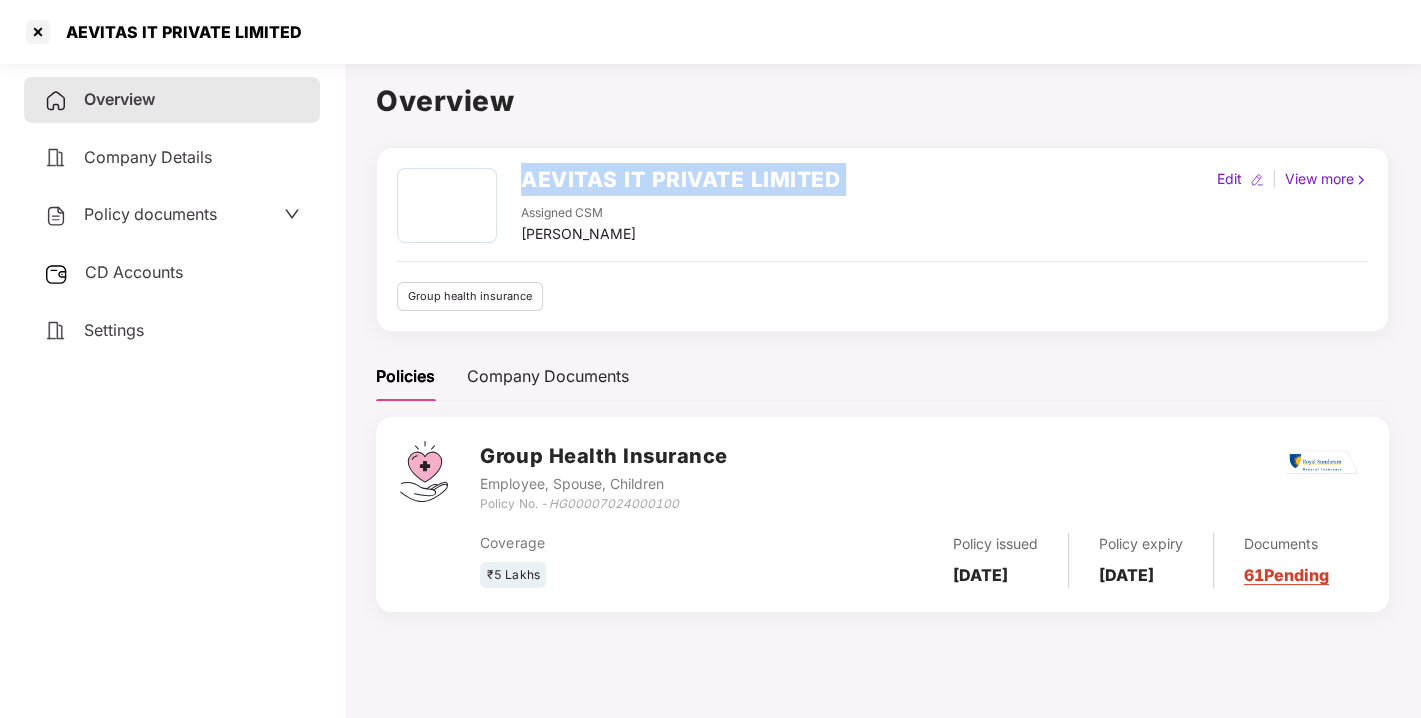 click on "AEVITAS IT PRIVATE LIMITED" at bounding box center [680, 179] 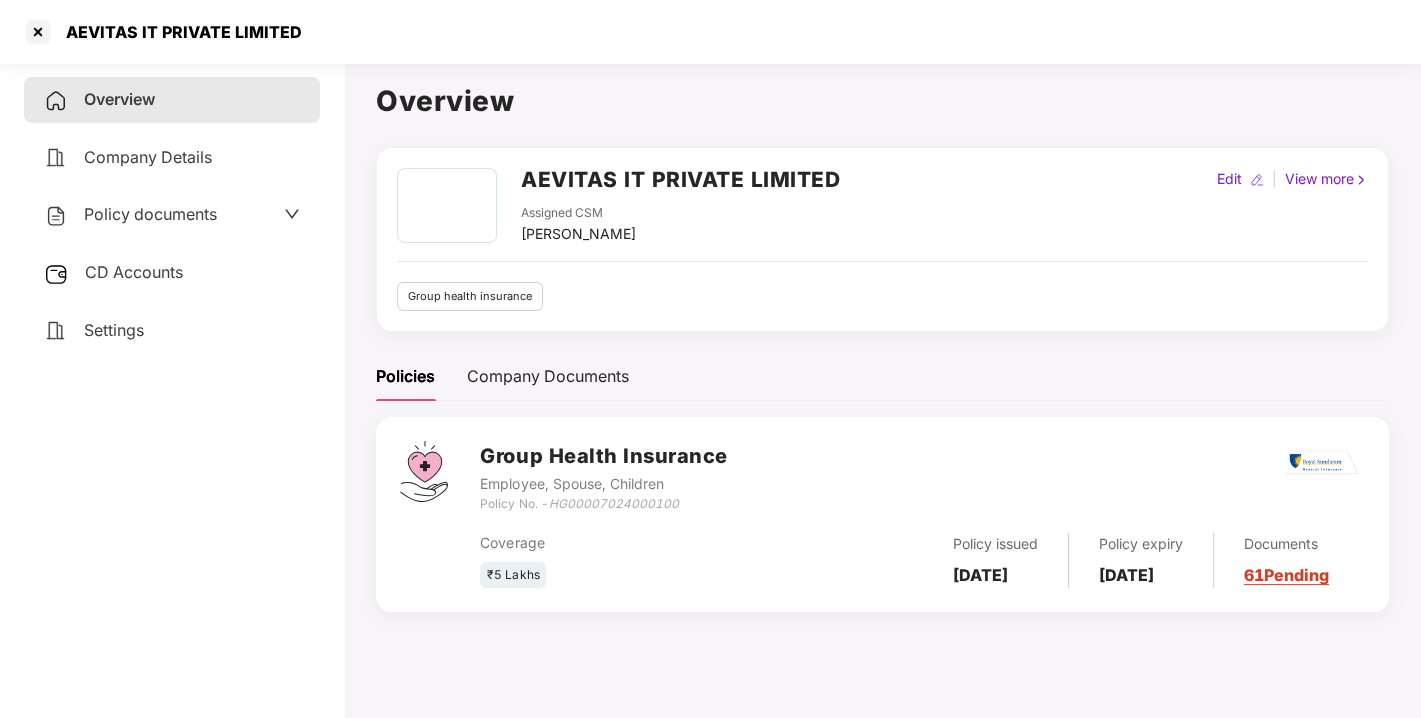 click on "CD Accounts" at bounding box center [172, 273] 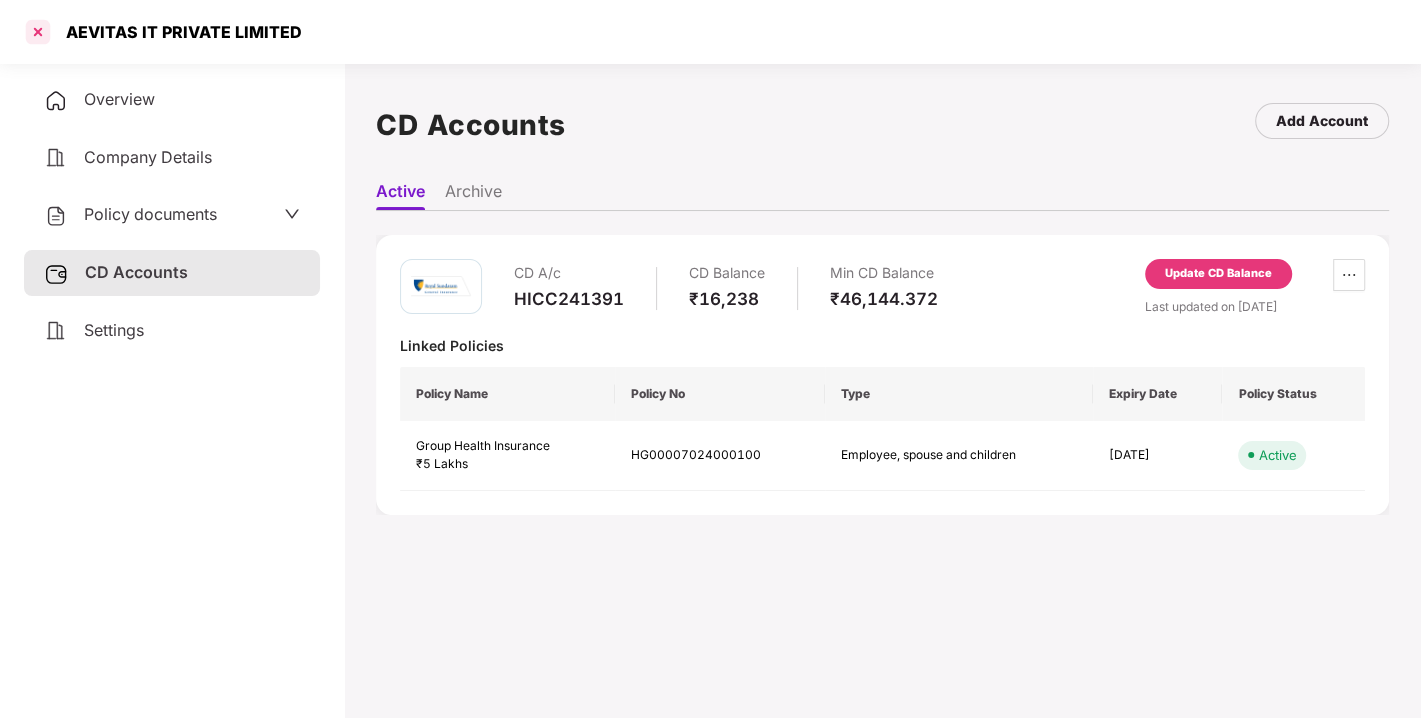 click at bounding box center (38, 32) 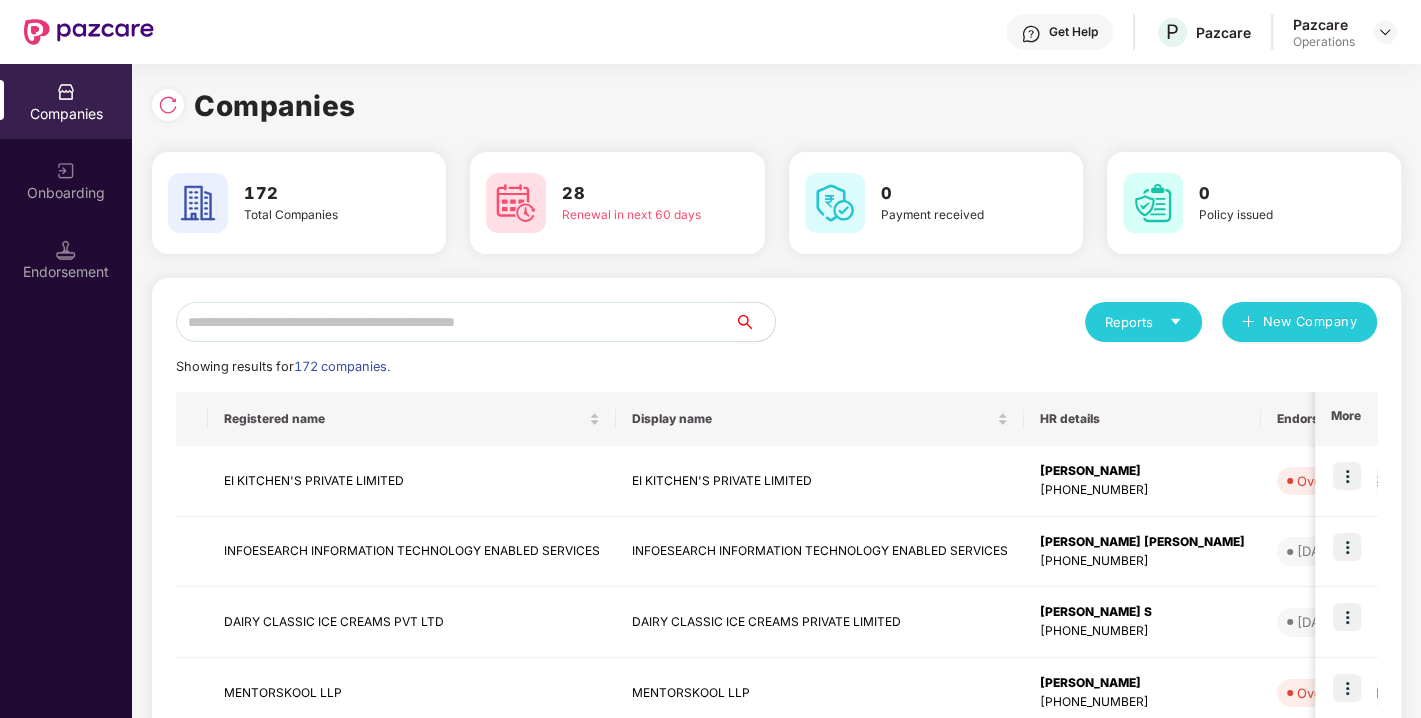click at bounding box center [455, 322] 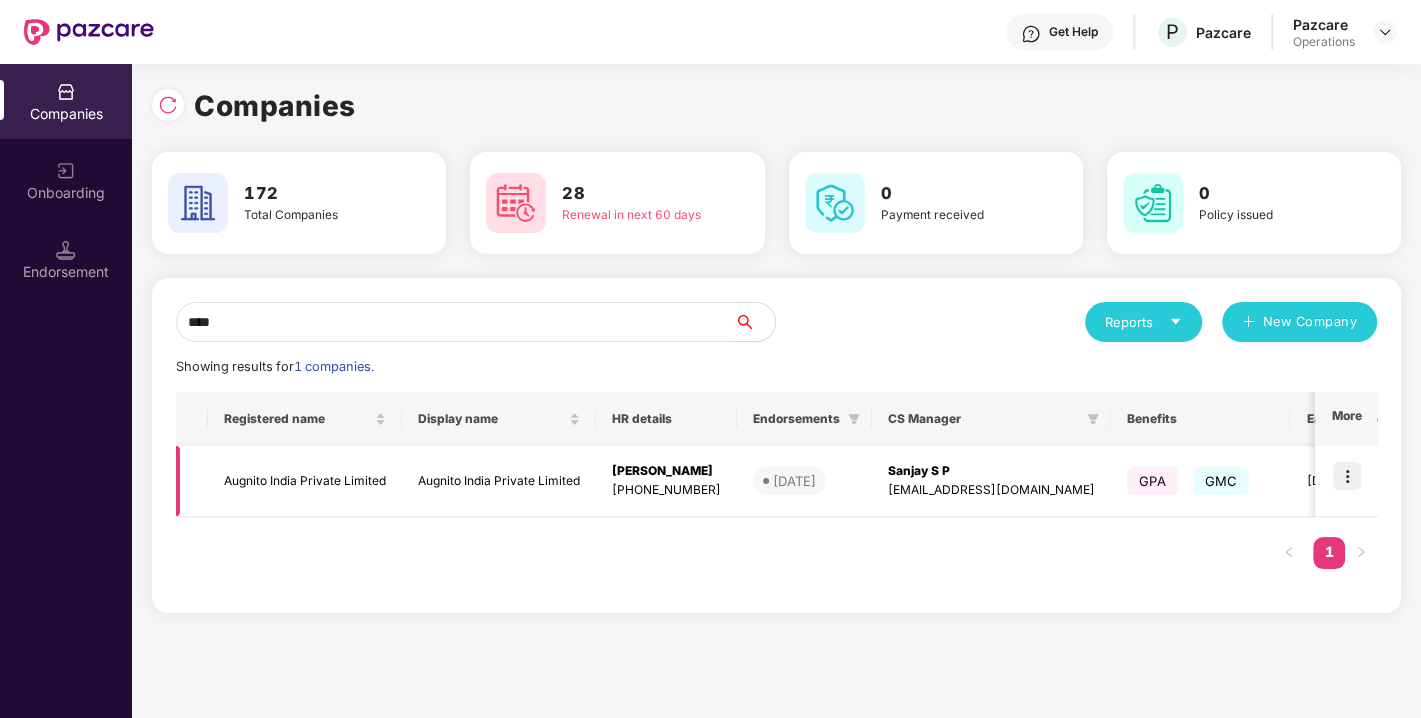 type on "****" 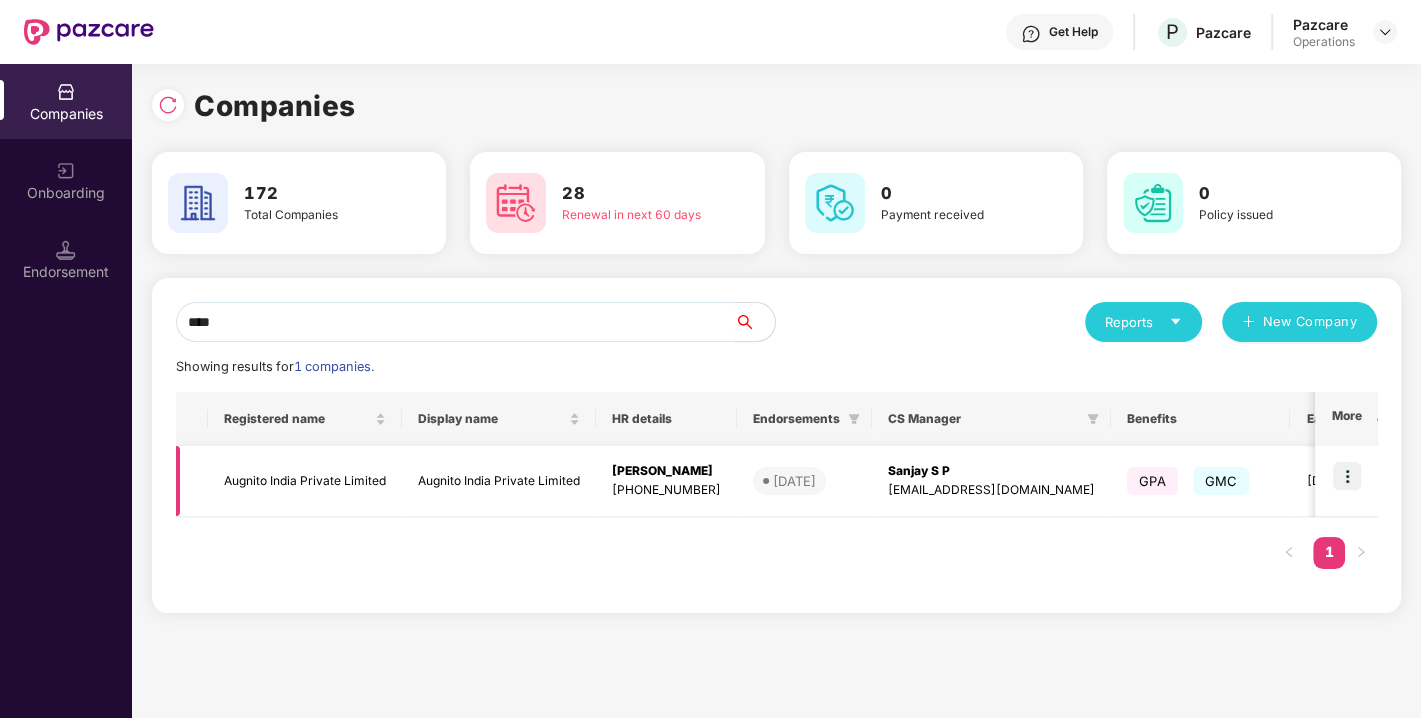 click at bounding box center [1346, 481] 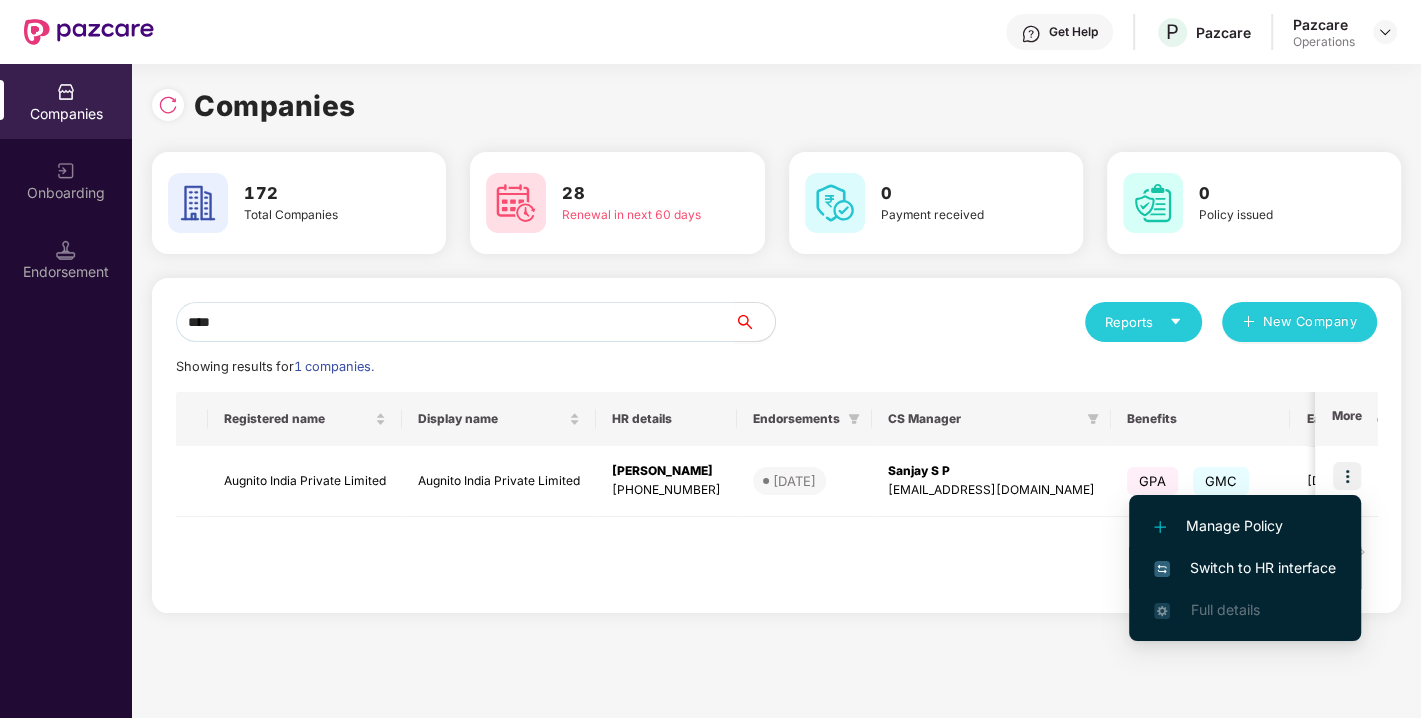 click on "Switch to HR interface" at bounding box center [1245, 568] 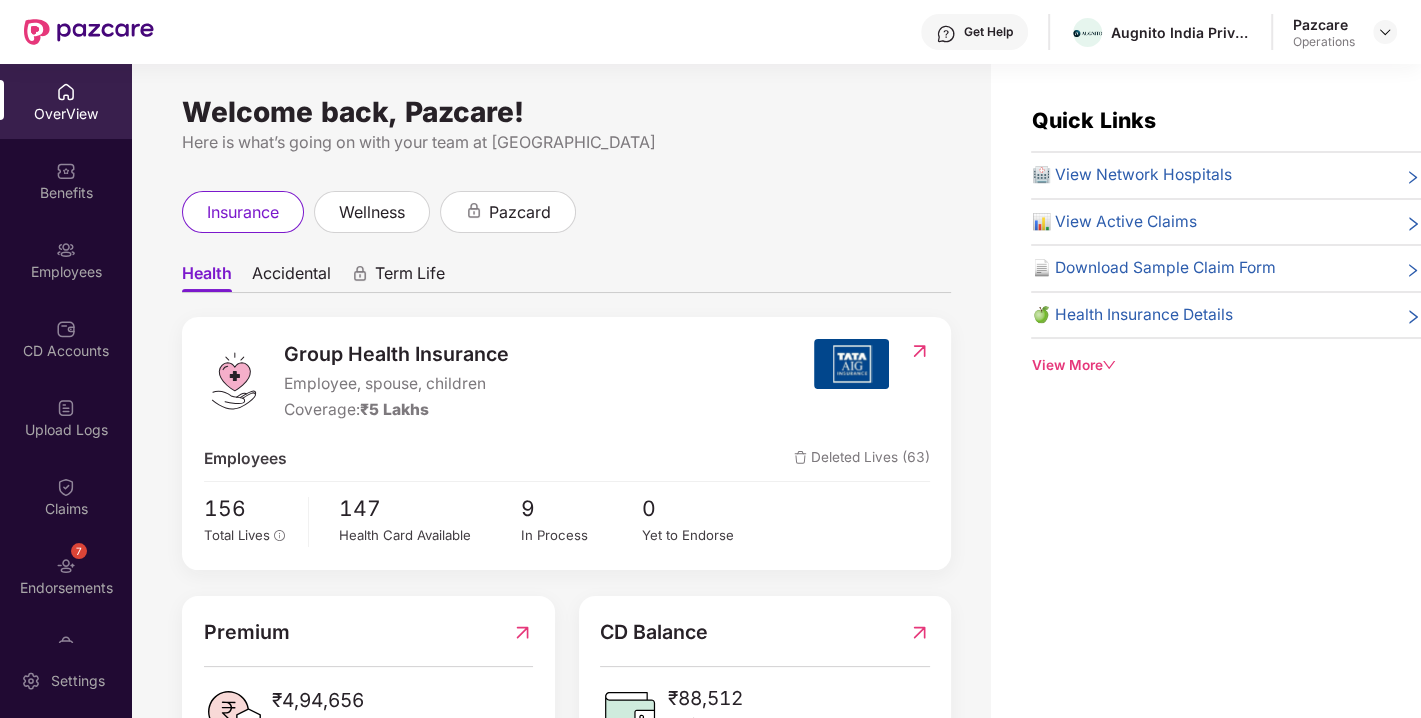 click on "7 Endorsements" at bounding box center [66, 575] 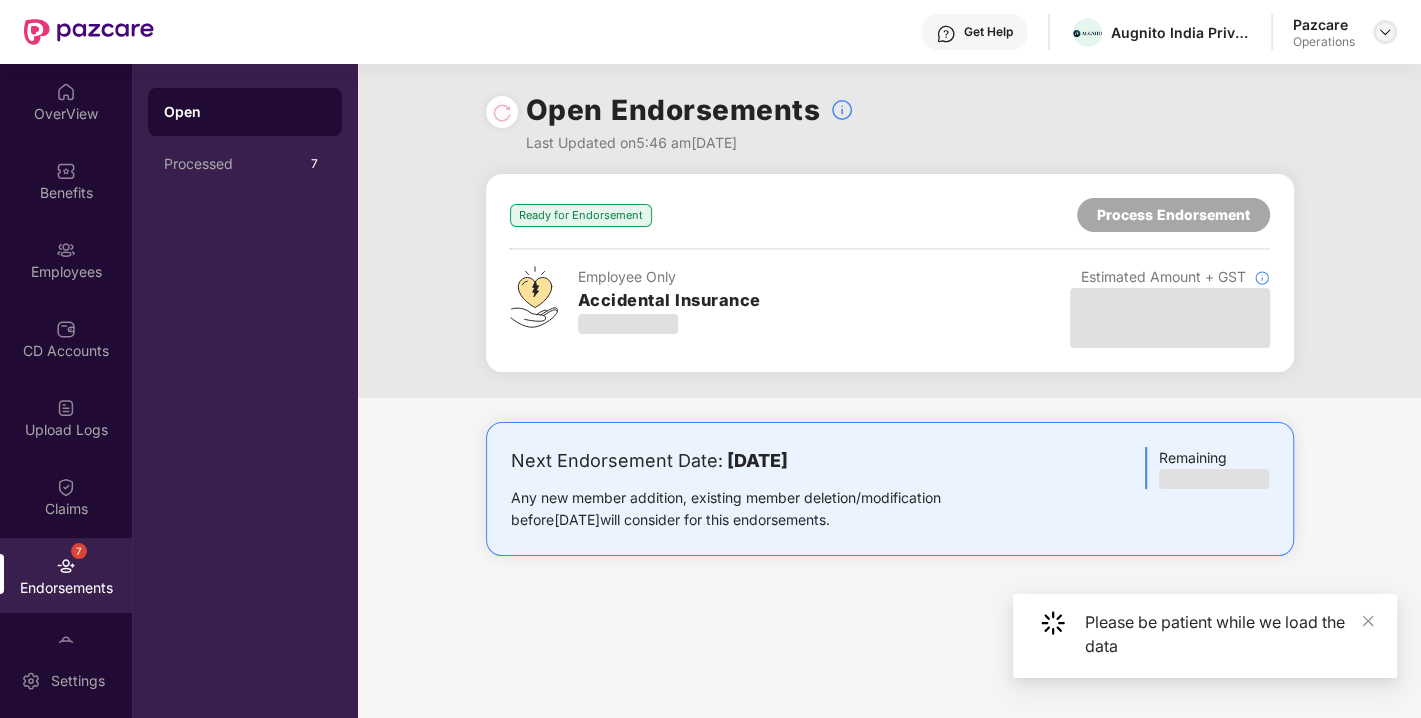 click at bounding box center (1385, 32) 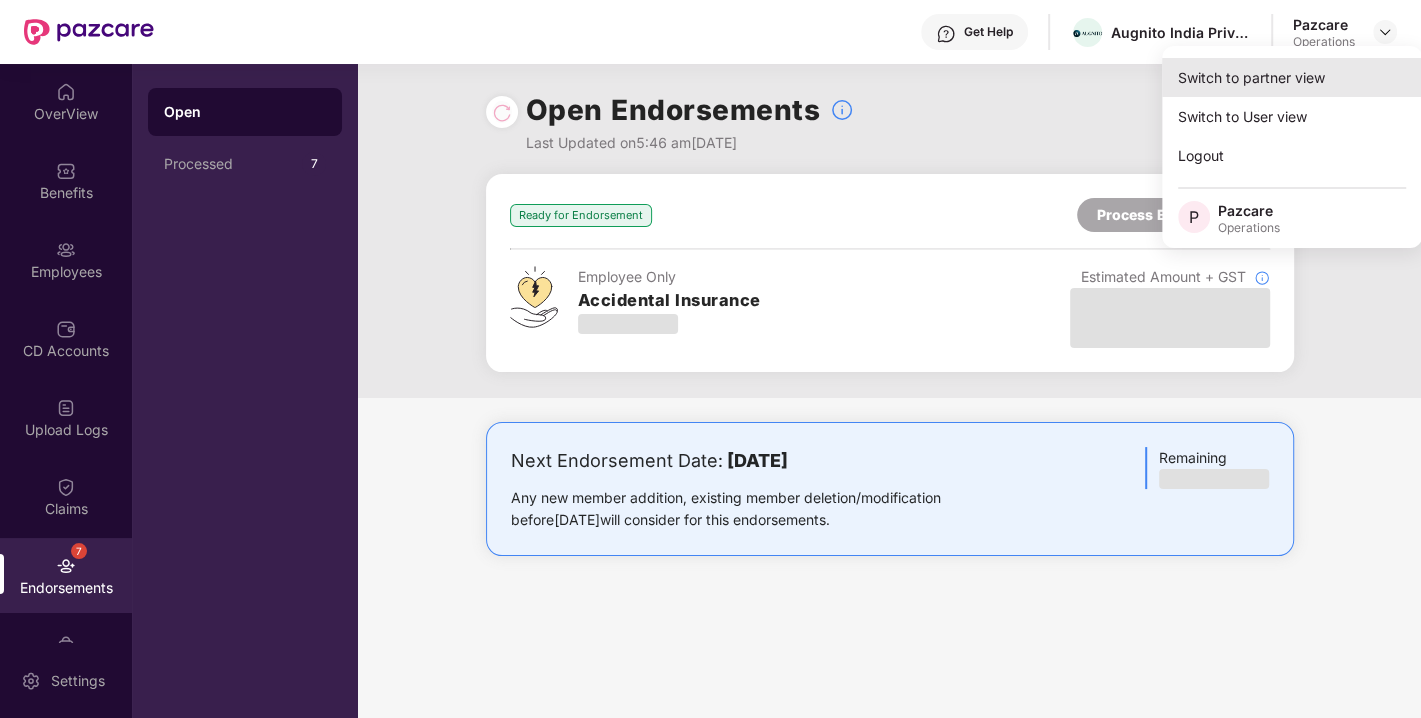 click on "Switch to partner view" at bounding box center (1292, 77) 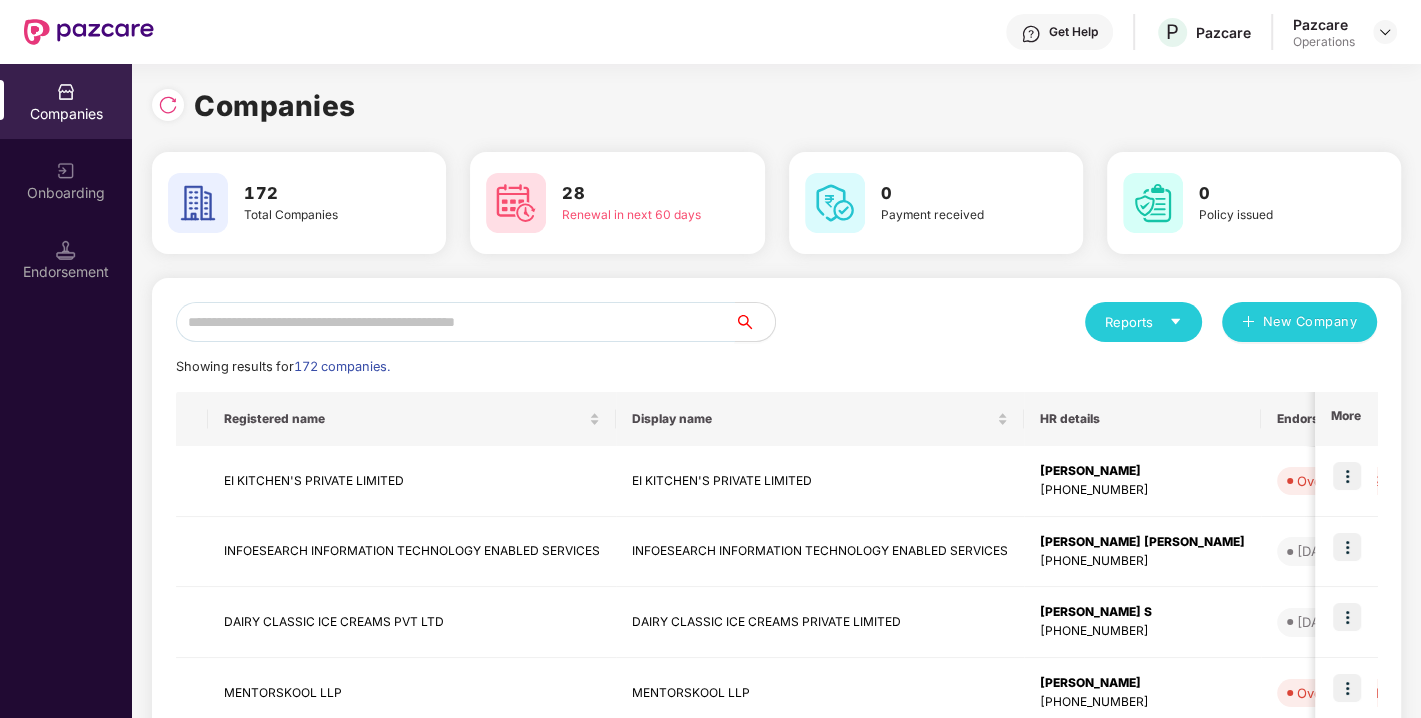 click at bounding box center (455, 322) 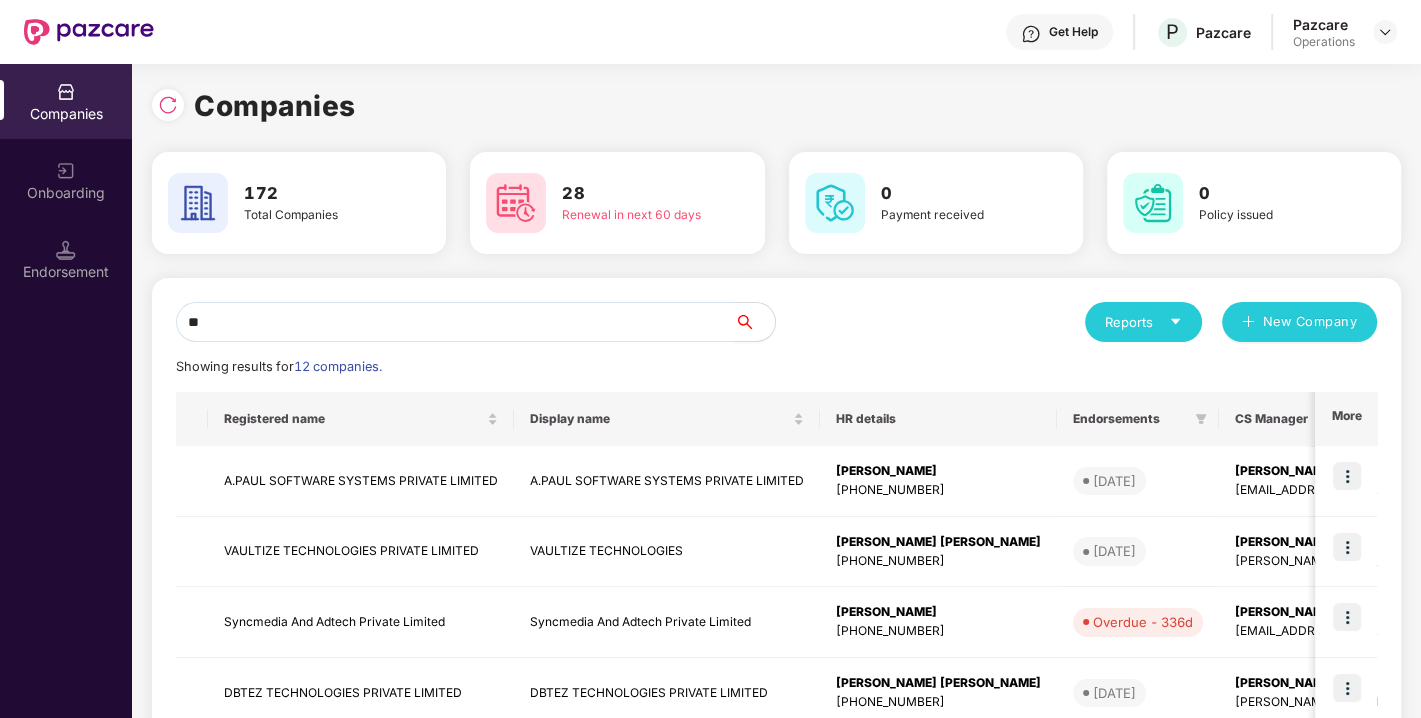 type on "*" 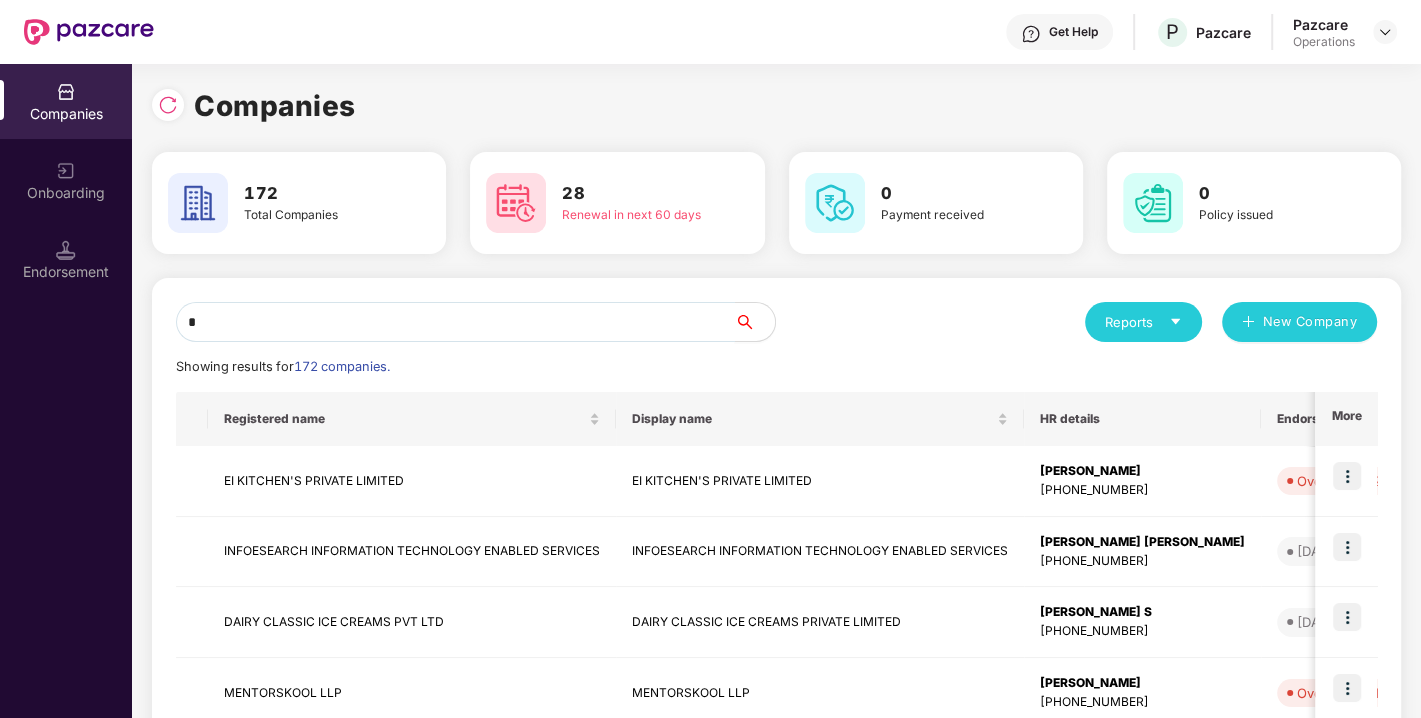type 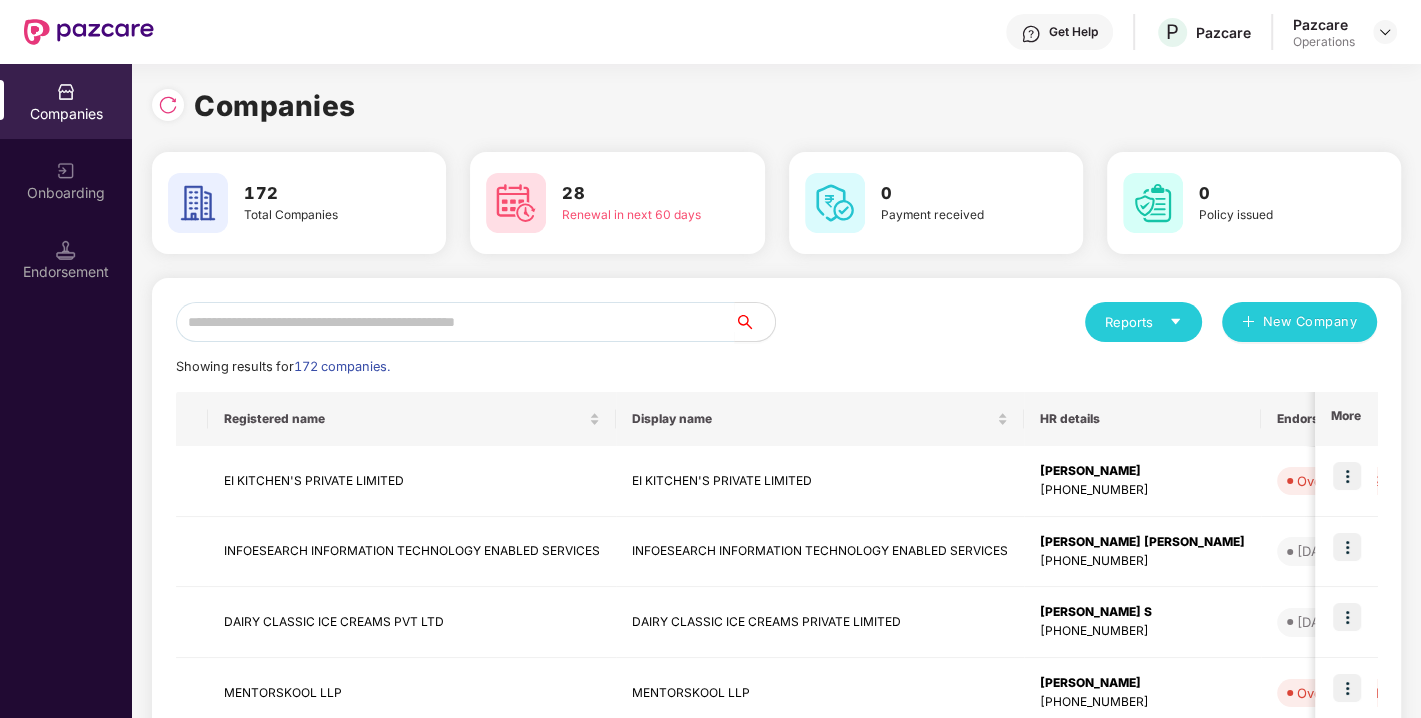 click on "Pazcare Operations" at bounding box center (1345, 32) 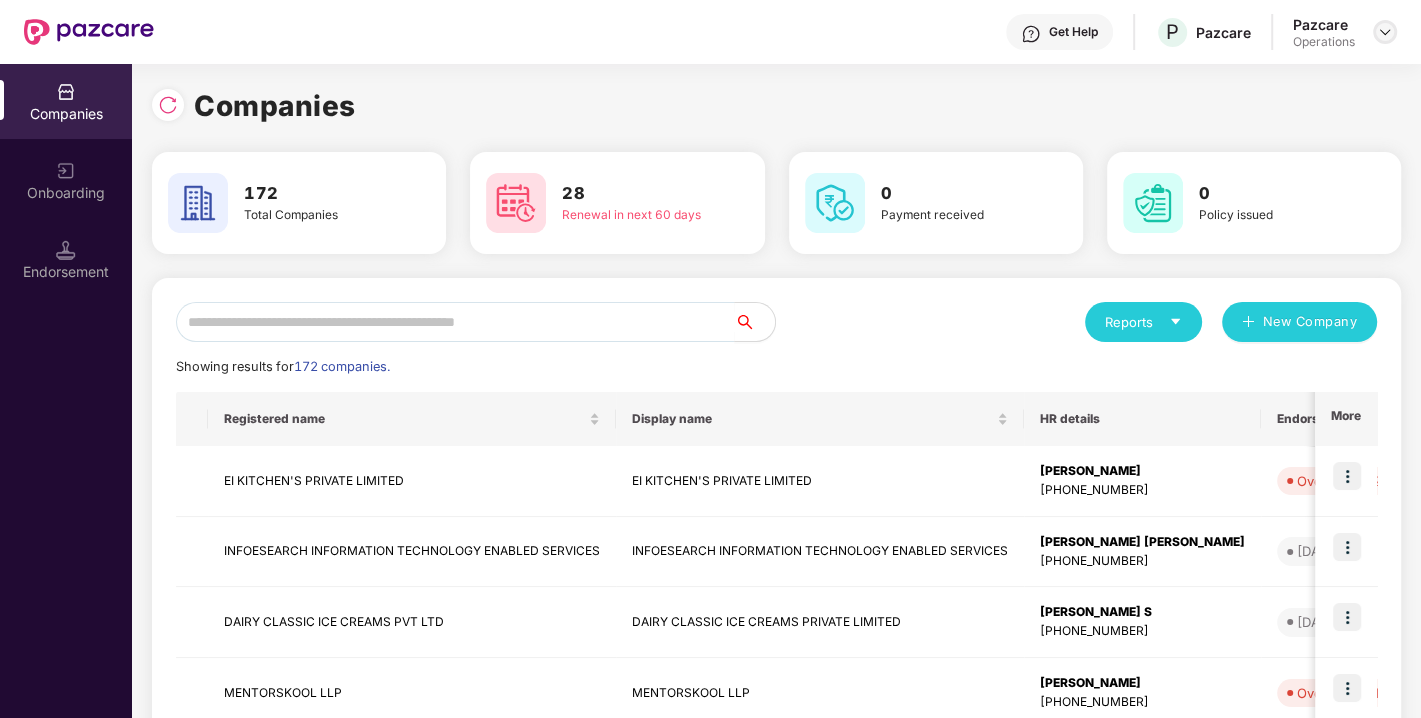 click at bounding box center (1385, 32) 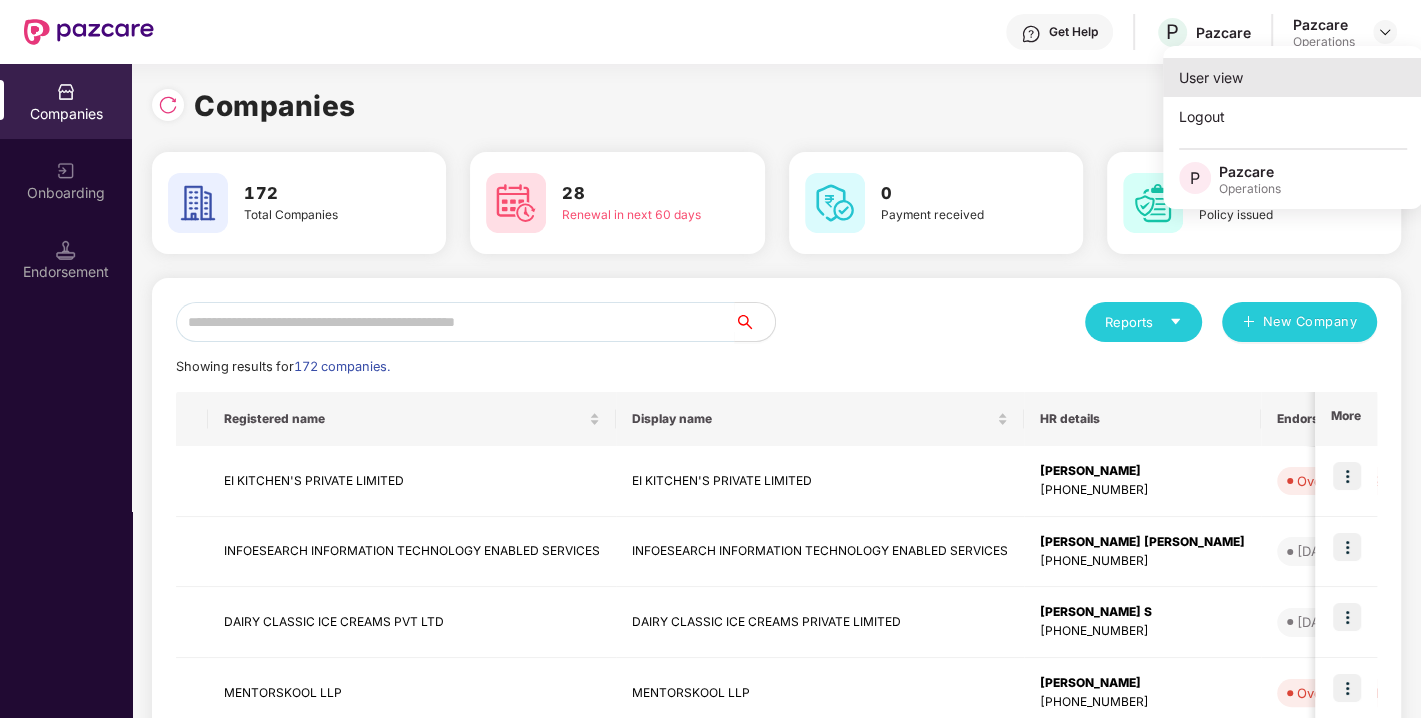 click on "User view" at bounding box center (1293, 77) 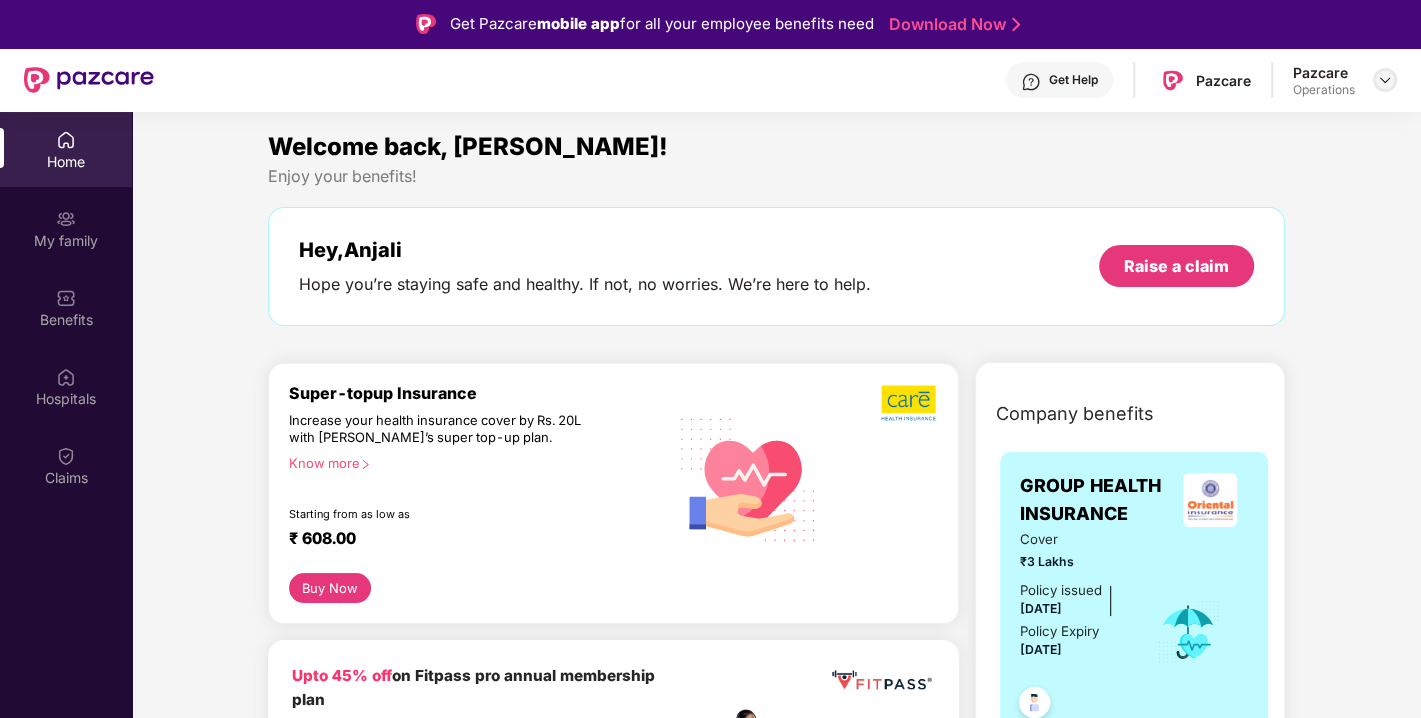 click at bounding box center (1385, 80) 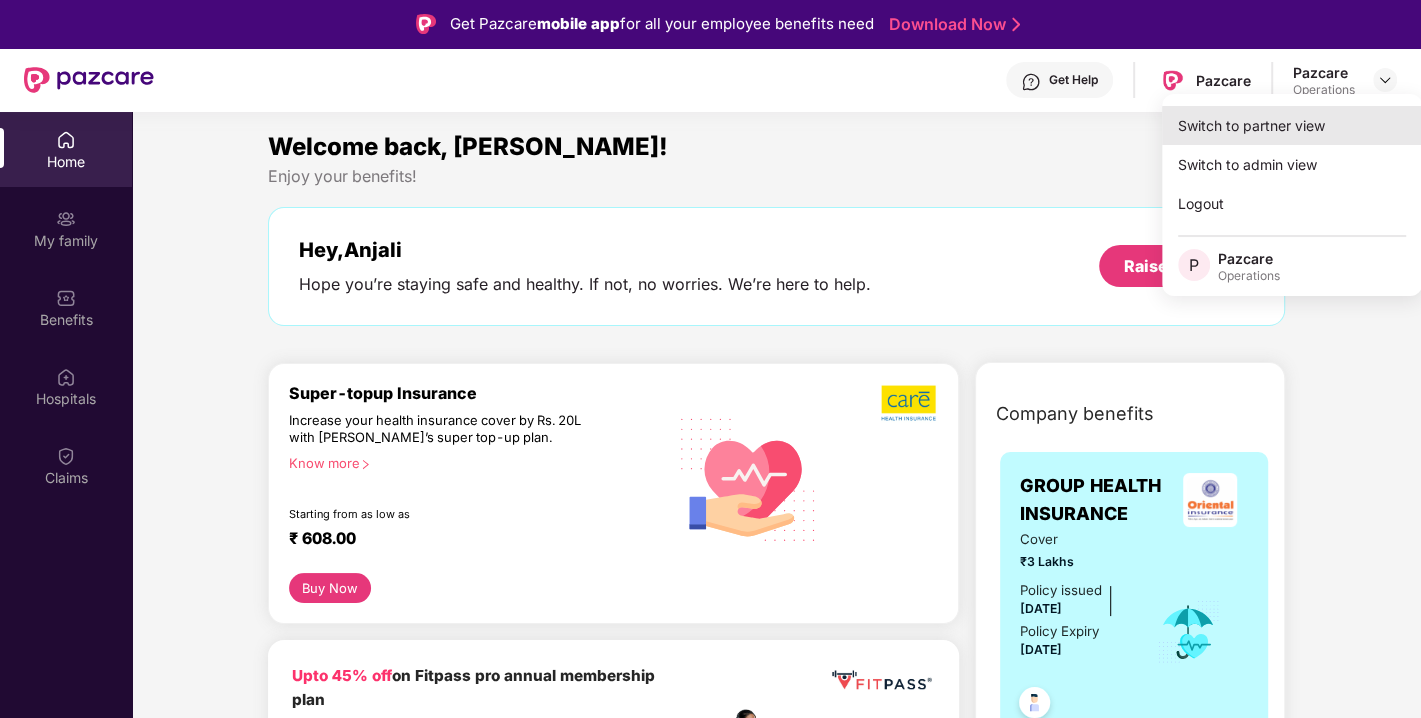 click on "Switch to partner view" at bounding box center (1292, 125) 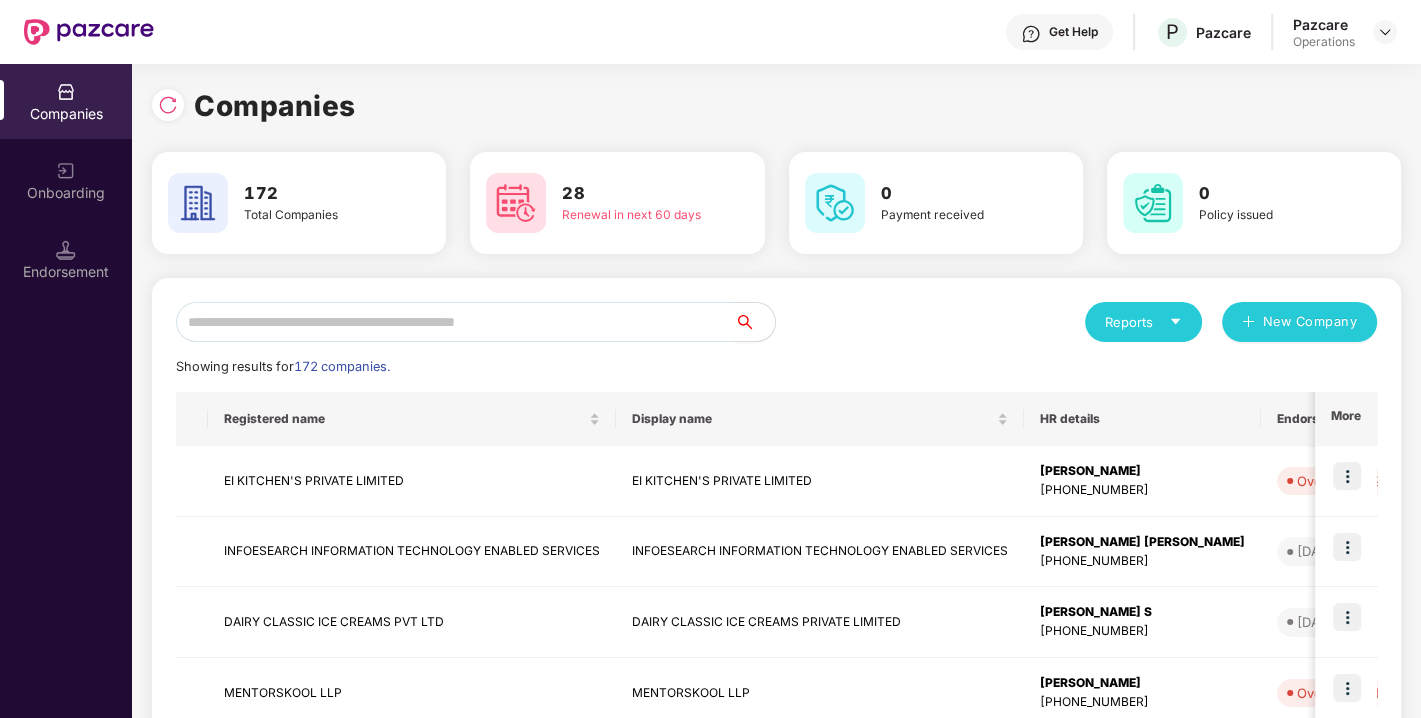 click at bounding box center (455, 322) 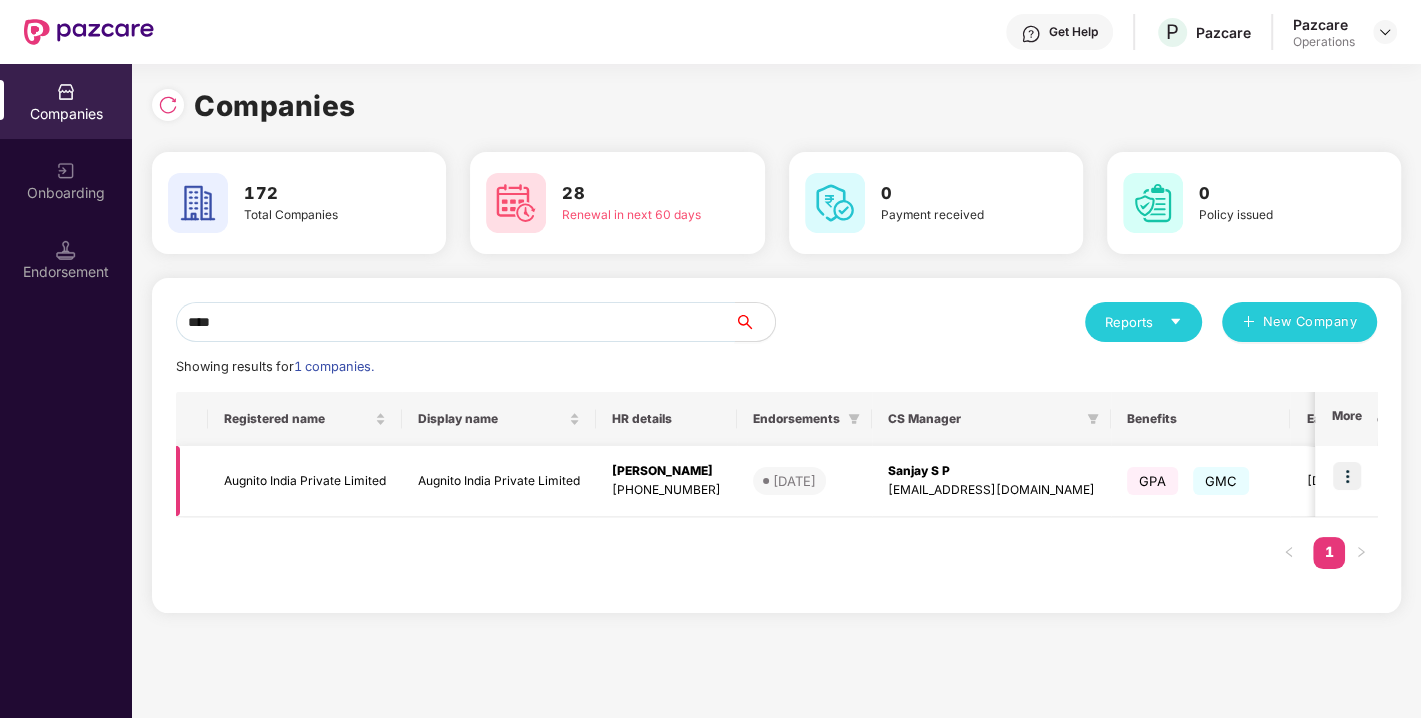 type on "****" 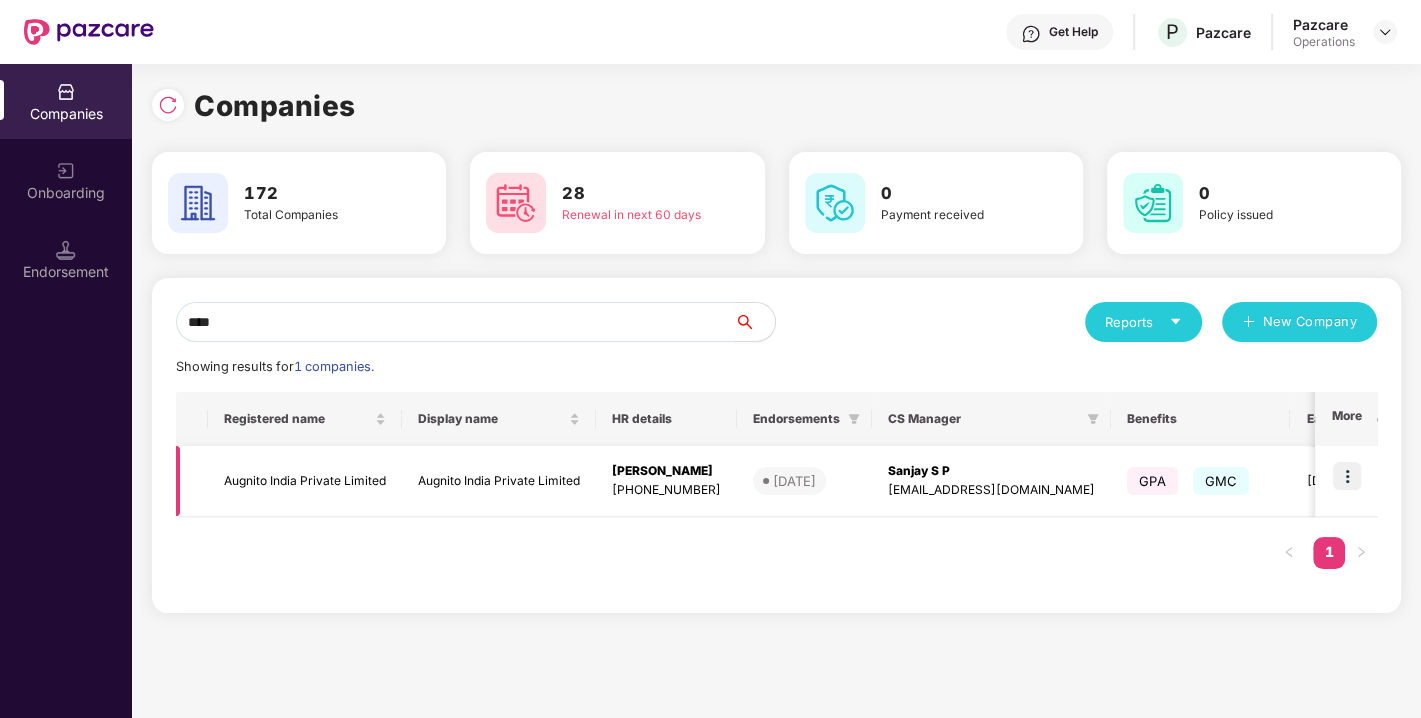 click at bounding box center (1347, 476) 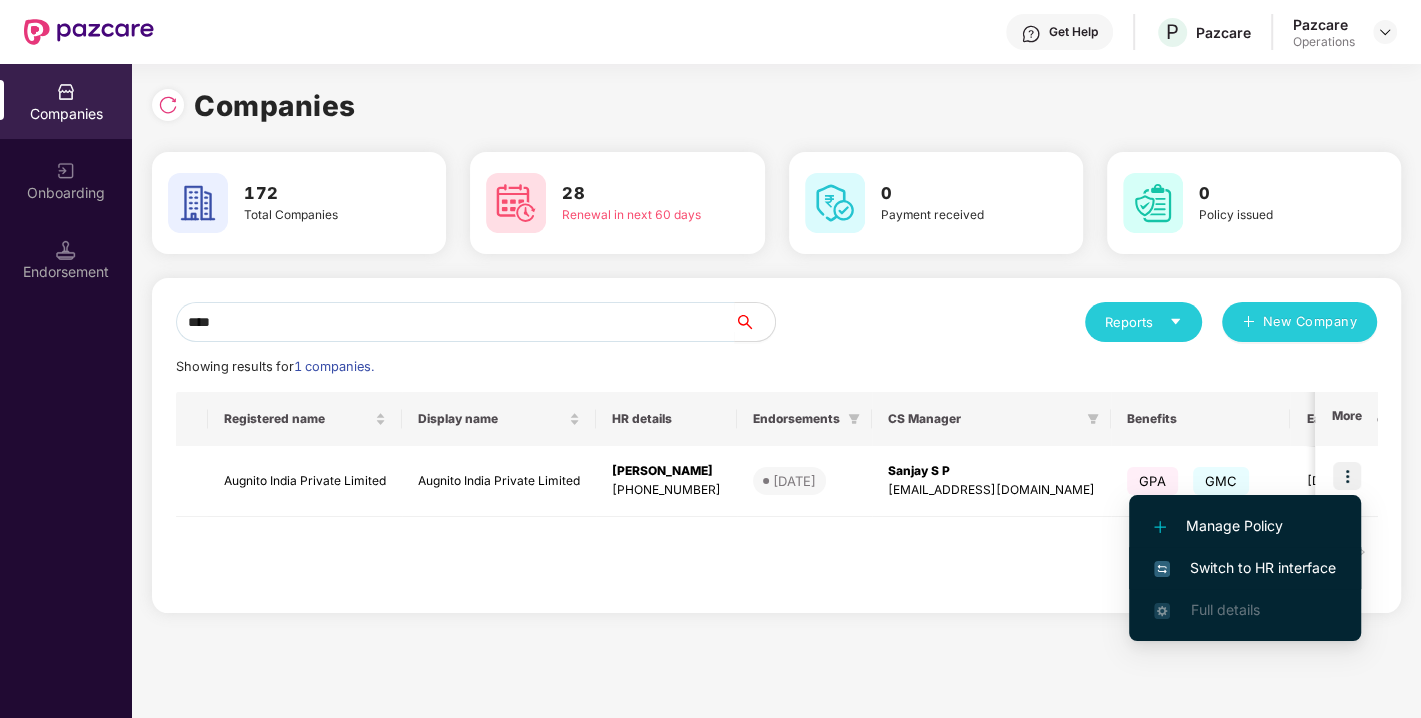 click on "Switch to HR interface" at bounding box center [1245, 568] 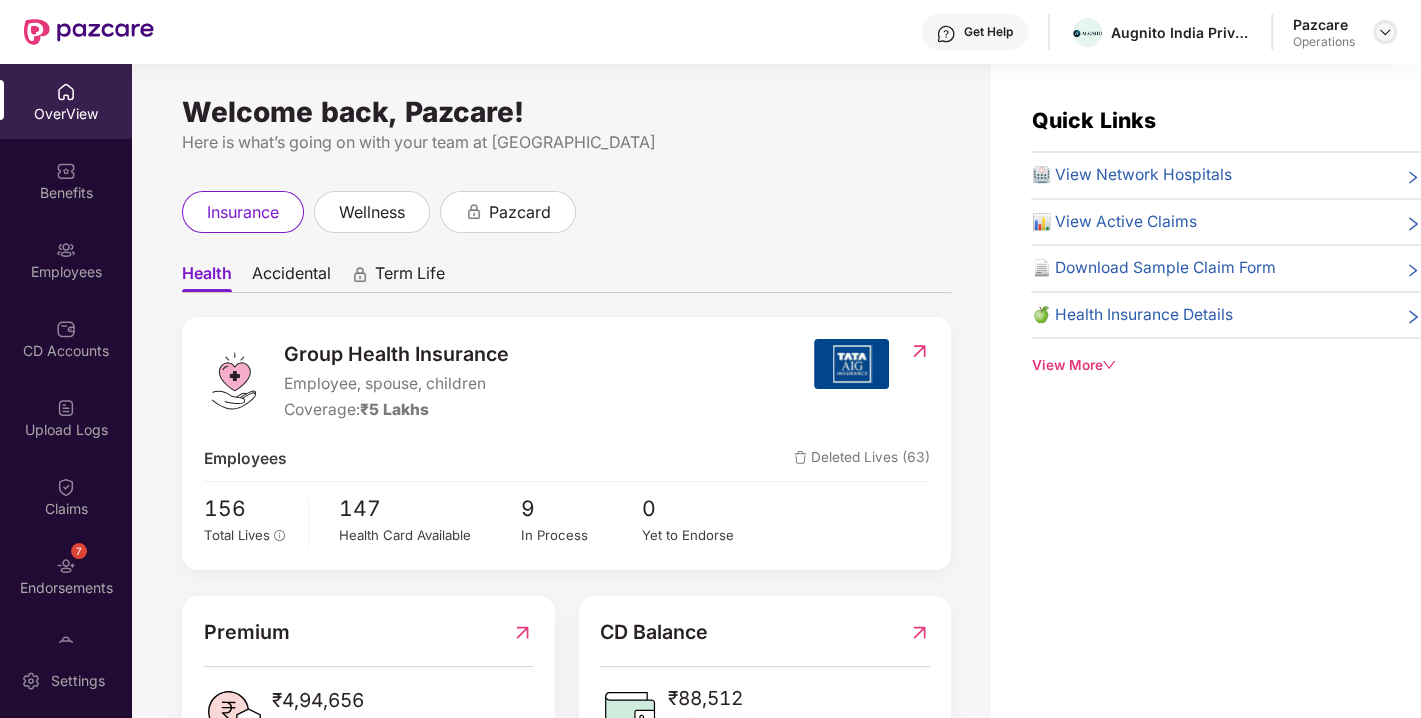 click at bounding box center [1385, 32] 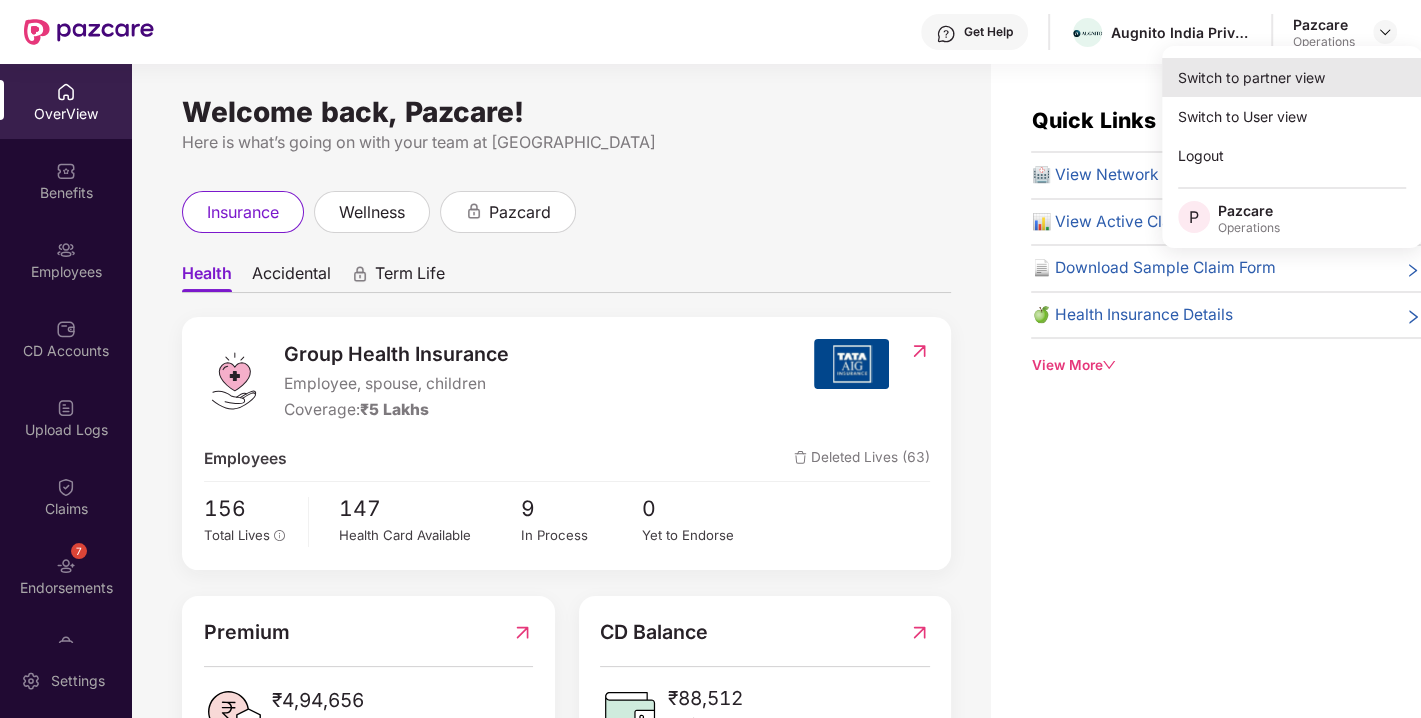 click on "Switch to partner view" at bounding box center (1292, 77) 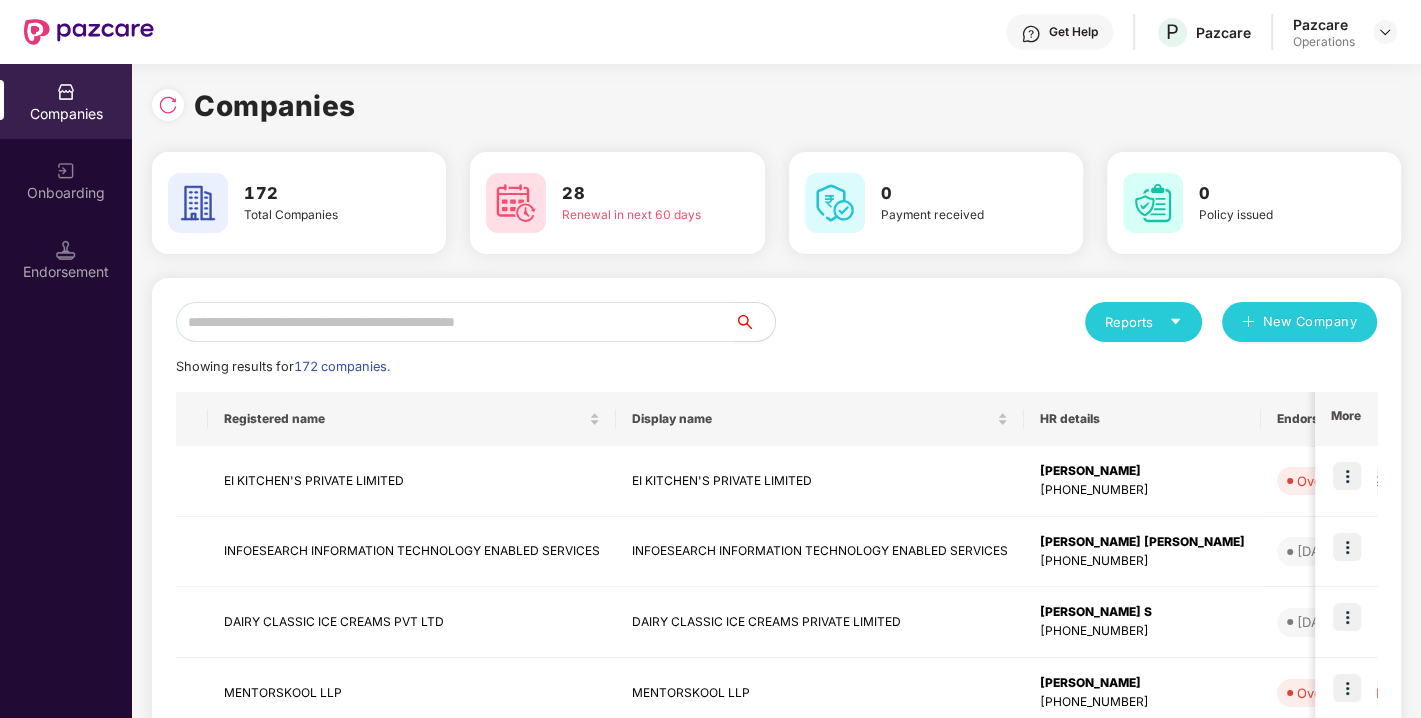 click at bounding box center (455, 322) 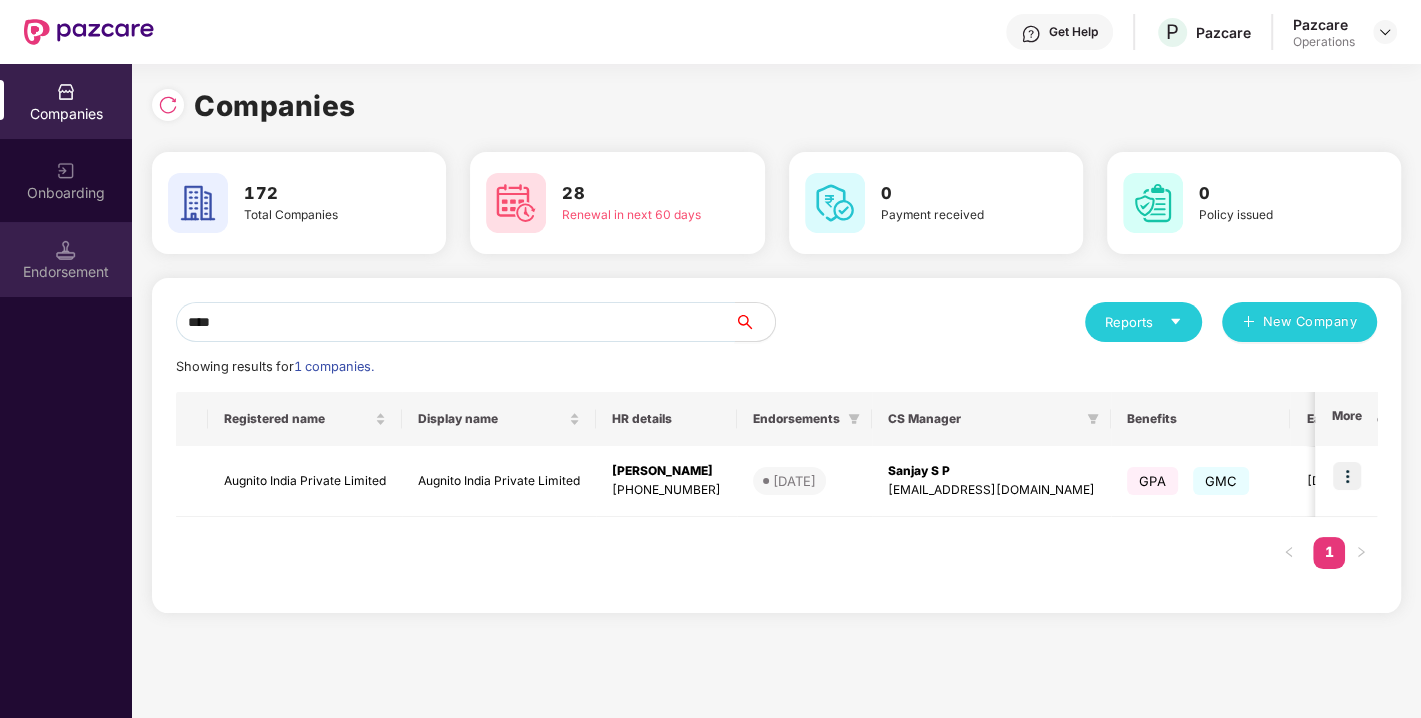 type on "****" 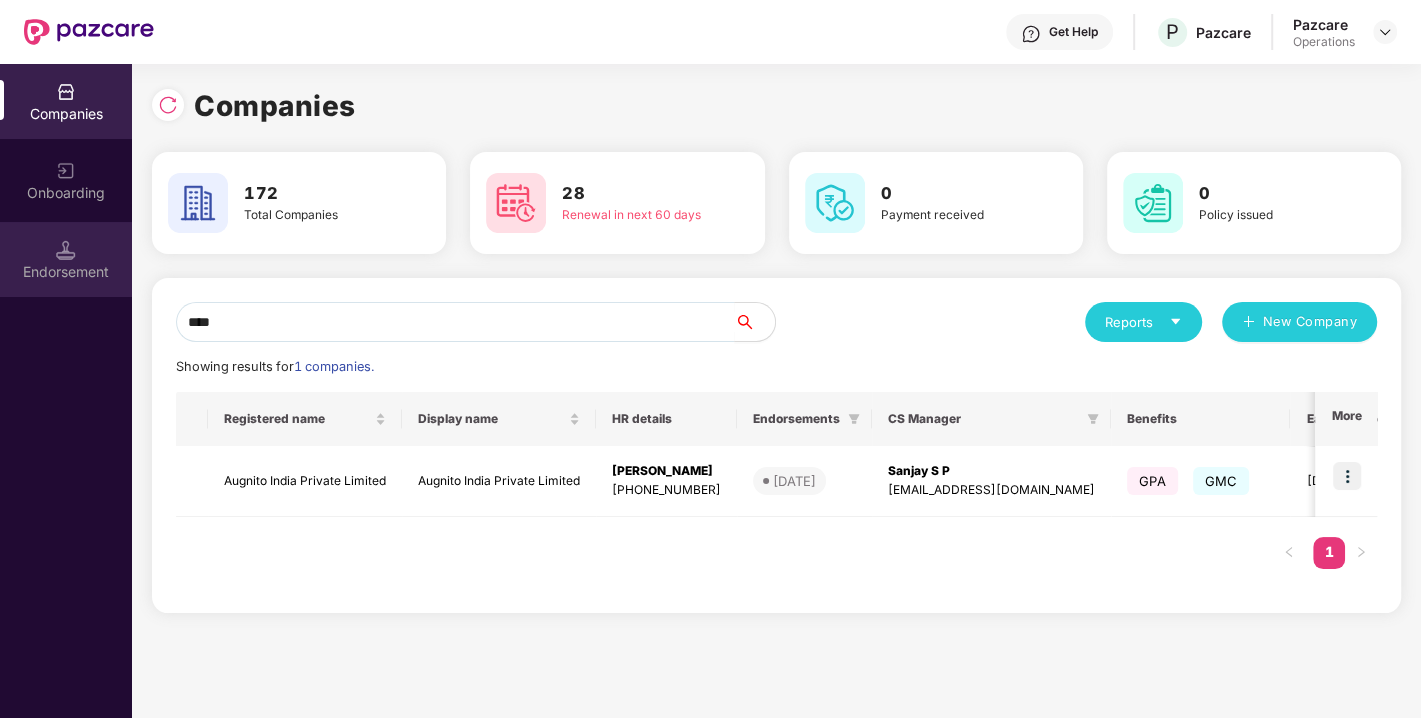 click on "Endorsement" at bounding box center [66, 259] 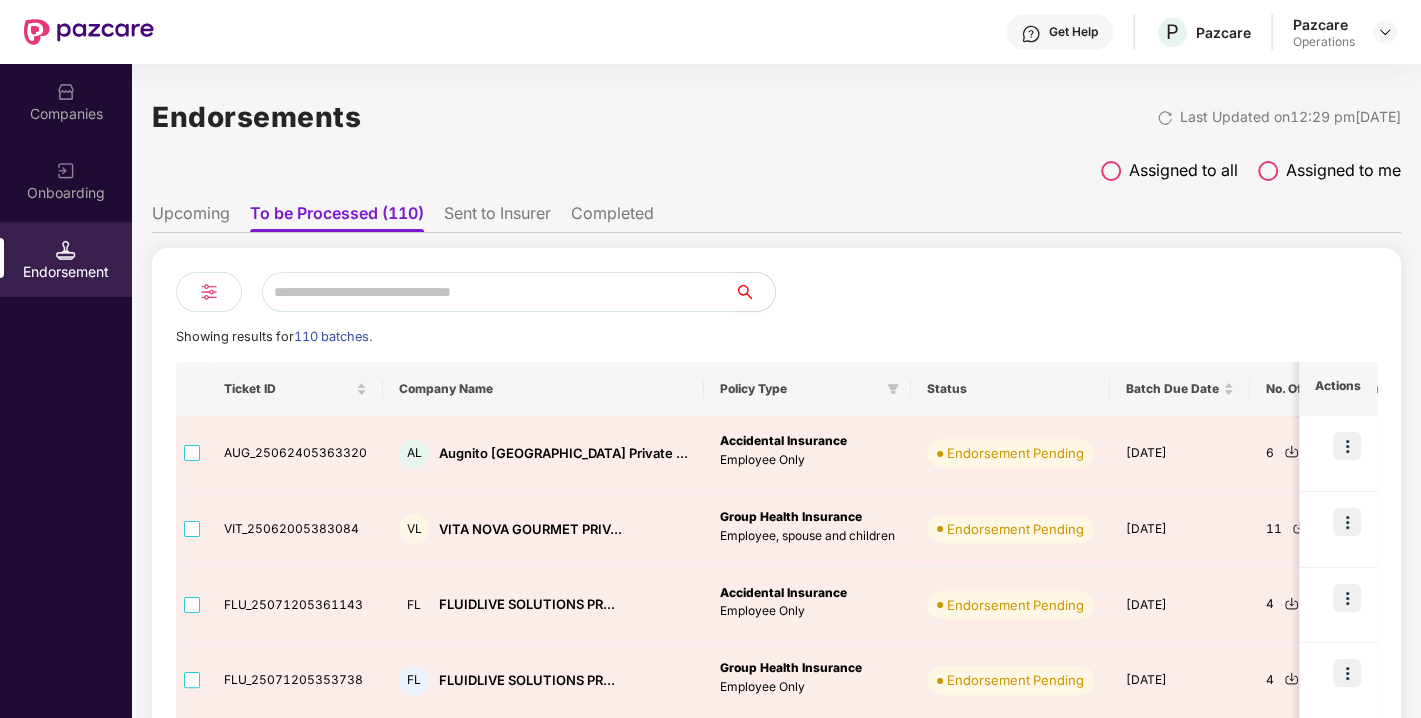 click at bounding box center [498, 292] 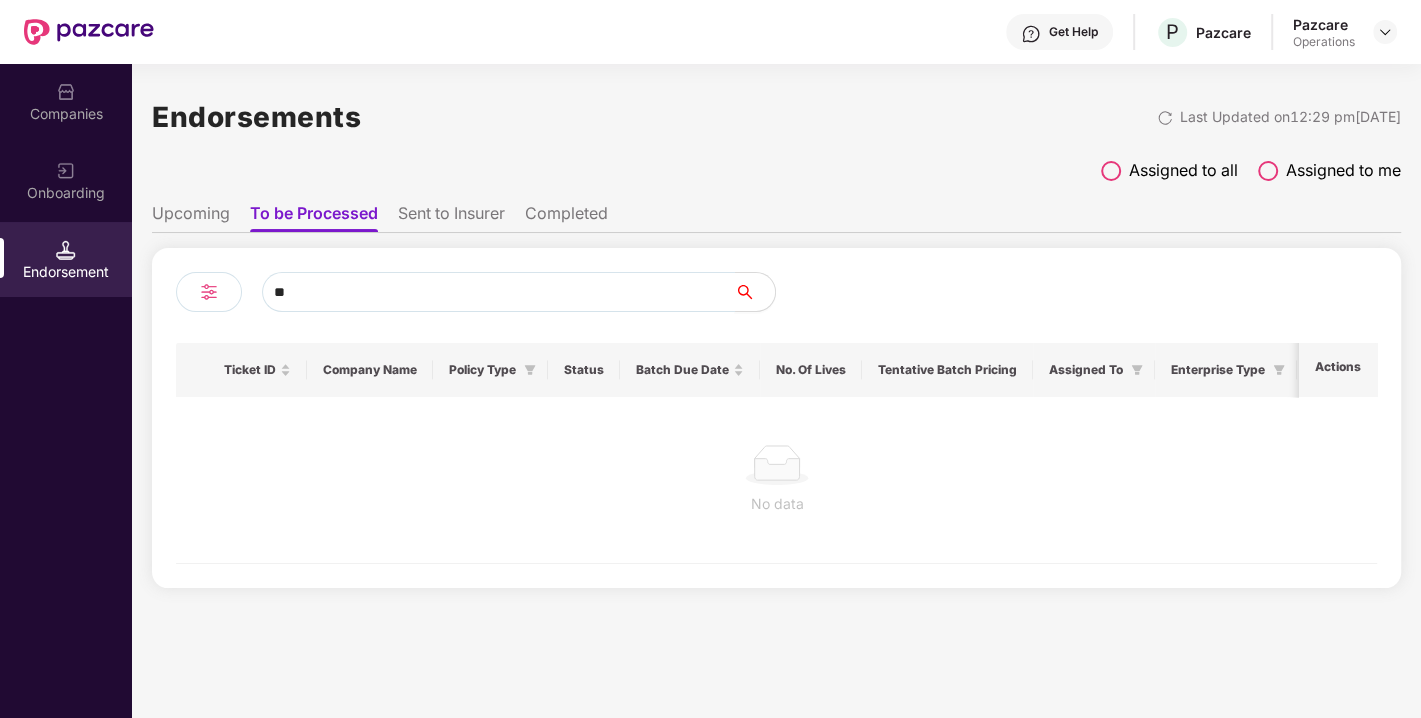 type on "*" 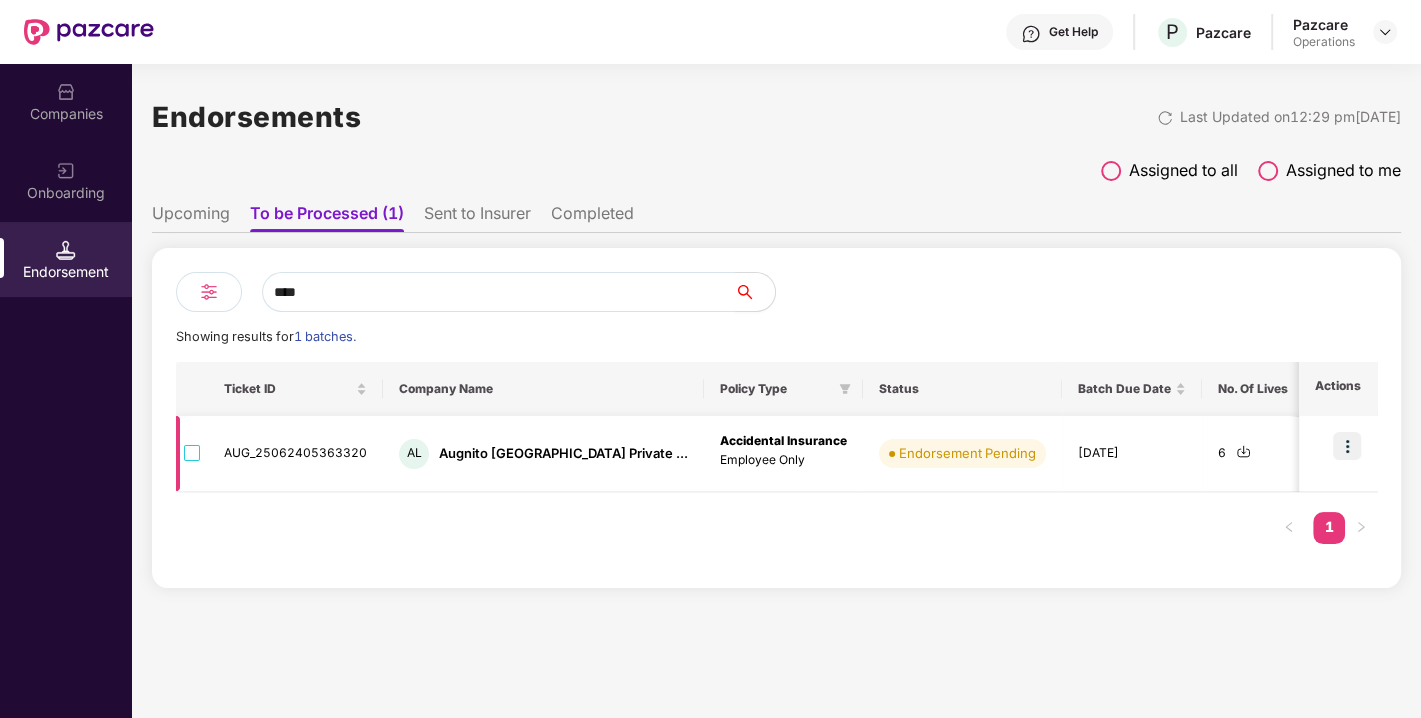 type on "****" 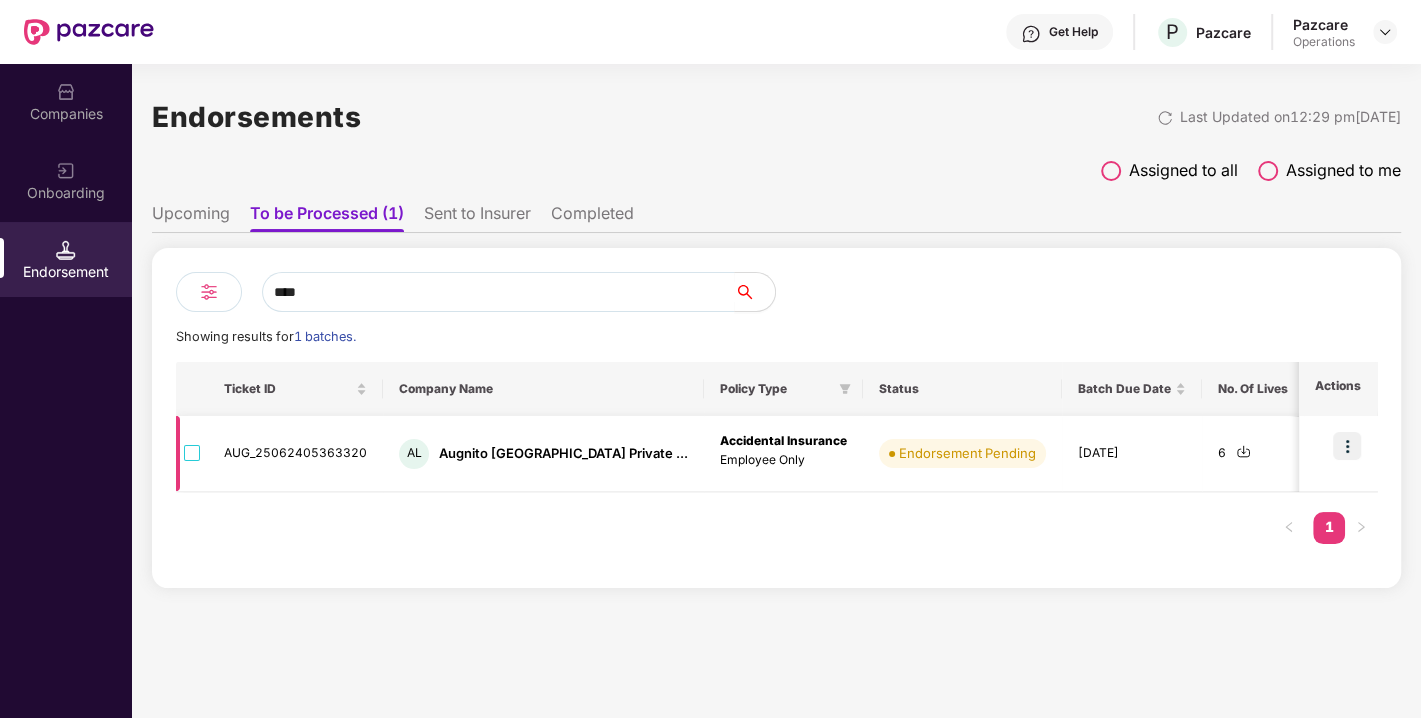 click at bounding box center [1347, 446] 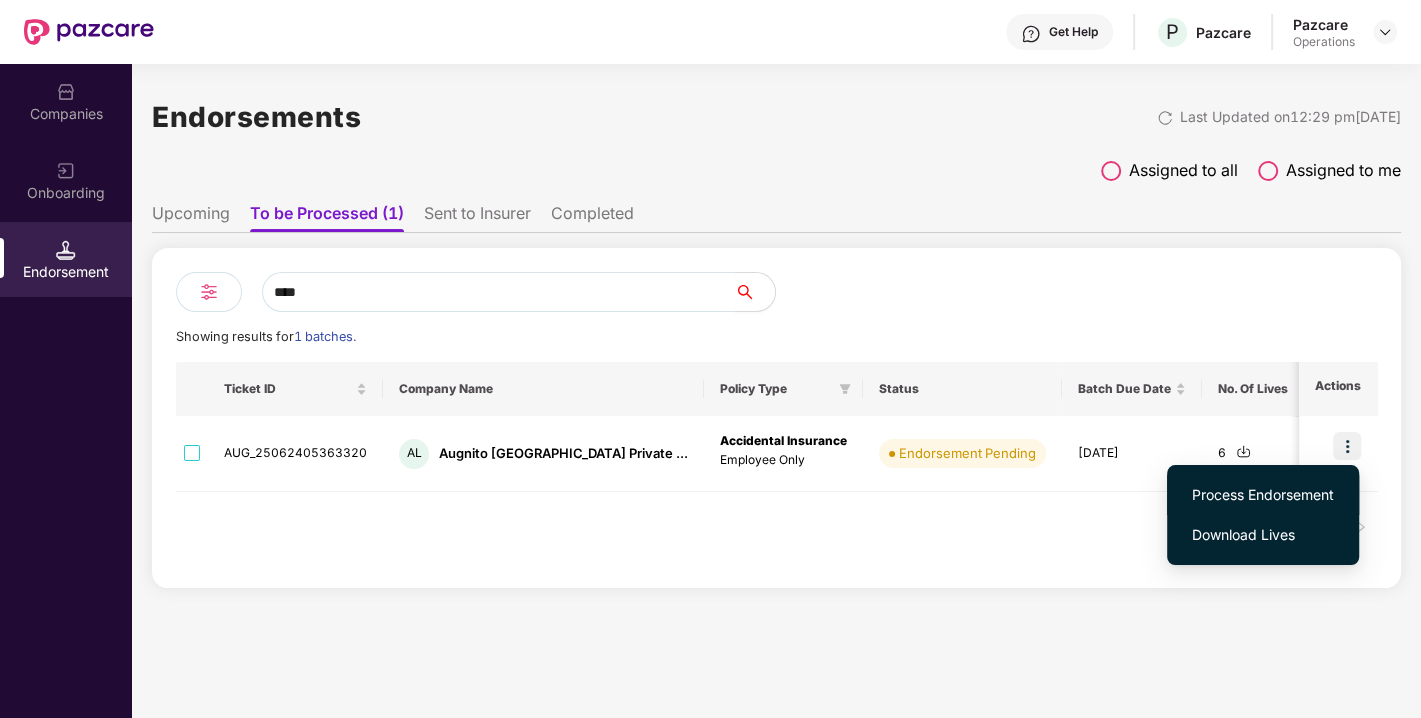click on "Process Endorsement" at bounding box center [1263, 495] 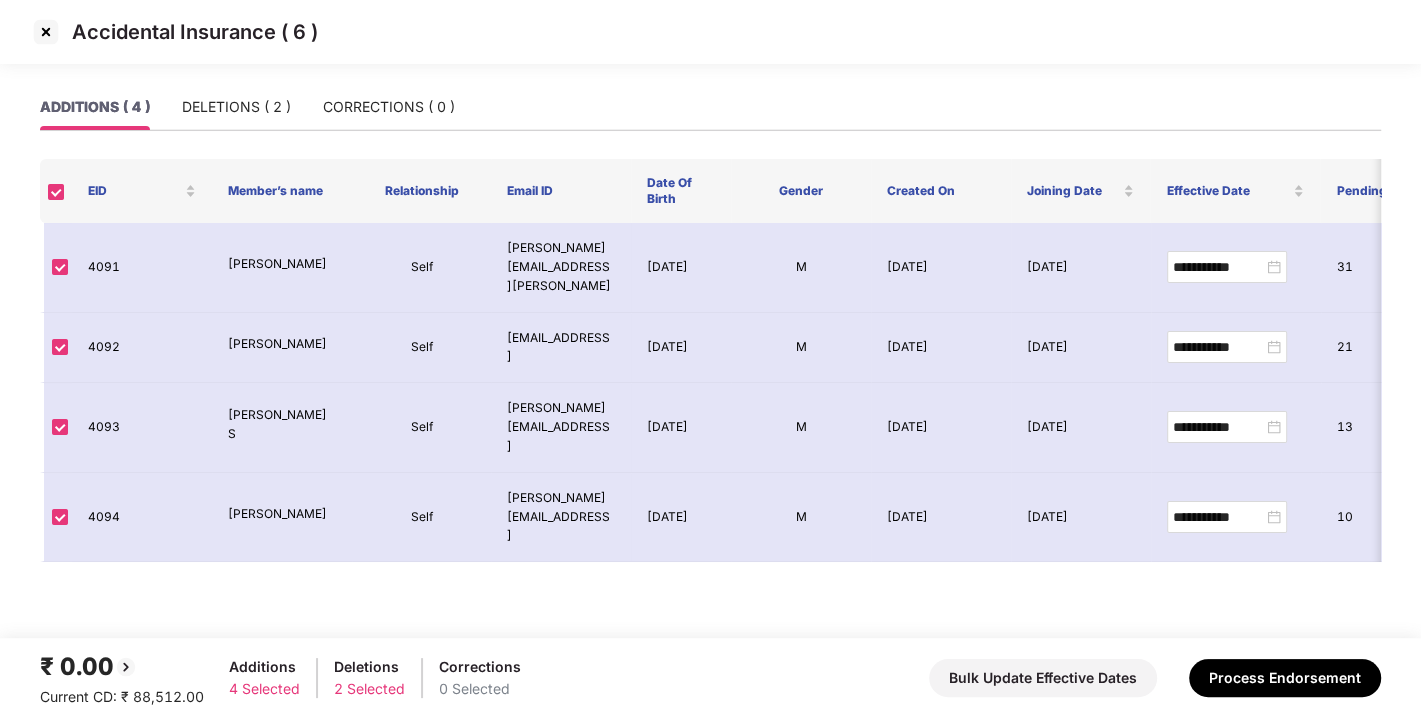 click on "Accidental Insurance ( 6 )" at bounding box center [710, 42] 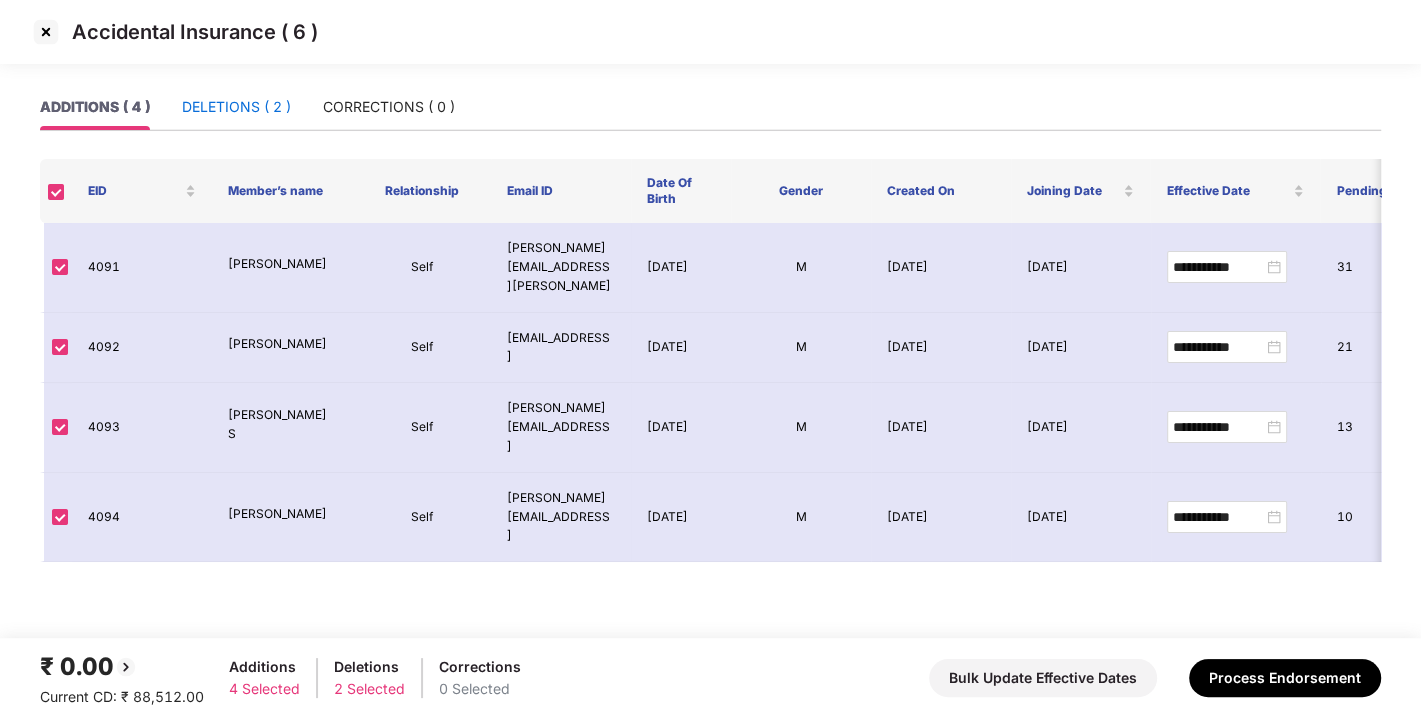 click on "DELETIONS ( 2 )" at bounding box center (236, 107) 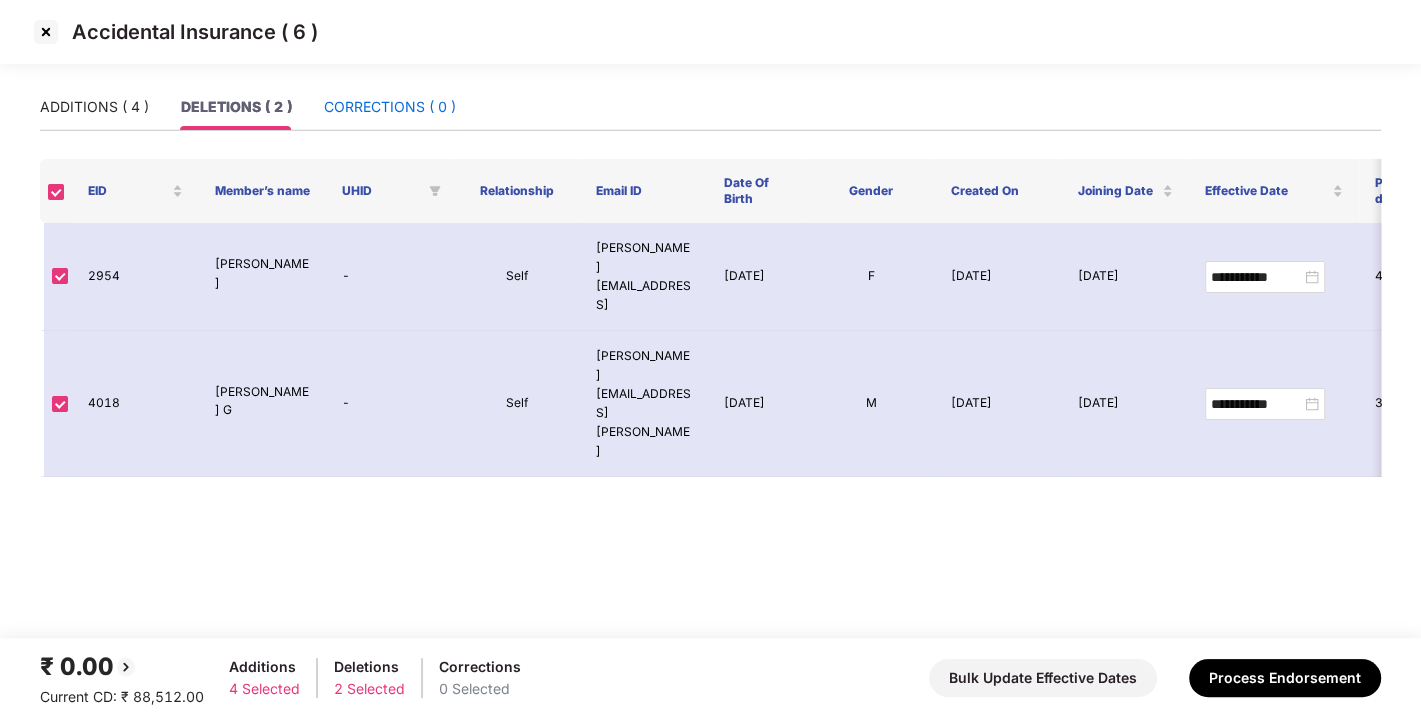 click on "CORRECTIONS ( 0 )" at bounding box center [390, 107] 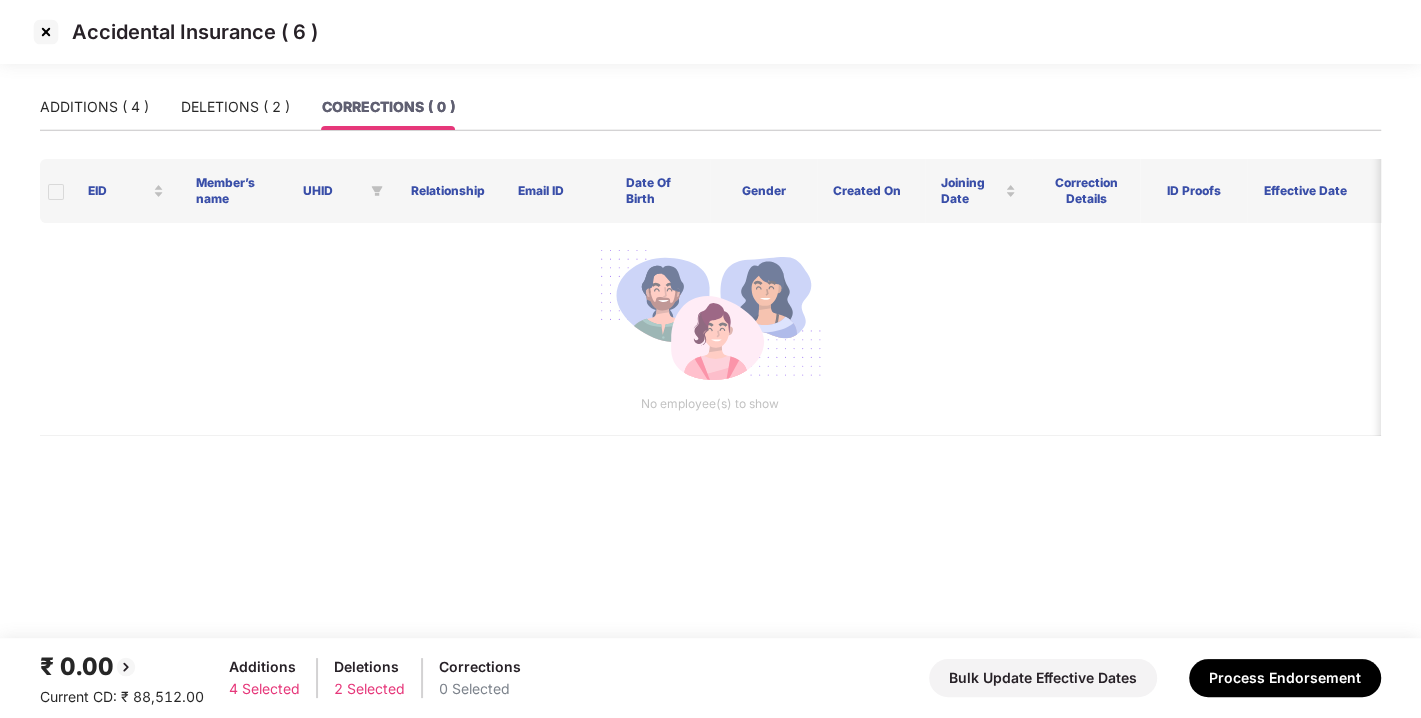click on "ADDITIONS ( 4 ) DELETIONS ( 2 ) CORRECTIONS ( 0 ) EID Member’s name UHID Relationship Email ID Date Of Birth Gender Created On Joining Date Correction Details ID Proofs Effective Date Pending days Rate Premium                                 No employee(s) to show" at bounding box center [710, 361] 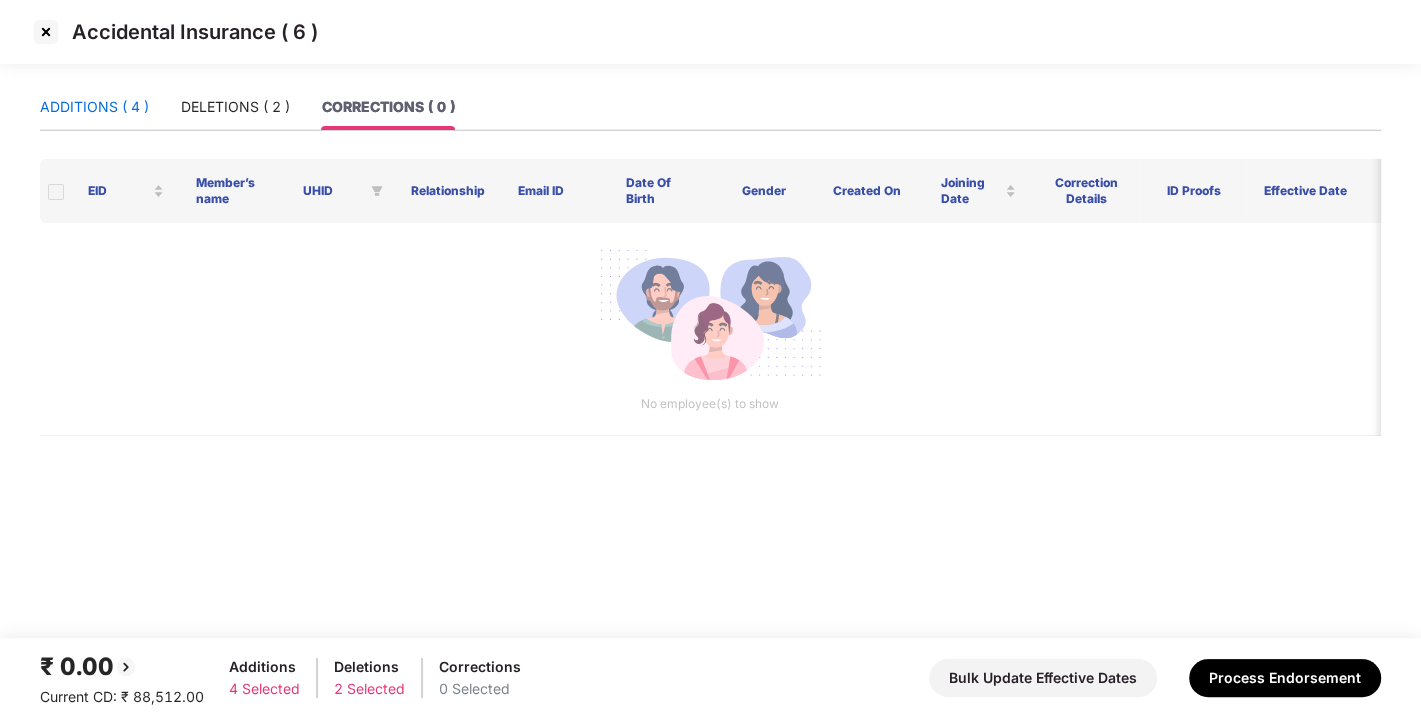 click on "ADDITIONS ( 4 )" at bounding box center (94, 107) 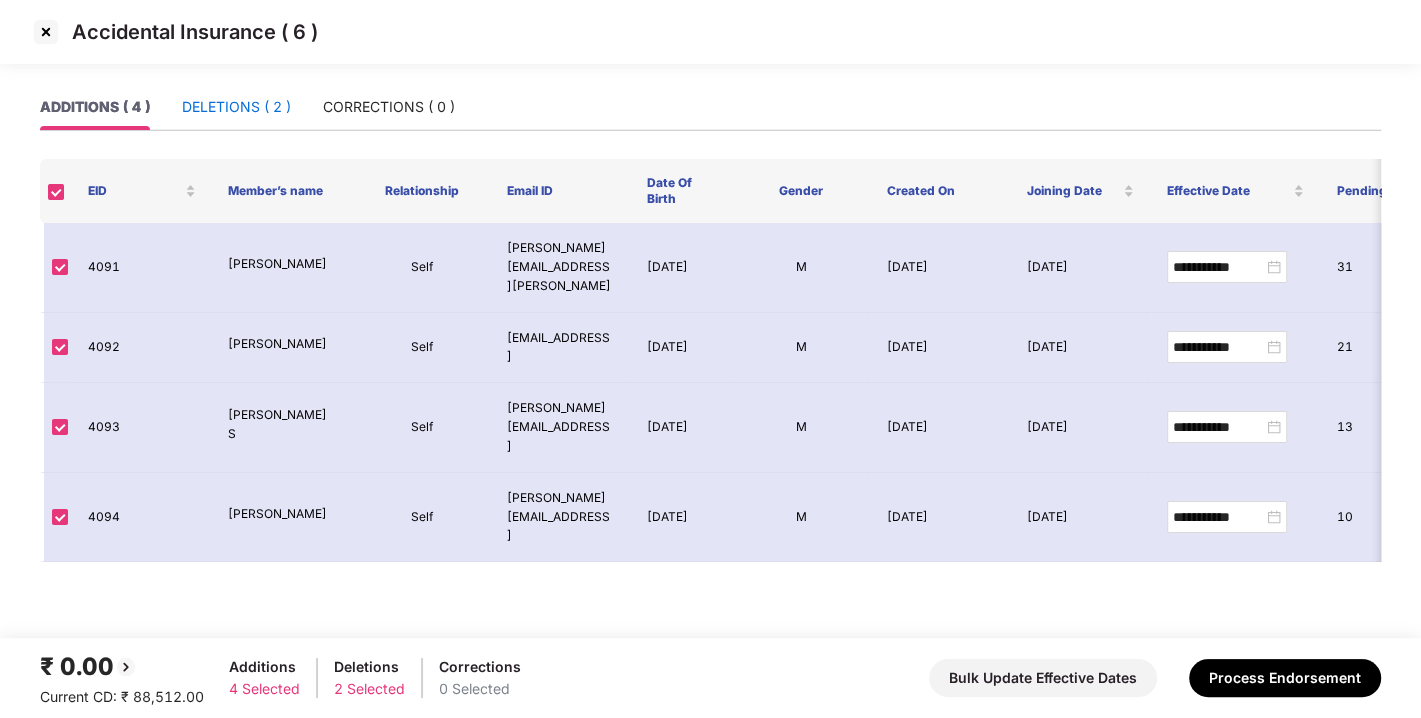 click on "DELETIONS ( 2 )" at bounding box center [236, 107] 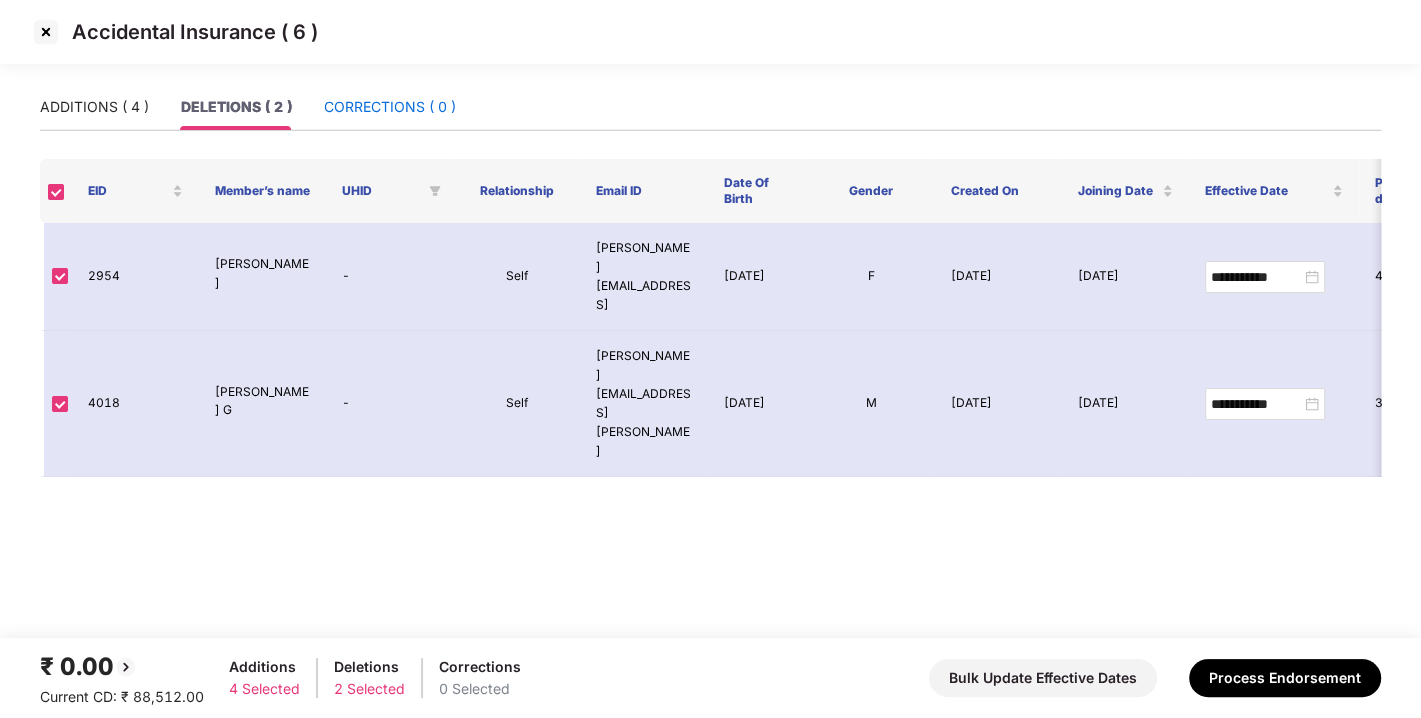 click on "CORRECTIONS ( 0 )" at bounding box center [390, 107] 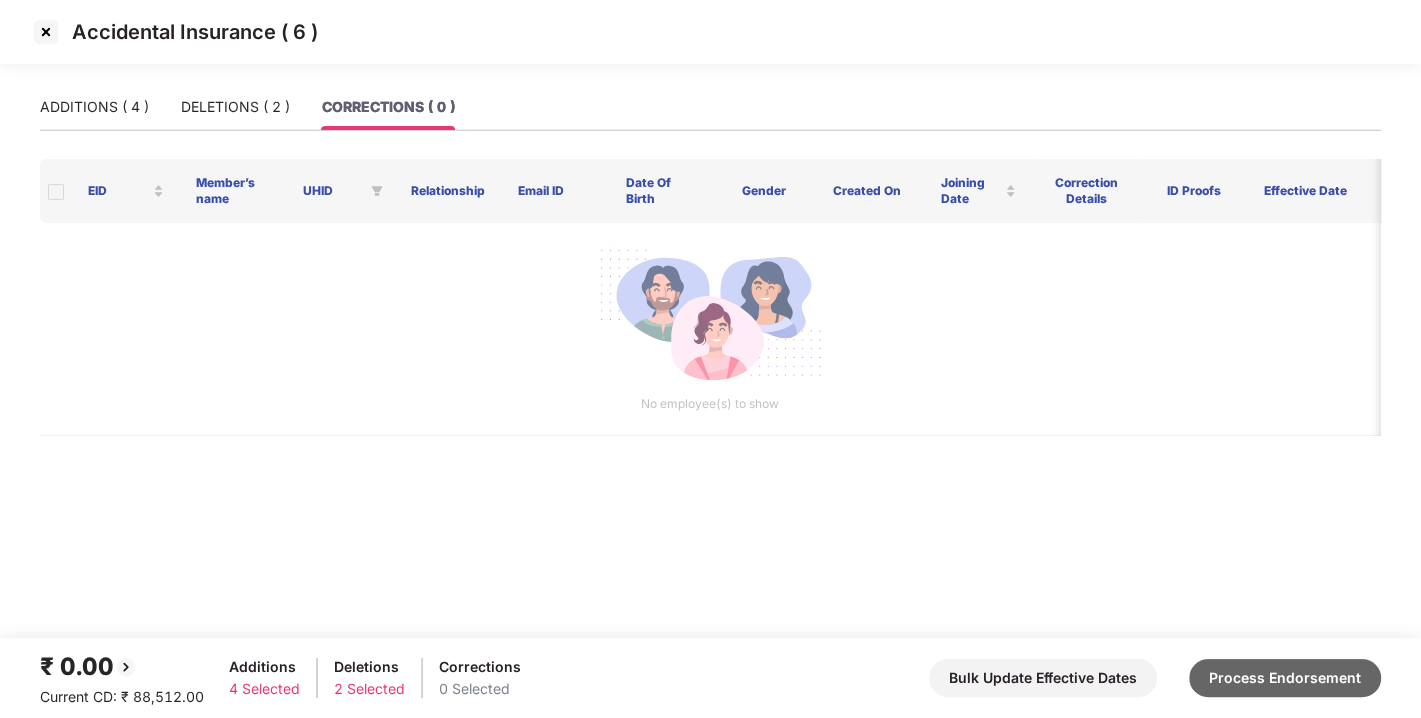 click on "Process Endorsement" at bounding box center [1285, 678] 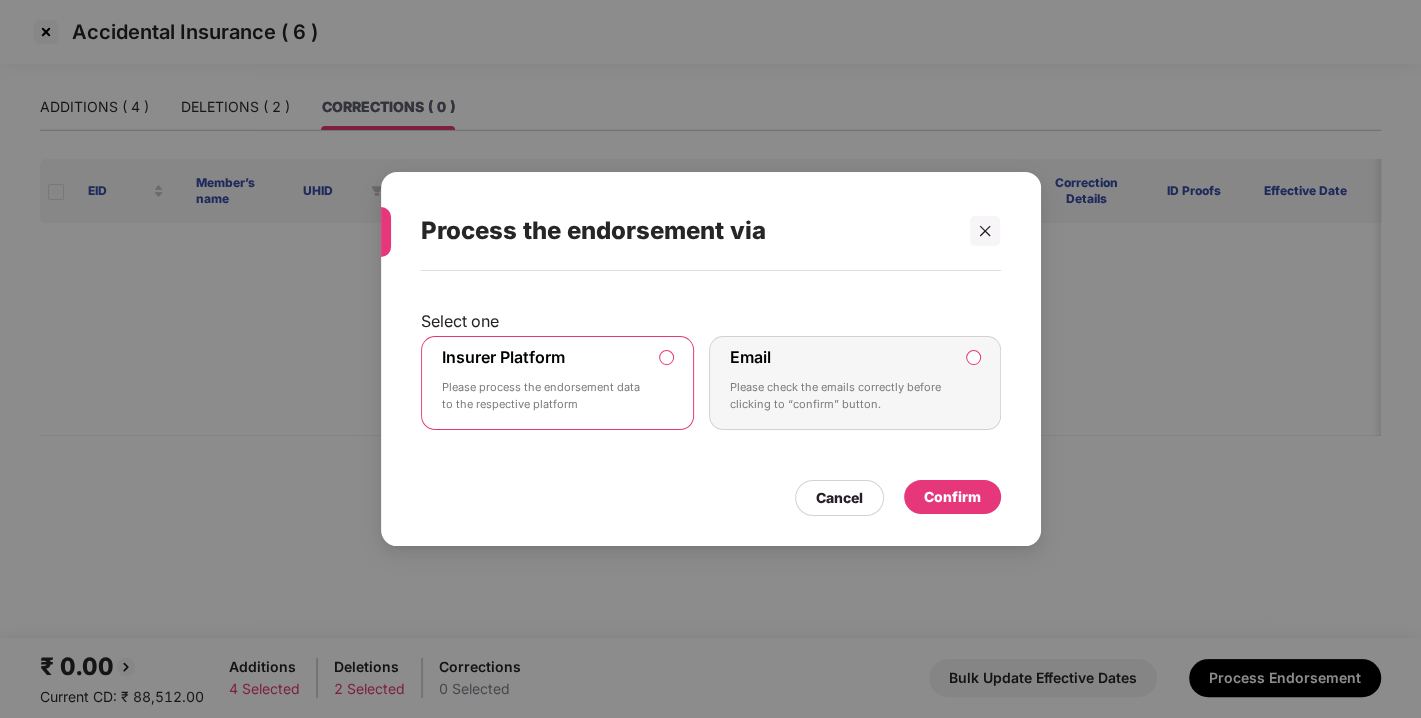click on "Confirm" at bounding box center [952, 497] 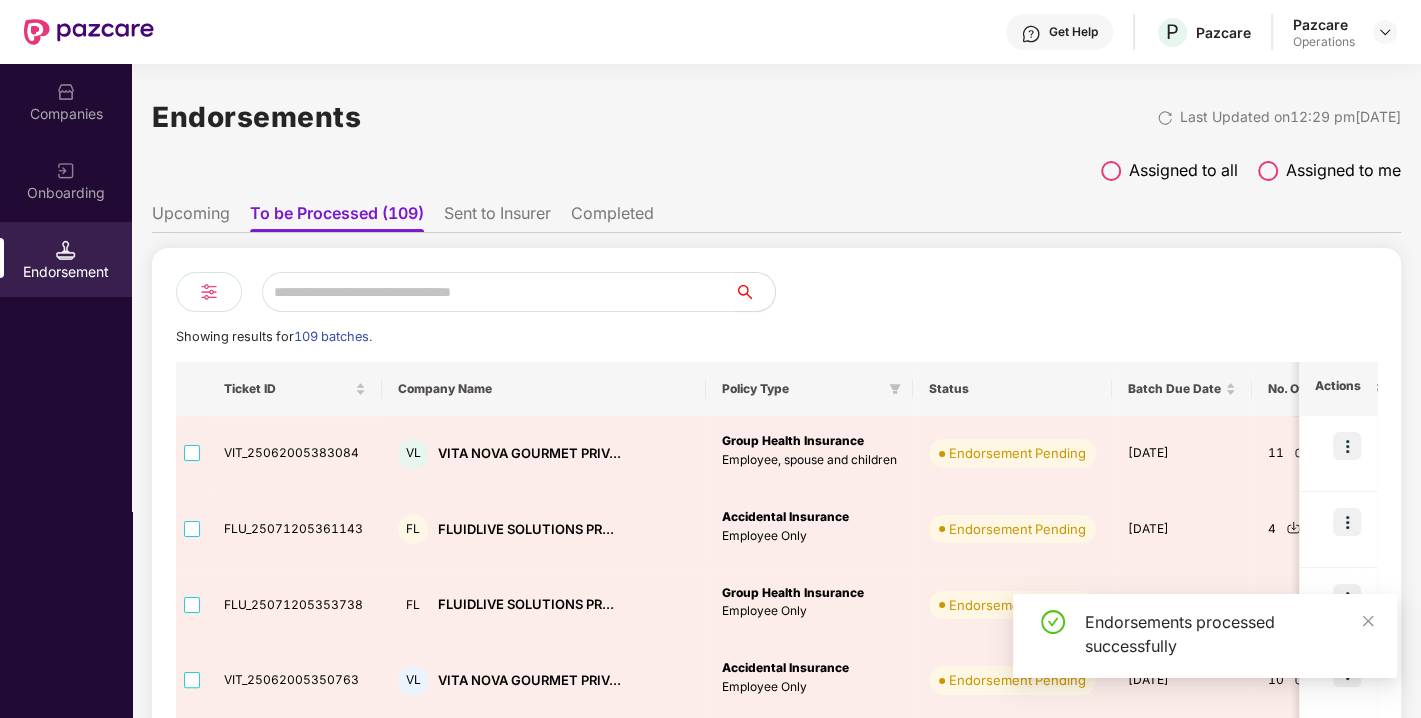 click at bounding box center (66, 90) 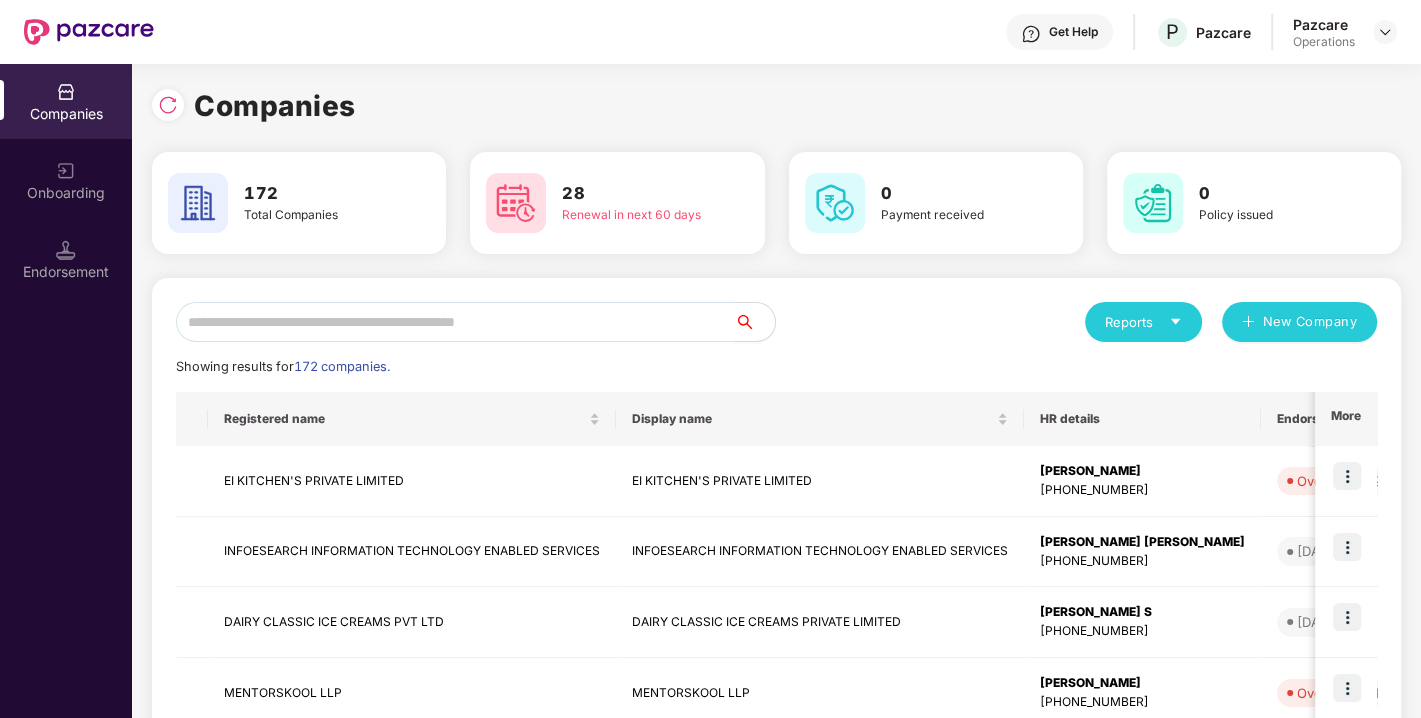 click at bounding box center (66, 250) 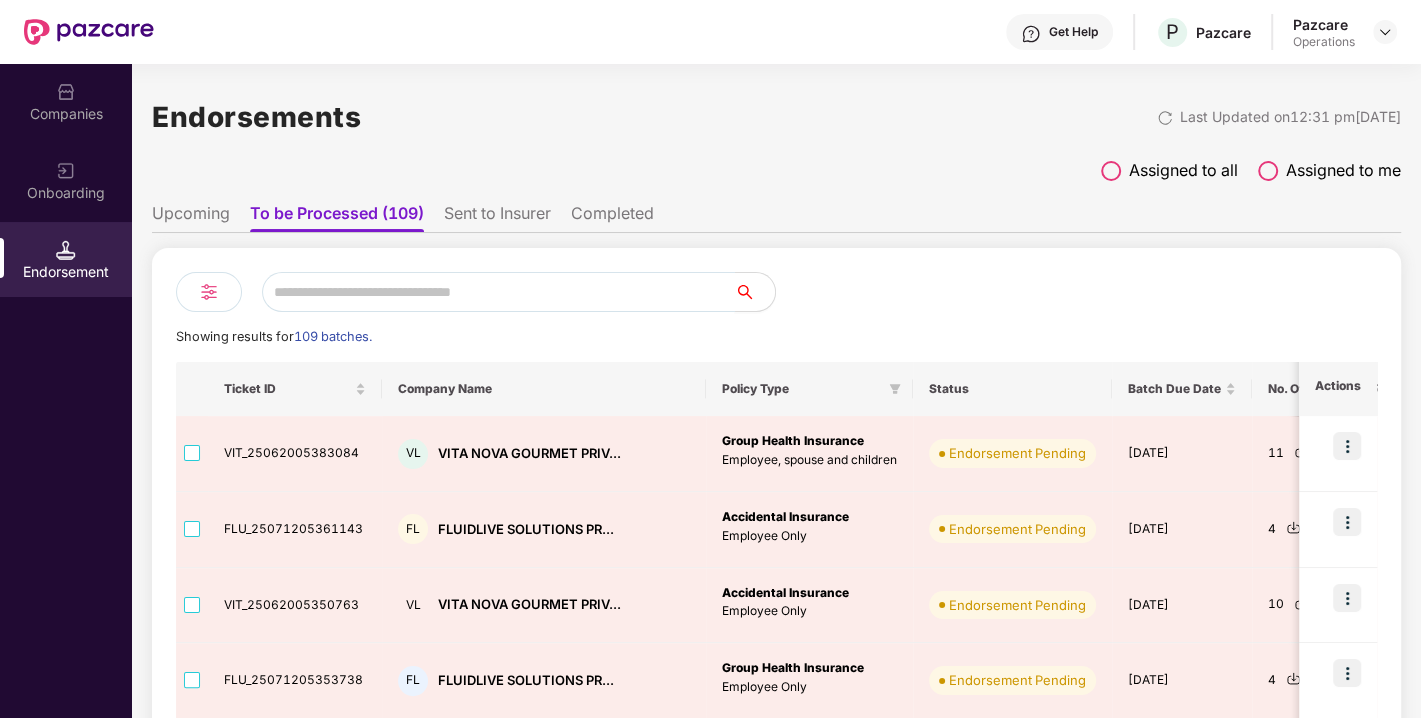 click at bounding box center (498, 292) 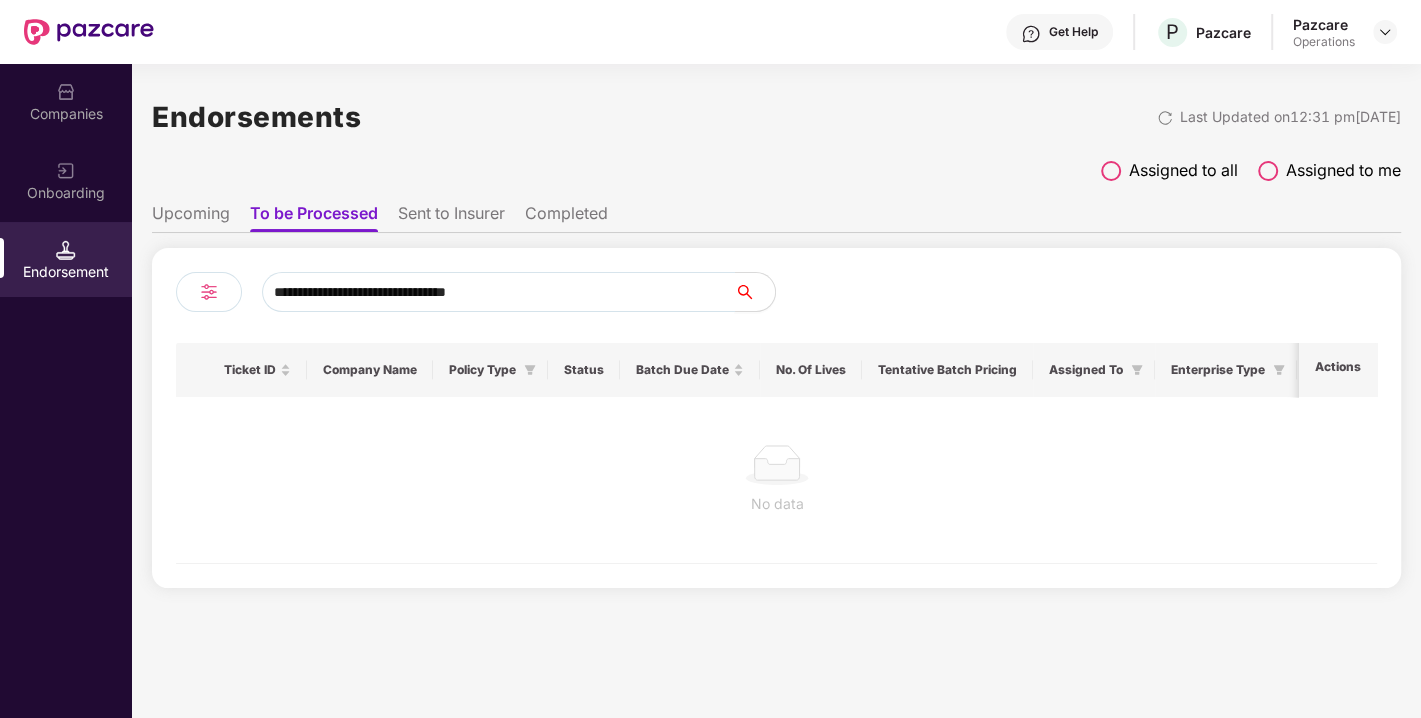 type on "**********" 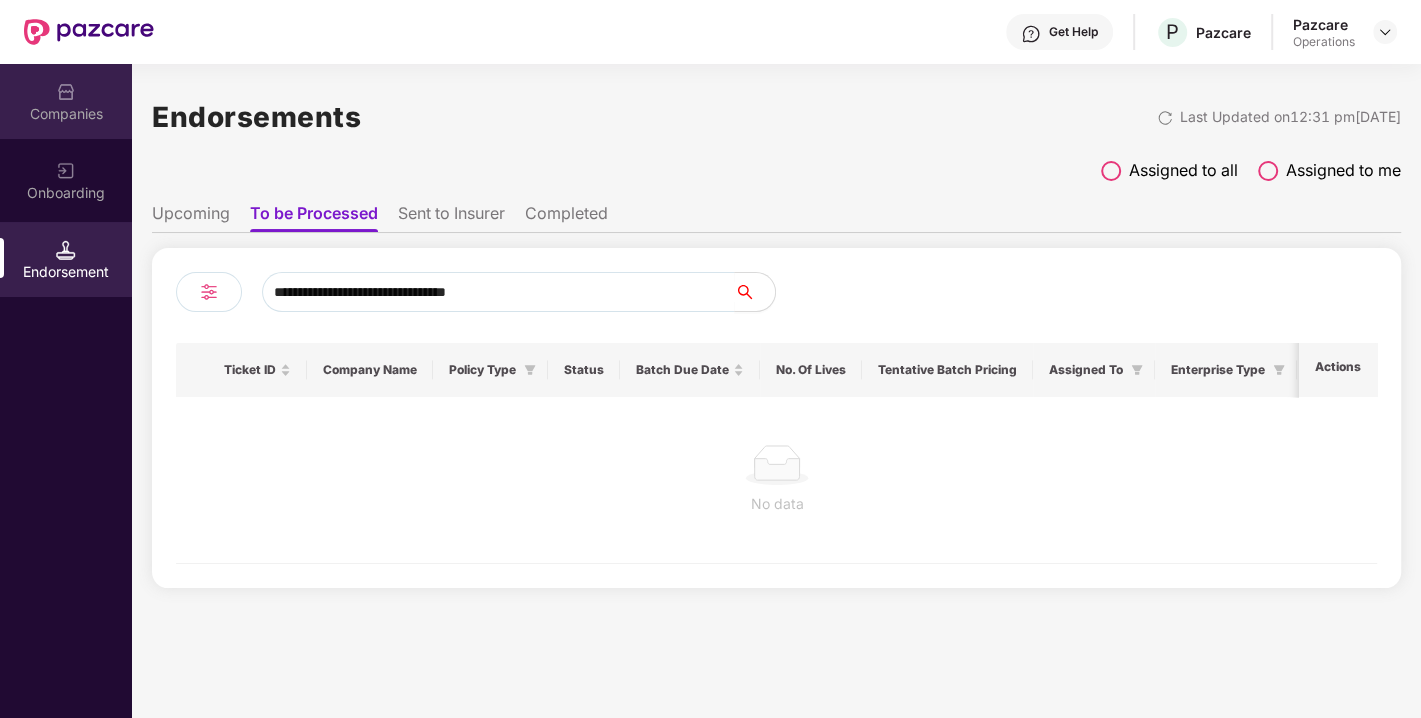 click at bounding box center (66, 92) 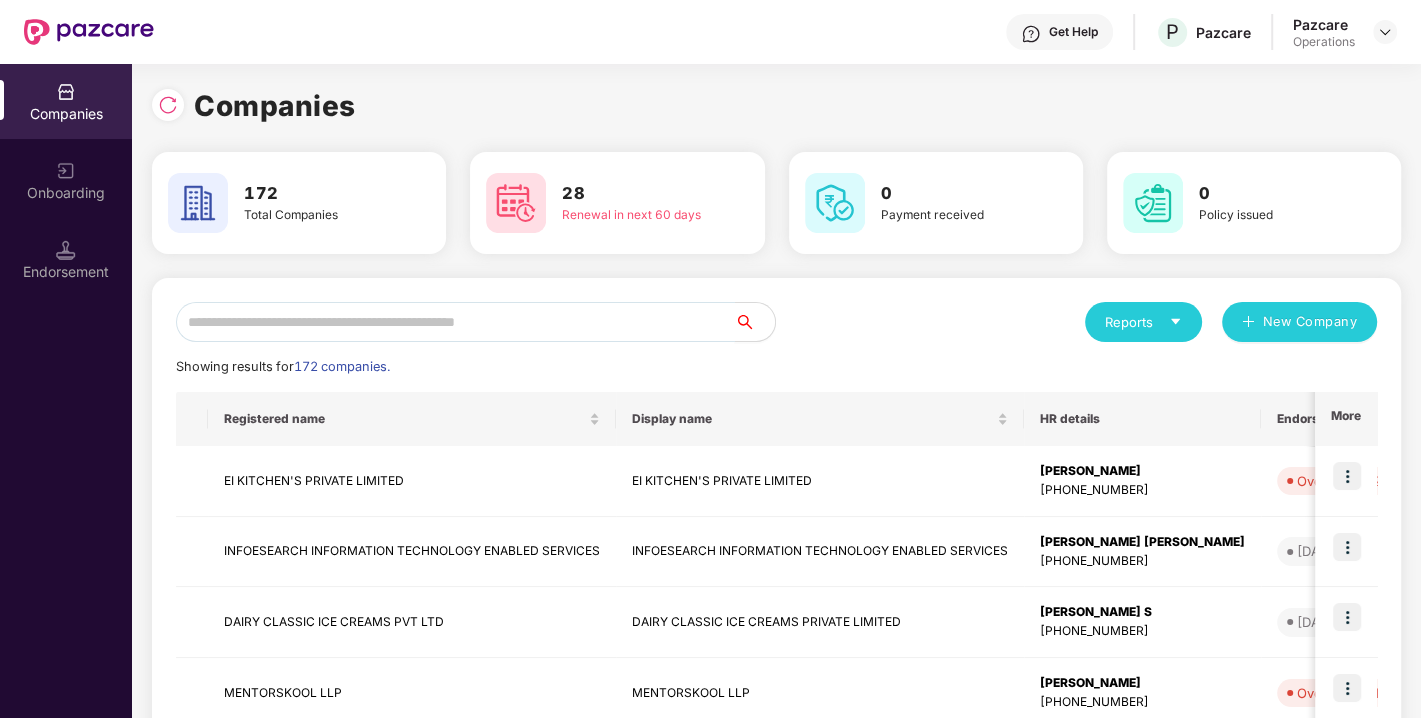 click at bounding box center [455, 322] 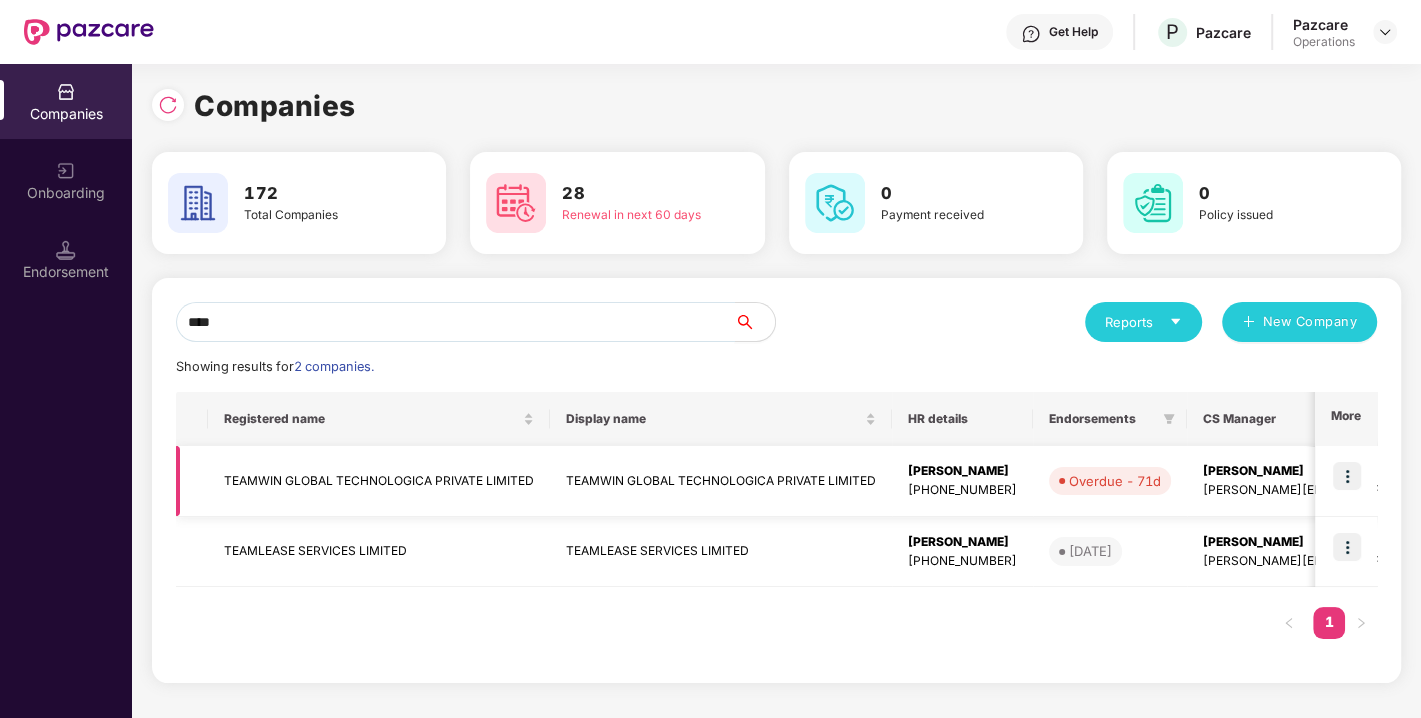 type on "****" 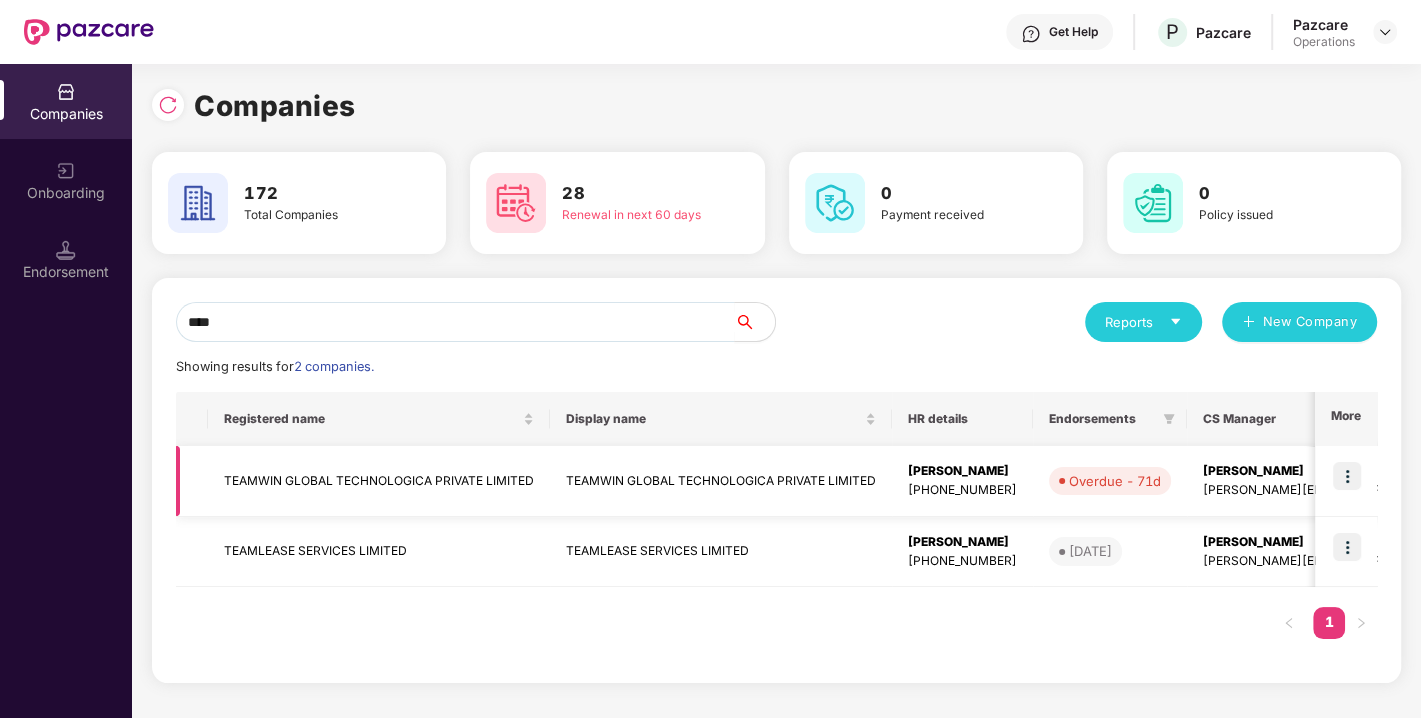 click on "TEAMWIN GLOBAL TECHNOLOGICA PRIVATE LIMITED" at bounding box center [379, 481] 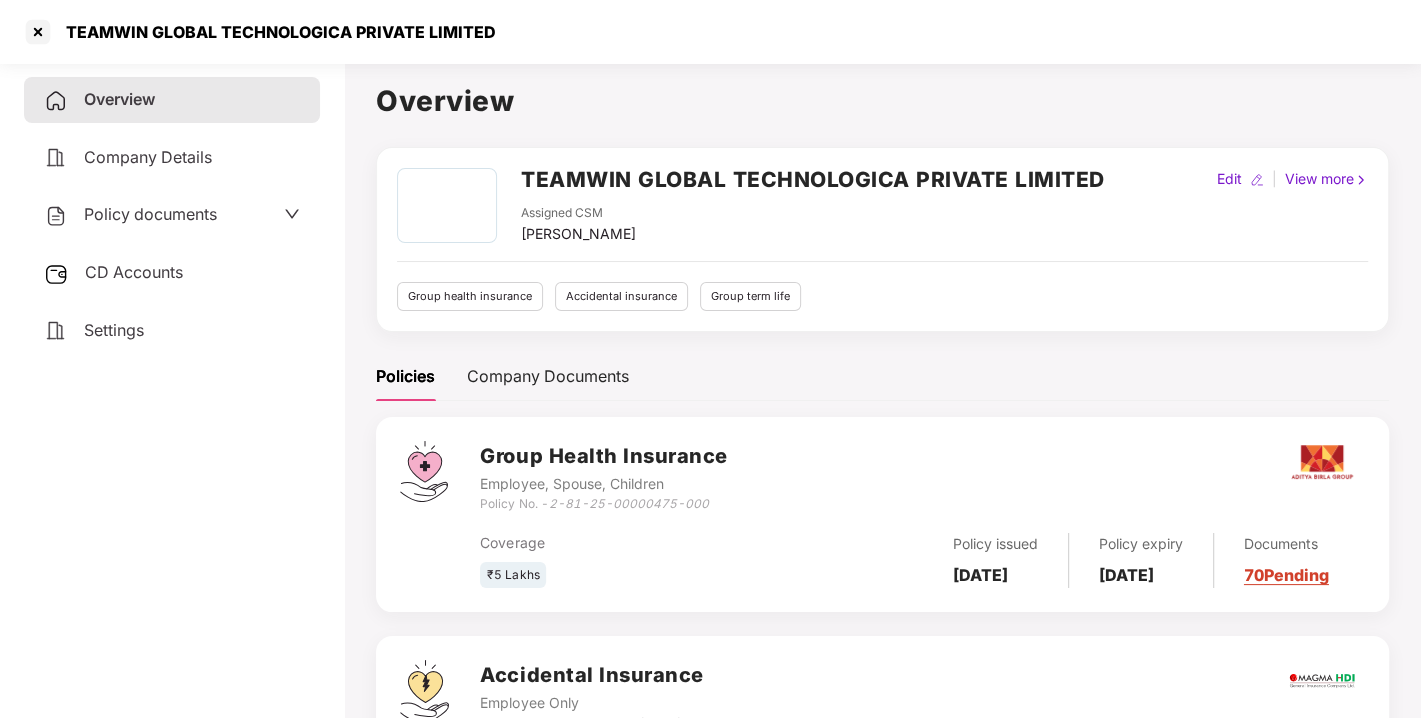 click on "Policy documents" at bounding box center (150, 214) 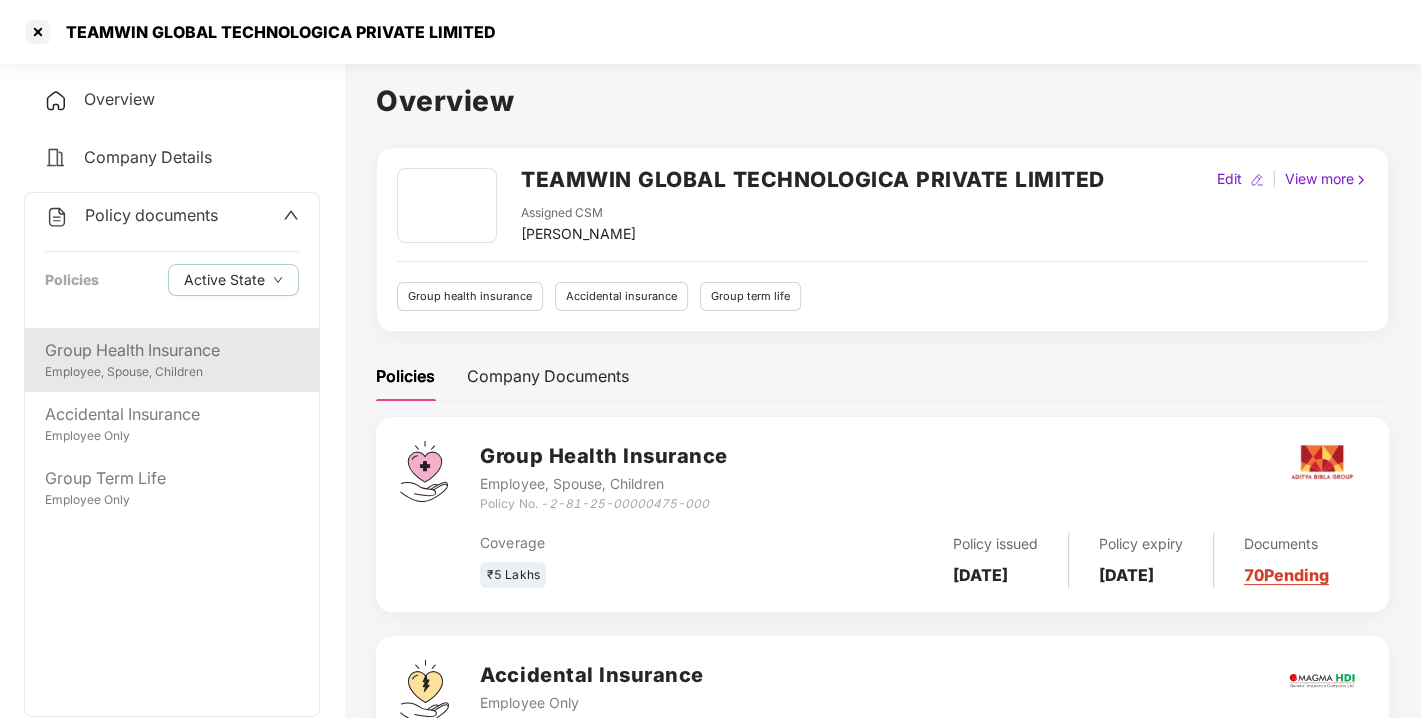 click on "Group Health Insurance" at bounding box center [172, 350] 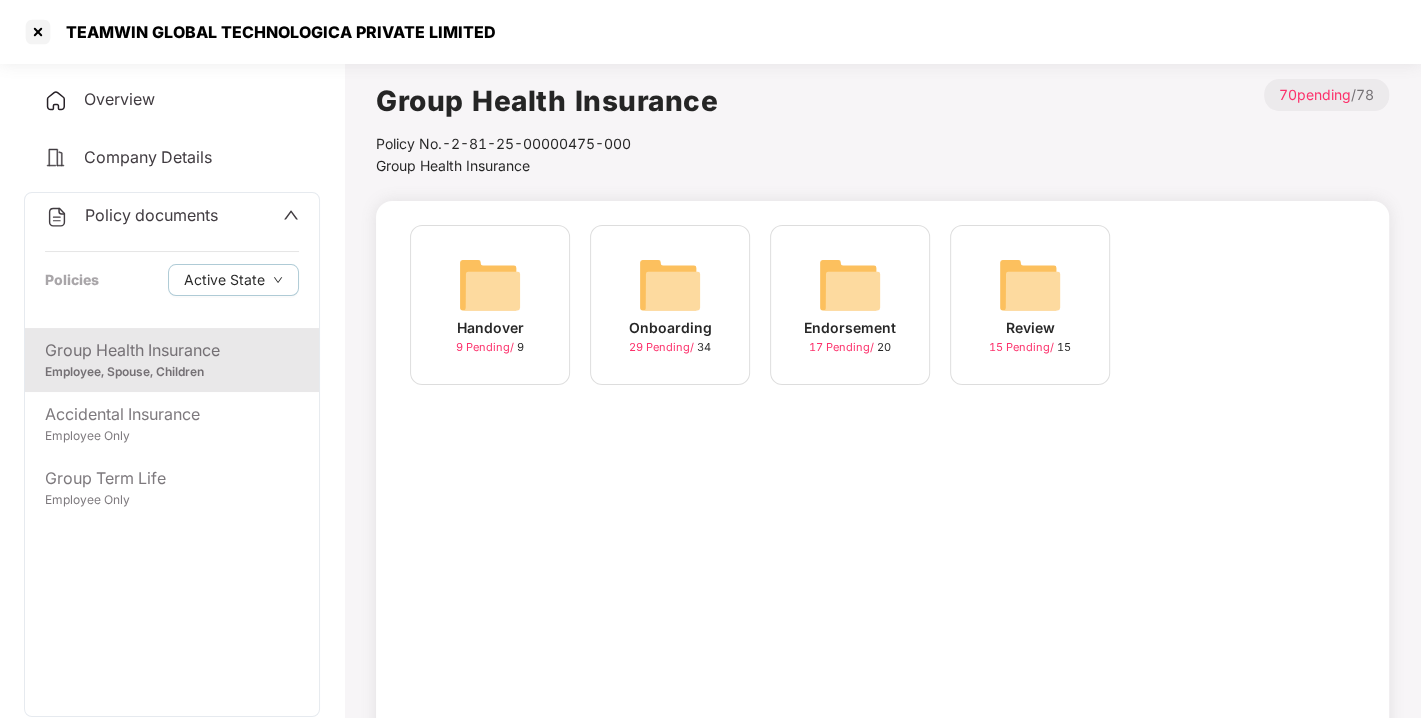 click on "Endorsement 17 Pending  /     20" at bounding box center (850, 305) 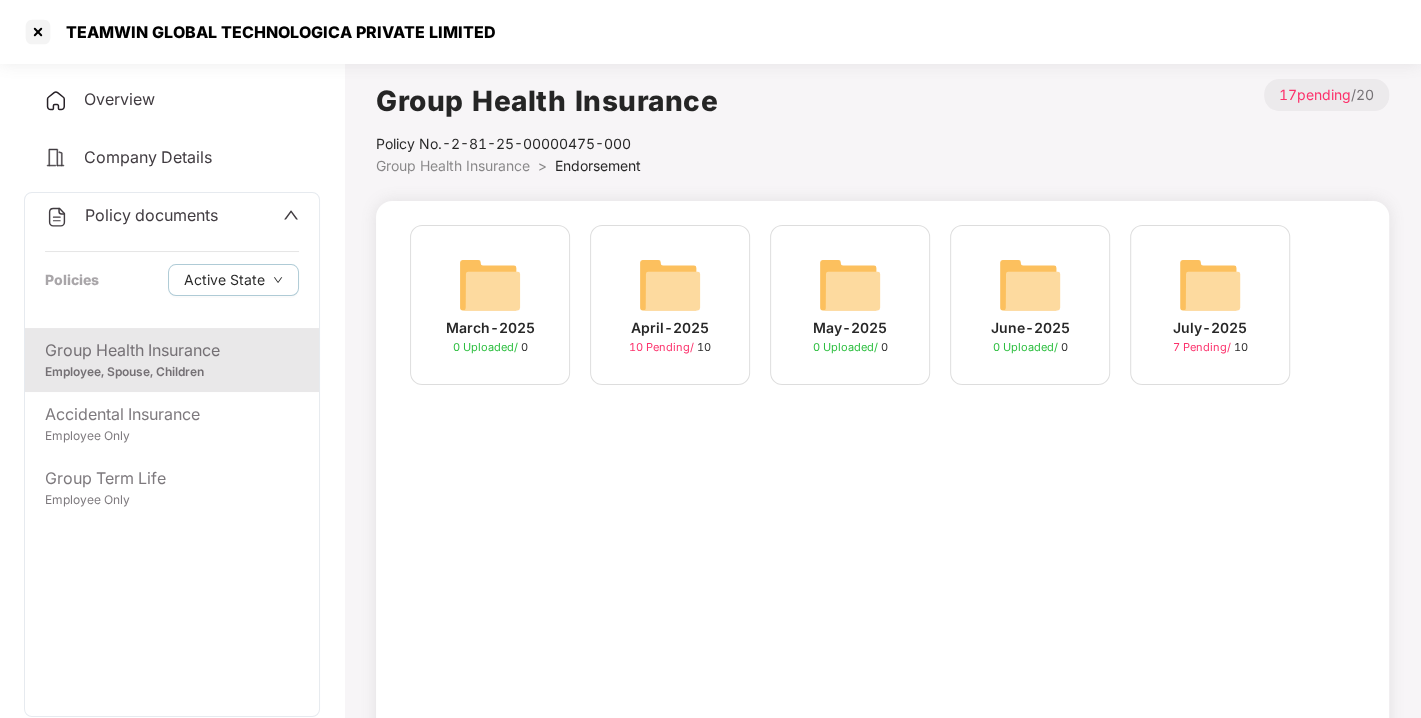 click at bounding box center (1210, 285) 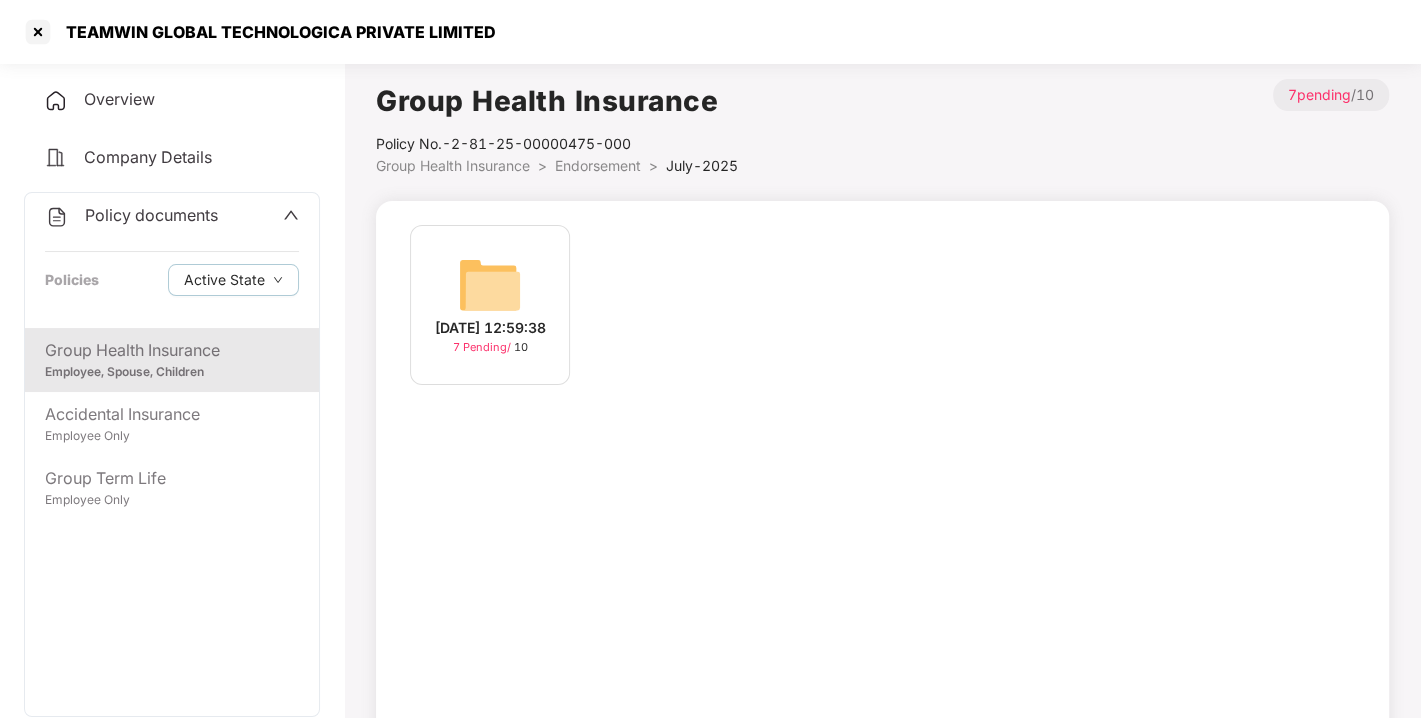 click on "Policy documents" at bounding box center [151, 215] 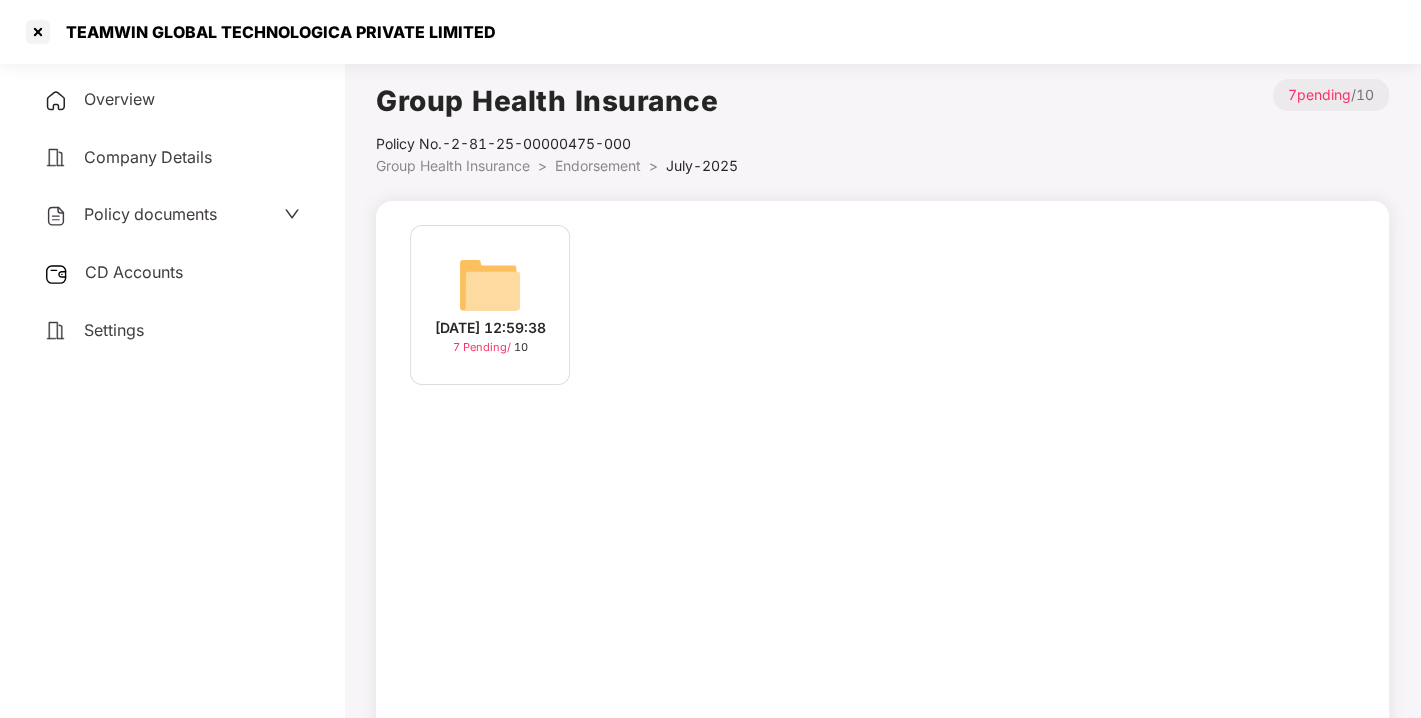 click on "CD Accounts" at bounding box center [134, 272] 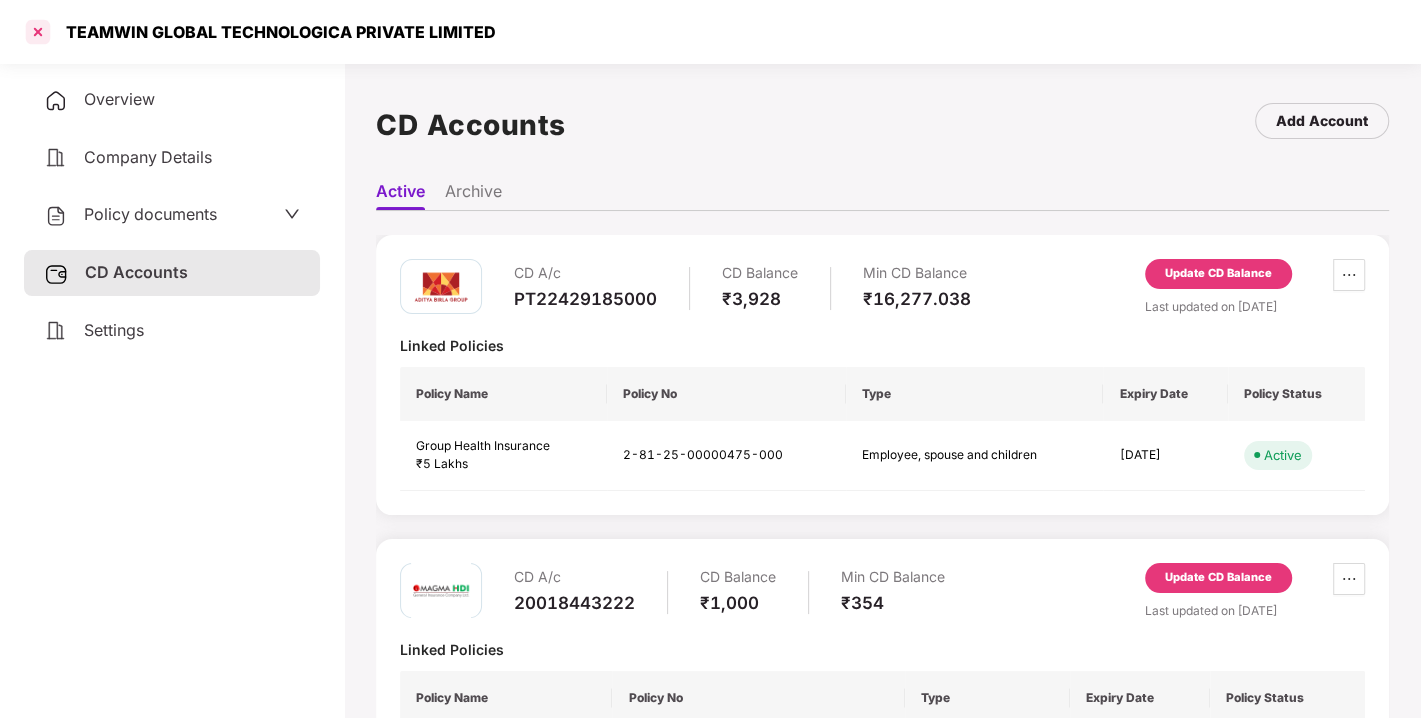 click at bounding box center [38, 32] 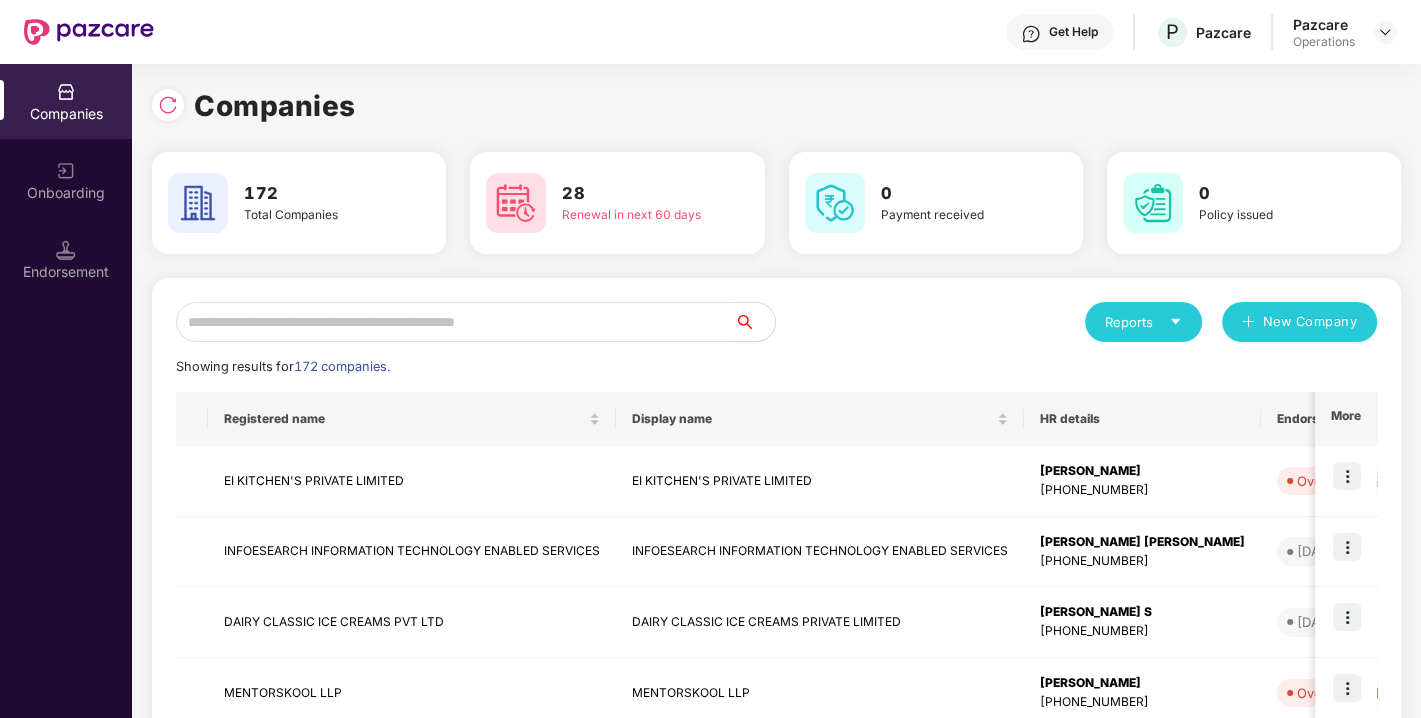 click at bounding box center [455, 322] 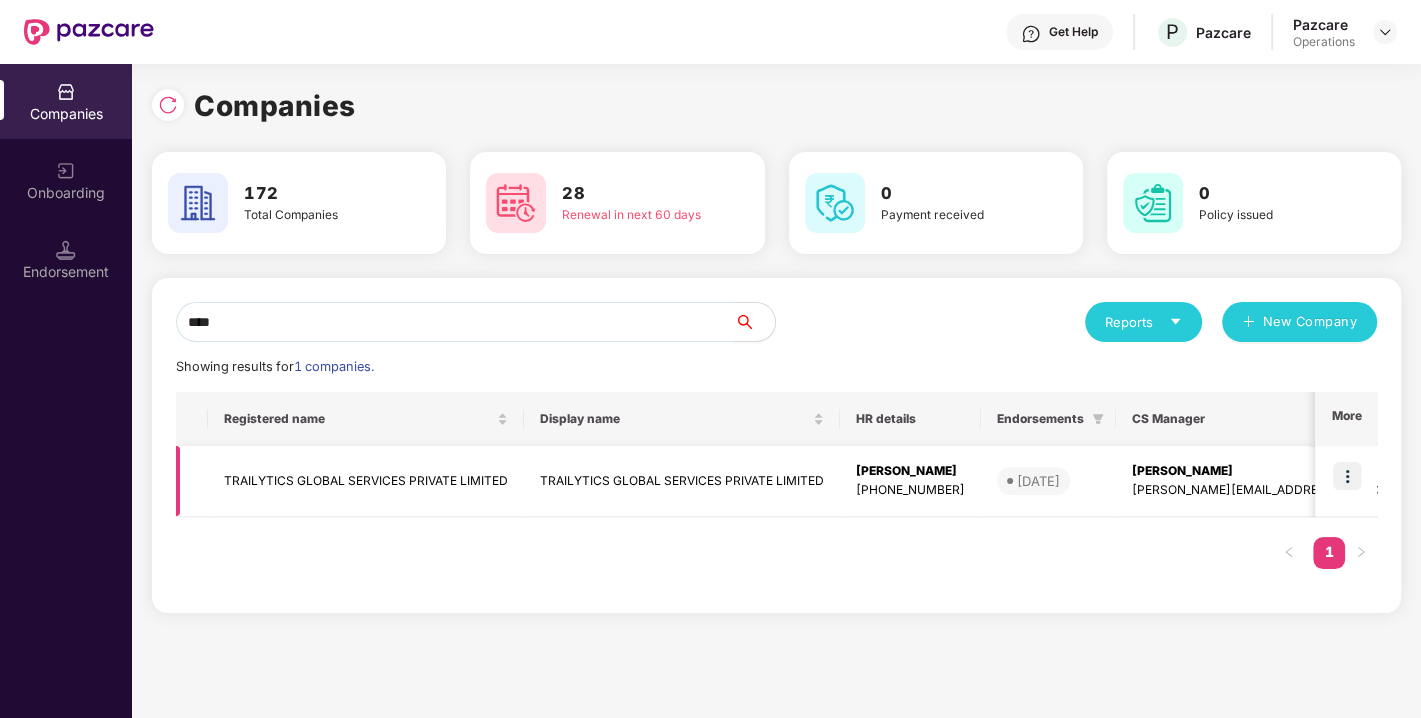 type on "****" 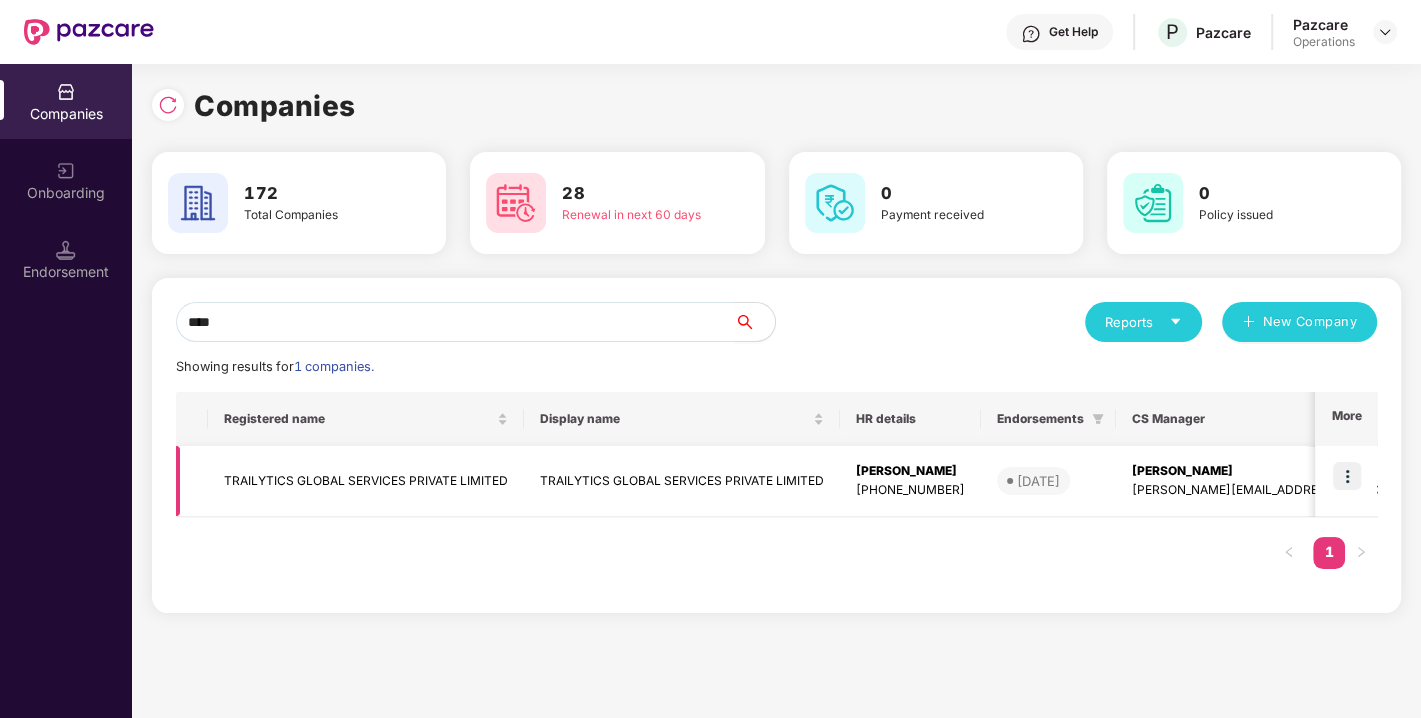 click at bounding box center (1347, 476) 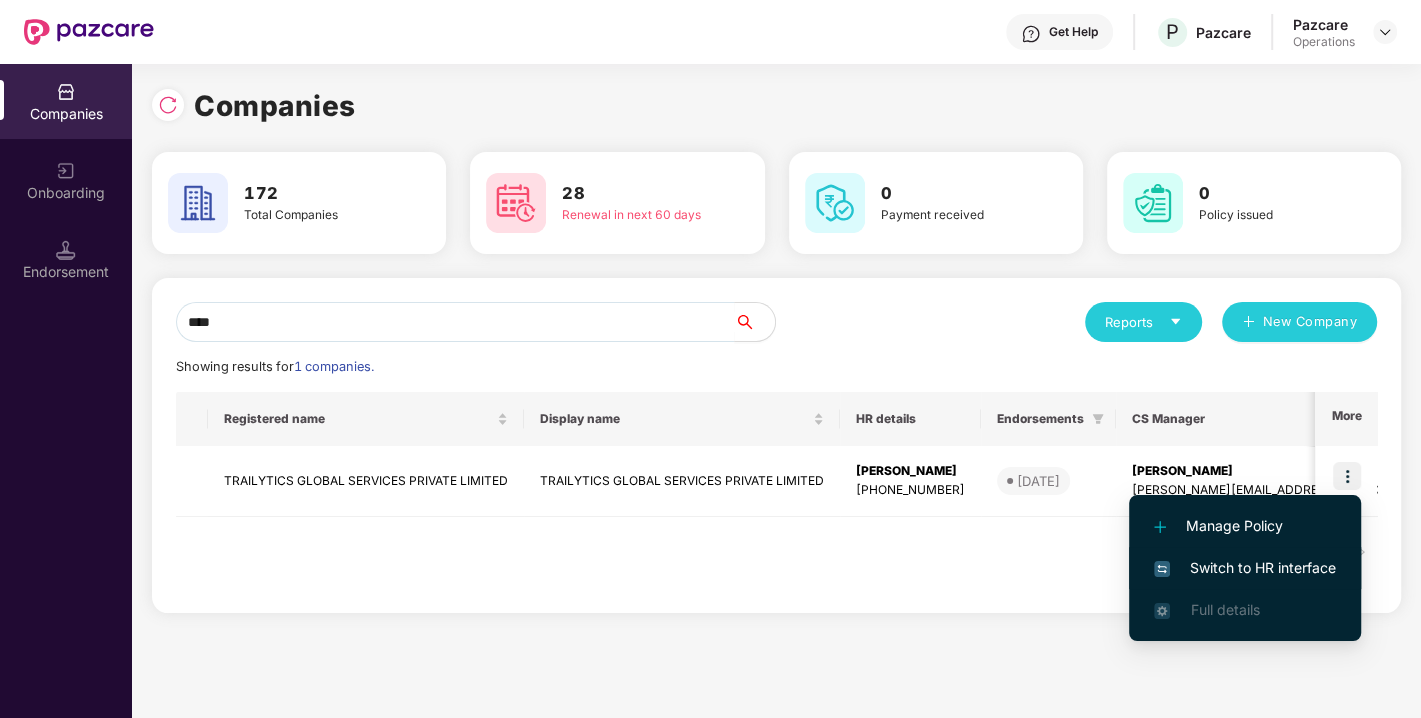 click on "Switch to HR interface" at bounding box center [1245, 568] 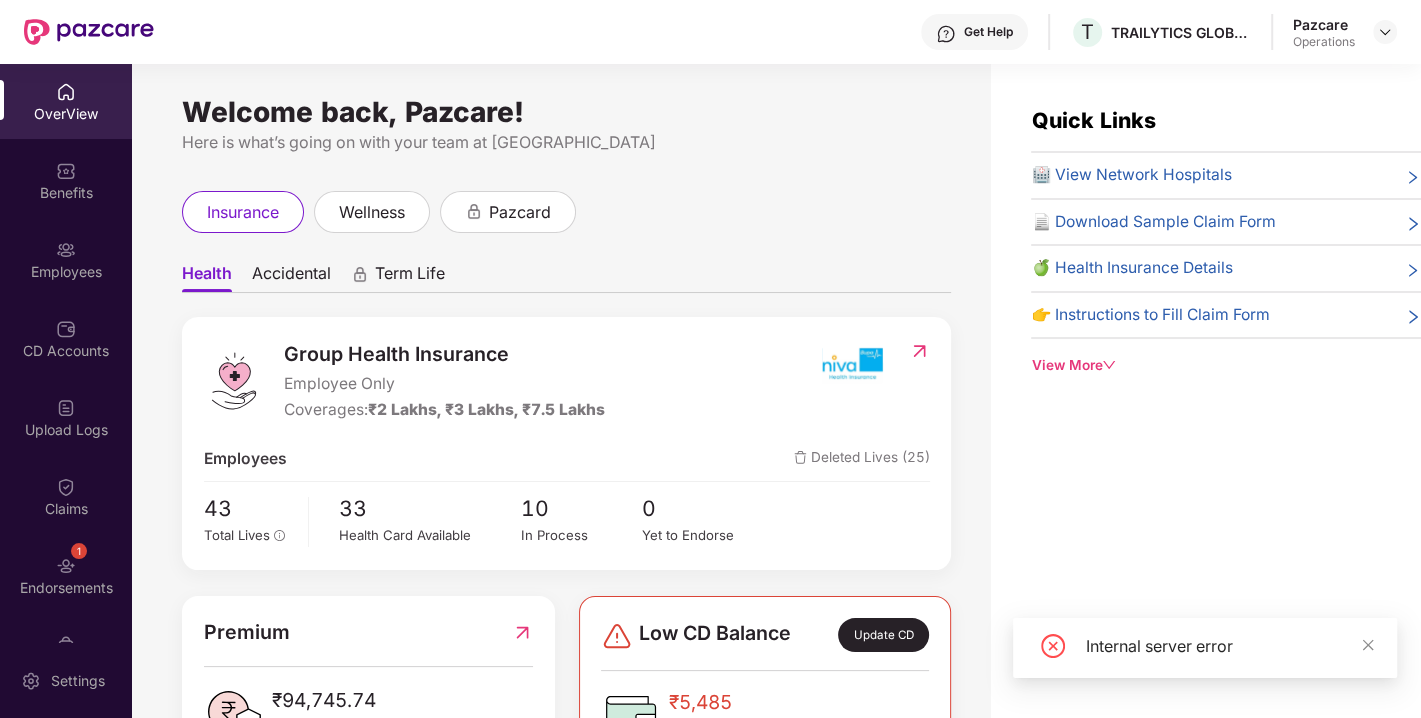 click on "1" at bounding box center (79, 551) 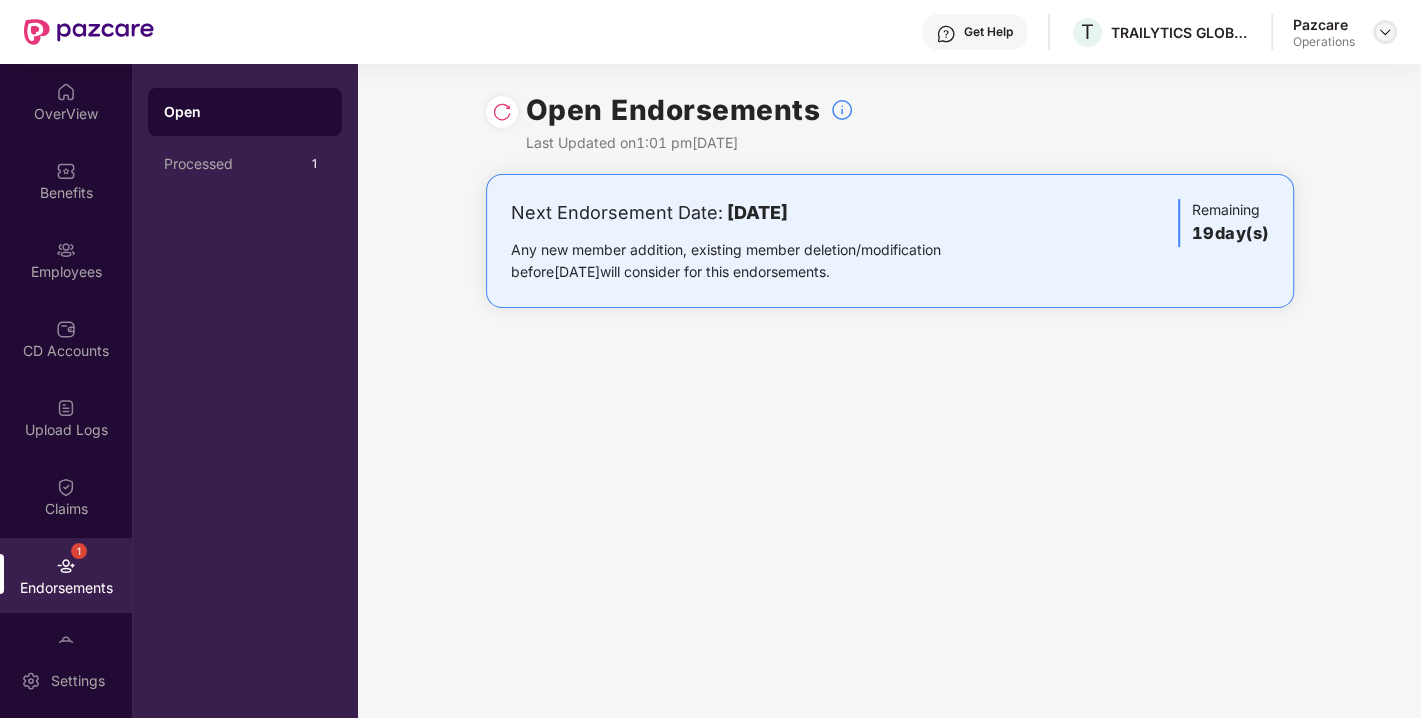click at bounding box center (1385, 32) 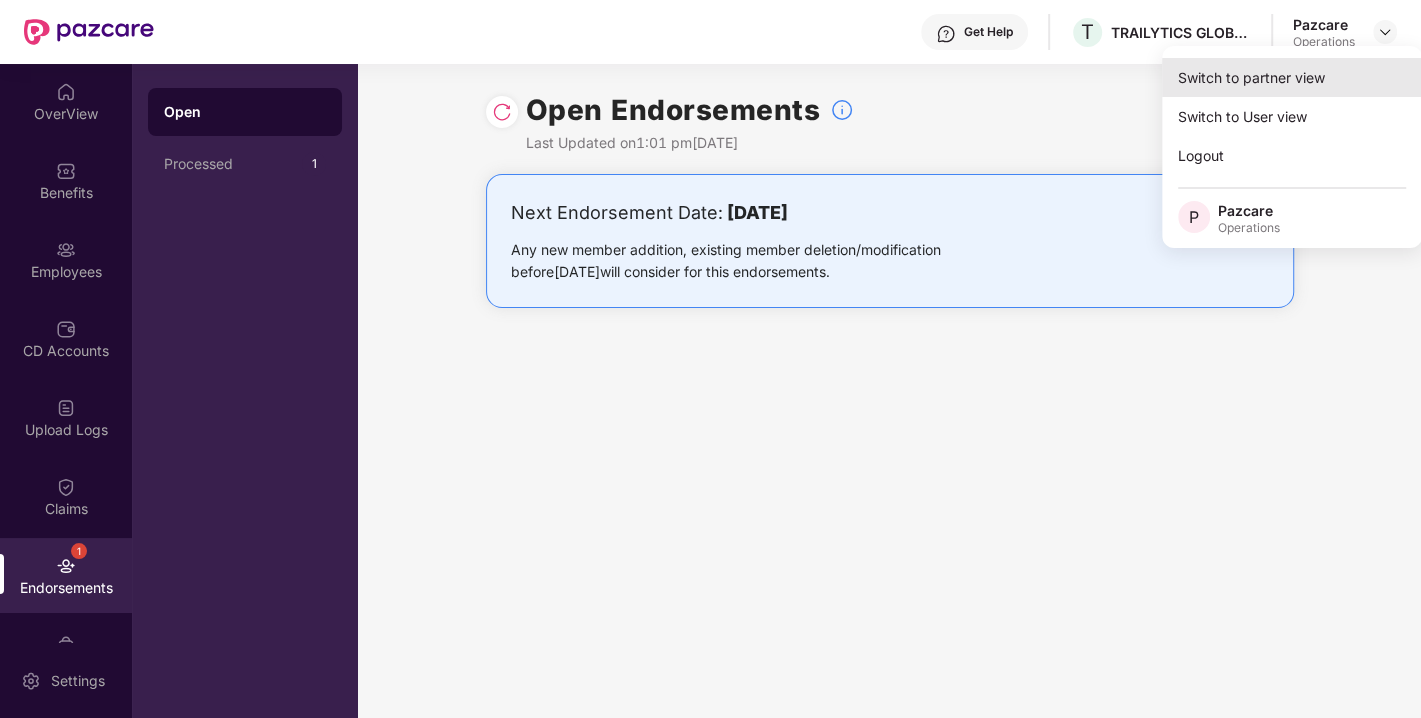 click on "Switch to partner view" at bounding box center (1292, 77) 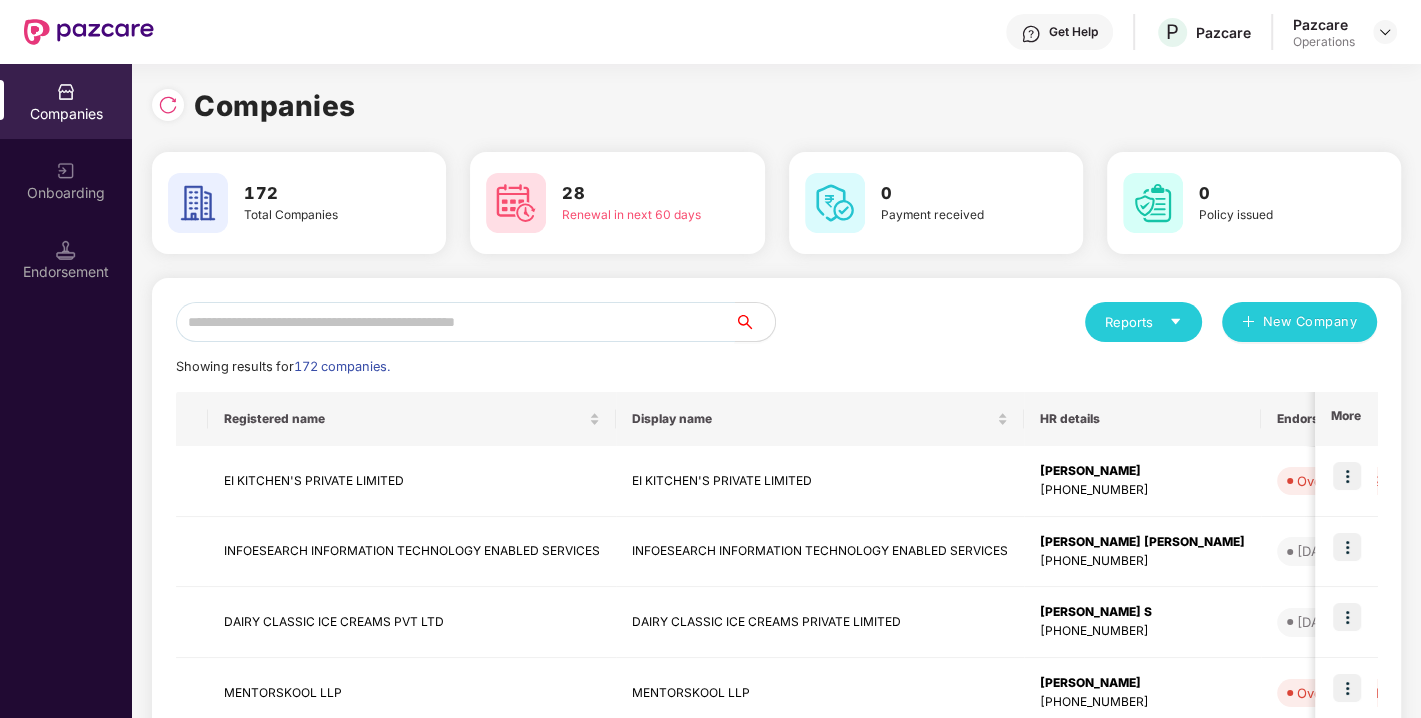 click at bounding box center [455, 322] 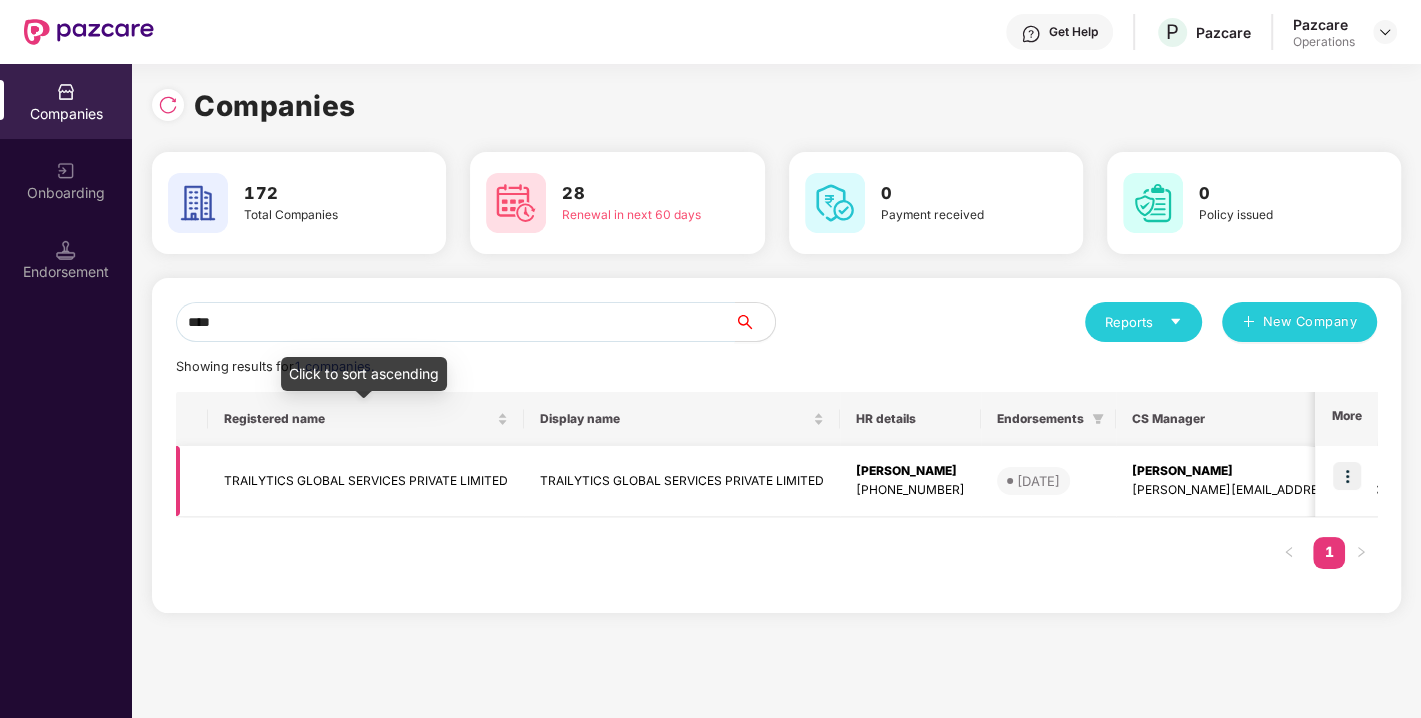 type on "****" 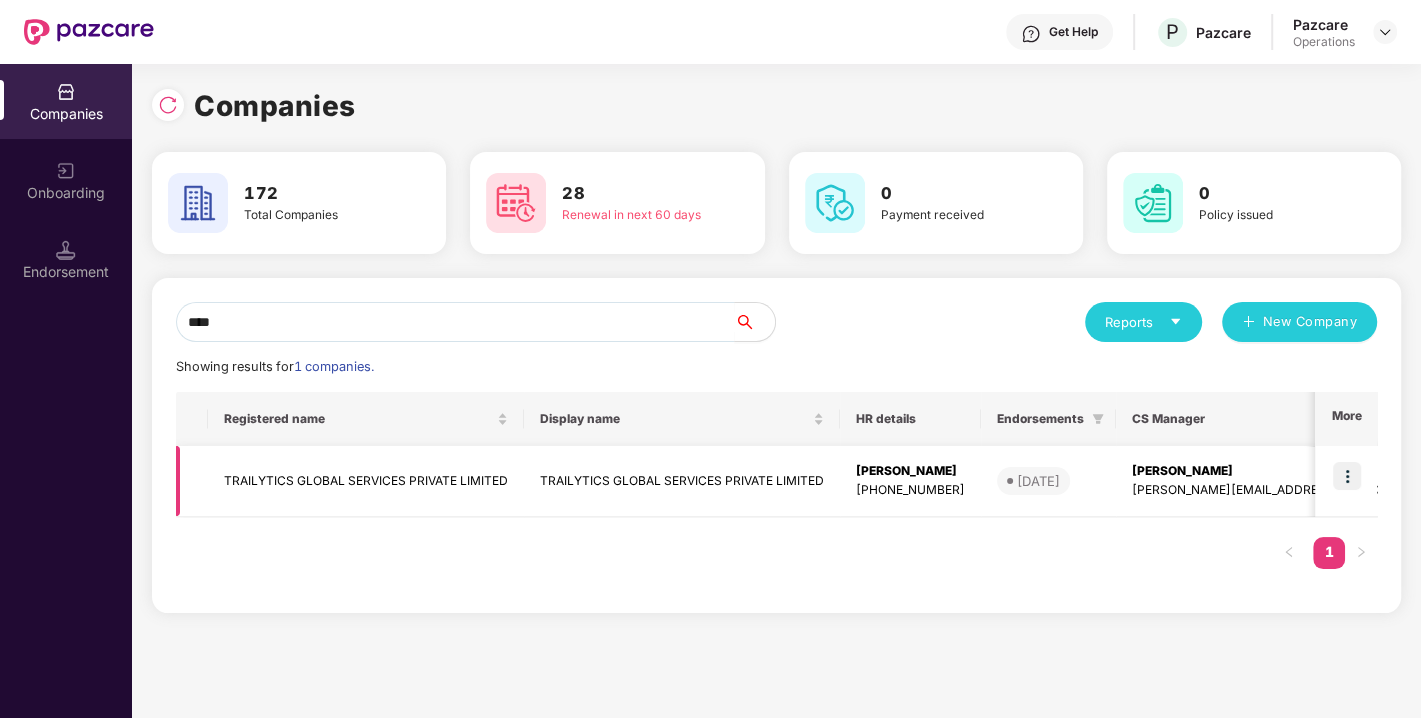 click on "TRAILYTICS GLOBAL SERVICES PRIVATE LIMITED" at bounding box center [366, 481] 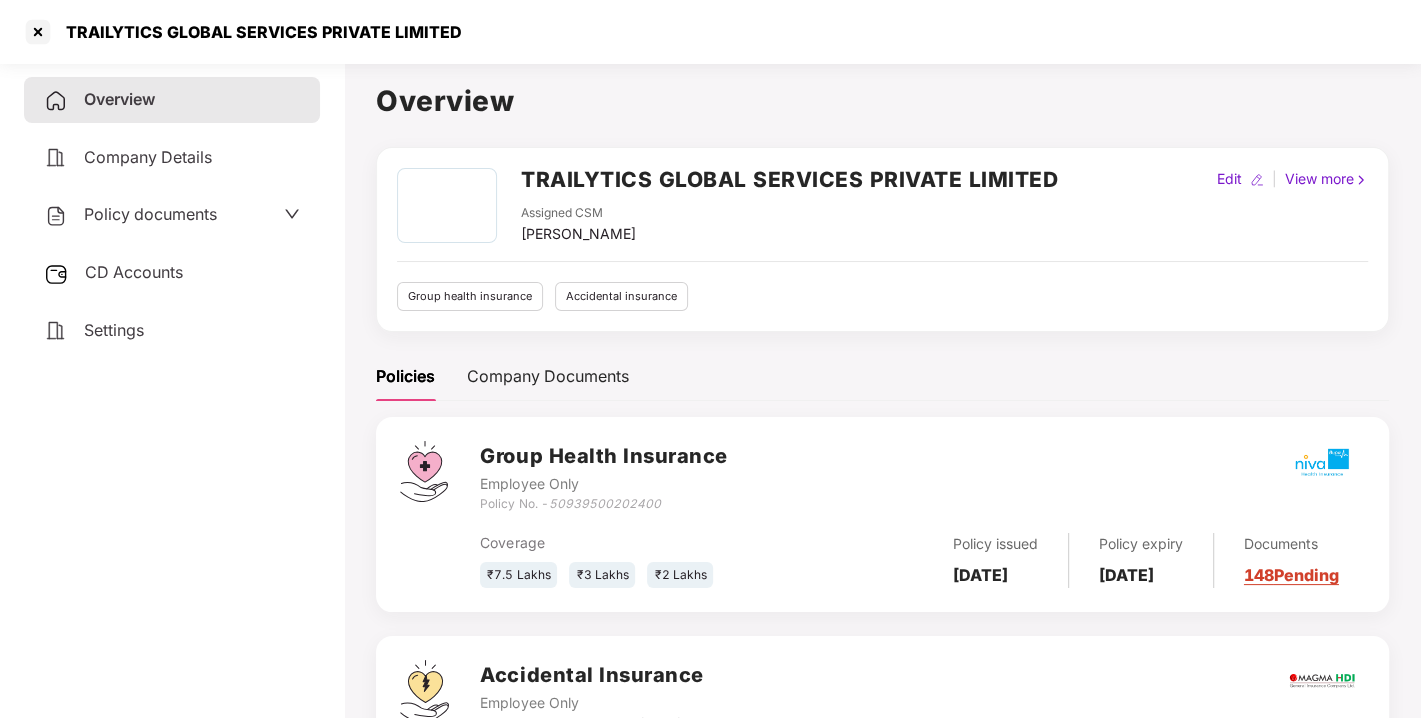click on "Policy documents" at bounding box center (150, 214) 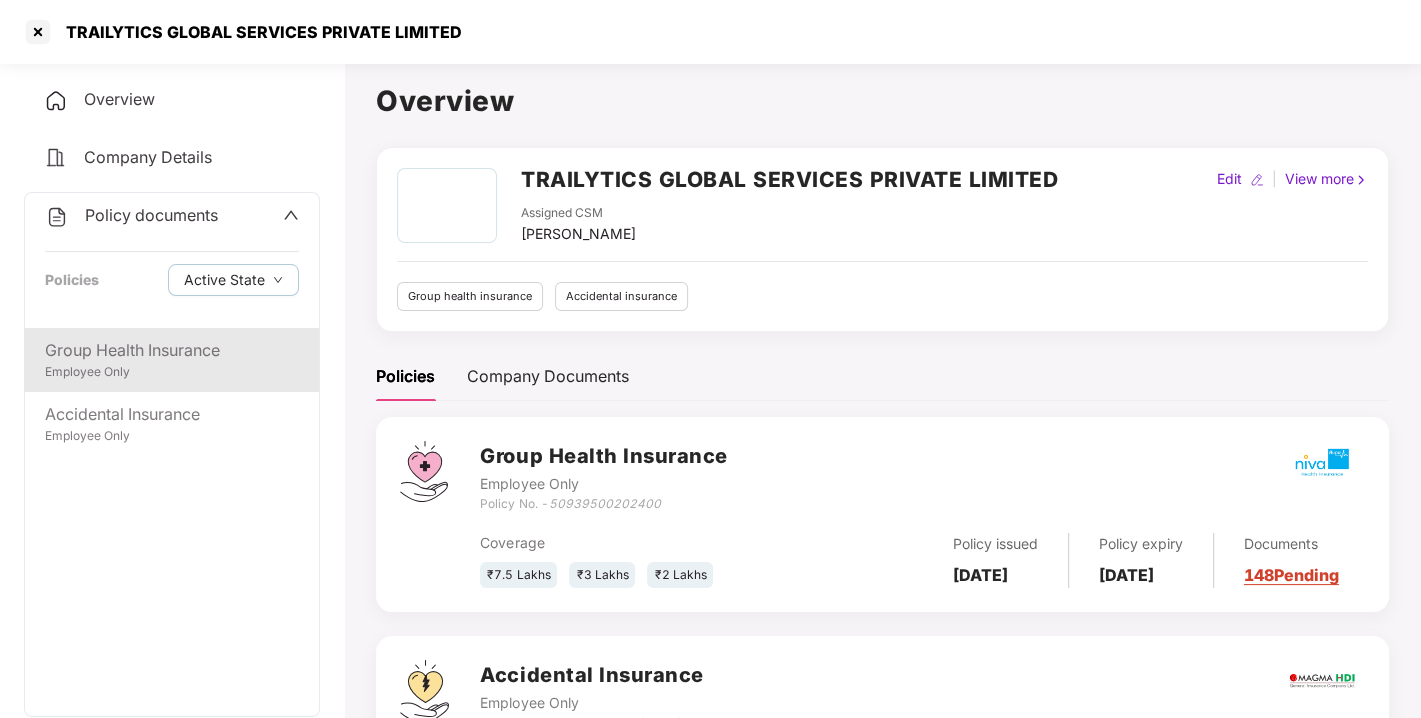 click on "Group Health Insurance" at bounding box center [172, 350] 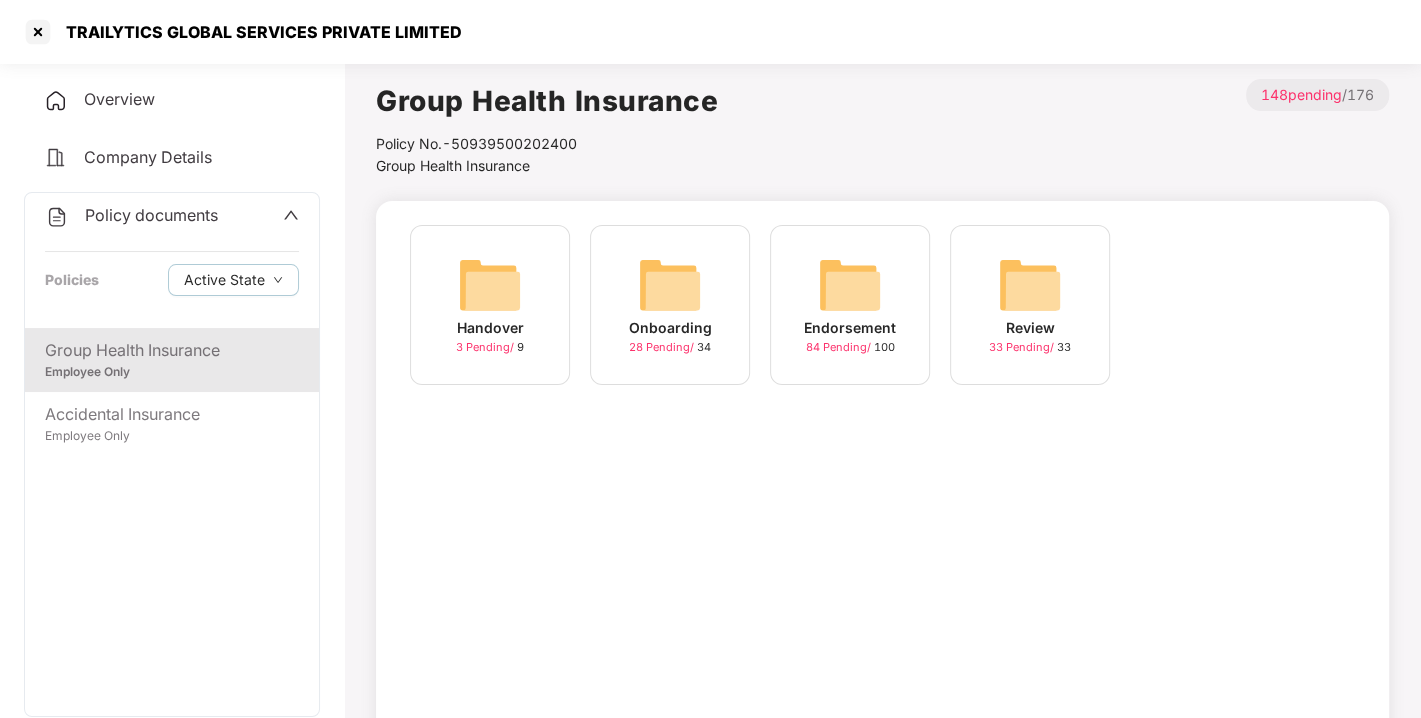 click at bounding box center [850, 285] 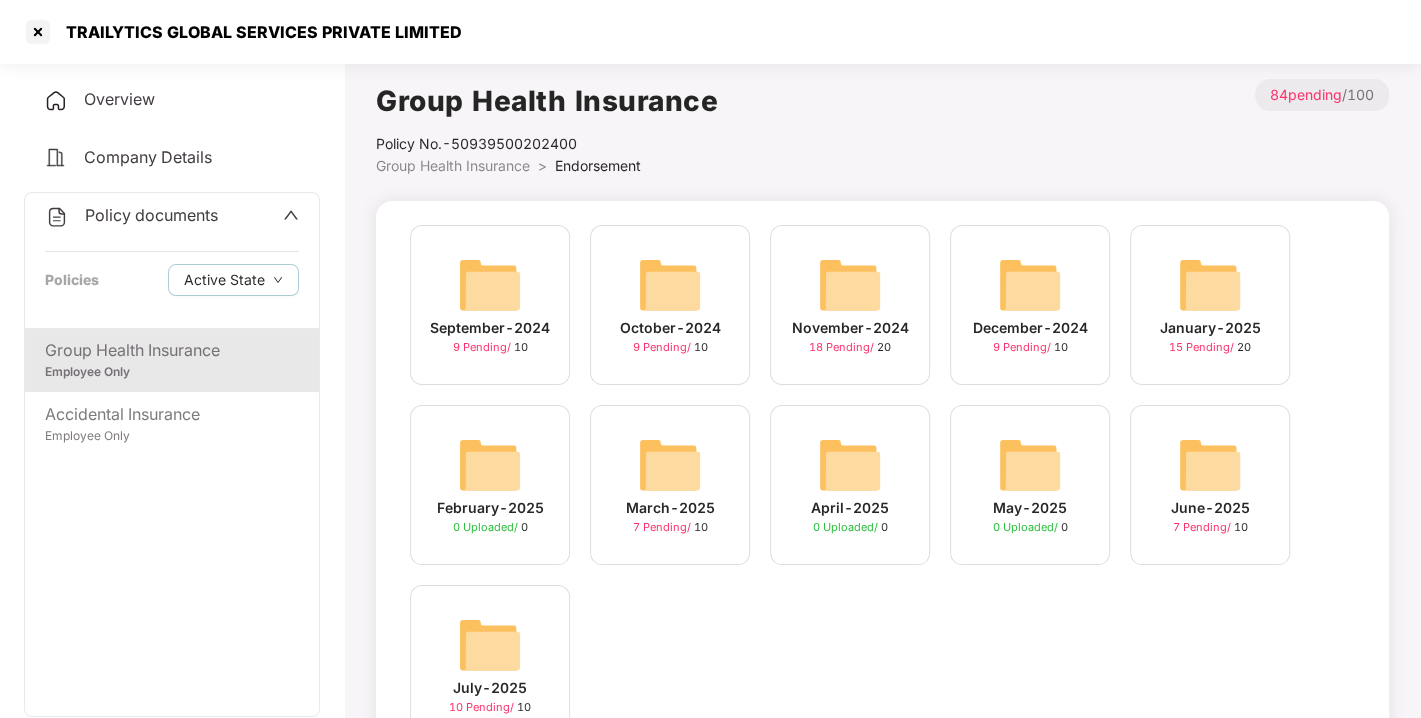 scroll, scrollTop: 94, scrollLeft: 0, axis: vertical 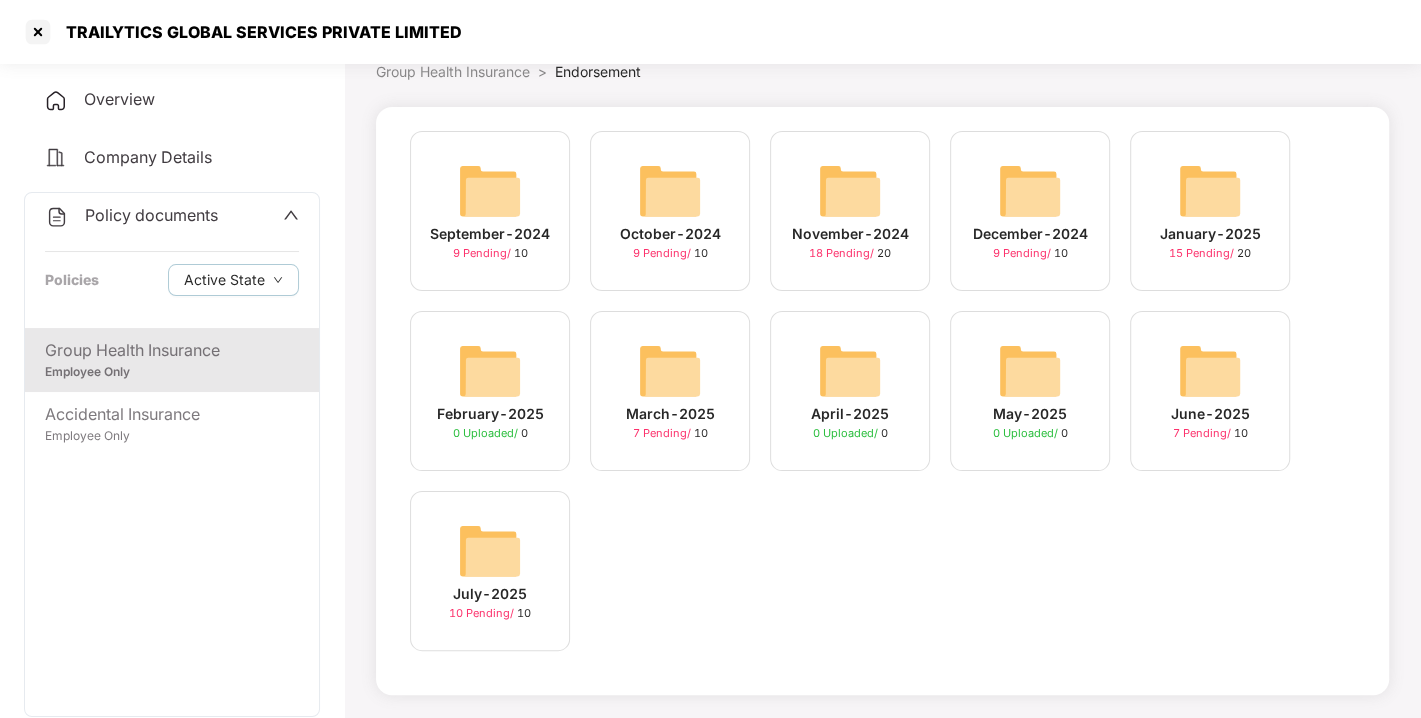 click at bounding box center (490, 551) 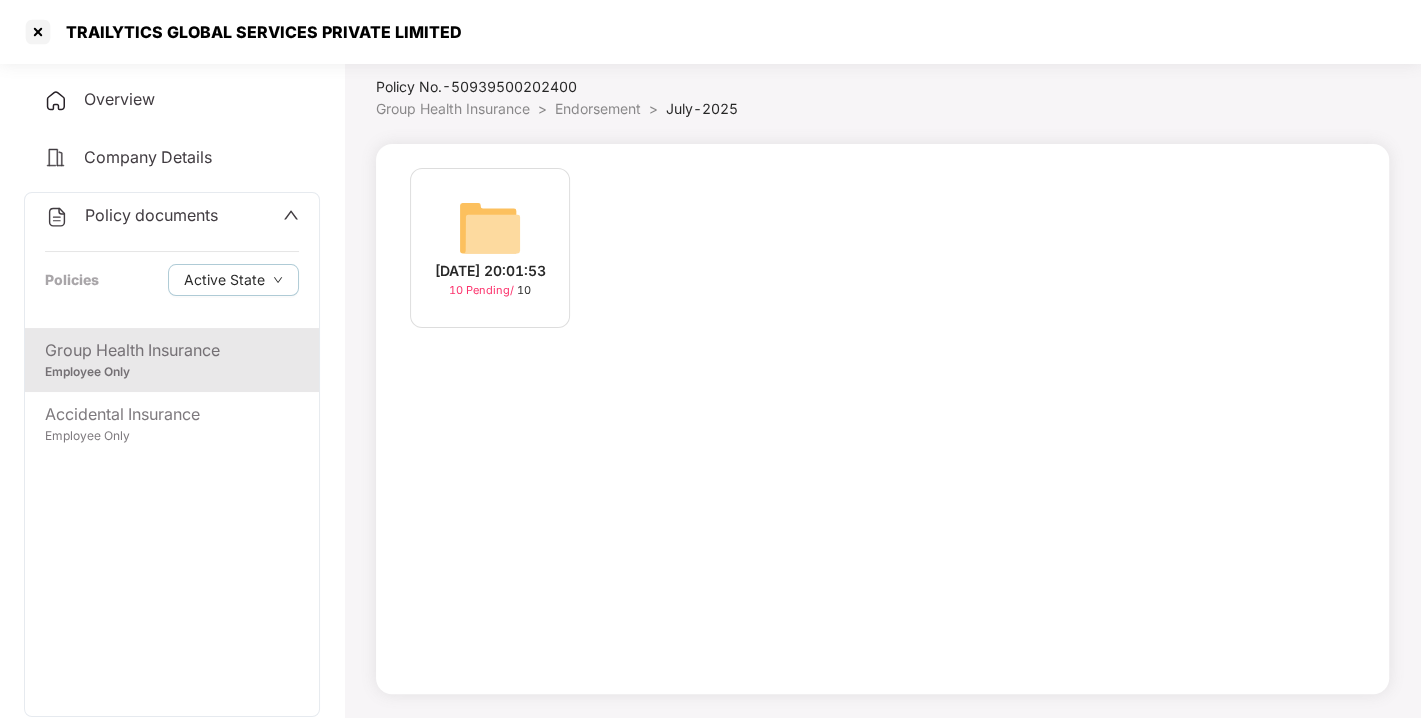 click on "[DATE] 20:01:53" at bounding box center [490, 271] 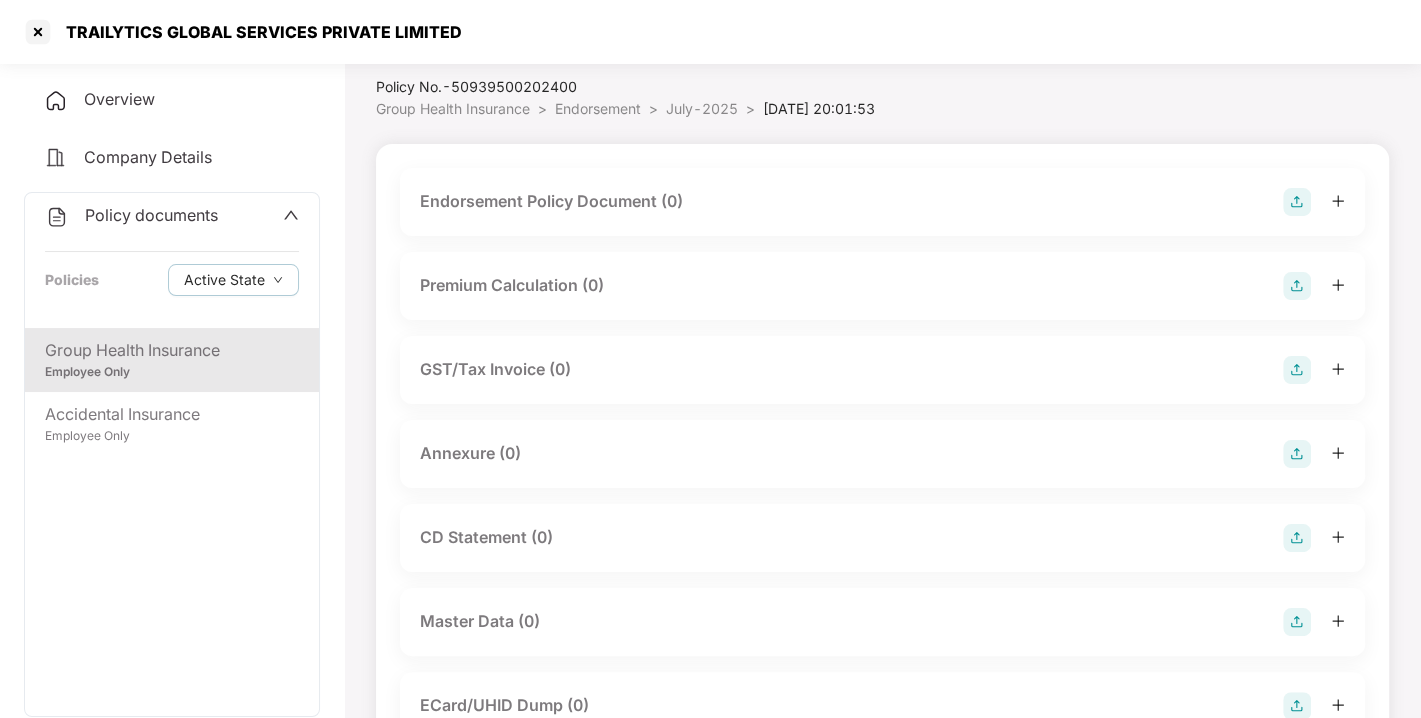 scroll, scrollTop: 94, scrollLeft: 0, axis: vertical 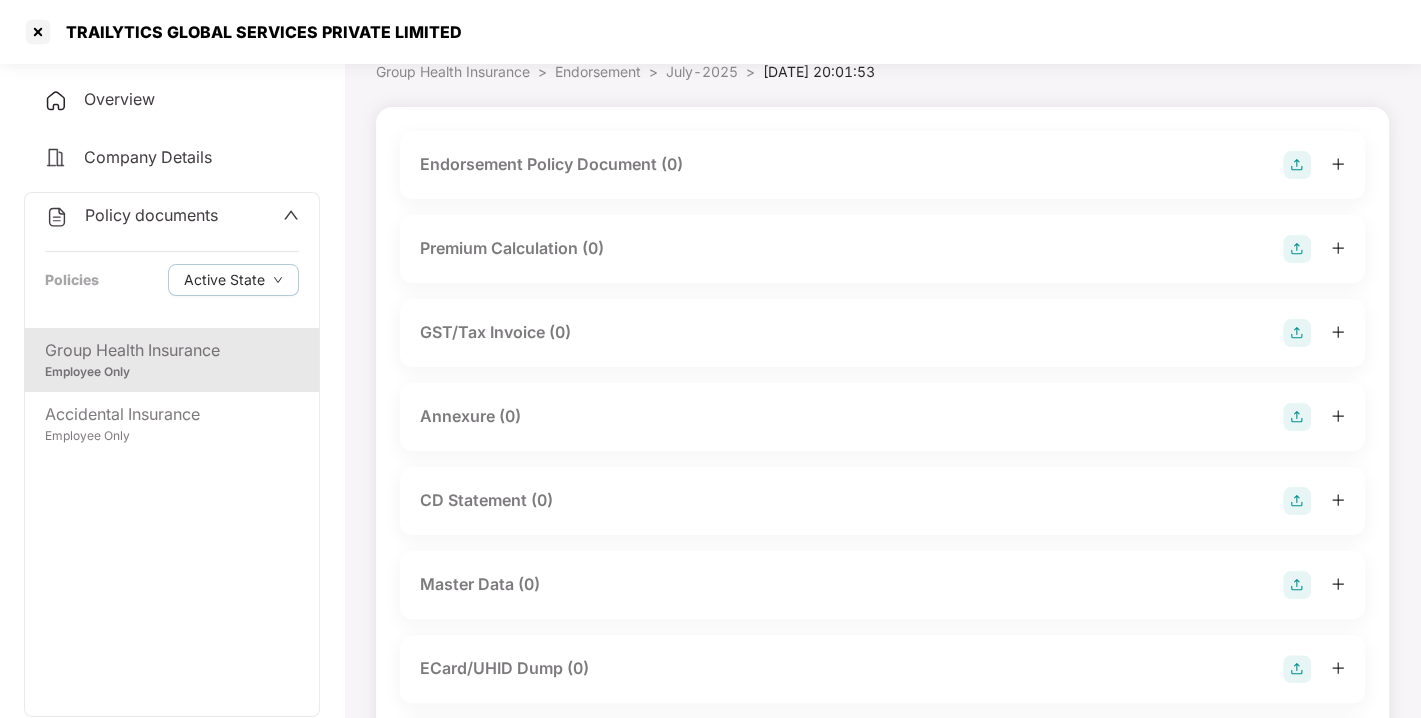 click at bounding box center [1297, 165] 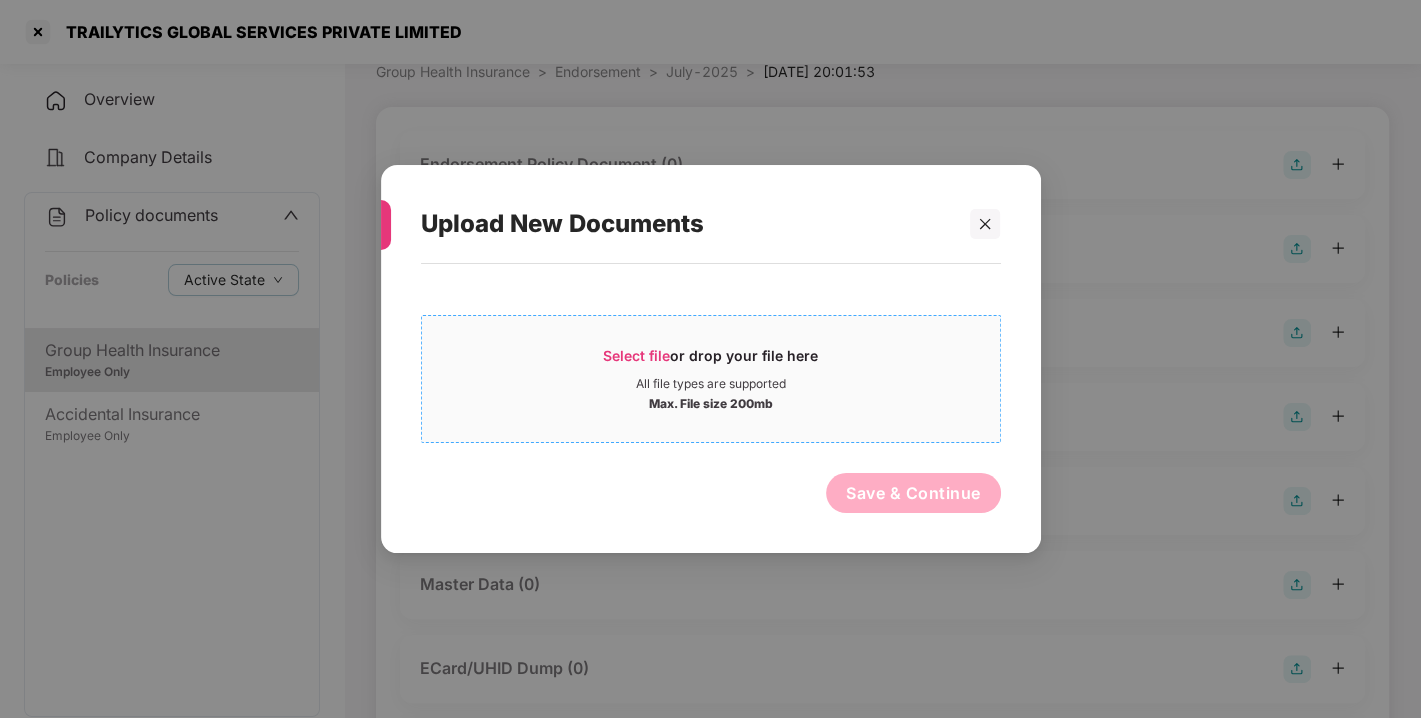 click on "Select file  or drop your file here" at bounding box center [710, 361] 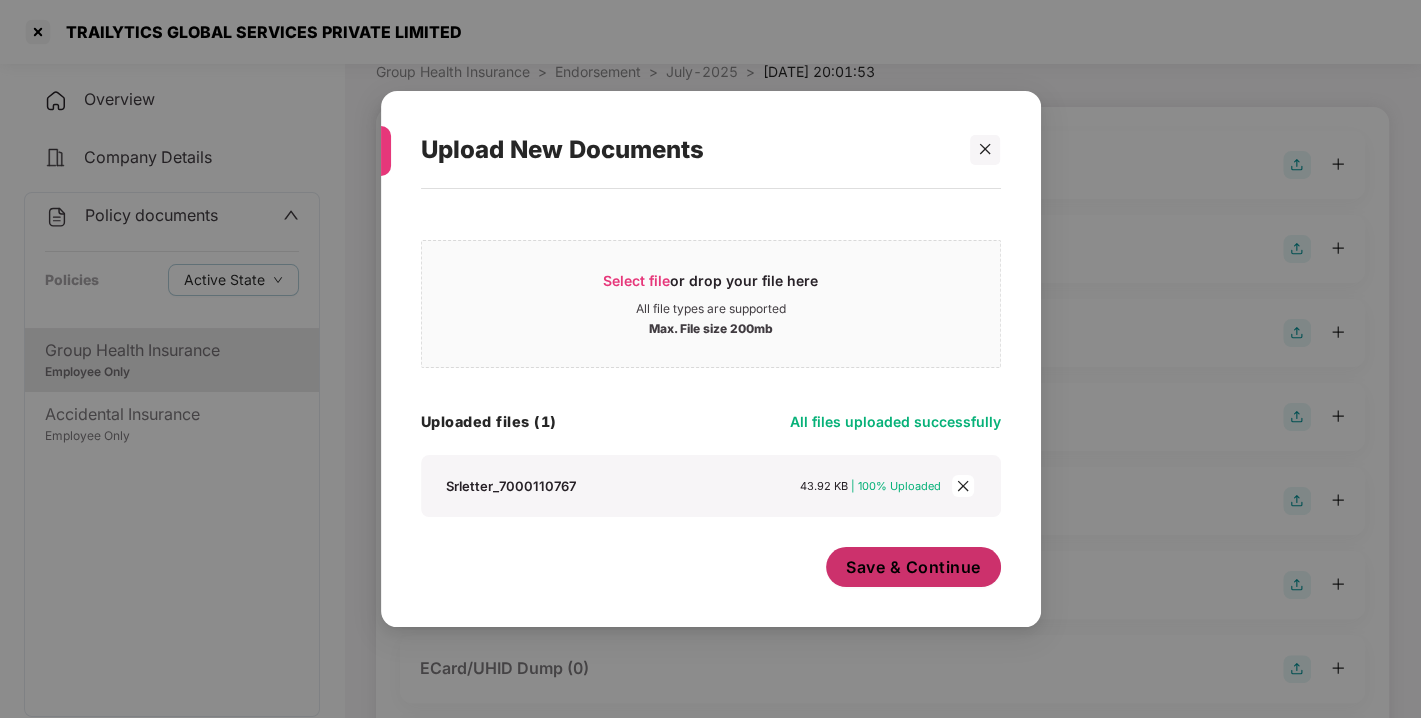 click on "Save & Continue" at bounding box center (913, 567) 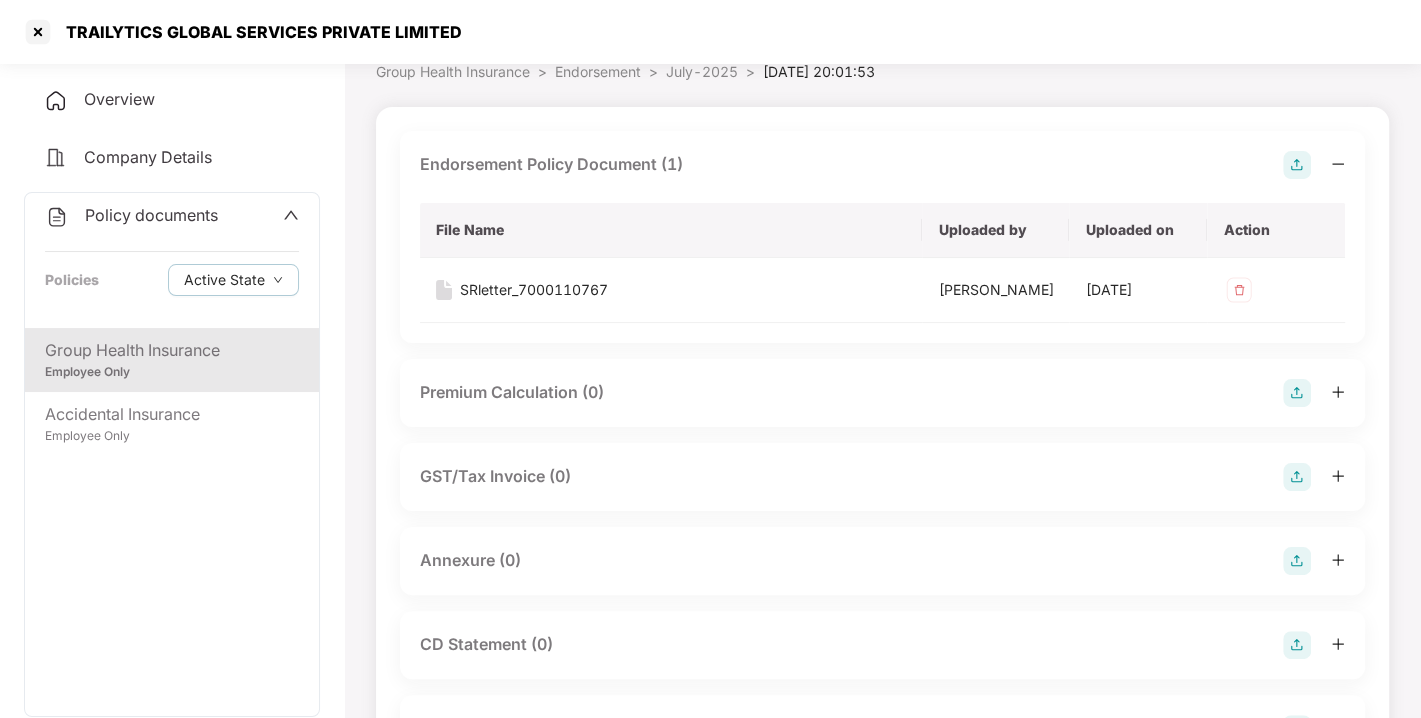 click at bounding box center [1297, 165] 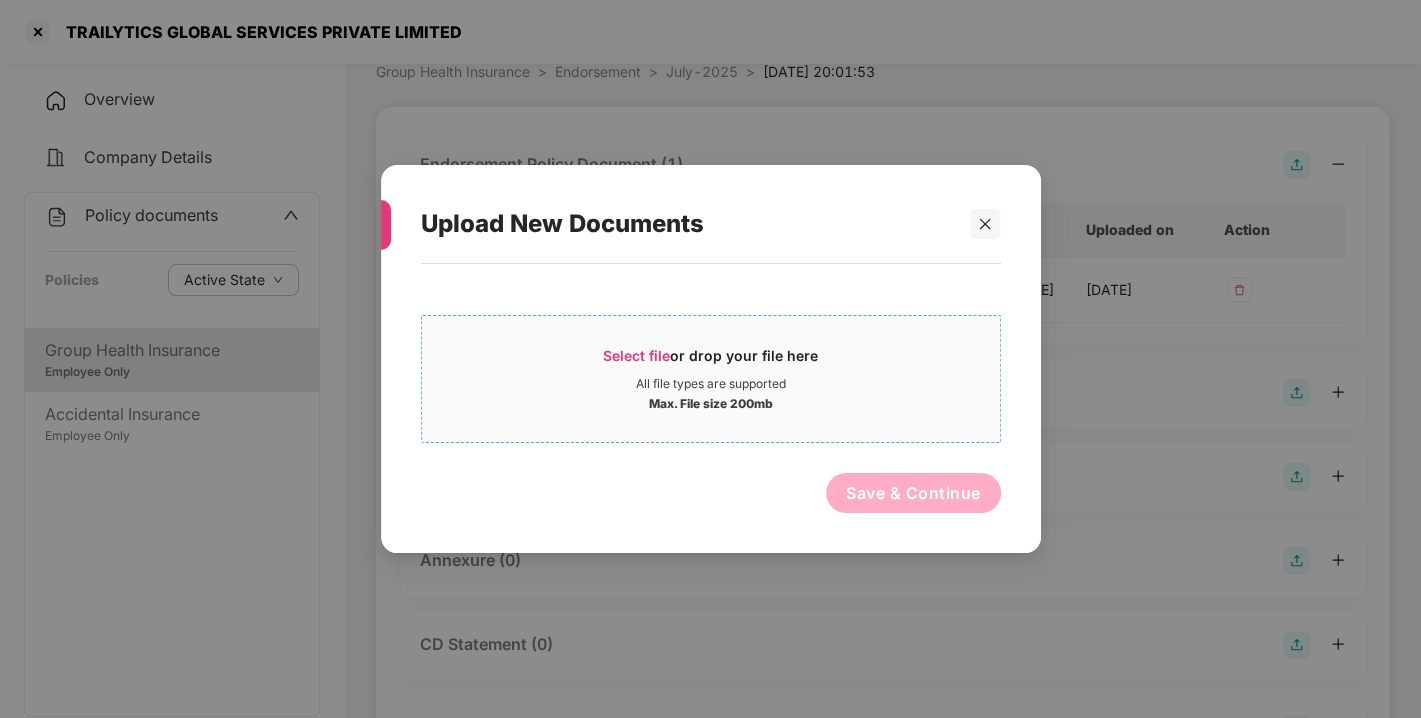 click on "Select file" at bounding box center (636, 355) 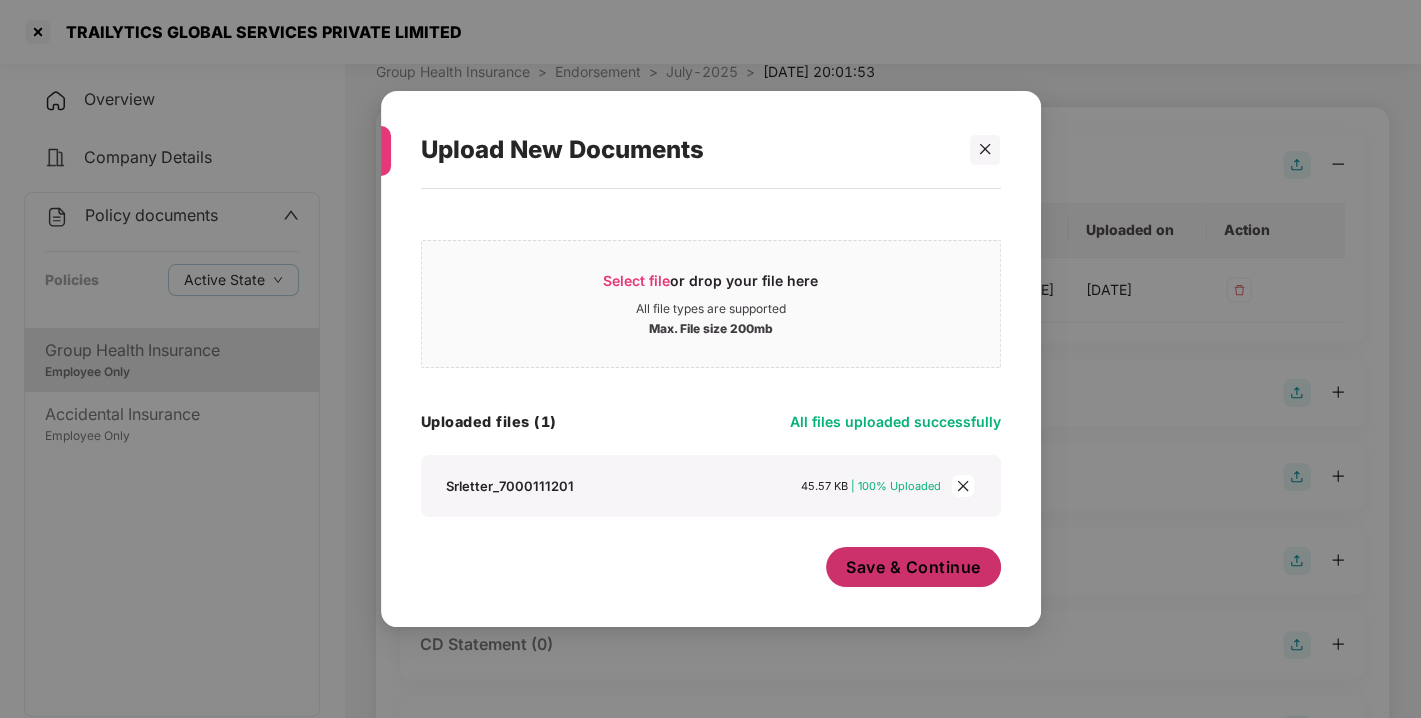 click on "Save & Continue" at bounding box center [913, 567] 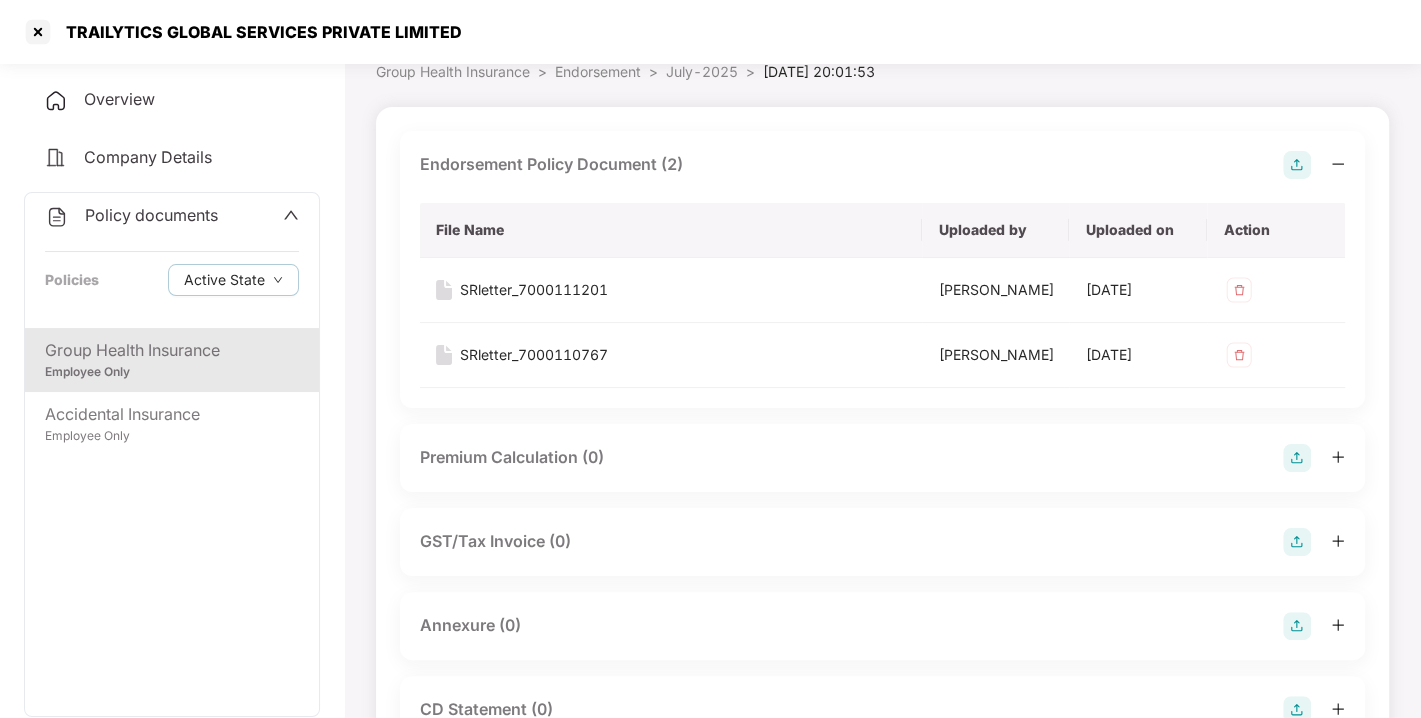 scroll, scrollTop: 360, scrollLeft: 0, axis: vertical 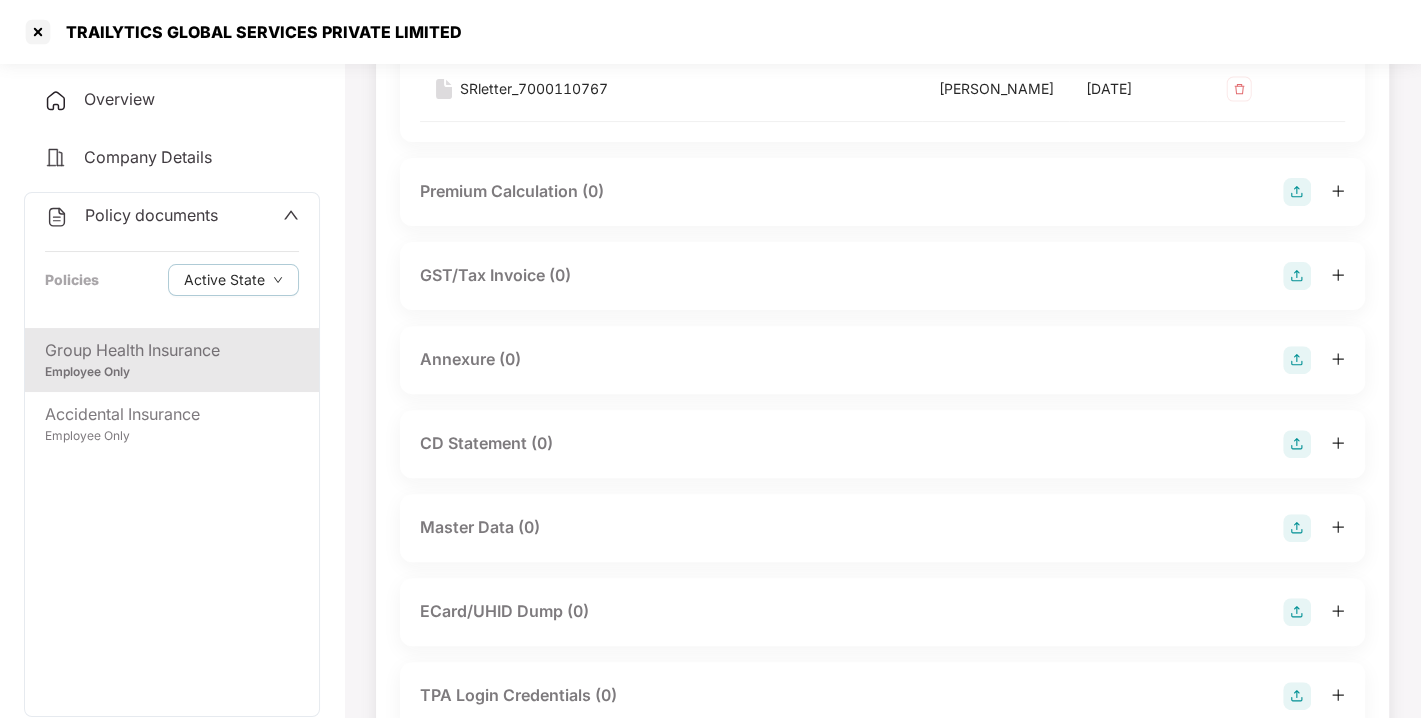 click at bounding box center (1297, 360) 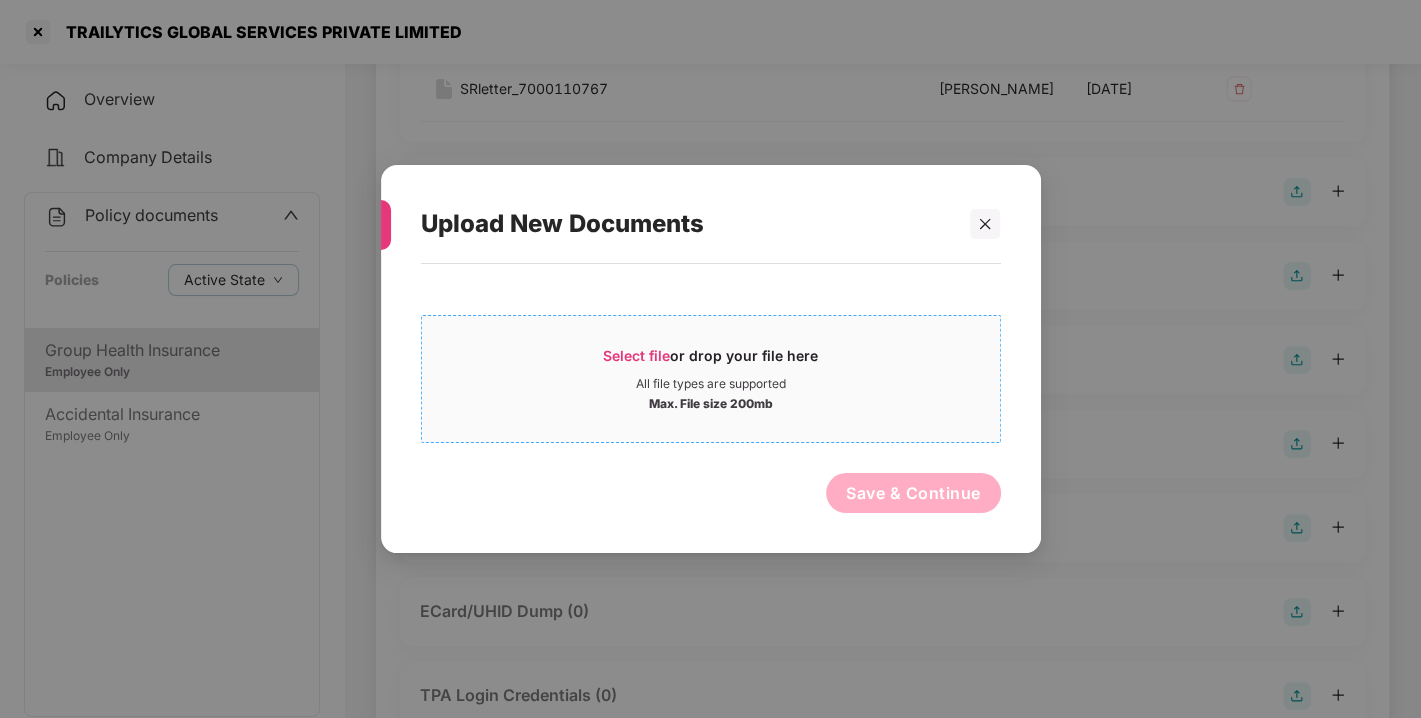 click on "Select file" at bounding box center [636, 355] 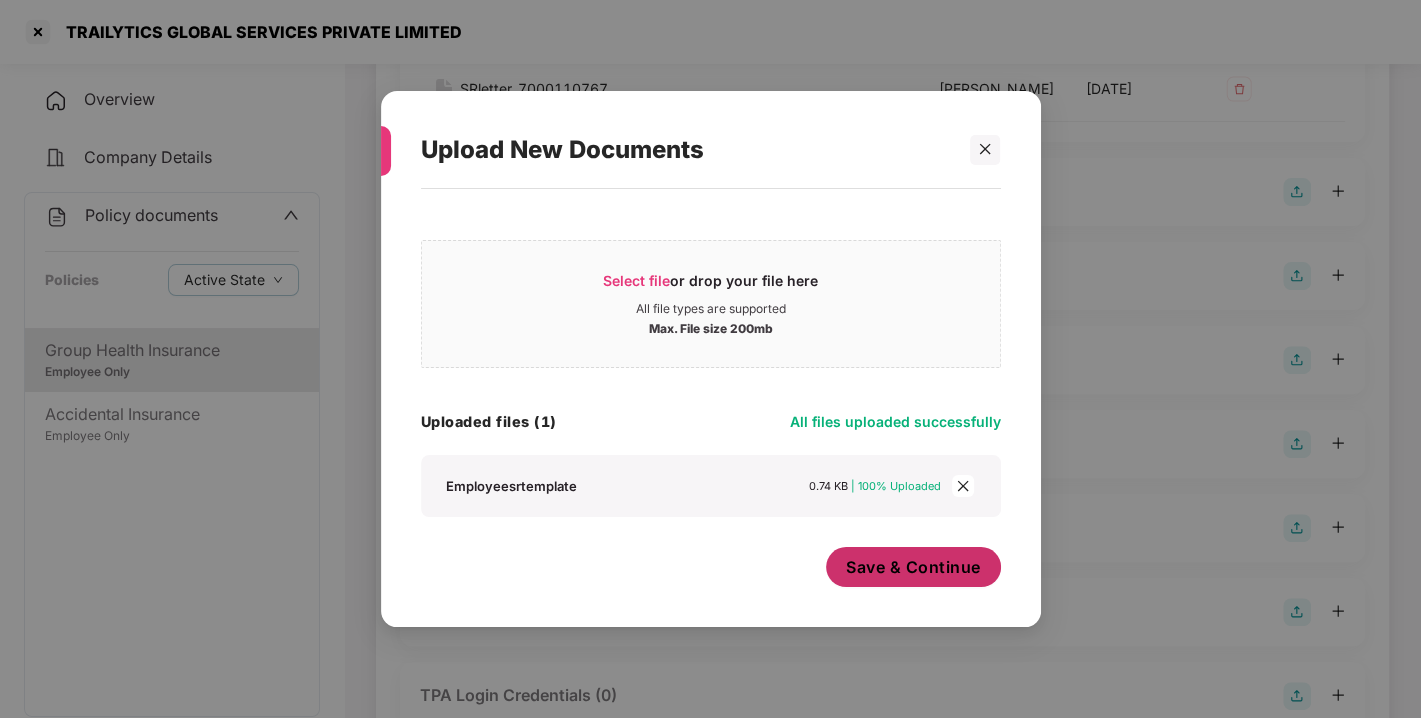 click on "Save & Continue" at bounding box center [913, 567] 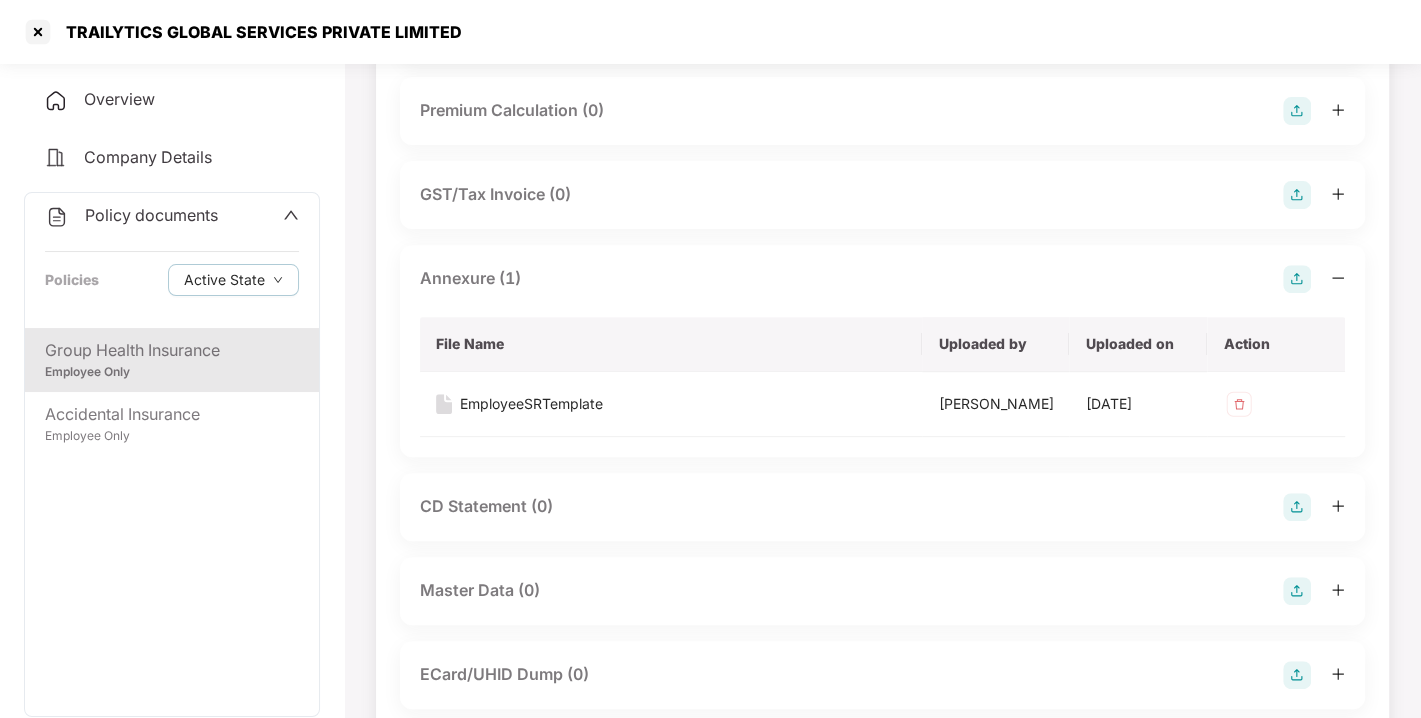 scroll, scrollTop: 442, scrollLeft: 0, axis: vertical 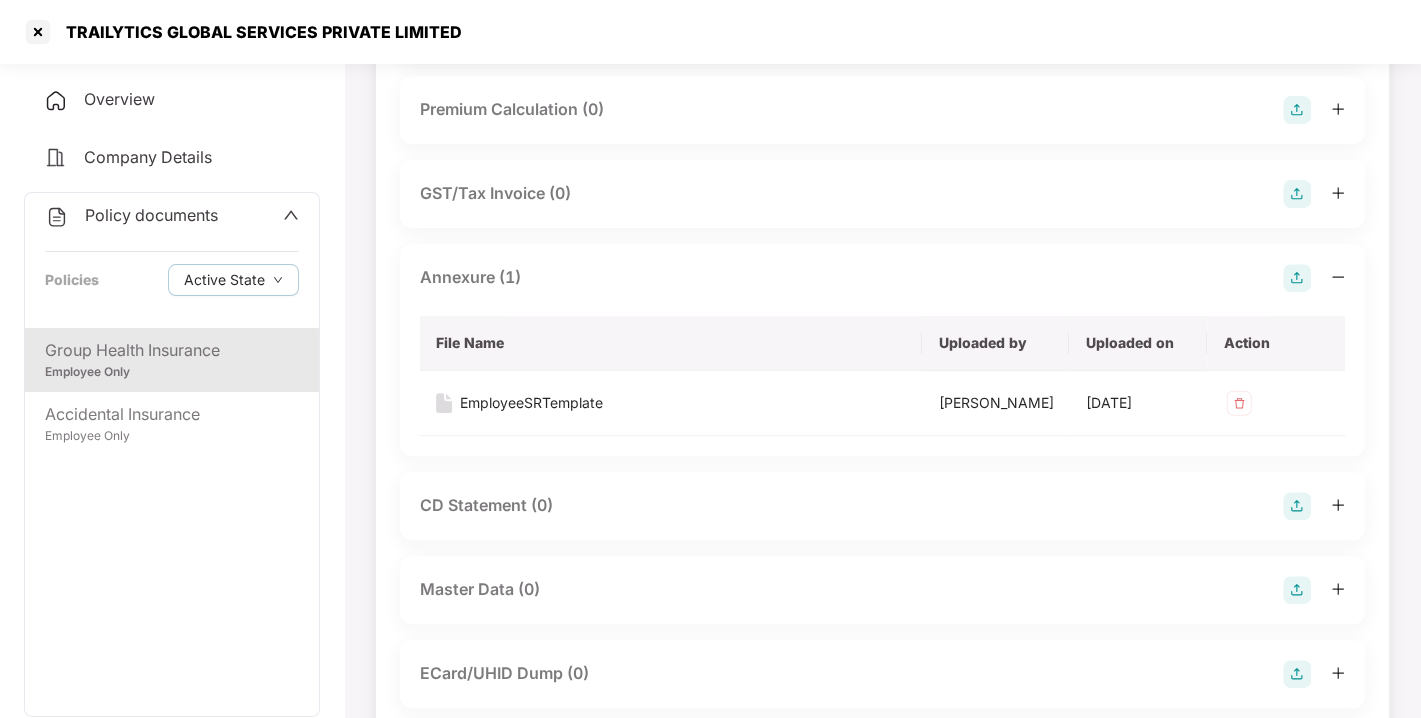 click at bounding box center (1297, 278) 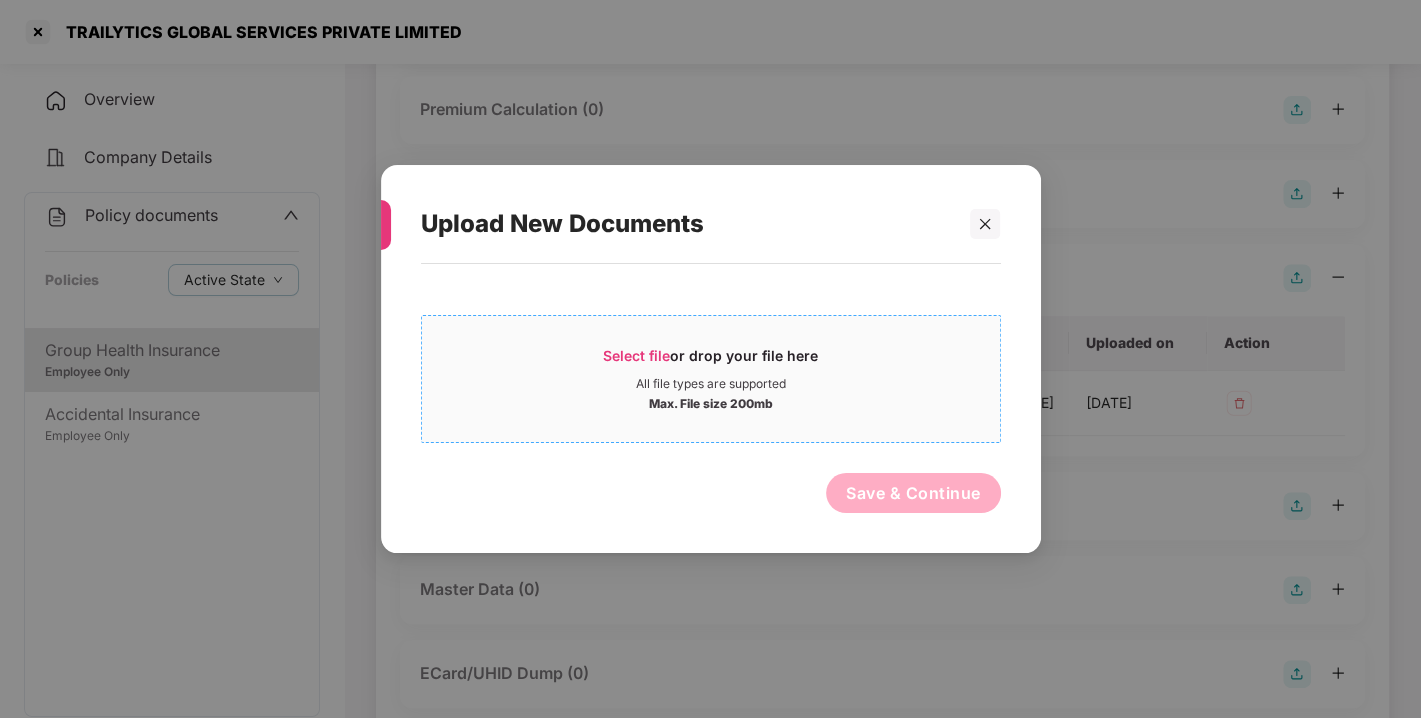 click on "Select file" at bounding box center [636, 355] 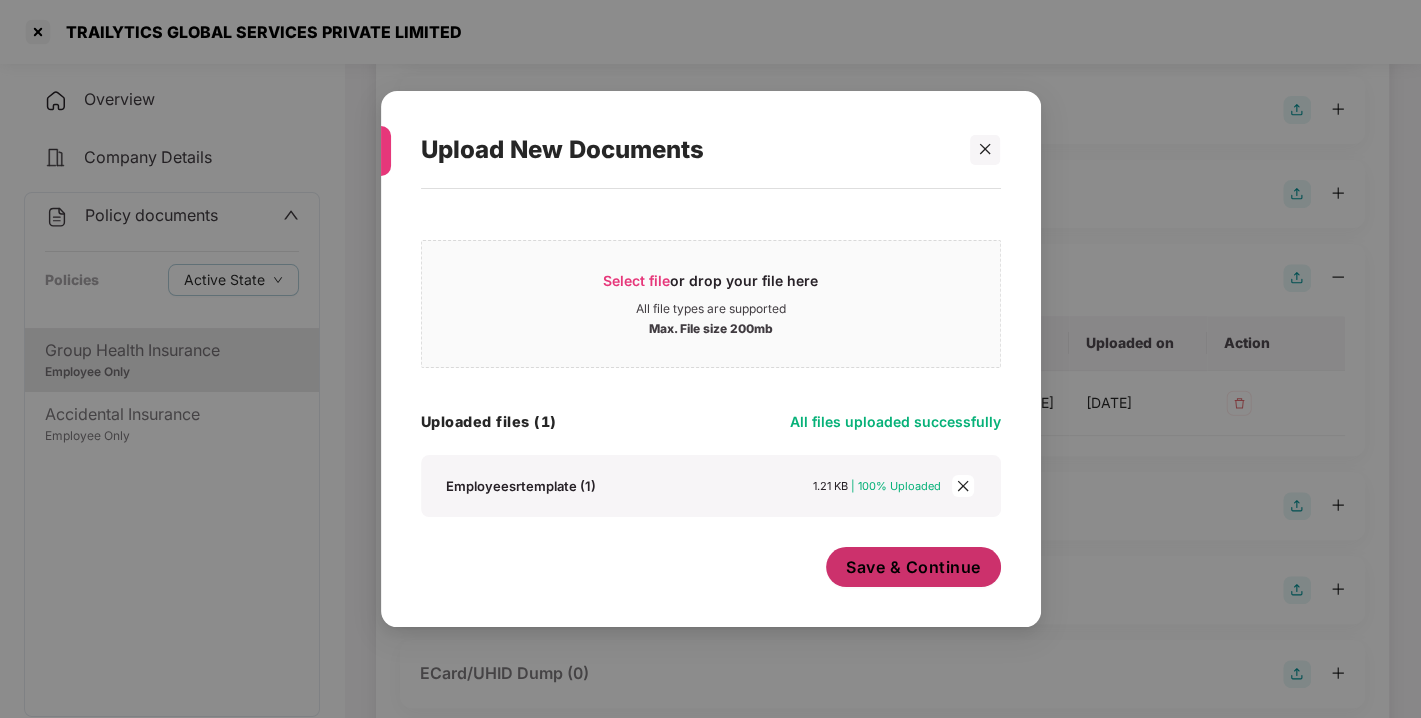 click on "Save & Continue" at bounding box center [913, 567] 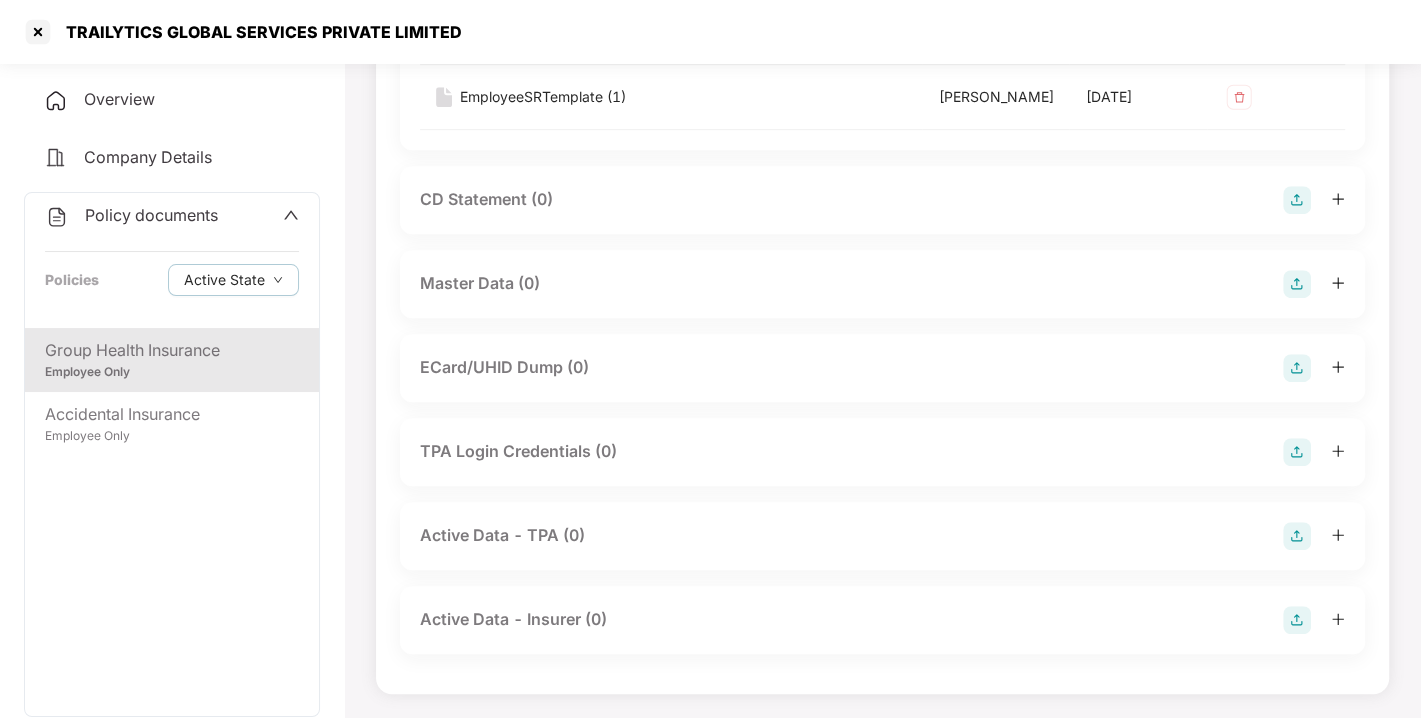 scroll, scrollTop: 945, scrollLeft: 0, axis: vertical 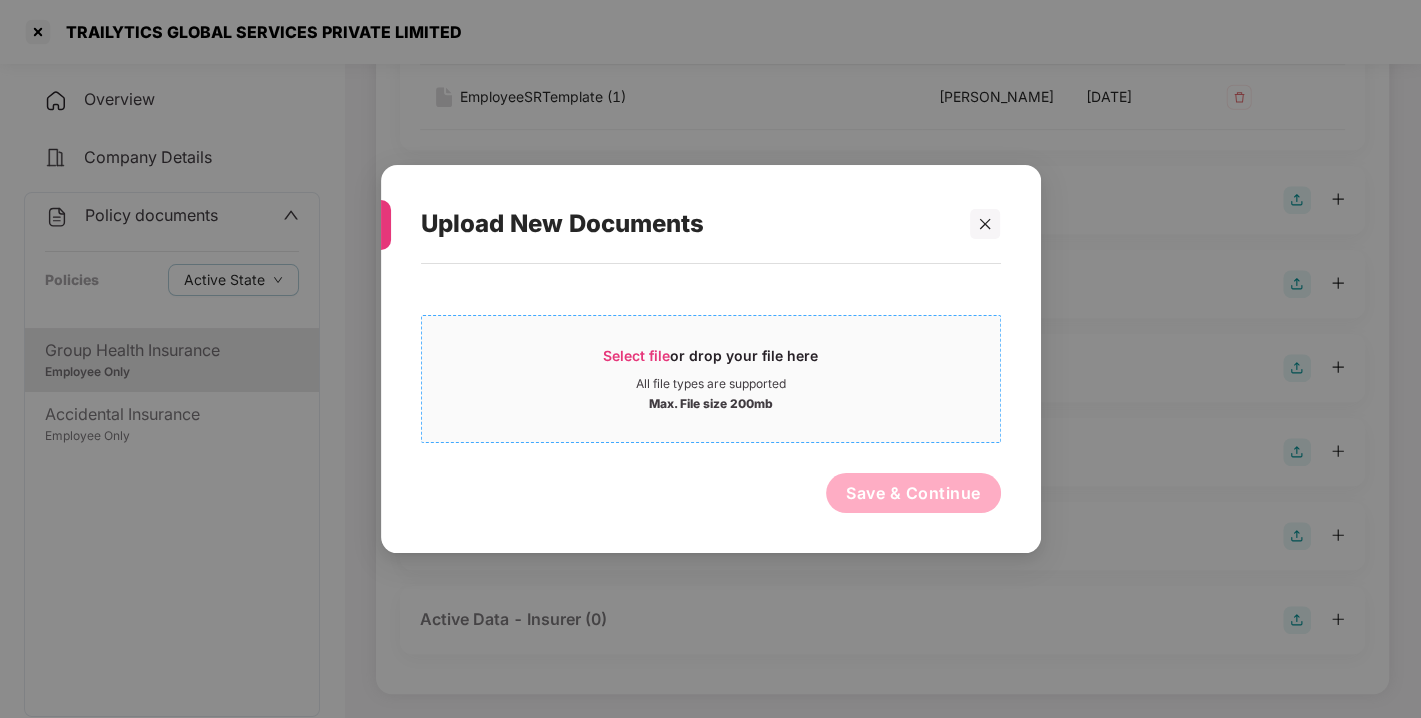 click on "Select file  or drop your file here" at bounding box center [710, 361] 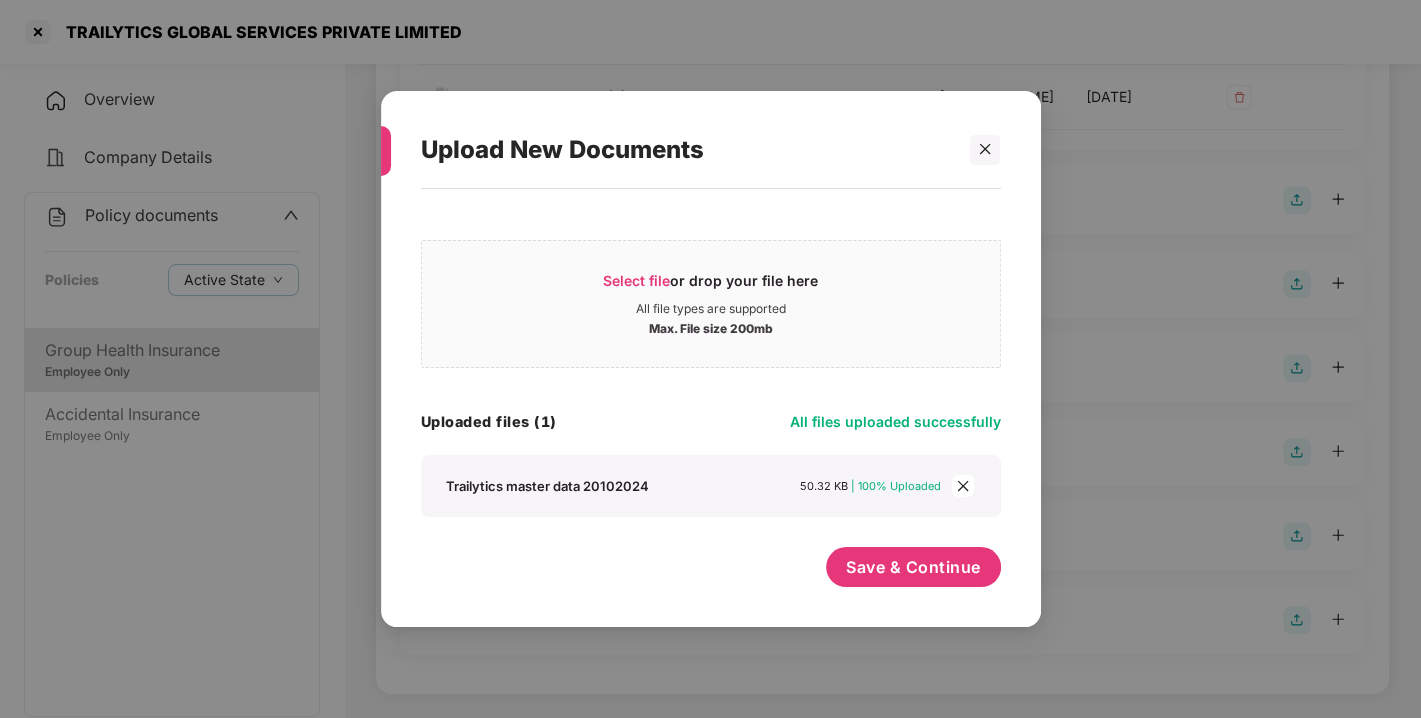 click on "Select file  or drop your file here All file types are supported Max. File size 200mb Trailytics Master data 20102024.xlsx Uploaded files (1) All files uploaded successfully Trailytics master data 20102024 50.32 KB    | 100% Uploaded  Save & Continue" at bounding box center [711, 398] 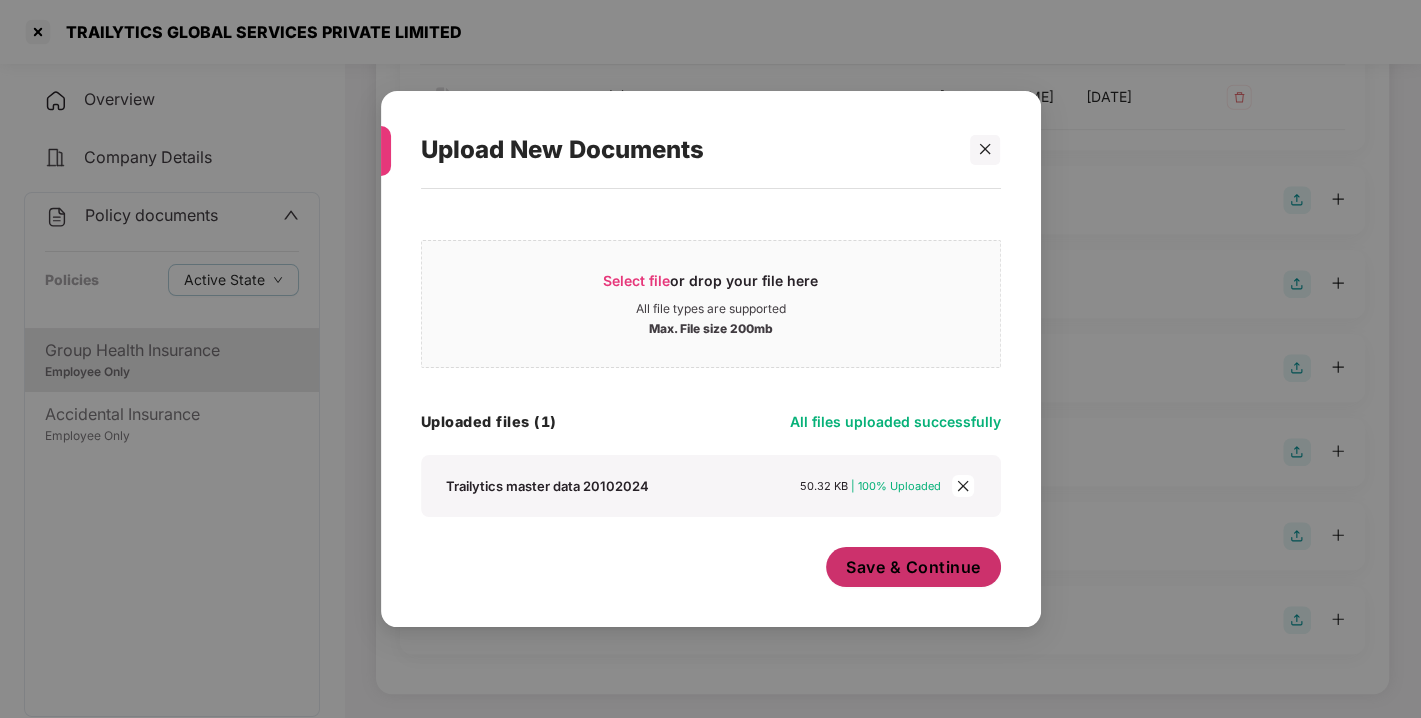 click on "Save & Continue" at bounding box center (913, 567) 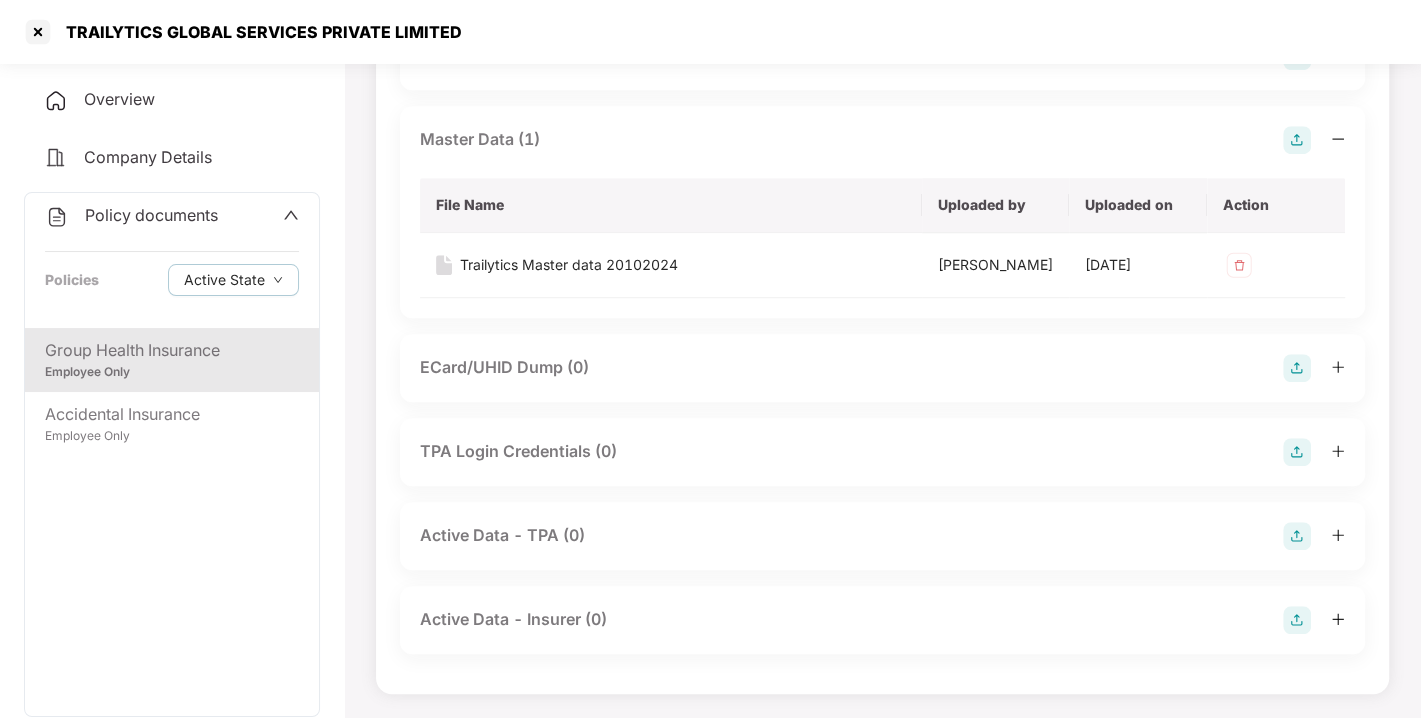 scroll, scrollTop: 0, scrollLeft: 0, axis: both 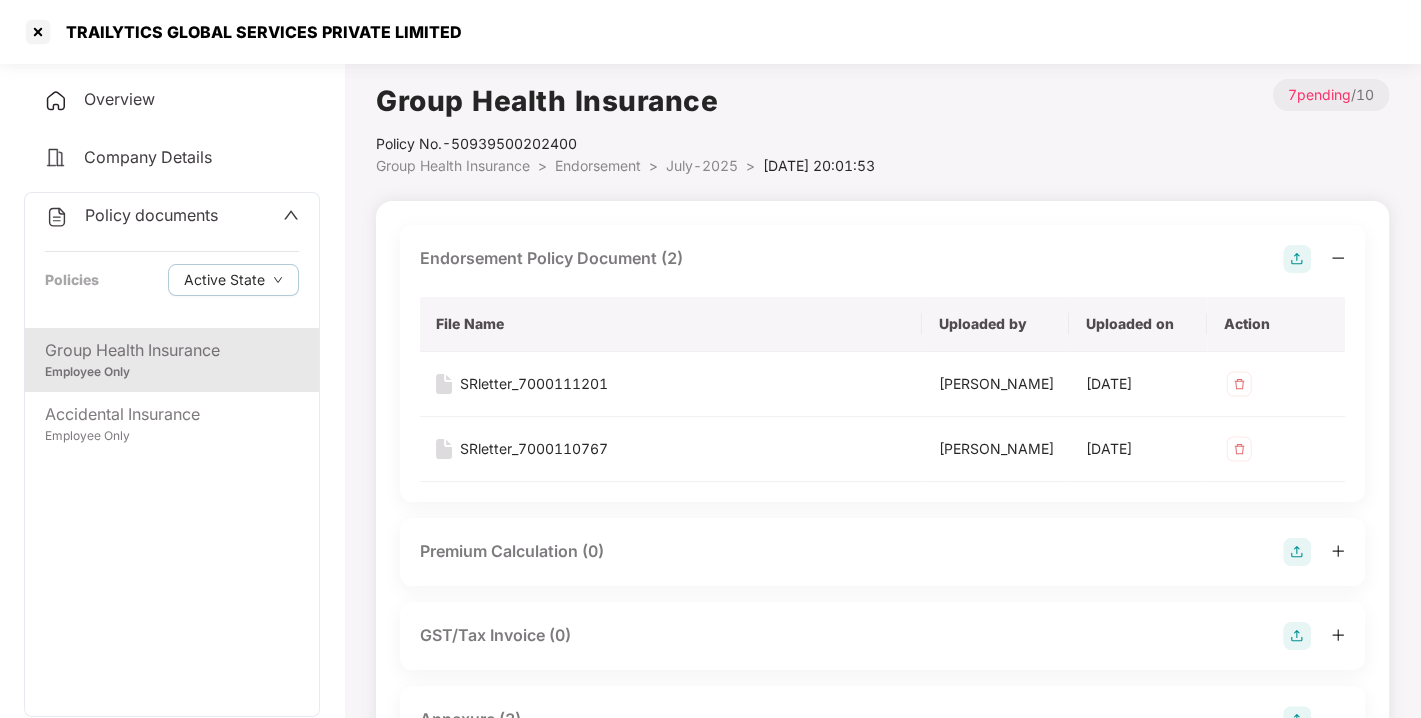 click on "Endorsement" at bounding box center [598, 165] 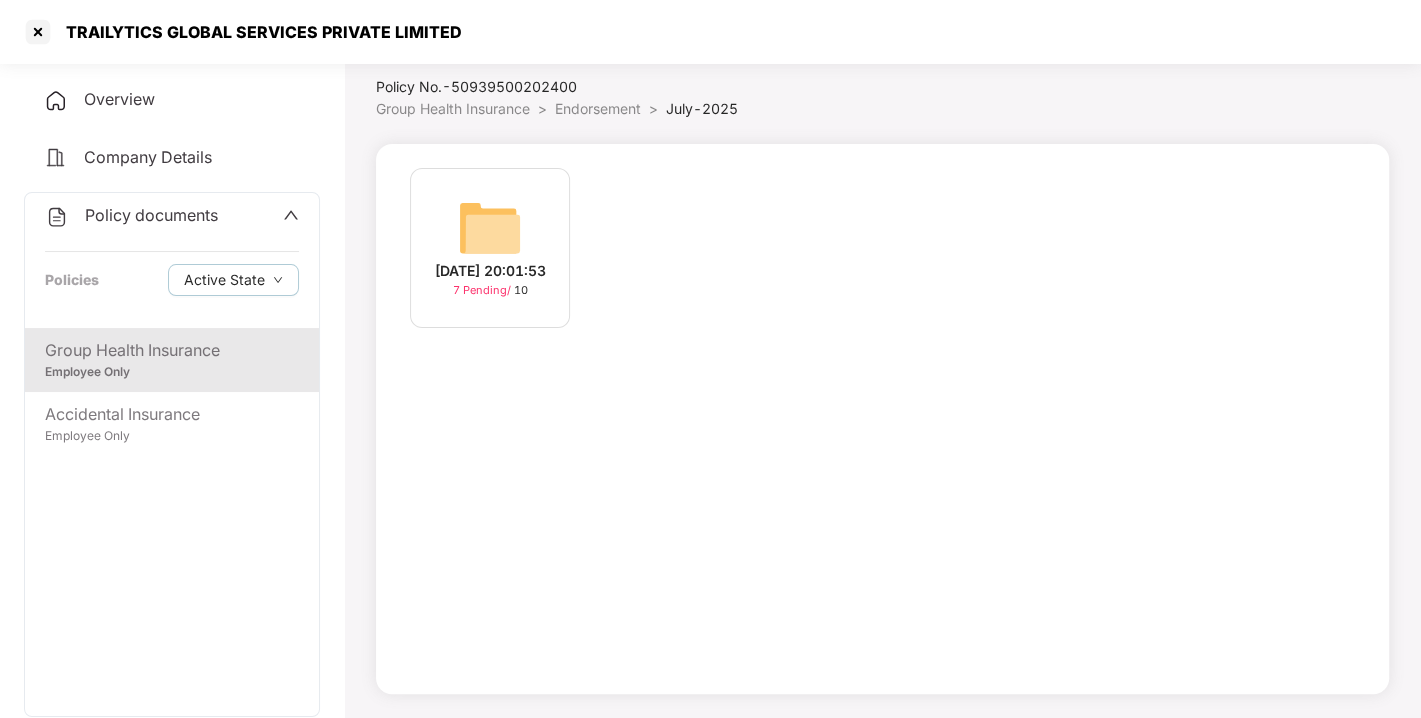 click on "Policy documents" at bounding box center [151, 215] 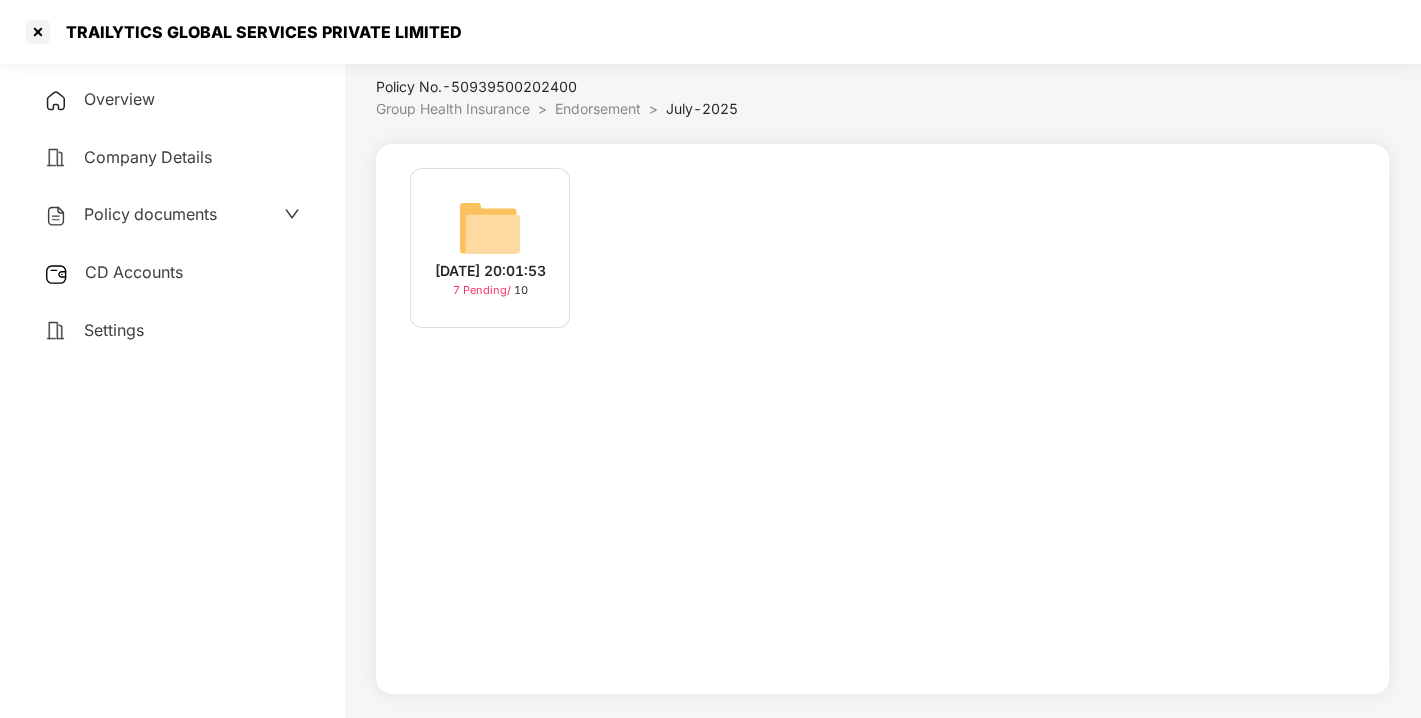 click on "CD Accounts" at bounding box center [134, 272] 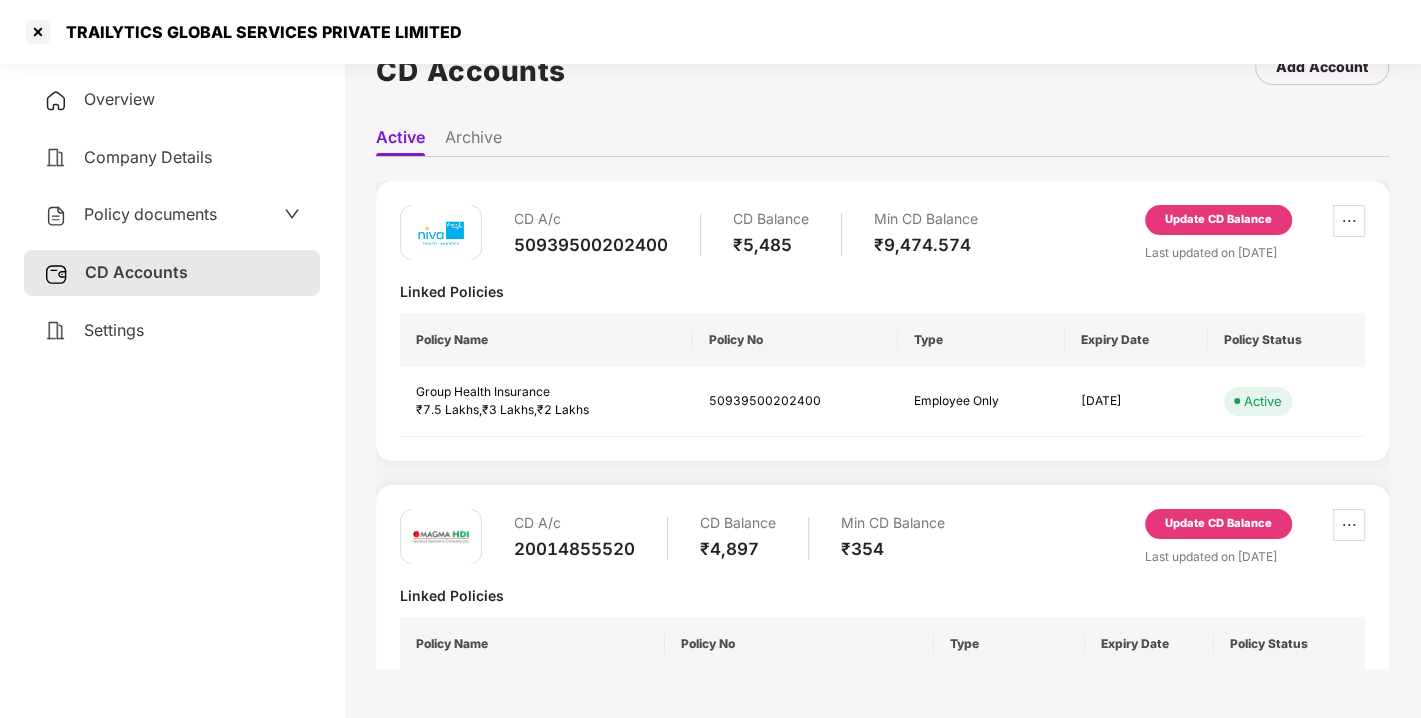 click on "Update CD Balance" at bounding box center [1218, 220] 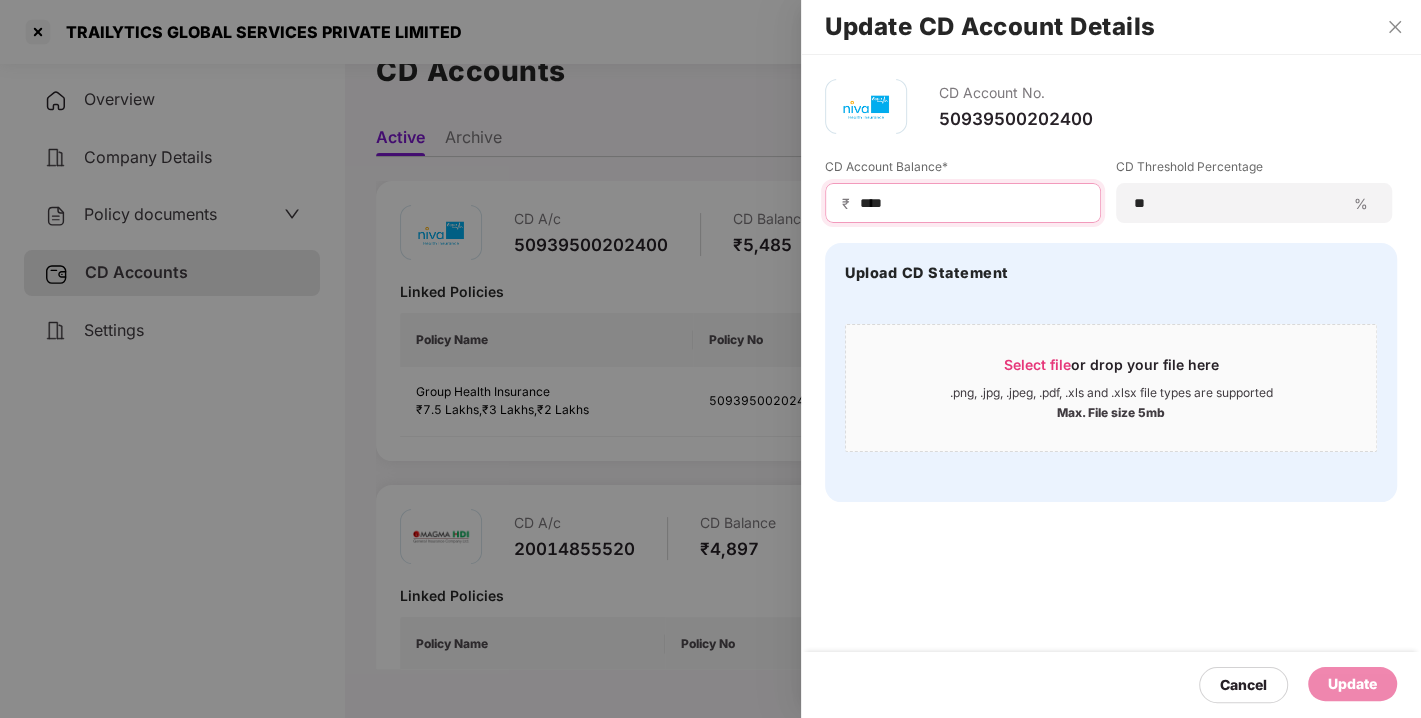 drag, startPoint x: 913, startPoint y: 207, endPoint x: 736, endPoint y: 217, distance: 177.28226 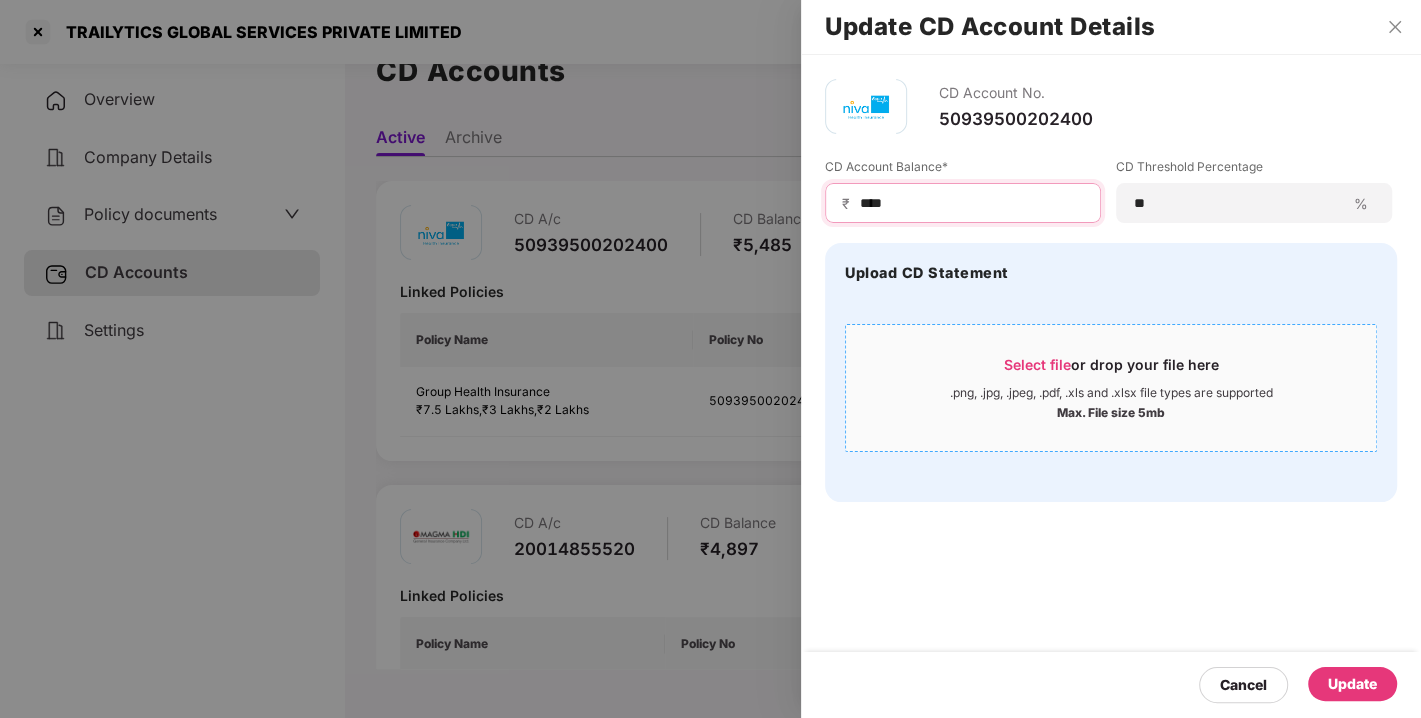 type on "****" 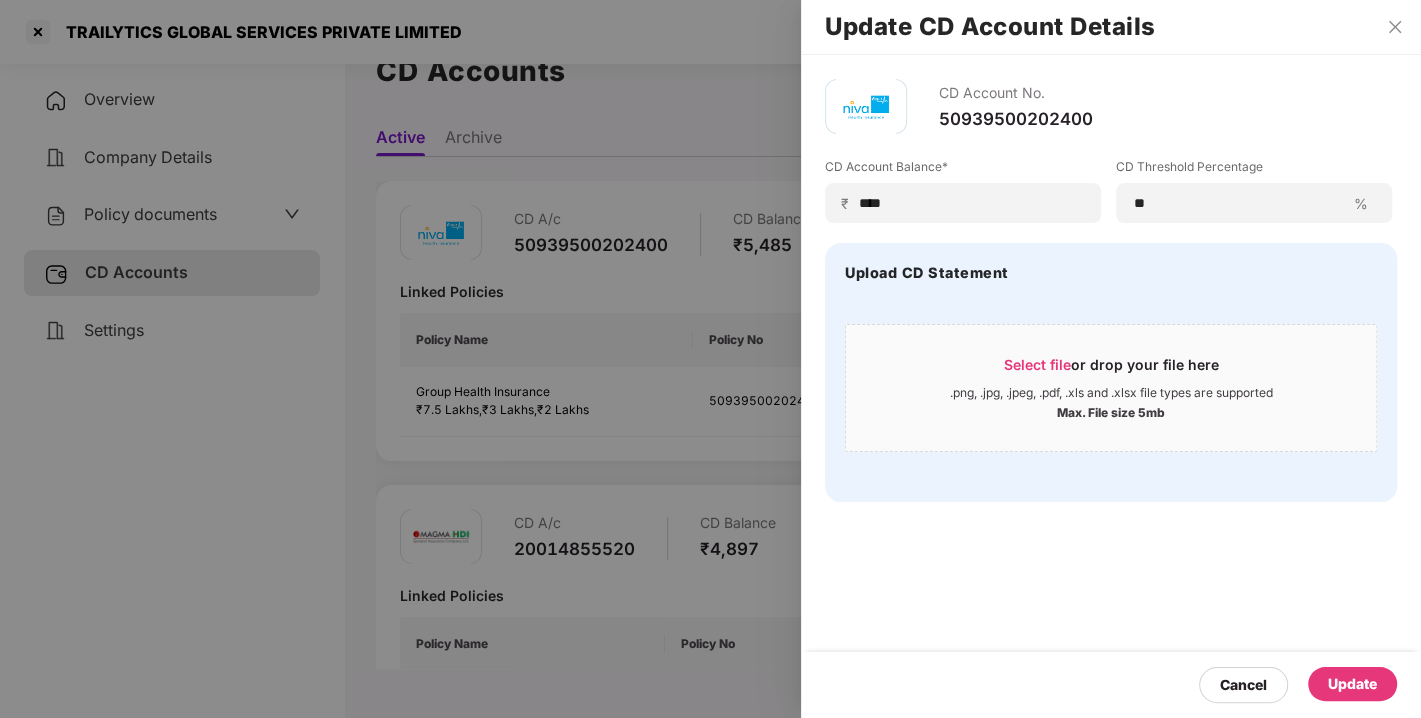 click on "Update" at bounding box center [1352, 684] 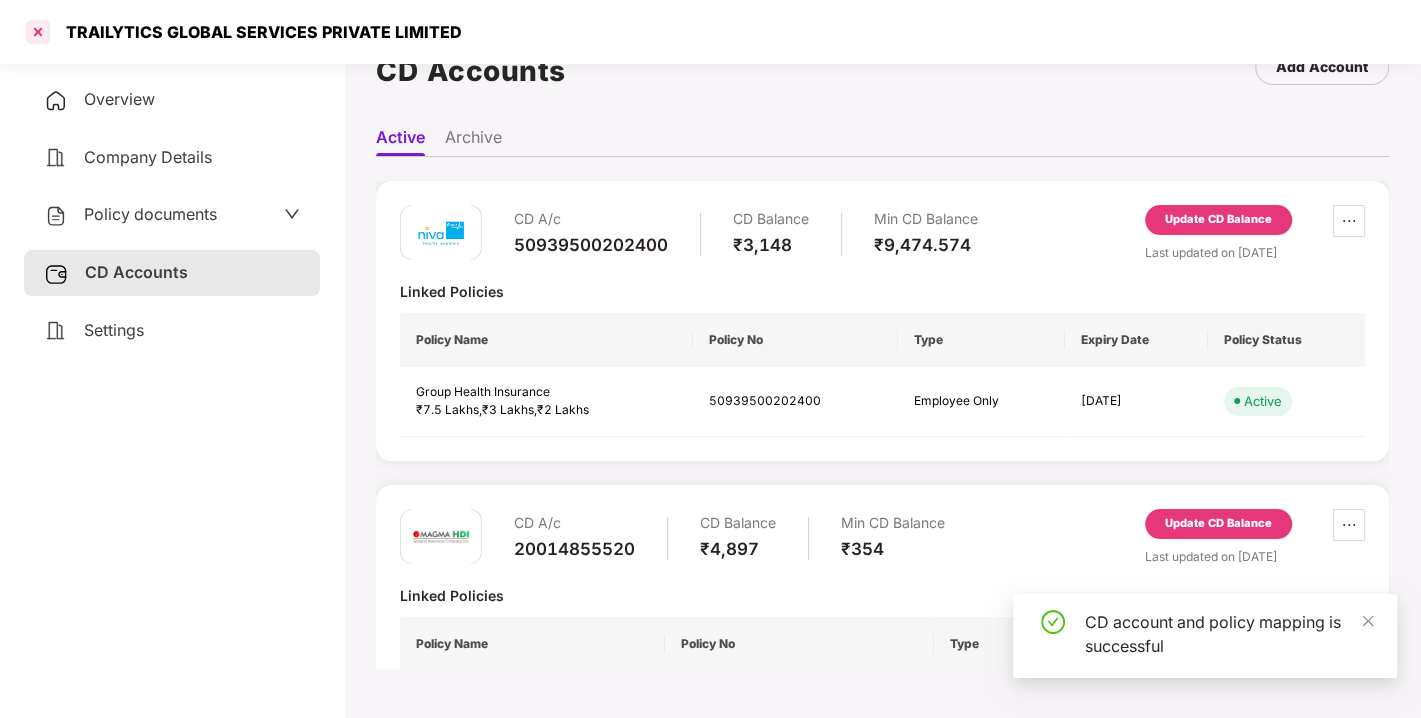 click at bounding box center [38, 32] 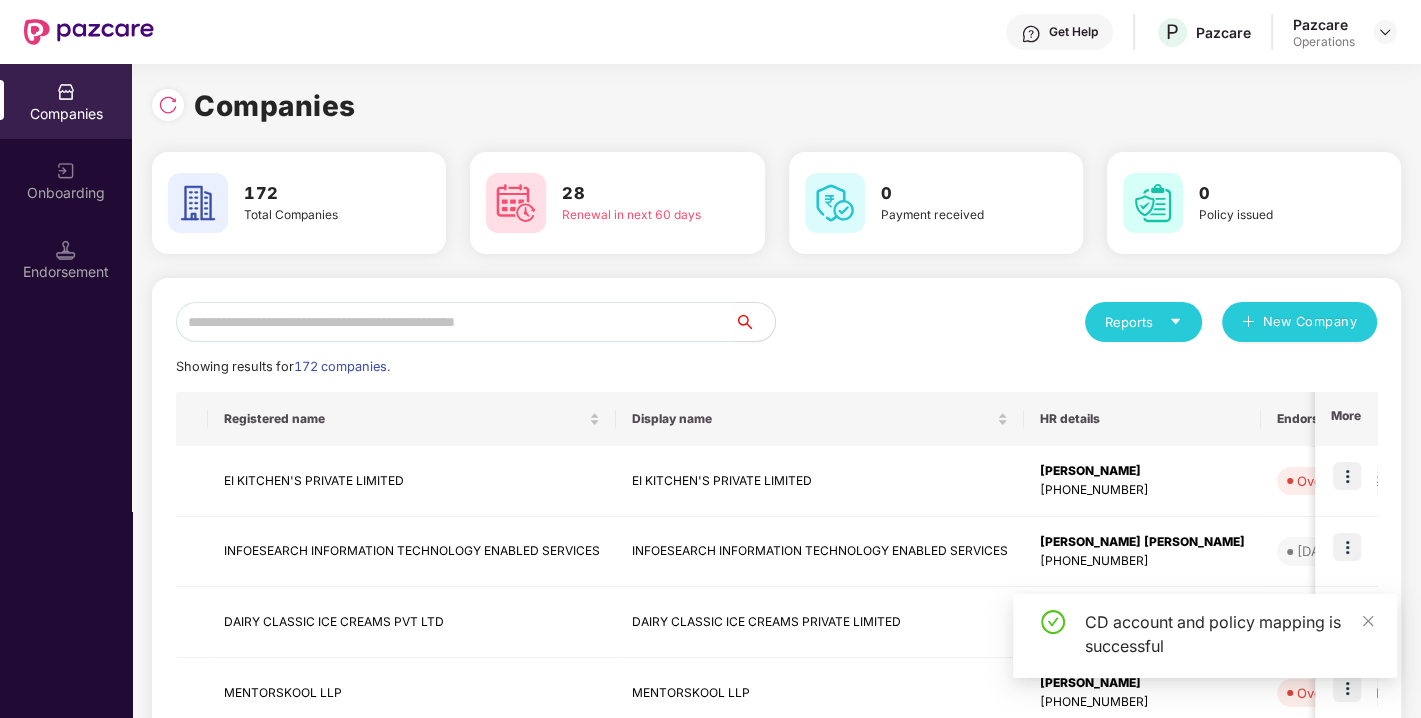 scroll, scrollTop: 0, scrollLeft: 0, axis: both 